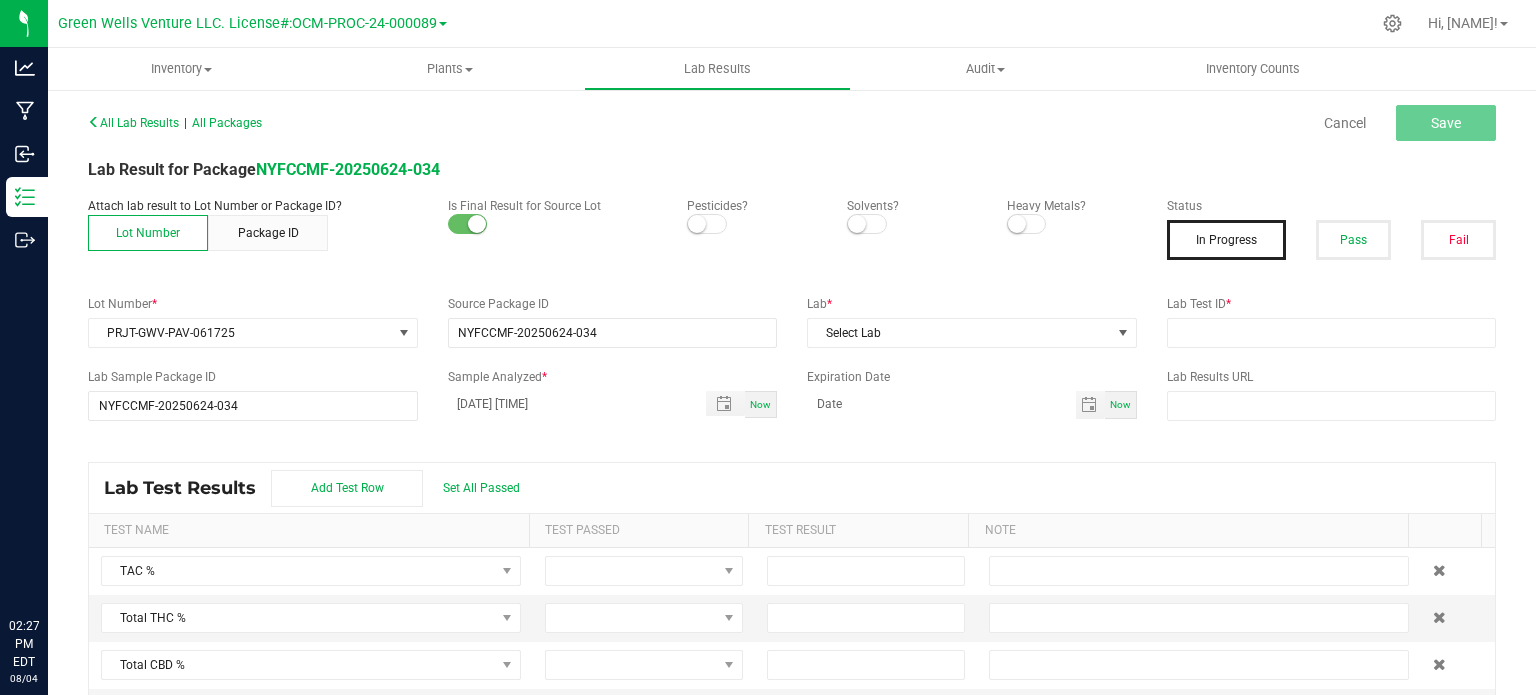 scroll, scrollTop: 0, scrollLeft: 0, axis: both 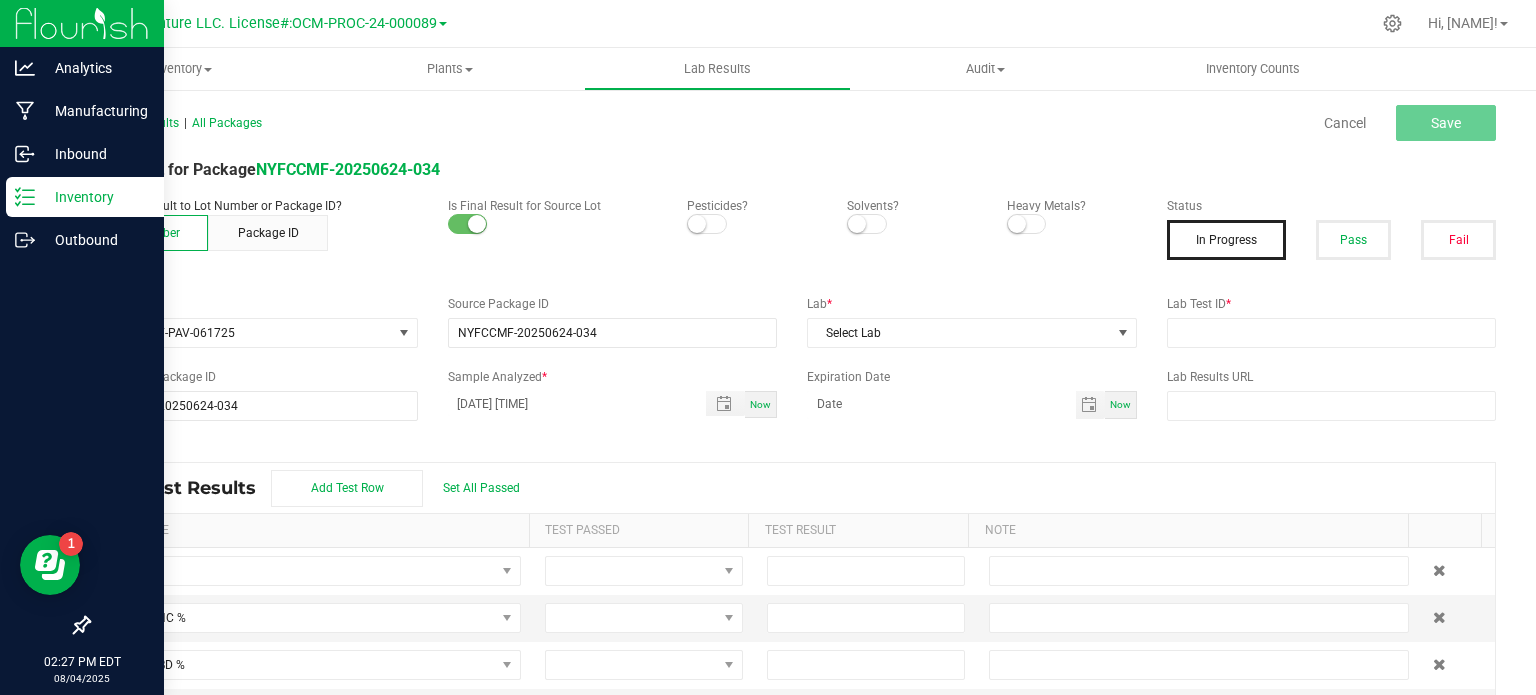 click 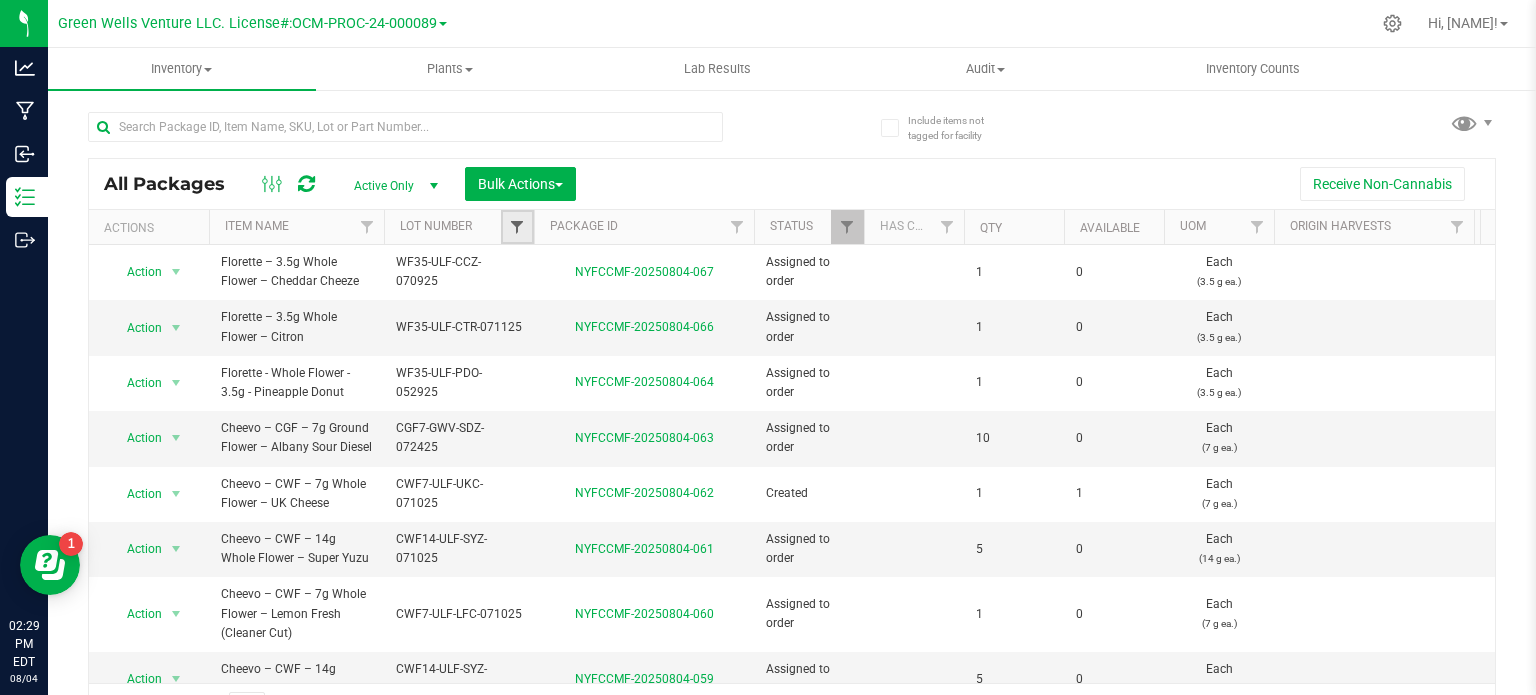 click at bounding box center [517, 227] 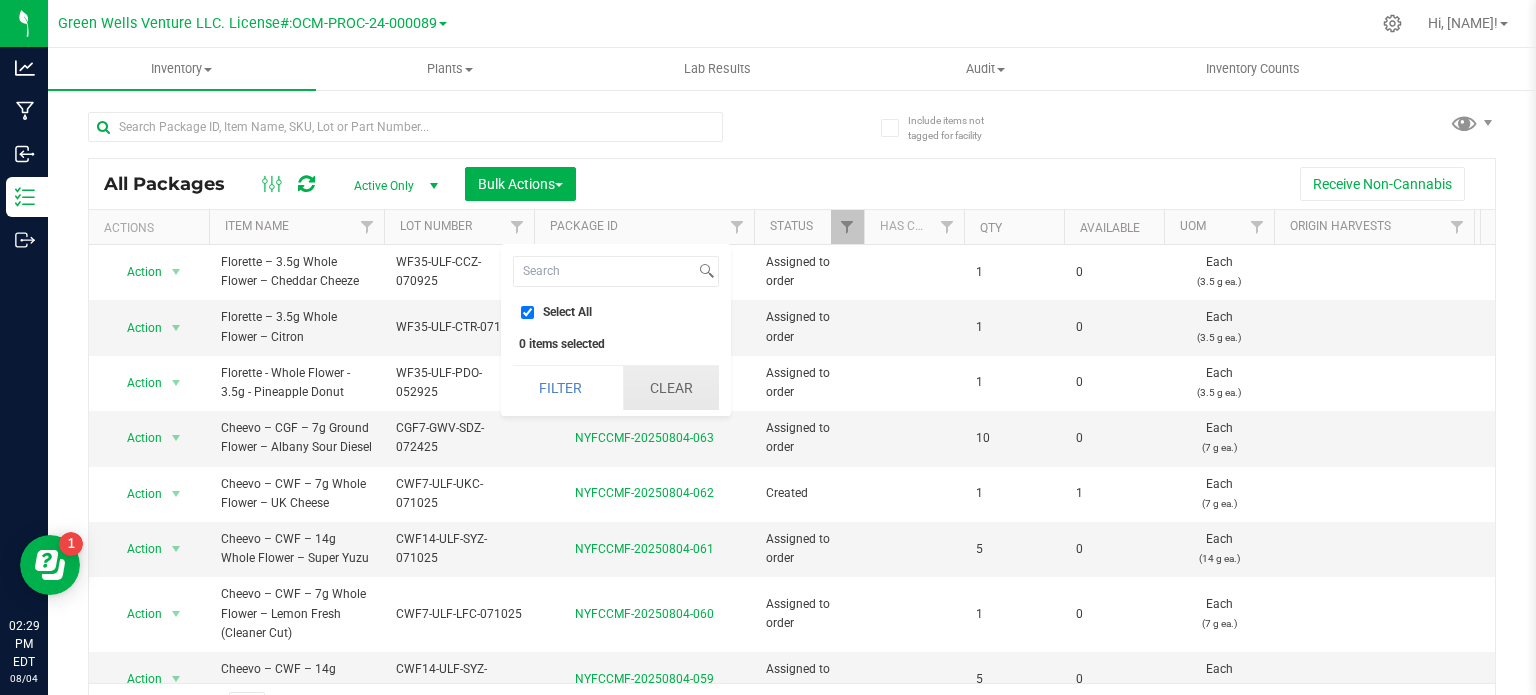 click on "Clear" at bounding box center (671, 388) 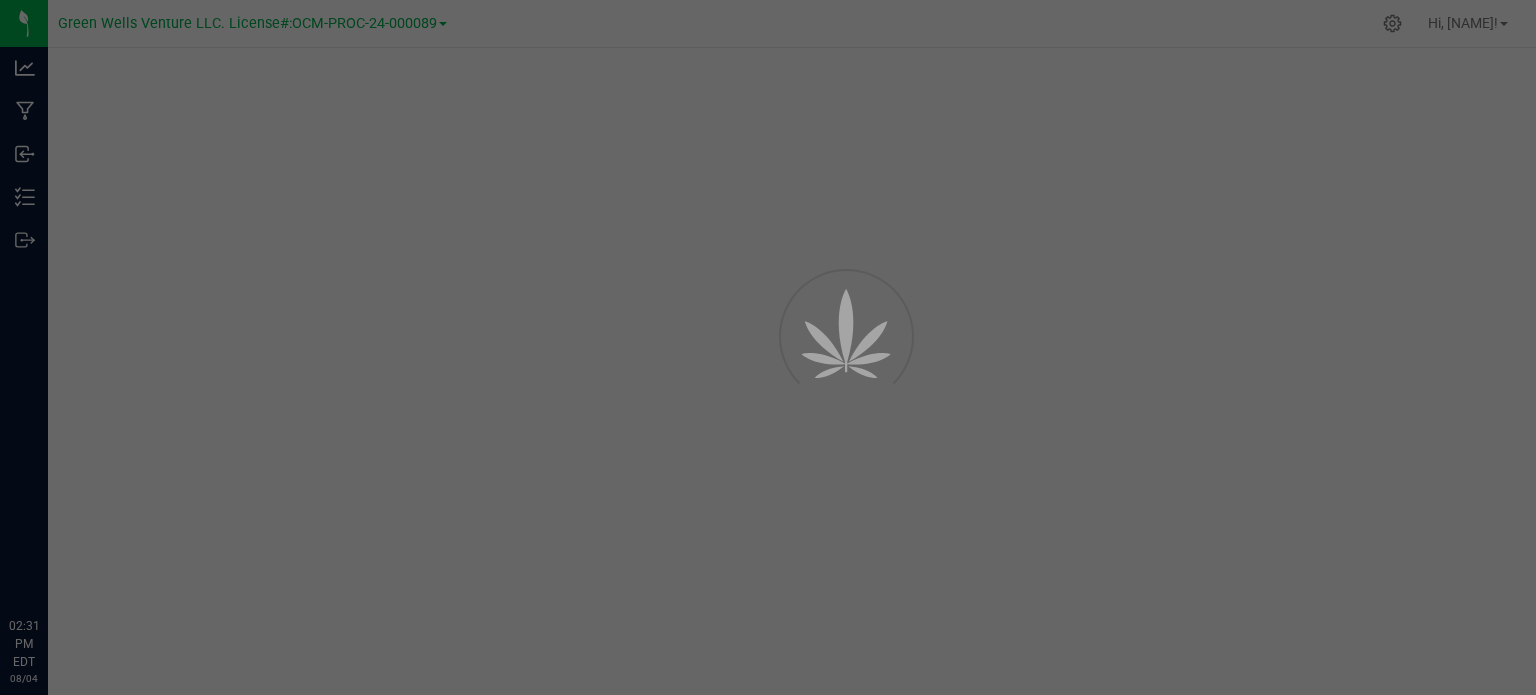 scroll, scrollTop: 0, scrollLeft: 0, axis: both 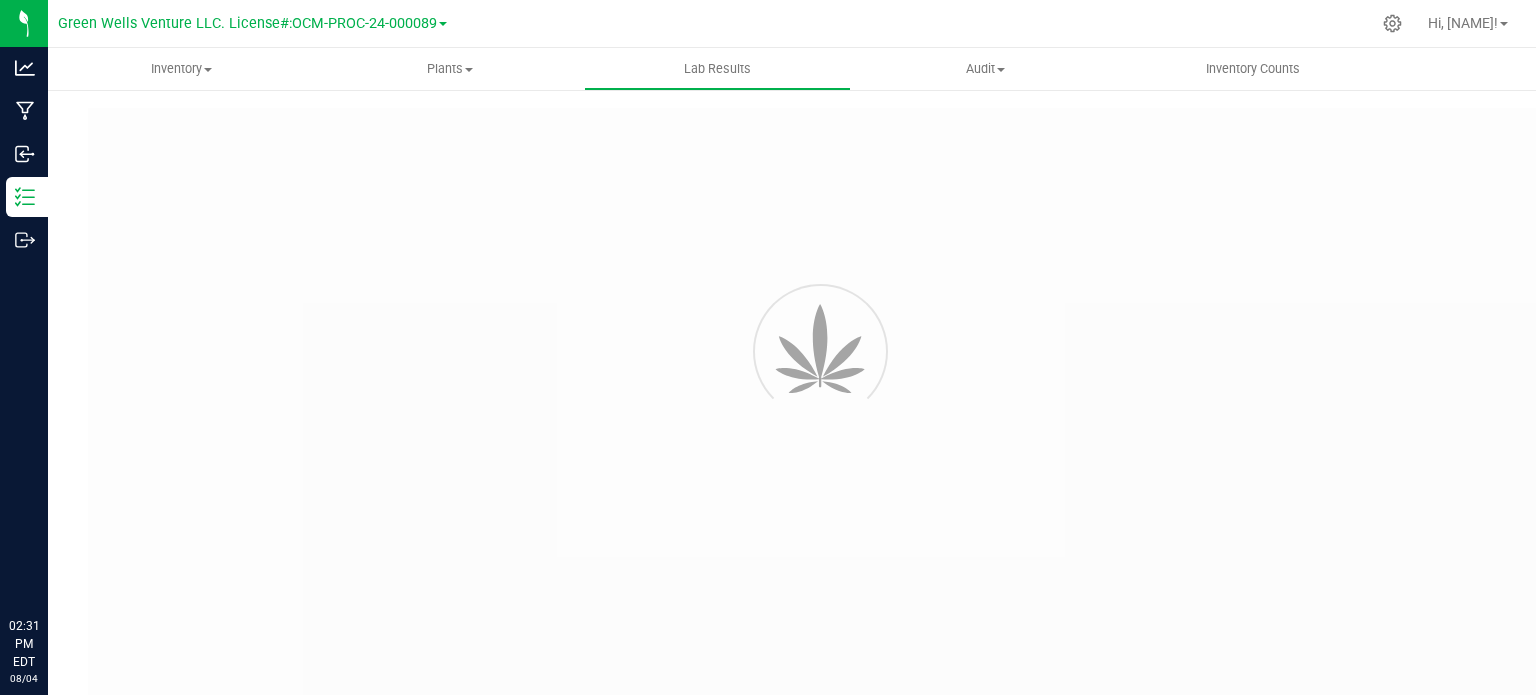 type on "NYFCCMF-20250624-034" 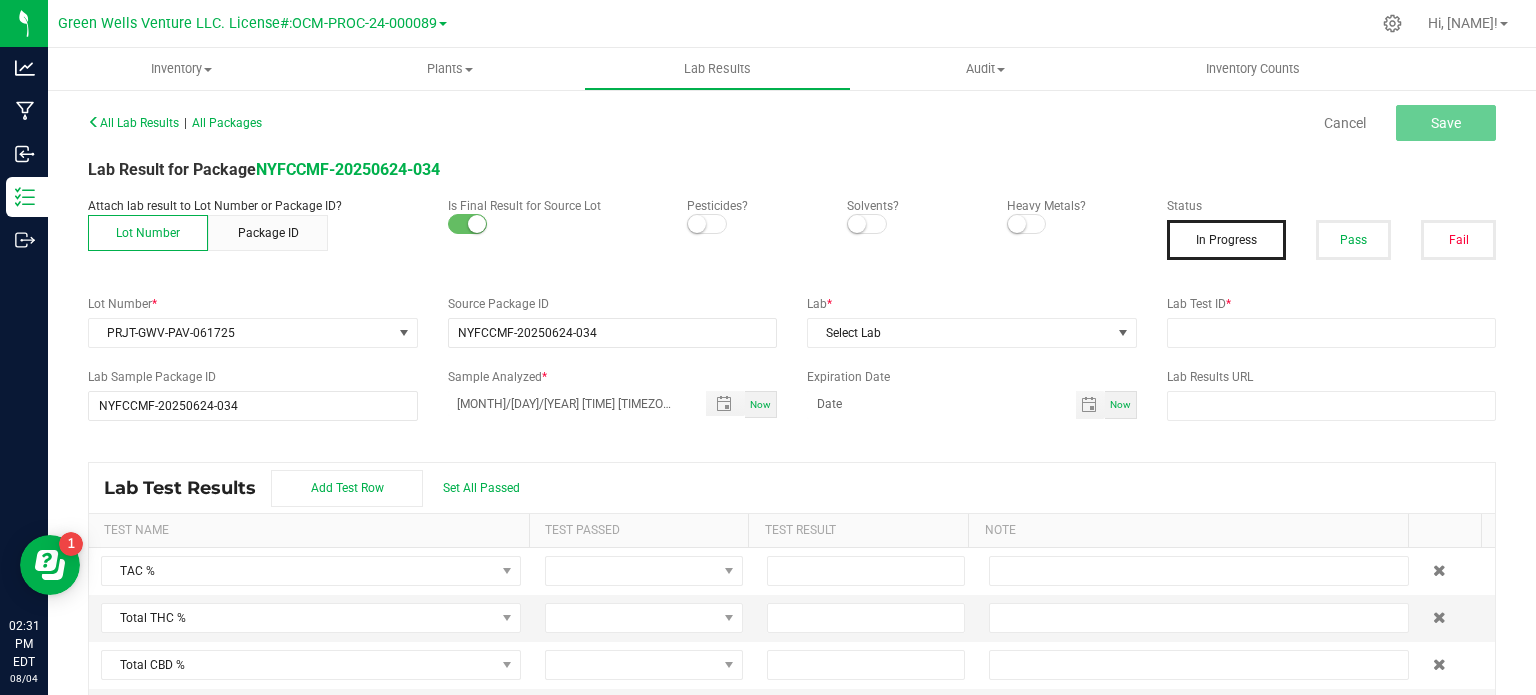 scroll, scrollTop: 0, scrollLeft: 0, axis: both 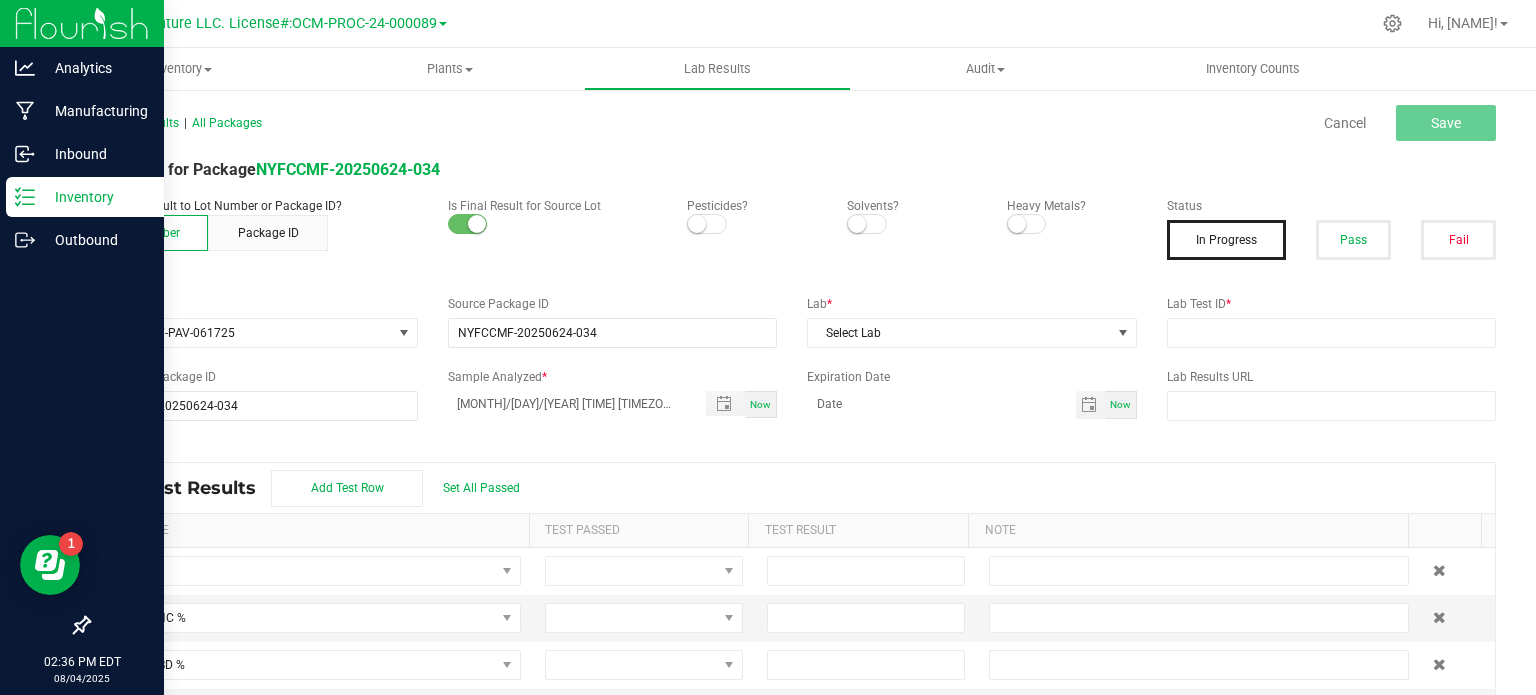 click on "Inventory" at bounding box center (95, 197) 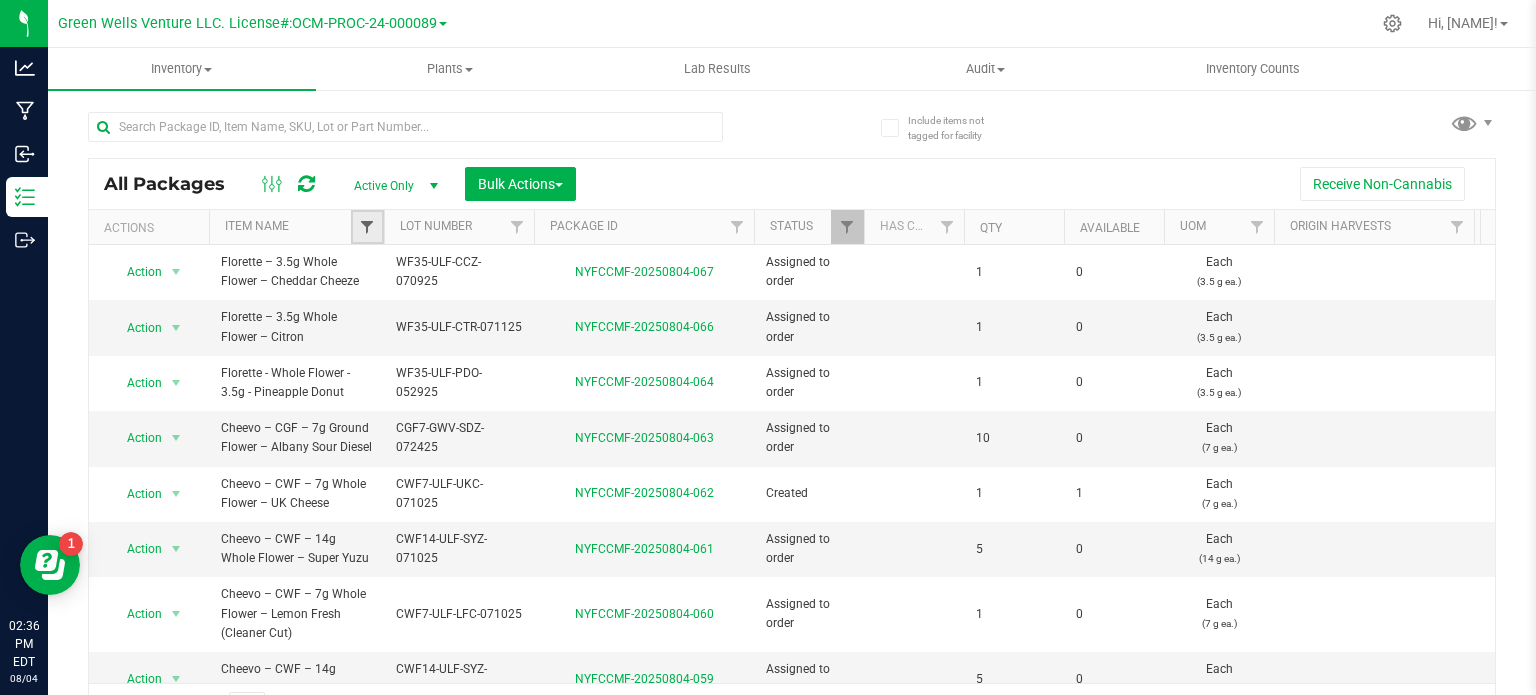 click at bounding box center (367, 227) 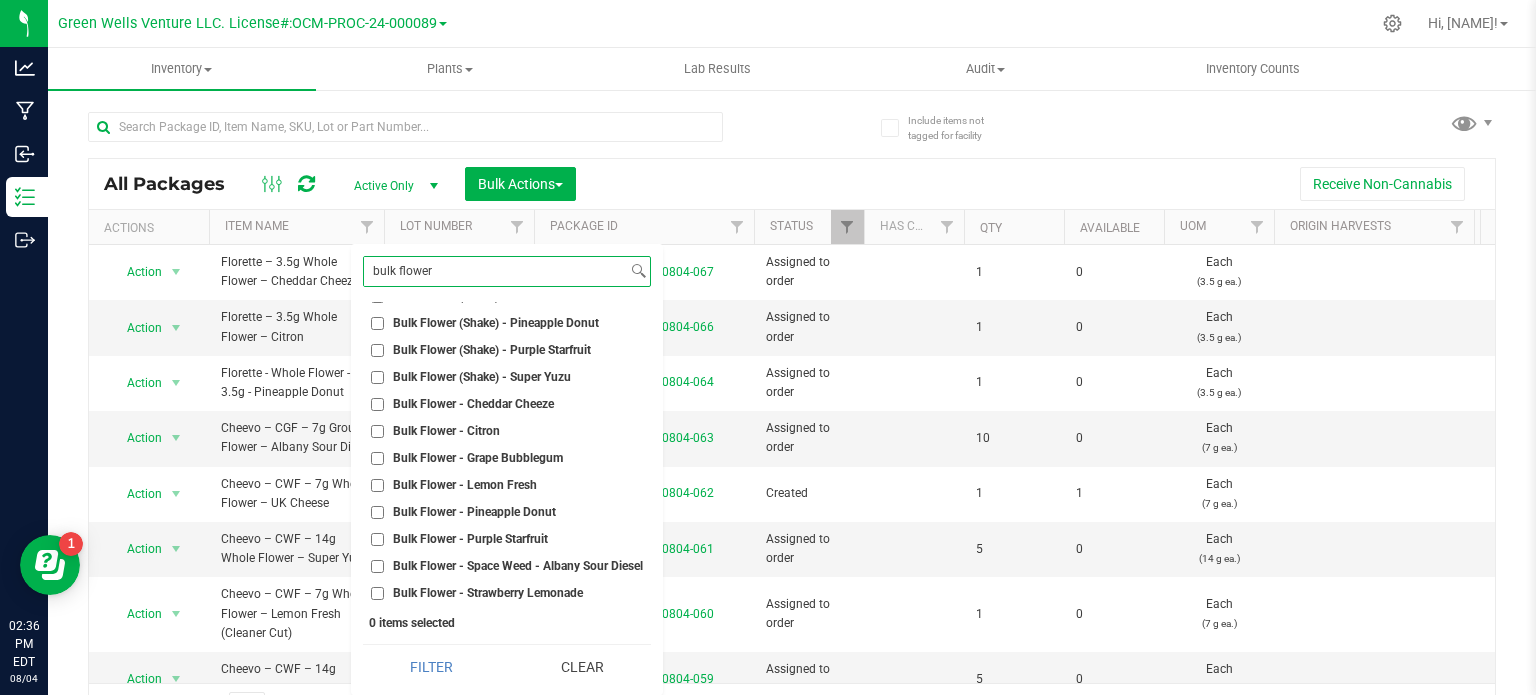 scroll, scrollTop: 0, scrollLeft: 0, axis: both 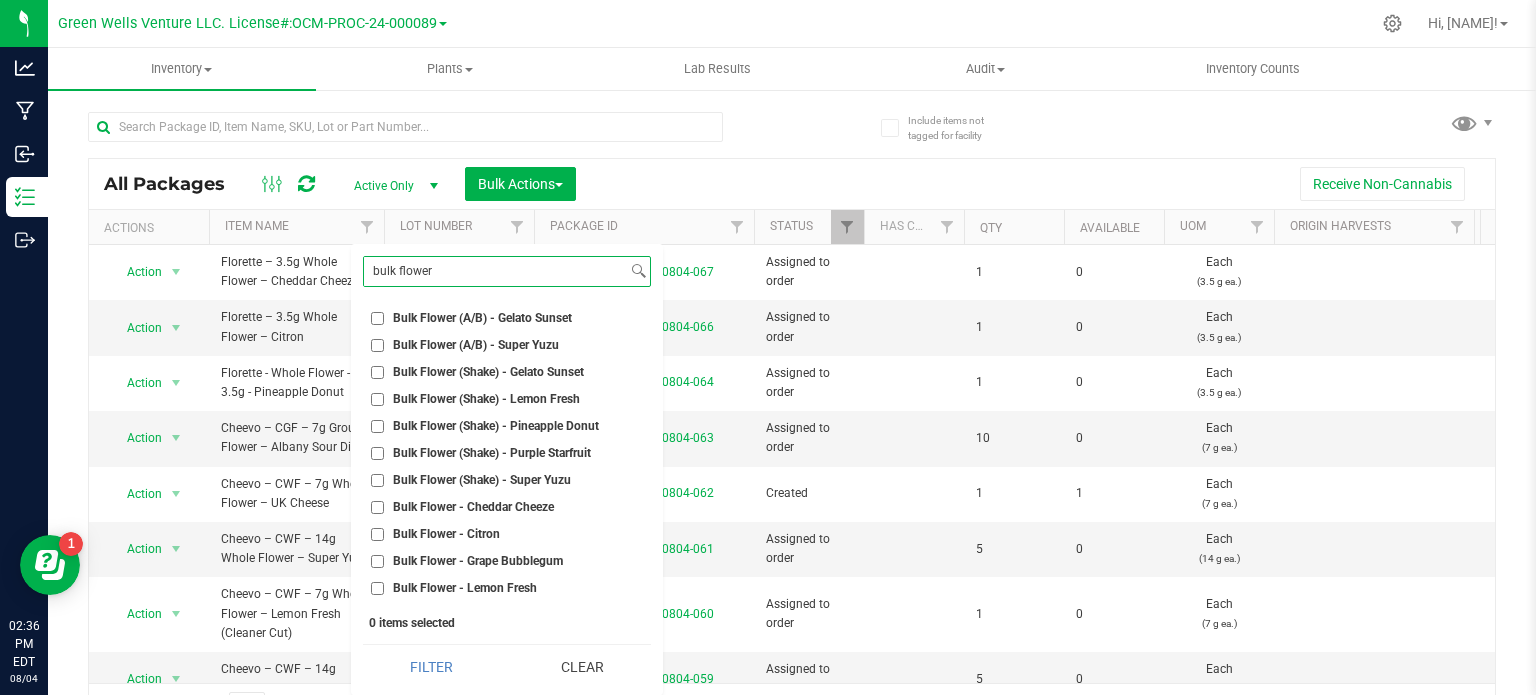 type on "bulk flower" 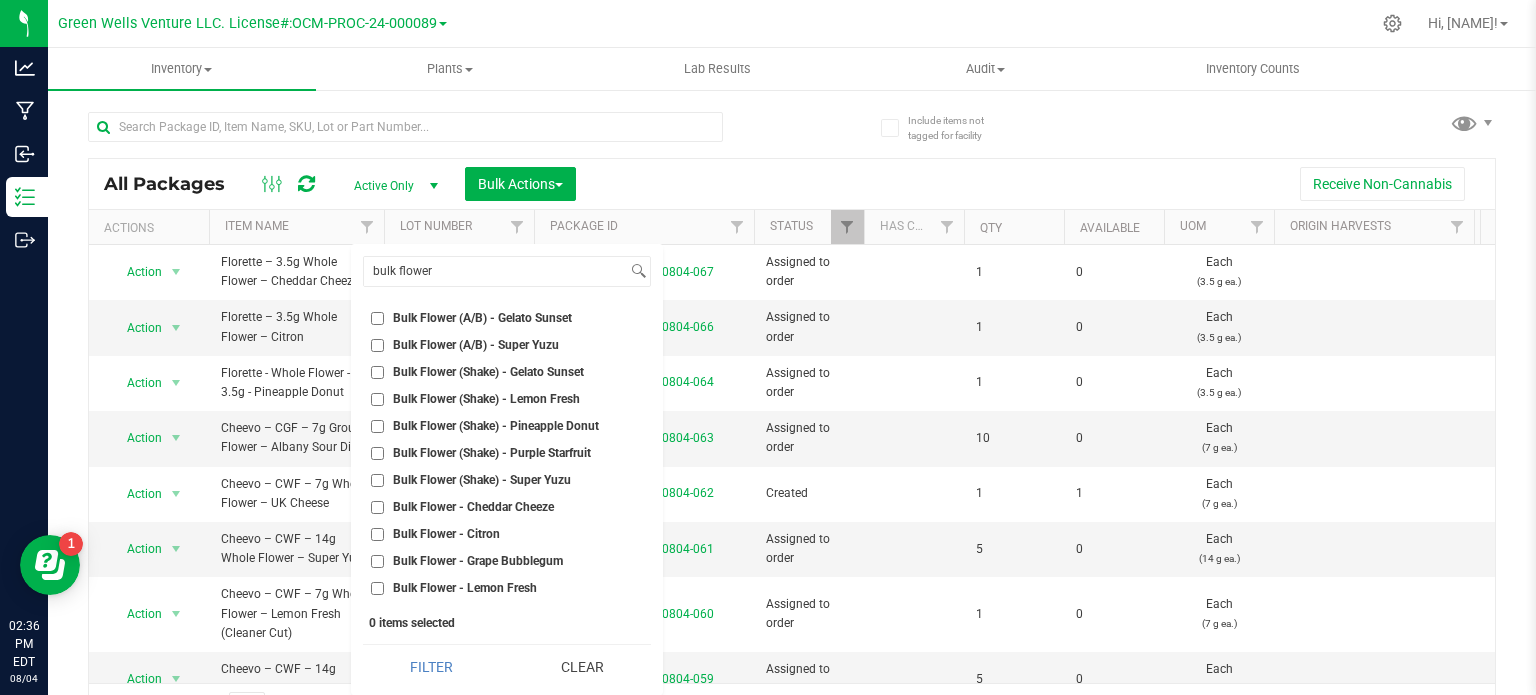 click on "Bulk Flower (A/B) - Super Yuzu" at bounding box center [476, 345] 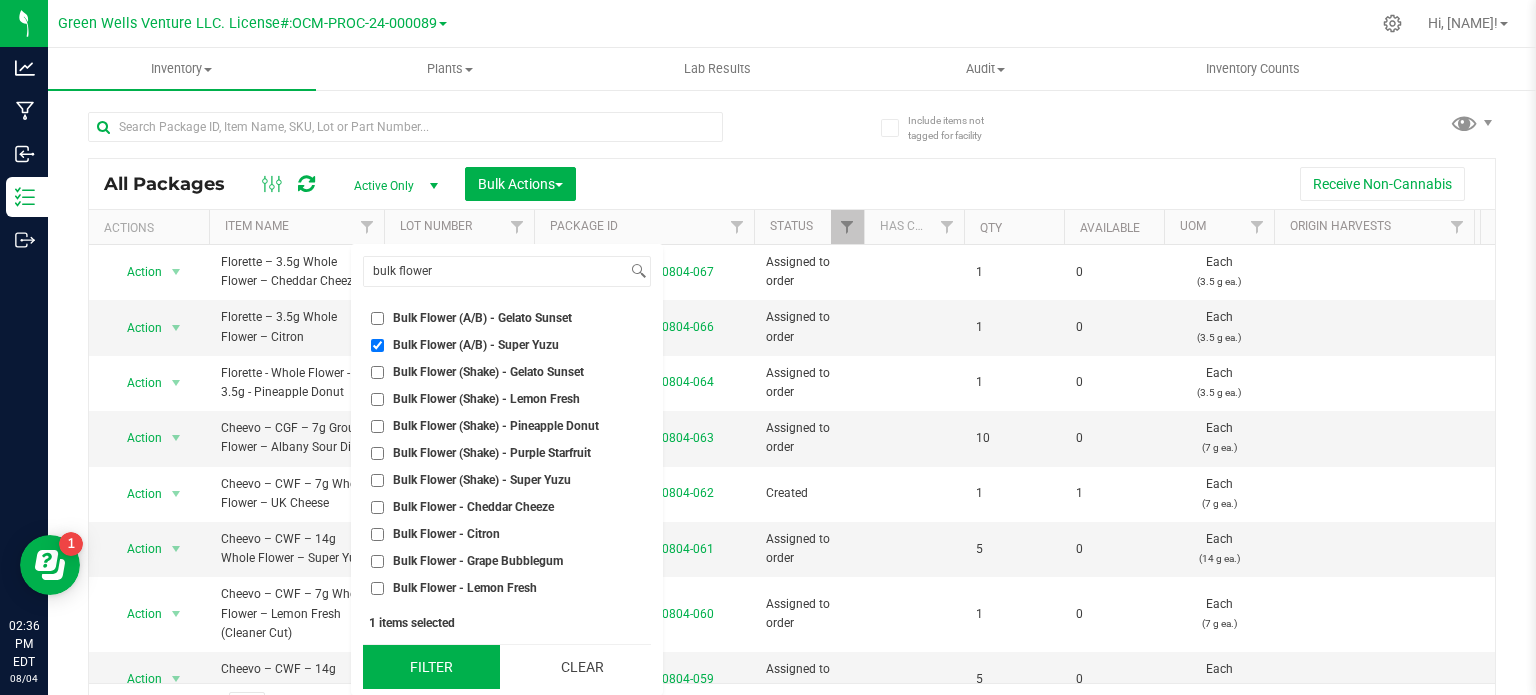 click on "Filter" at bounding box center [431, 667] 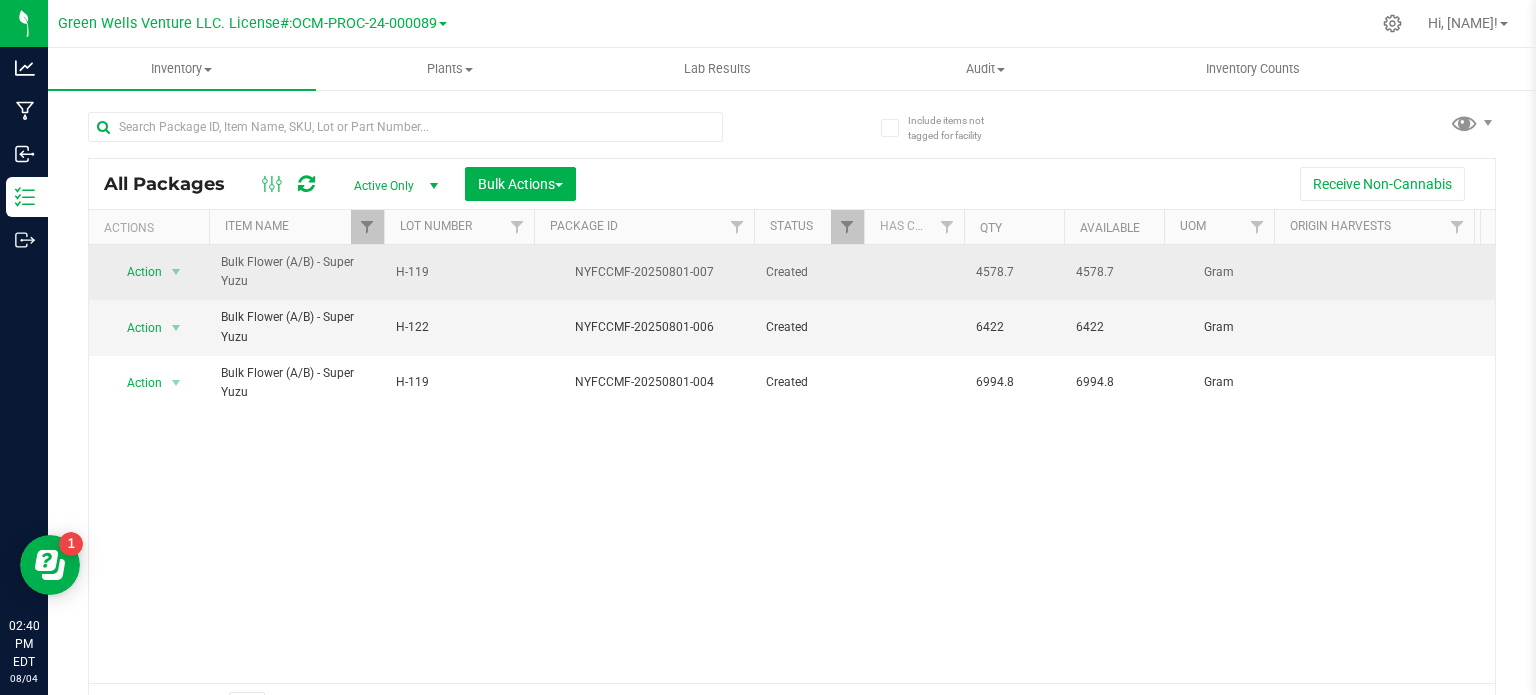 drag, startPoint x: 577, startPoint y: 273, endPoint x: 693, endPoint y: 267, distance: 116.15507 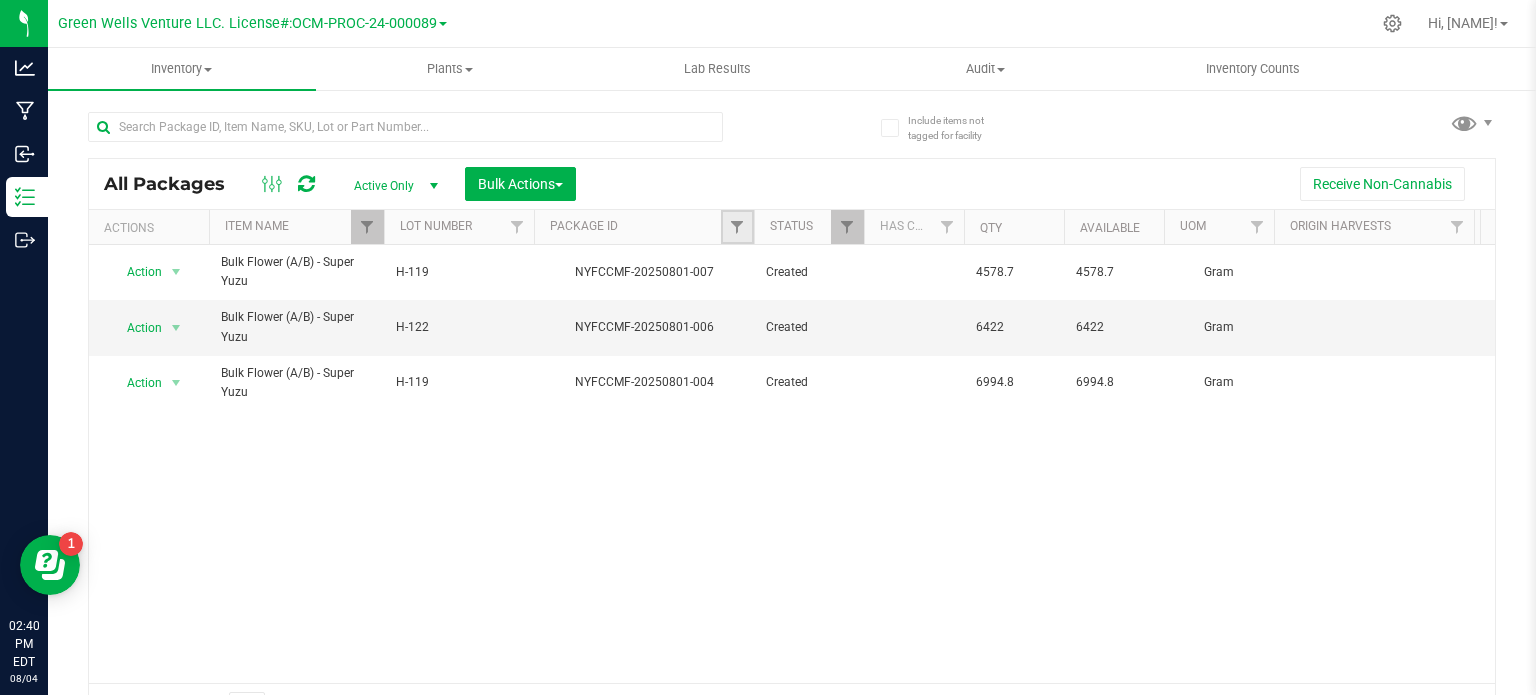 click at bounding box center (737, 227) 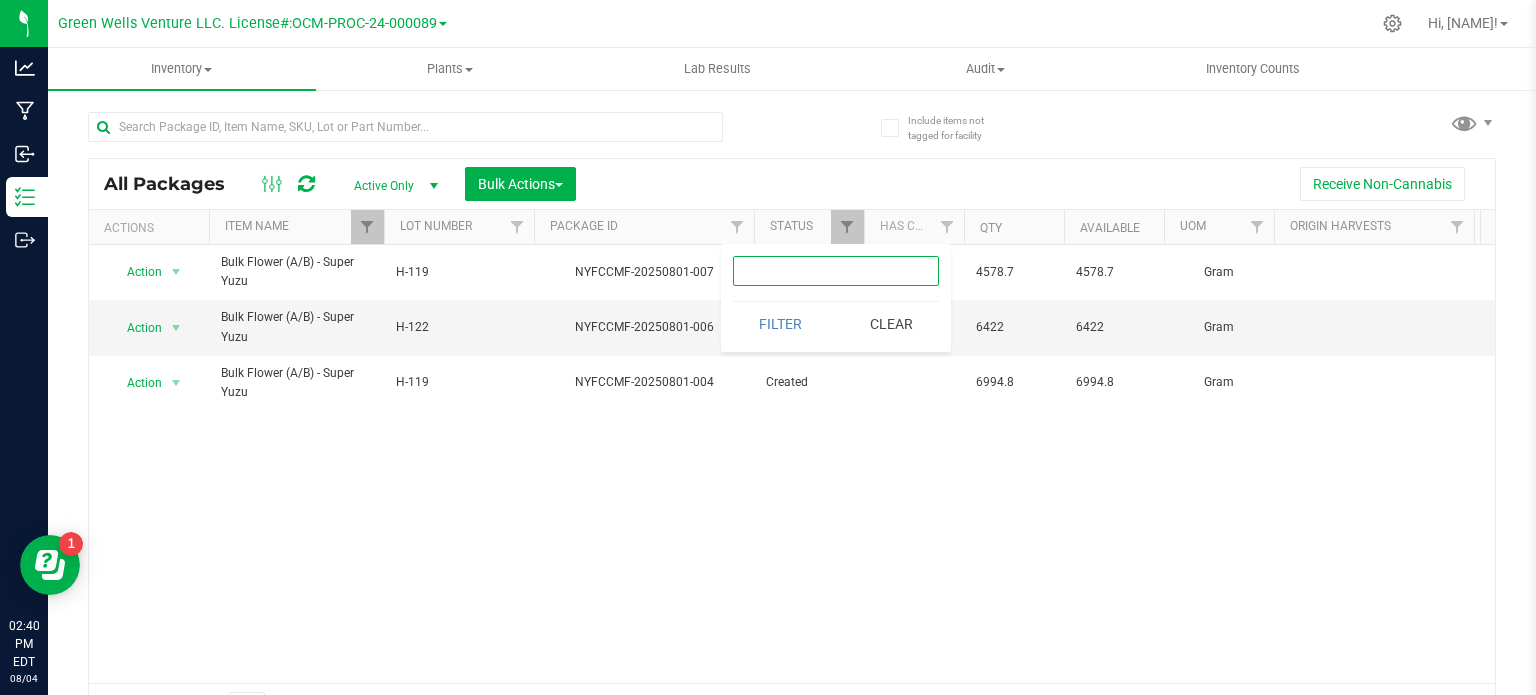 click at bounding box center [836, 271] 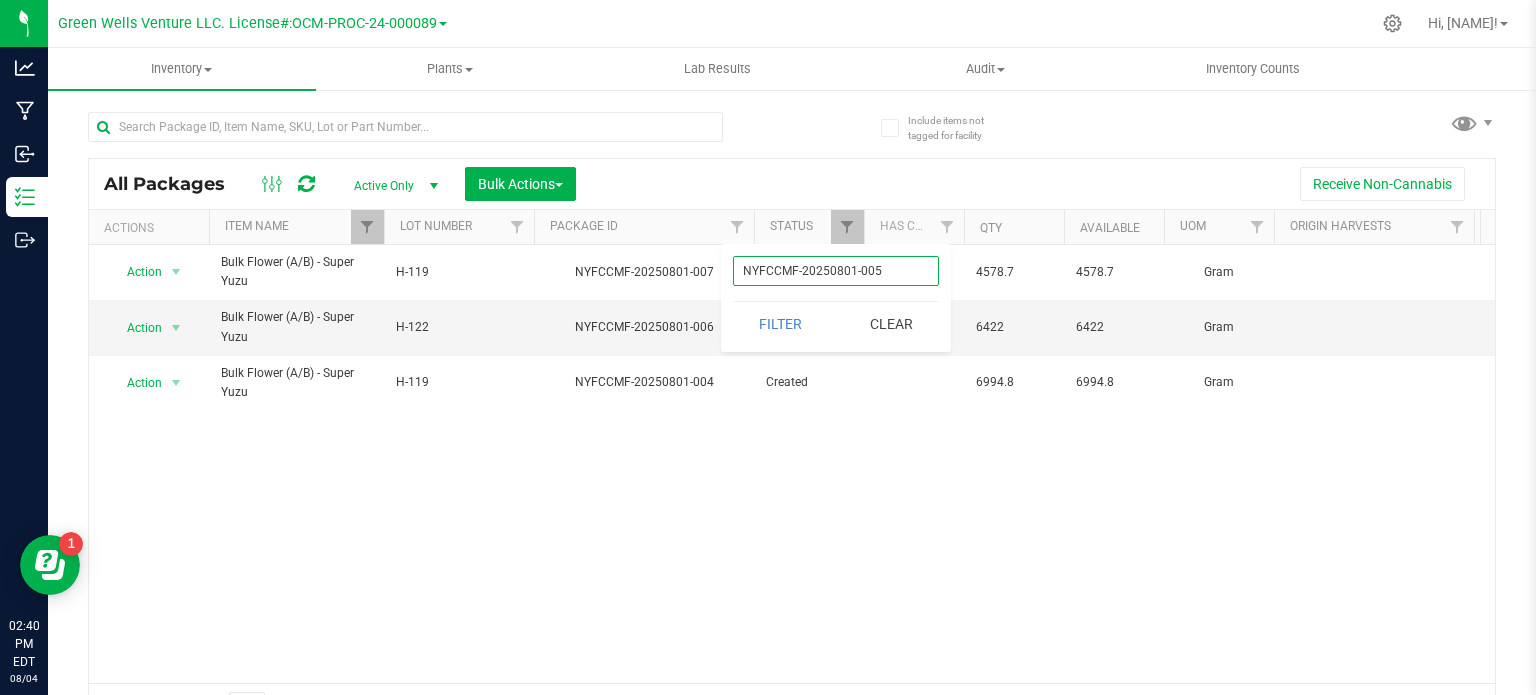 click on "Filter" at bounding box center [781, 324] 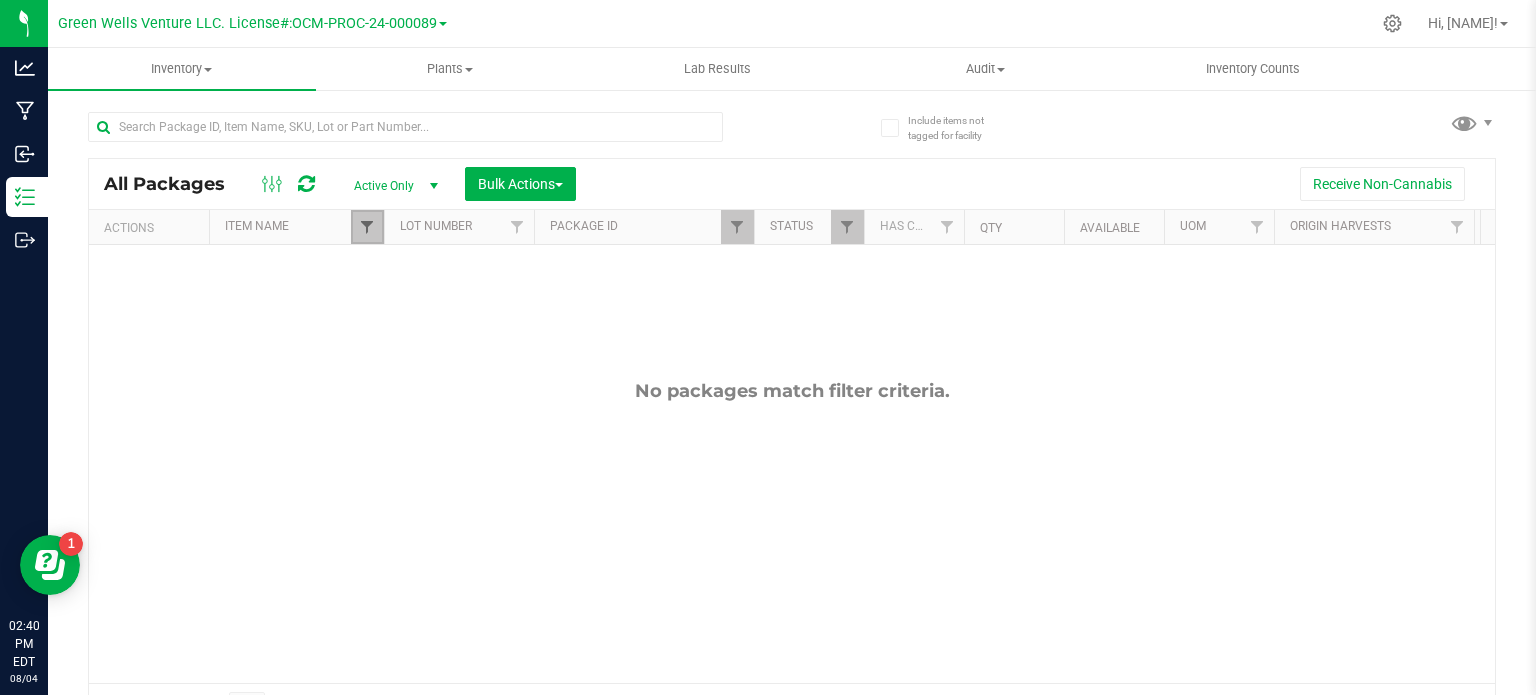 click at bounding box center [367, 227] 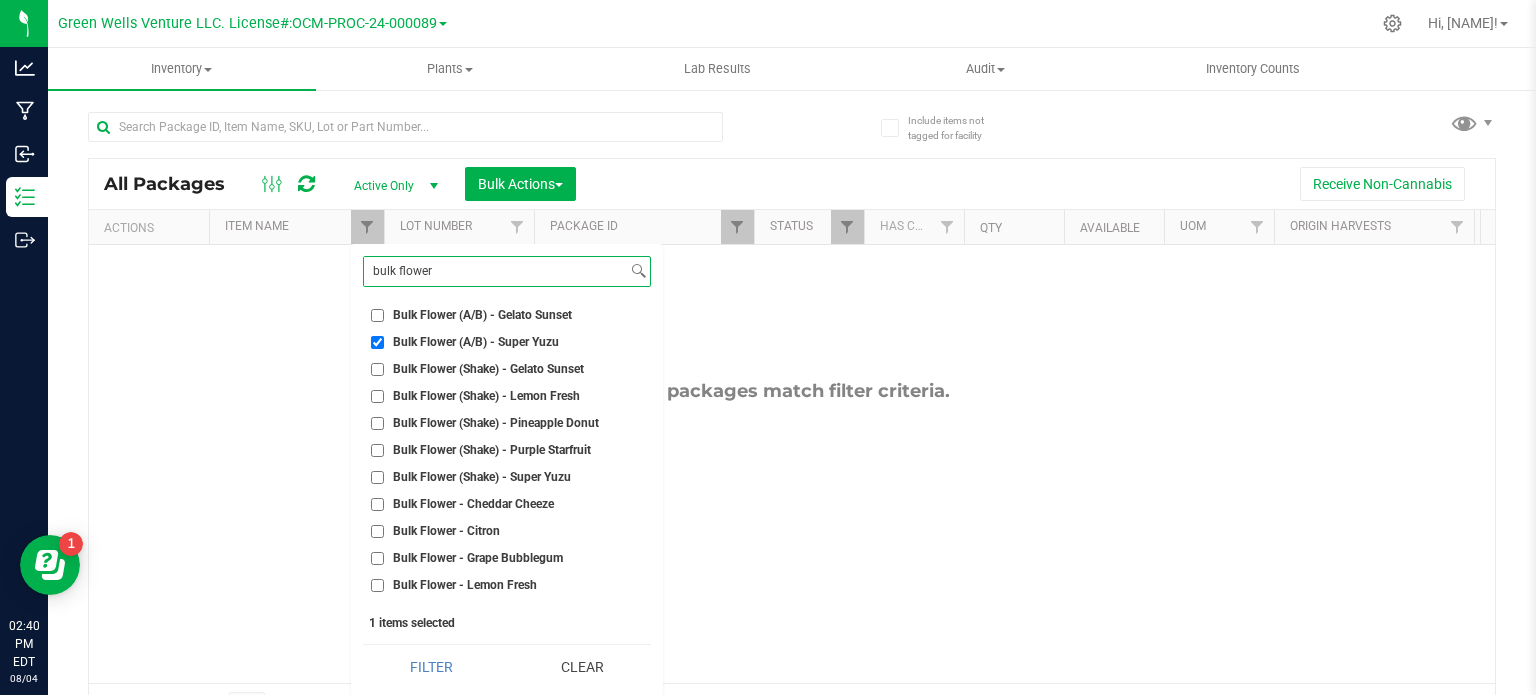 scroll, scrollTop: 0, scrollLeft: 0, axis: both 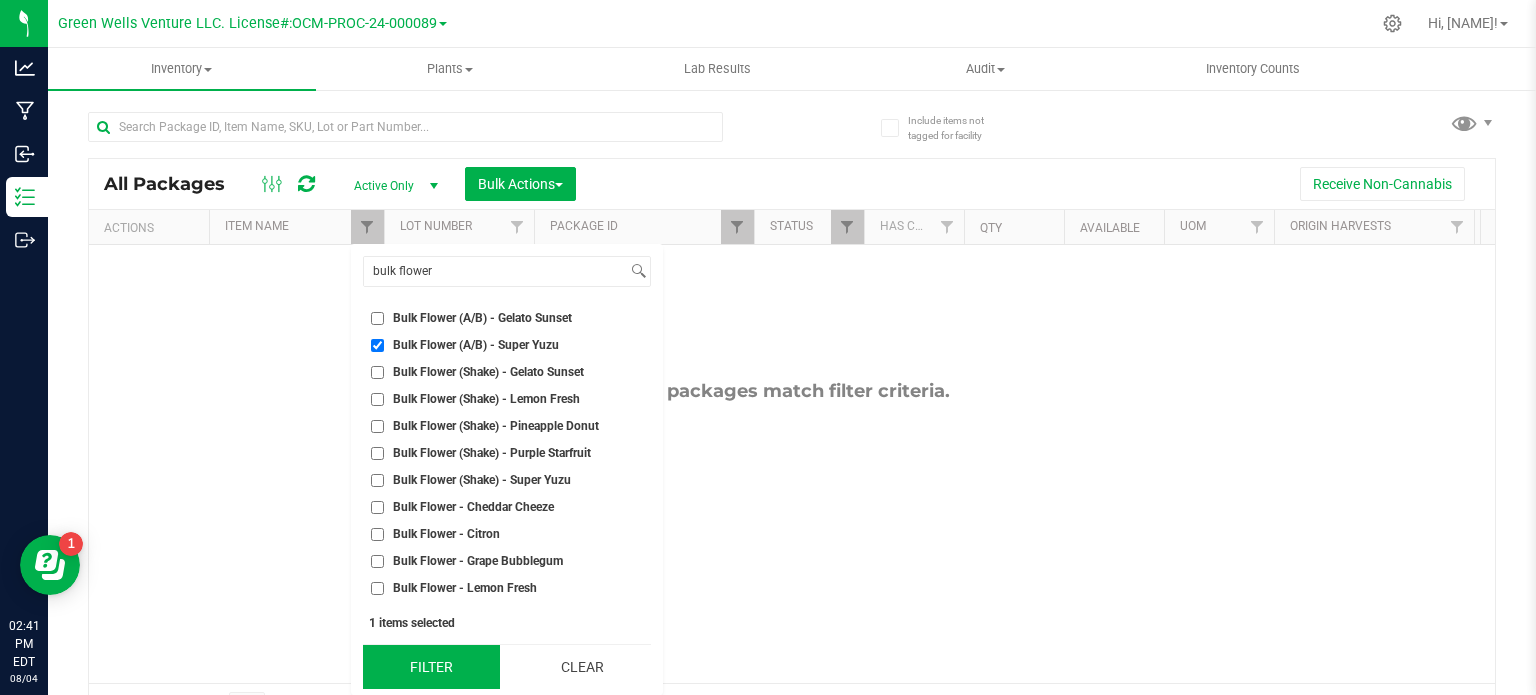 click on "Filter" at bounding box center [431, 667] 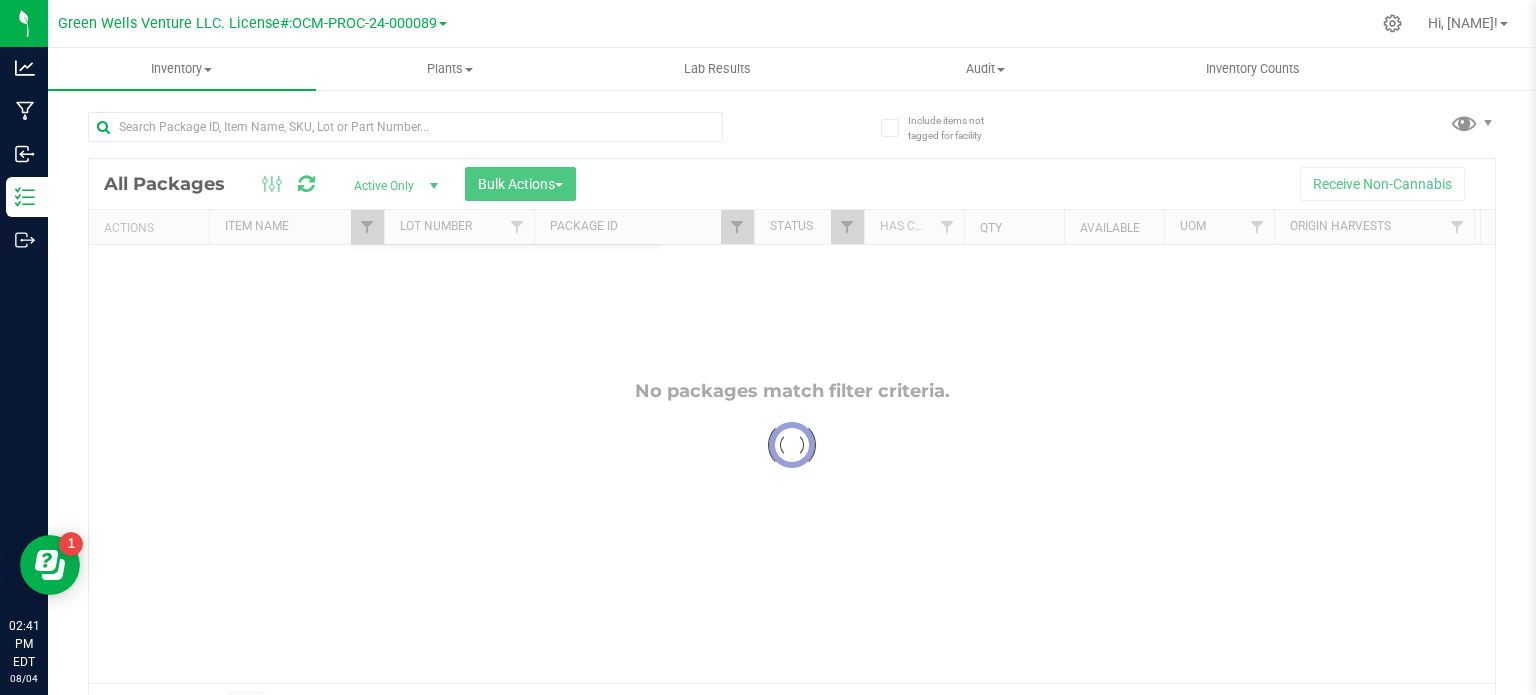 type on "NYFCCMF-20250801-005" 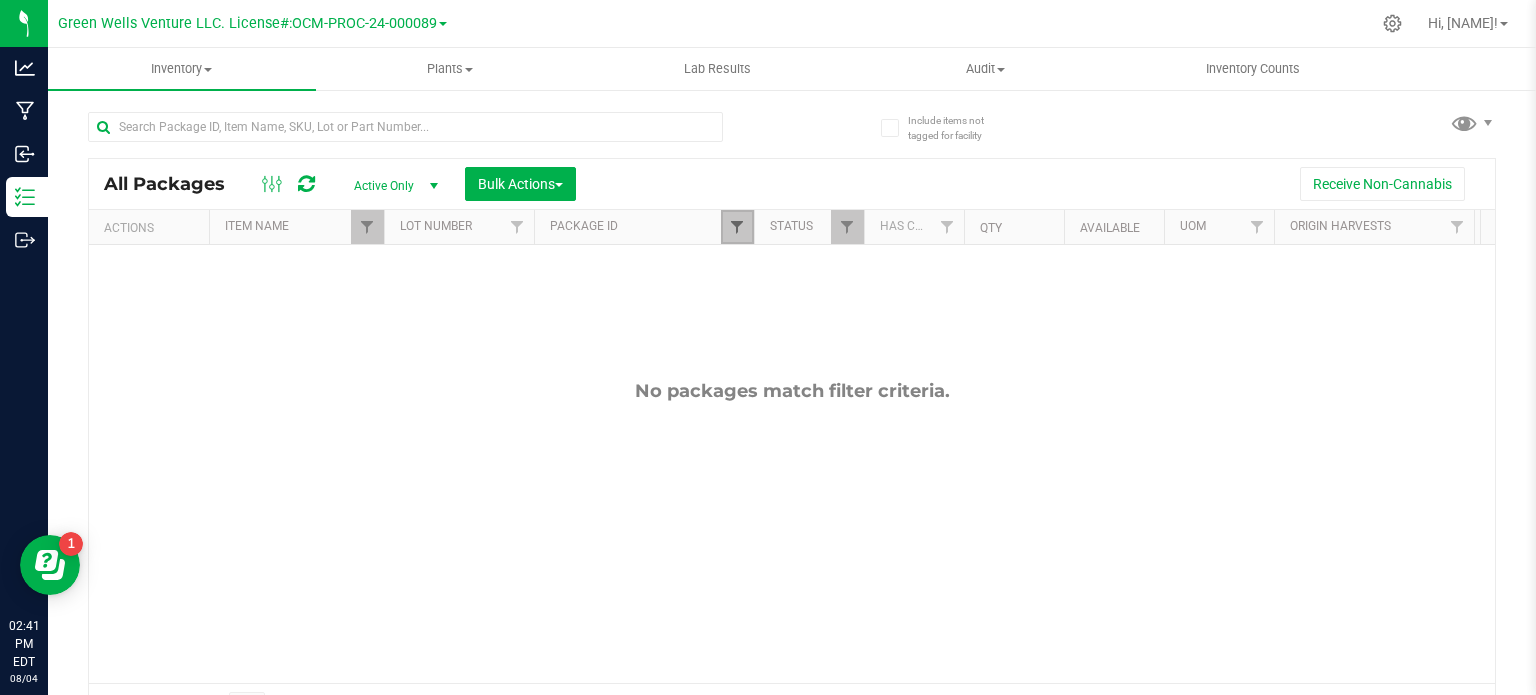 click at bounding box center [737, 227] 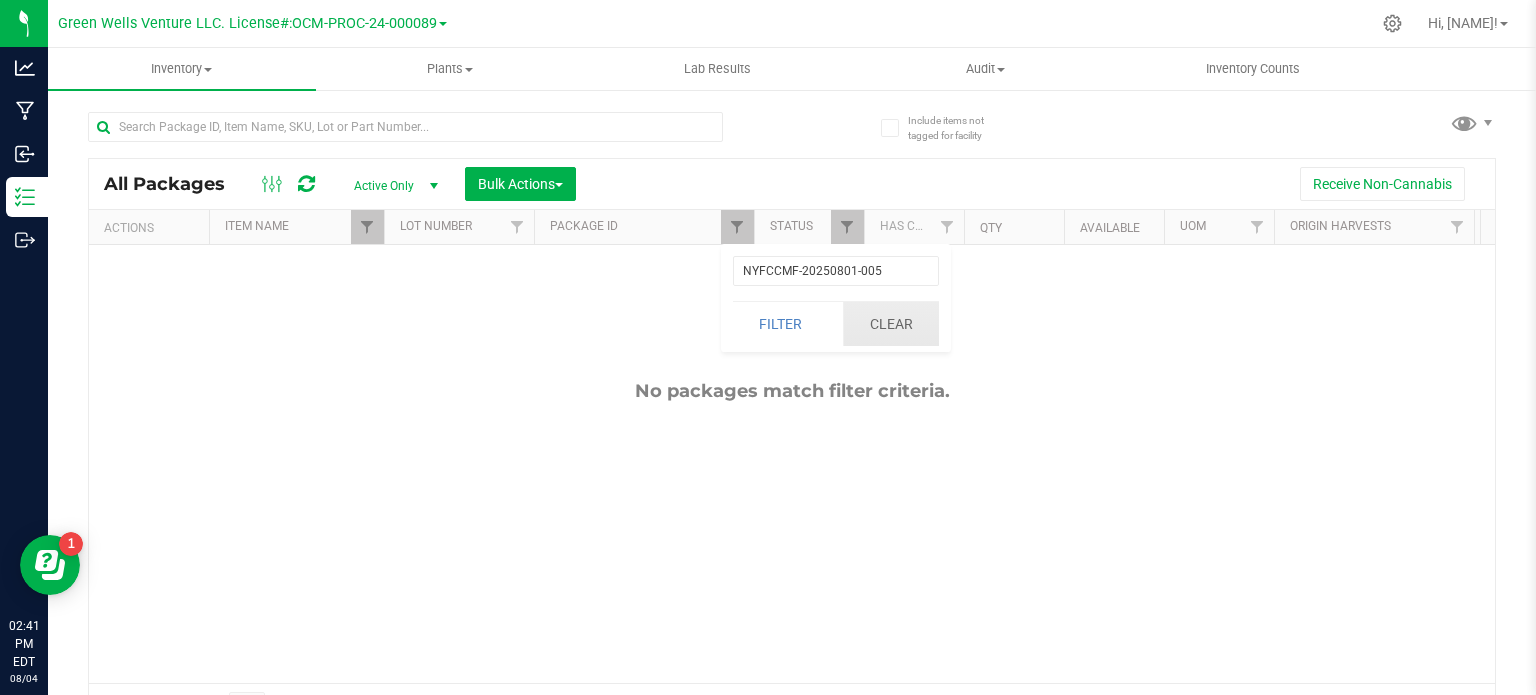 click on "Clear" at bounding box center (891, 324) 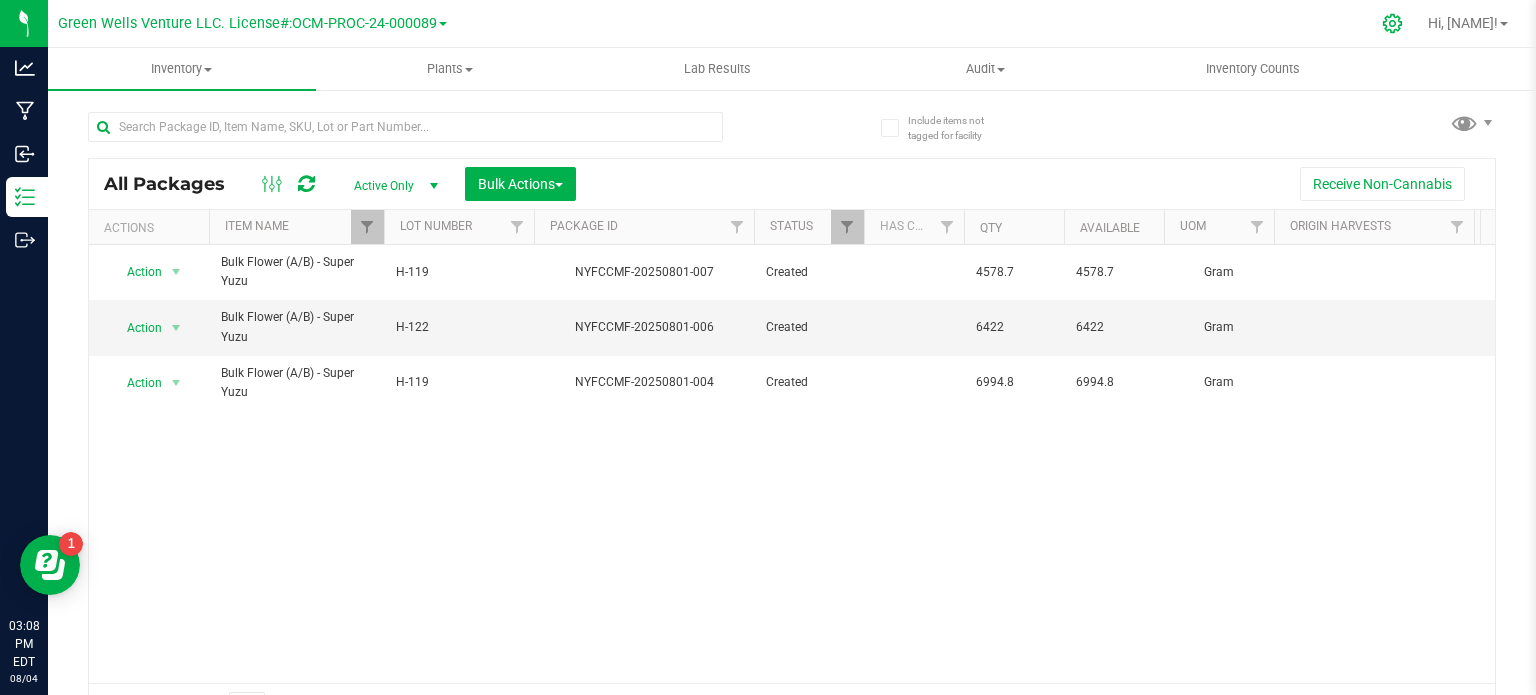 click 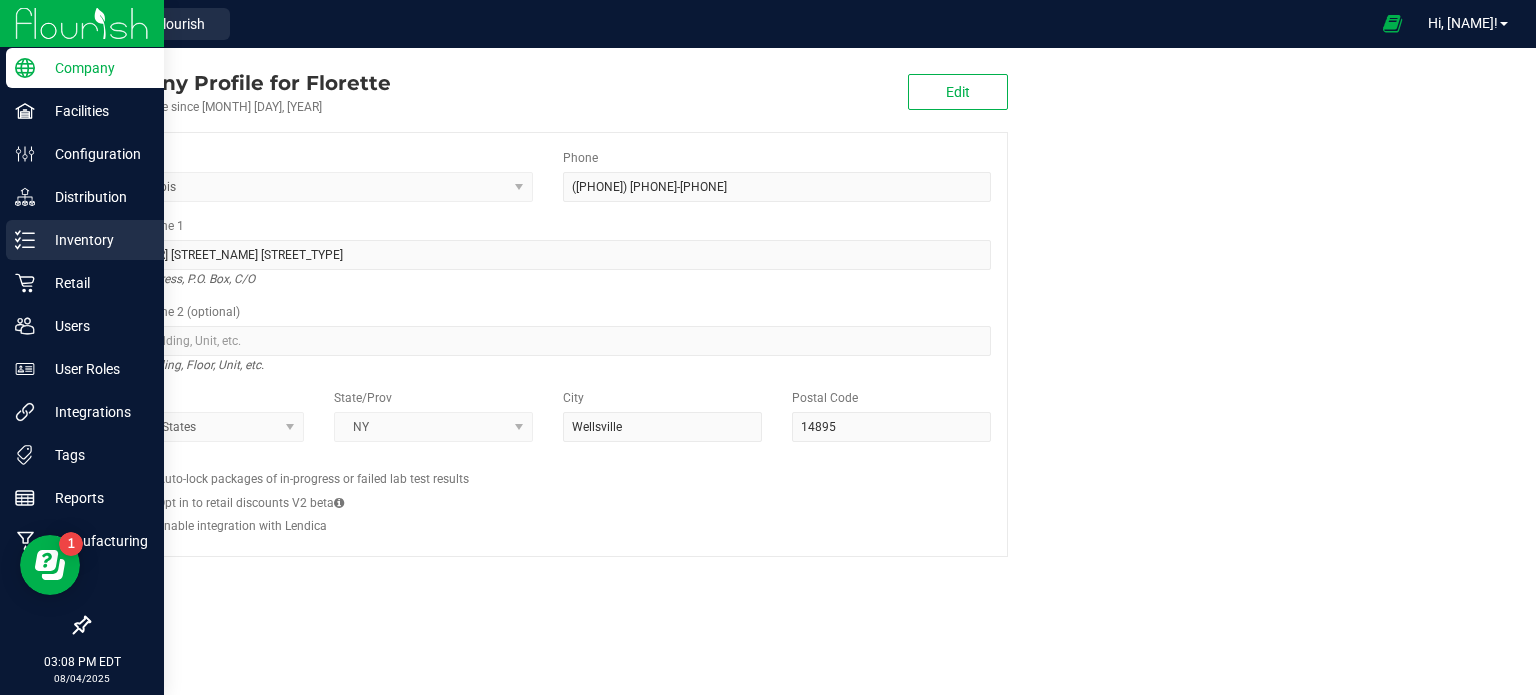 click on "Inventory" at bounding box center (95, 240) 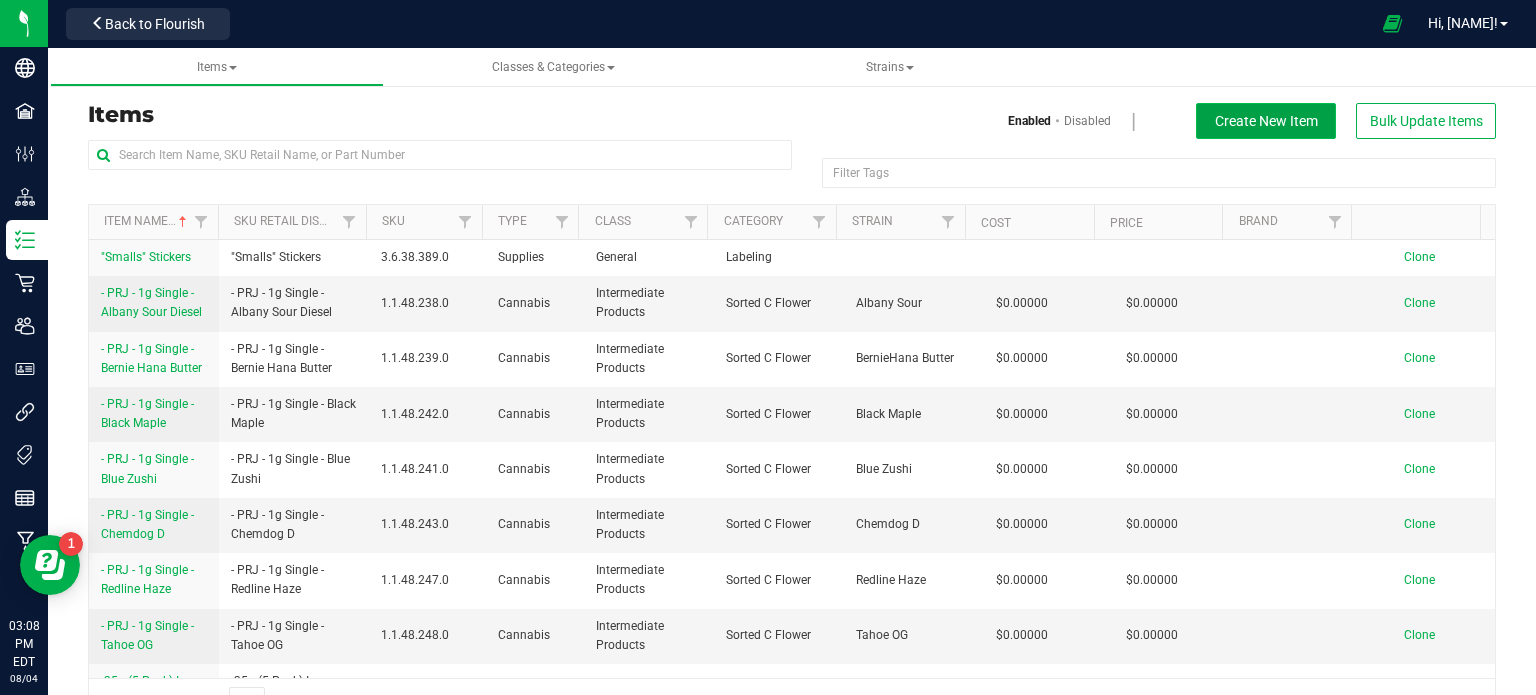 click on "Create New Item" at bounding box center [1266, 121] 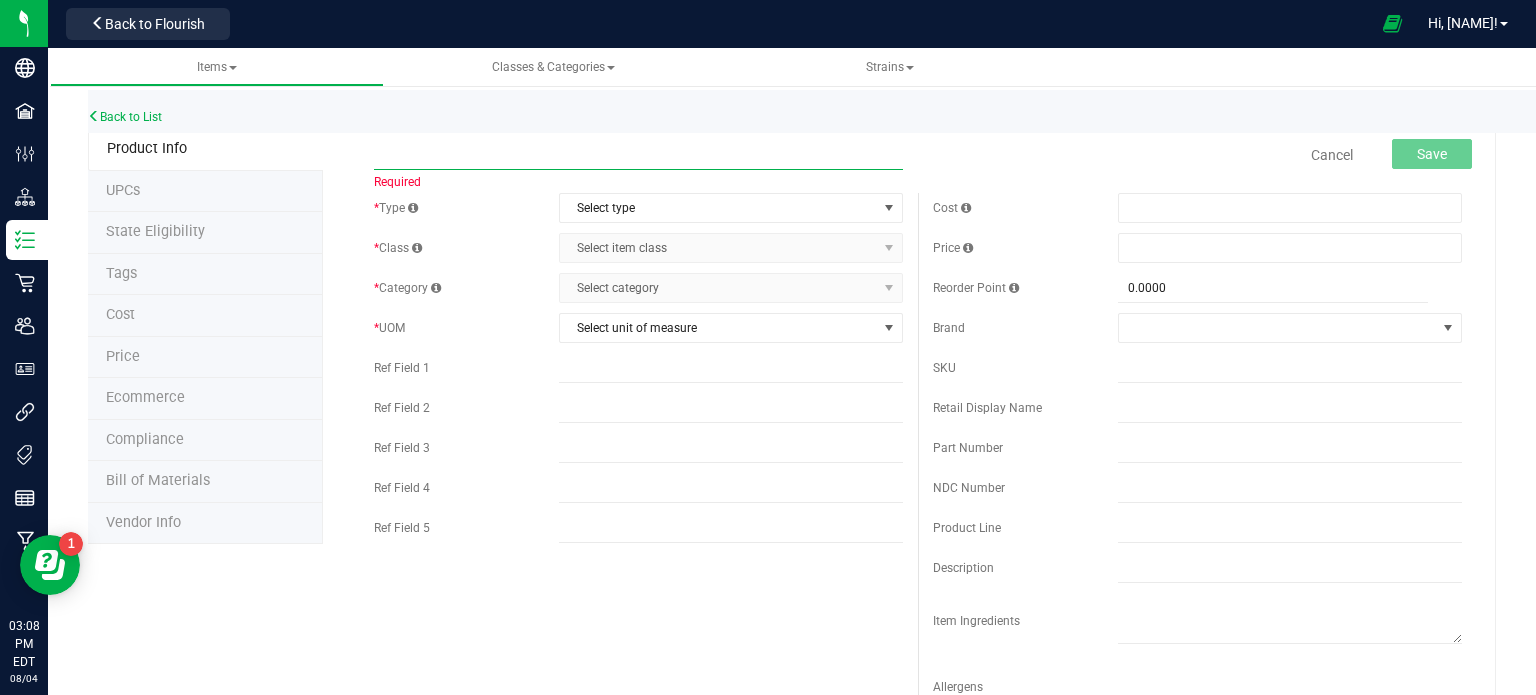 paste on "Cheevo – CWF – 28g Whole Flower – Sour Tangie" 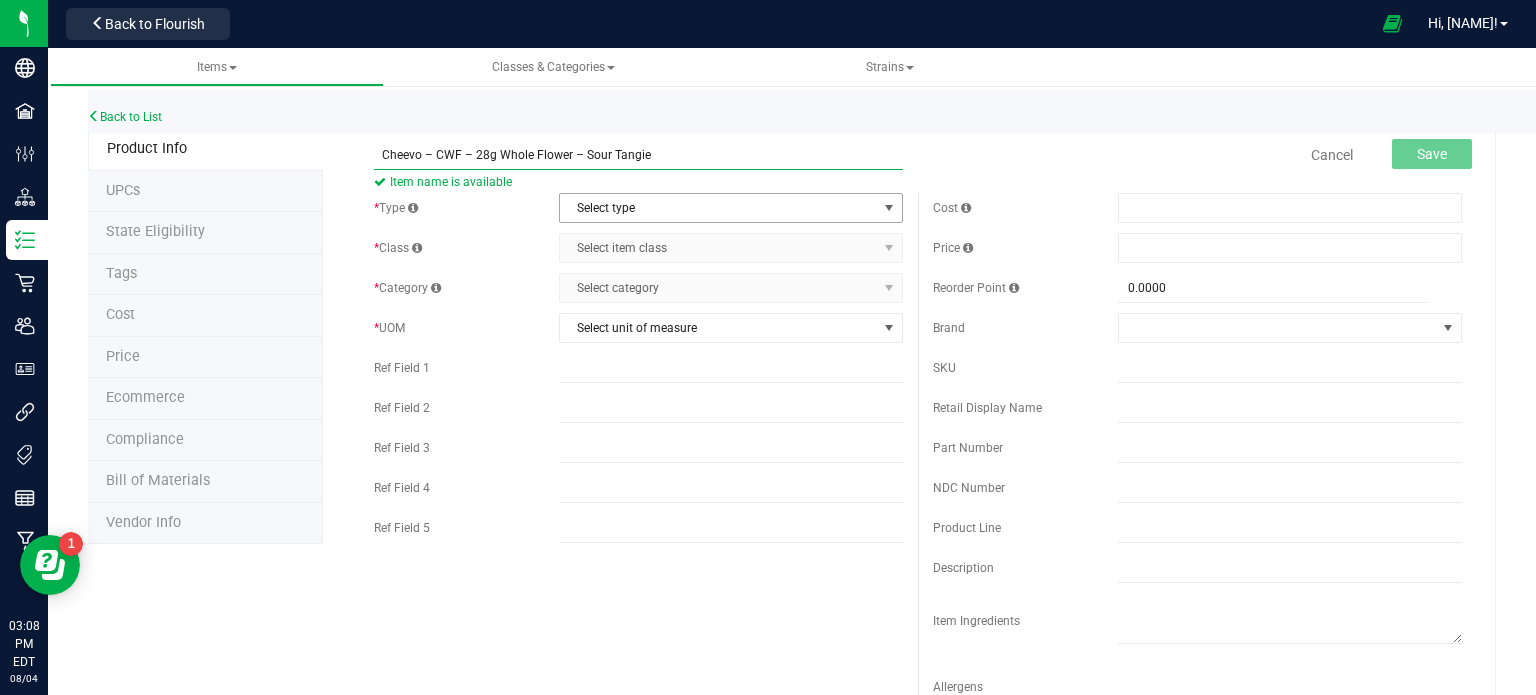 type on "Cheevo – CWF – 28g Whole Flower – Sour Tangie" 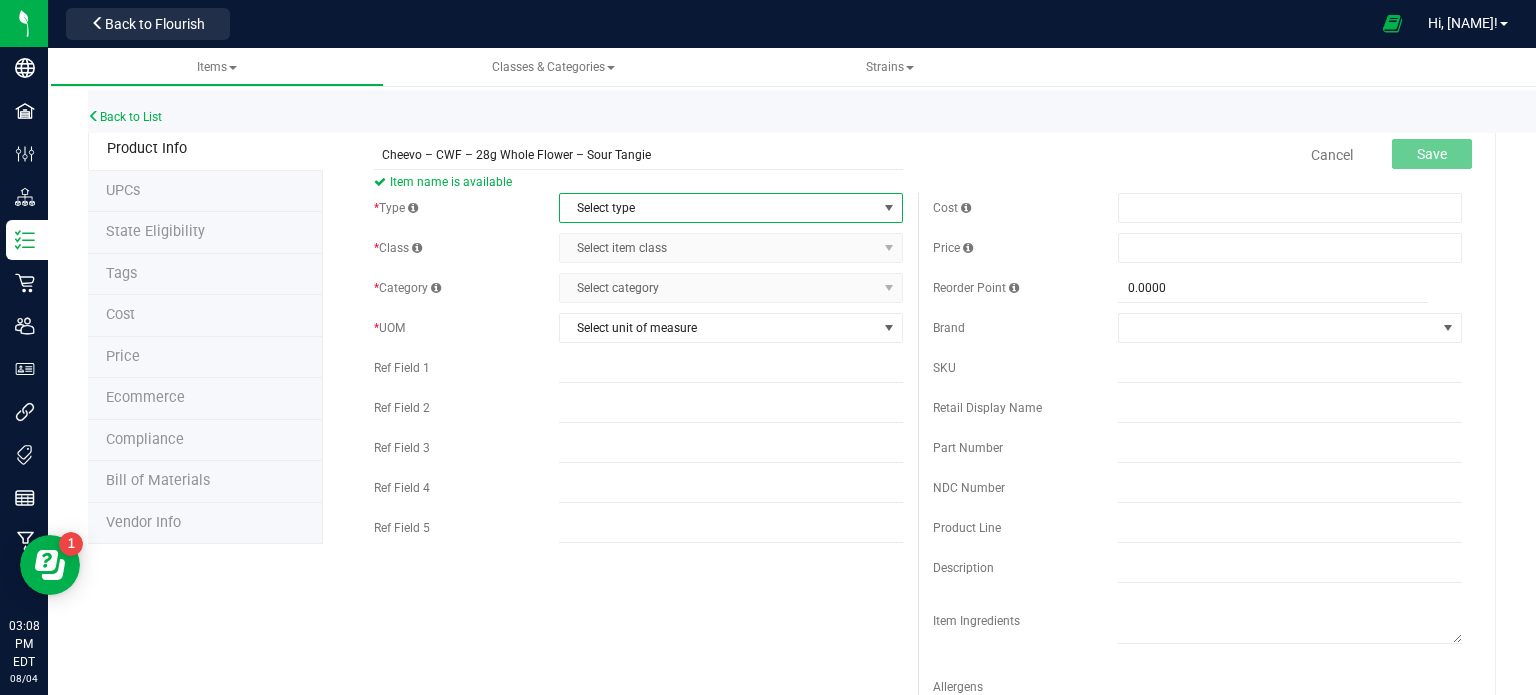 click on "Select type" at bounding box center [718, 208] 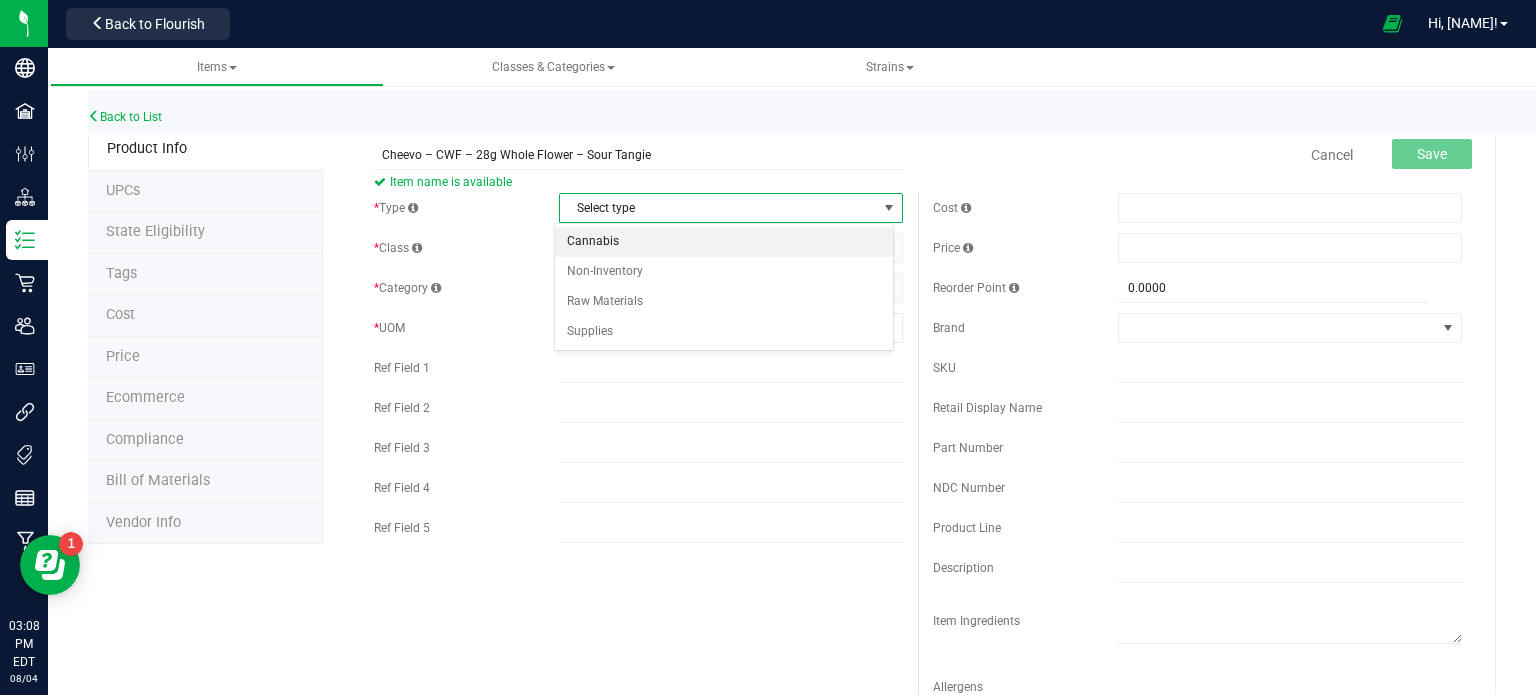 click on "Cannabis" at bounding box center (724, 242) 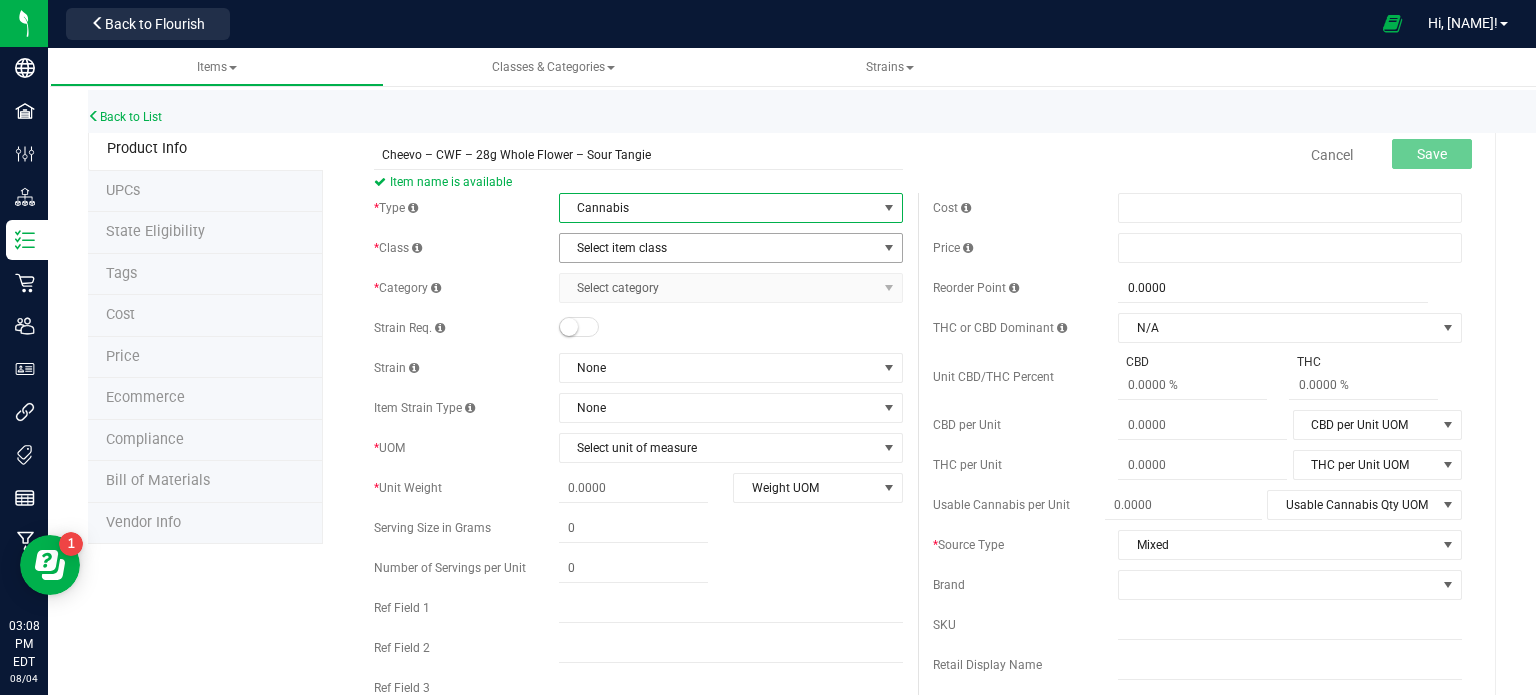click on "Select item class" at bounding box center [718, 248] 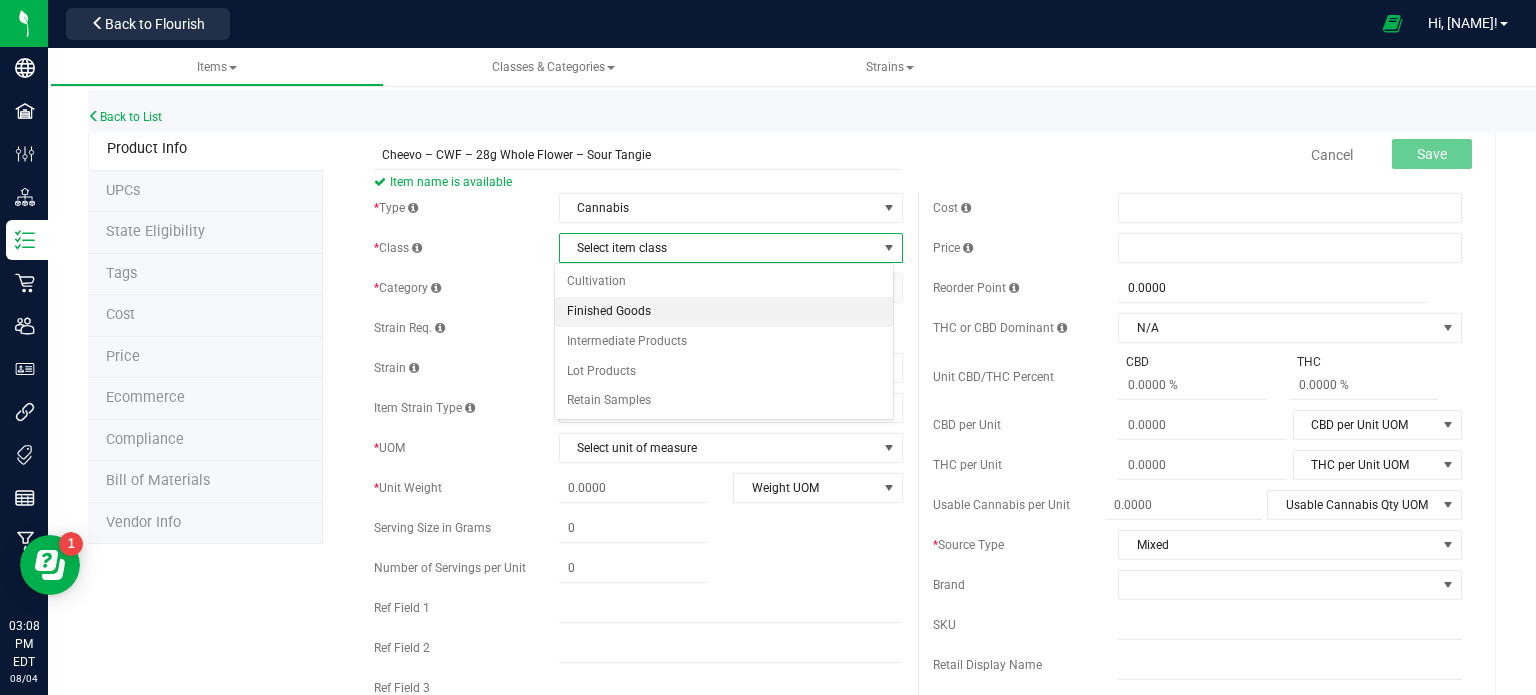 click on "Finished Goods" at bounding box center [724, 312] 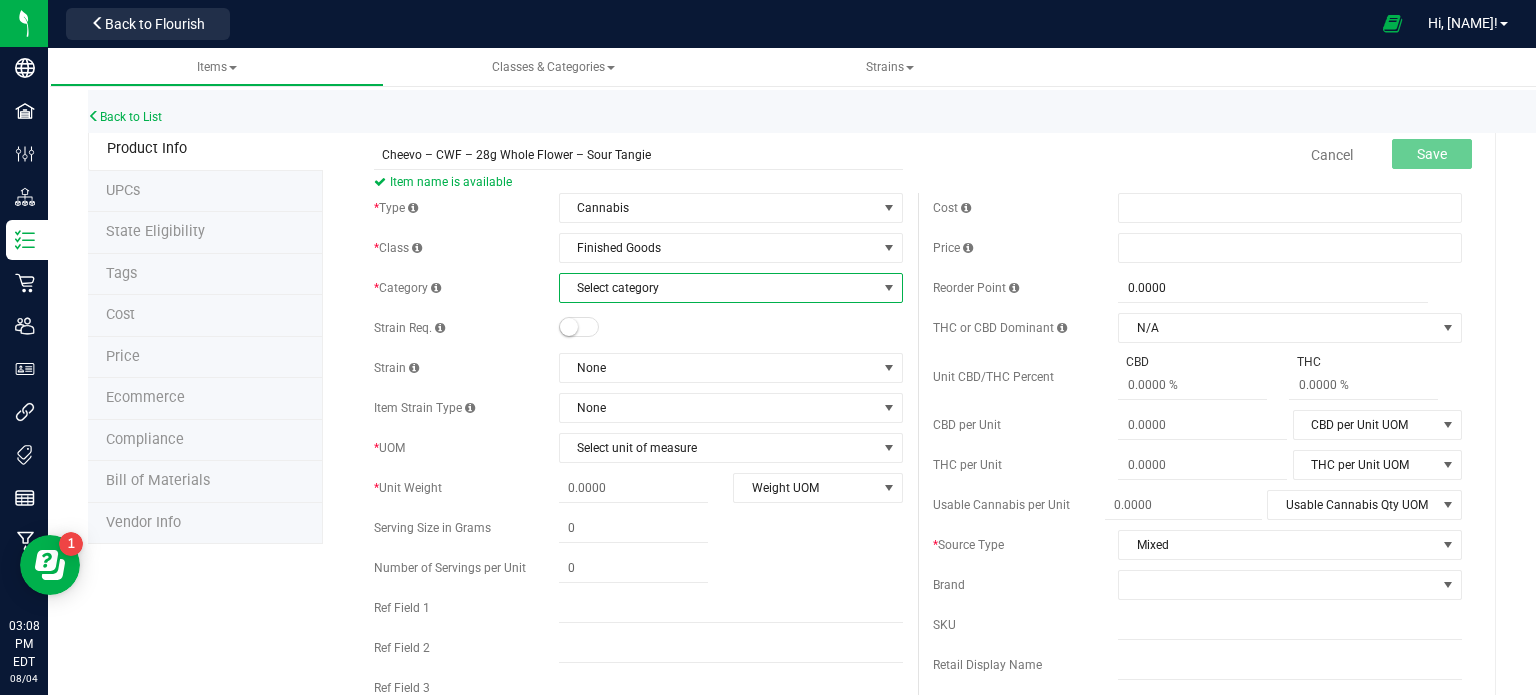 click on "Select category" at bounding box center [718, 288] 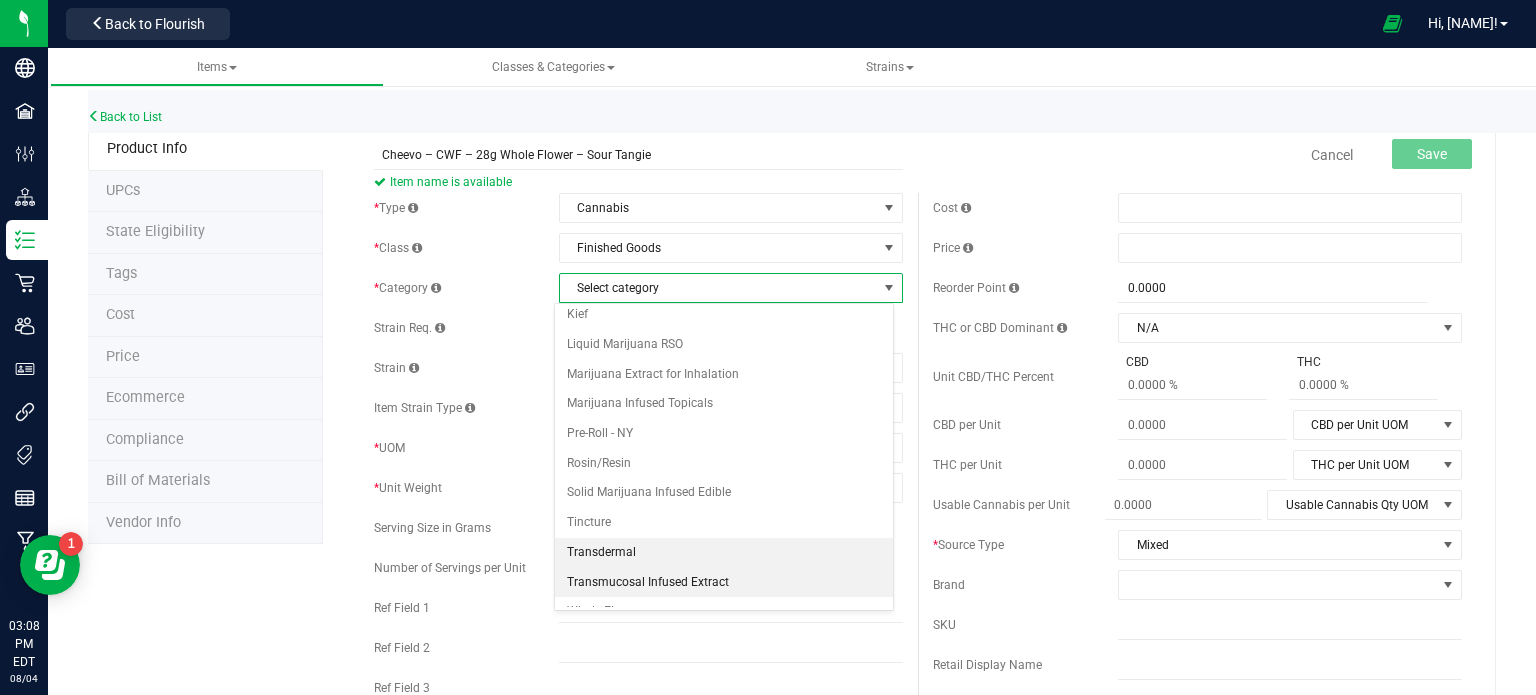 scroll, scrollTop: 52, scrollLeft: 0, axis: vertical 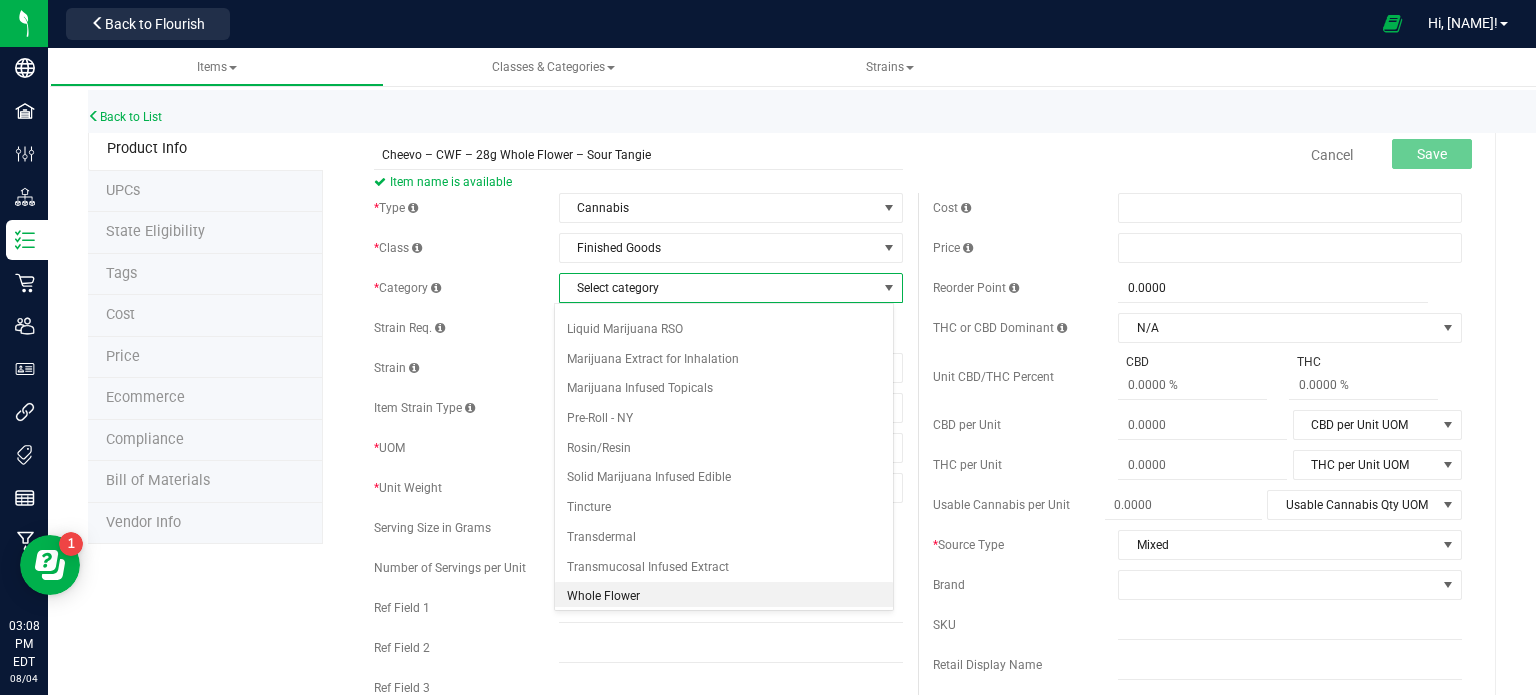 click on "Whole Flower" at bounding box center [724, 597] 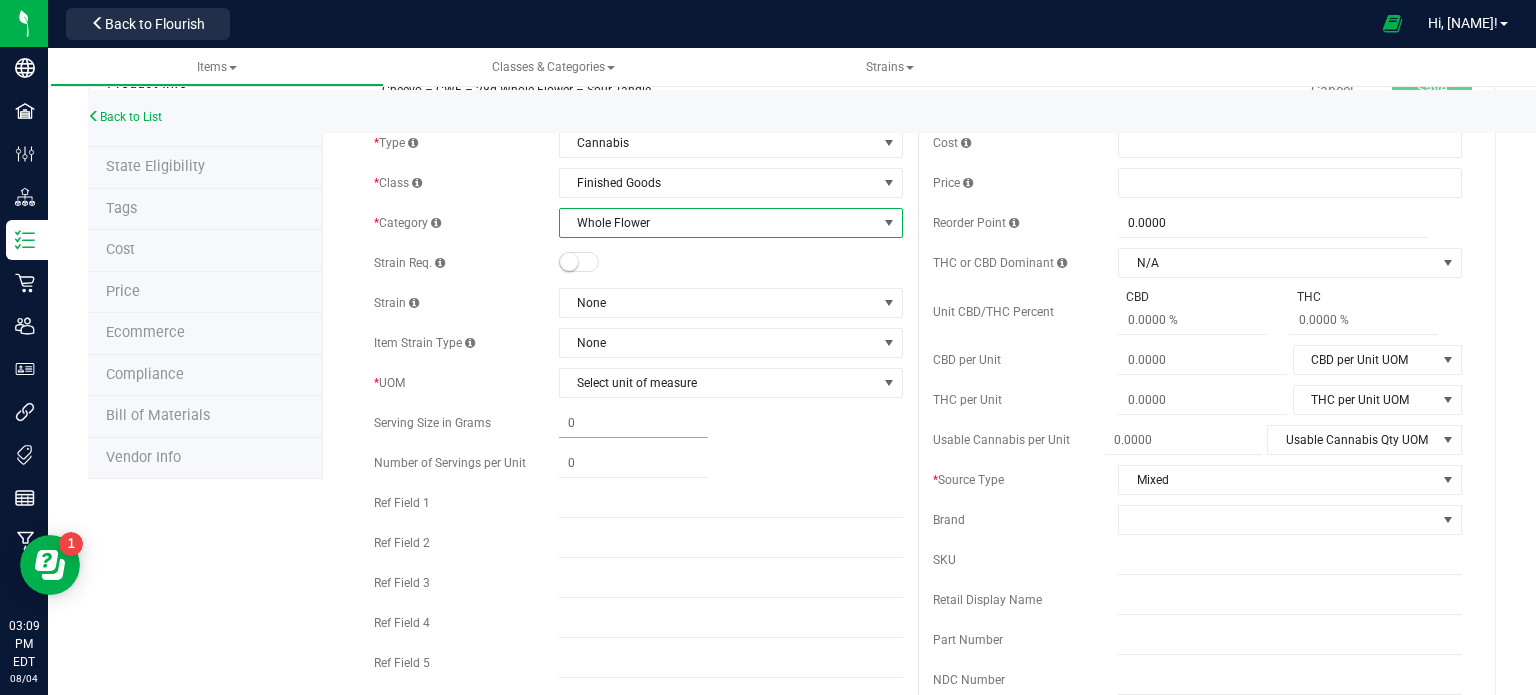 scroll, scrollTop: 100, scrollLeft: 0, axis: vertical 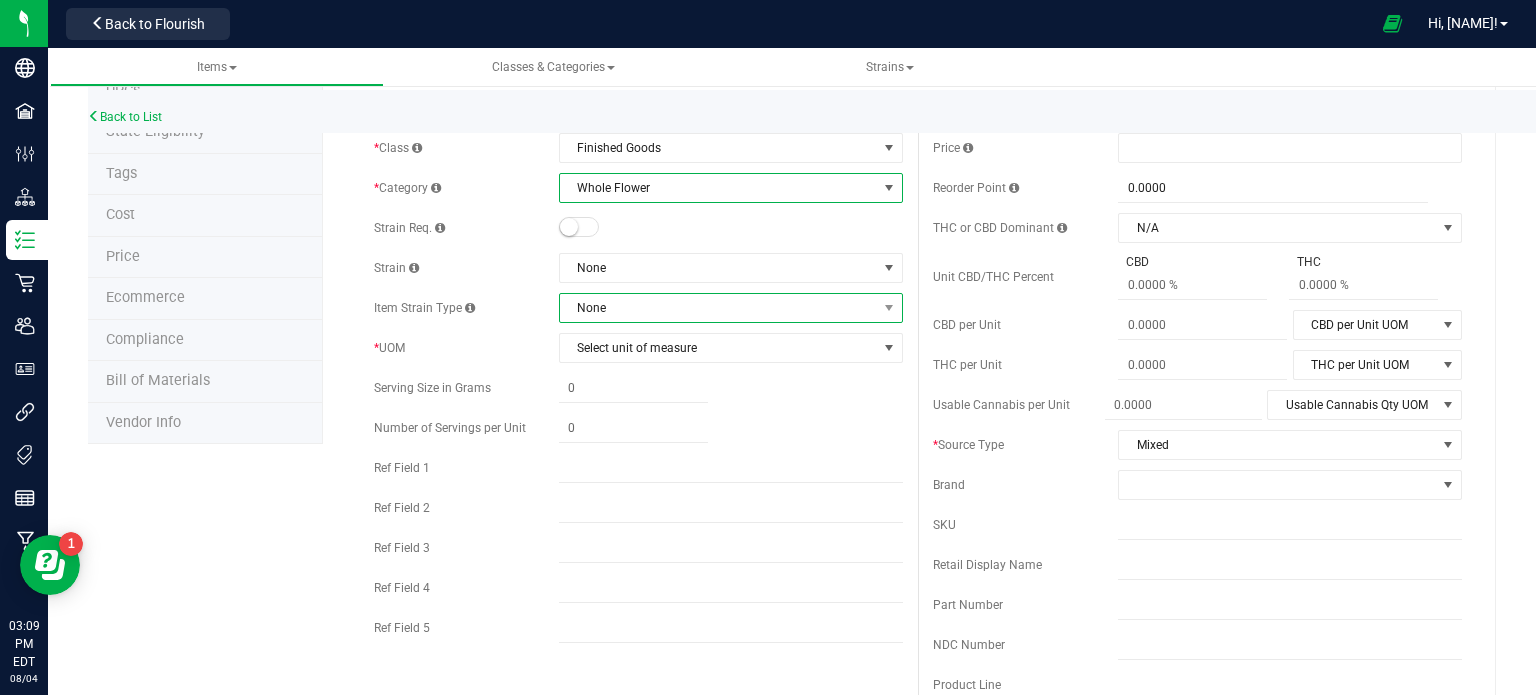 click on "None" at bounding box center [718, 308] 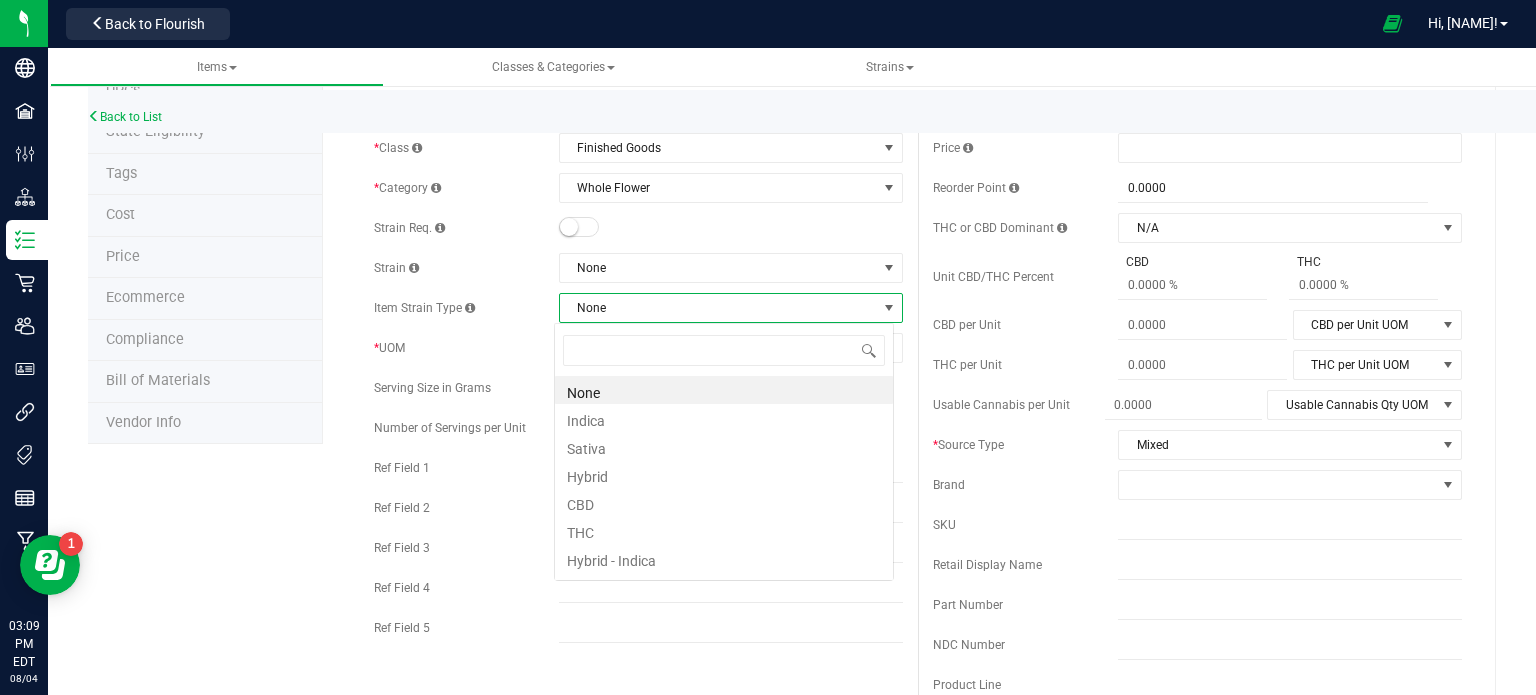 scroll, scrollTop: 99970, scrollLeft: 99660, axis: both 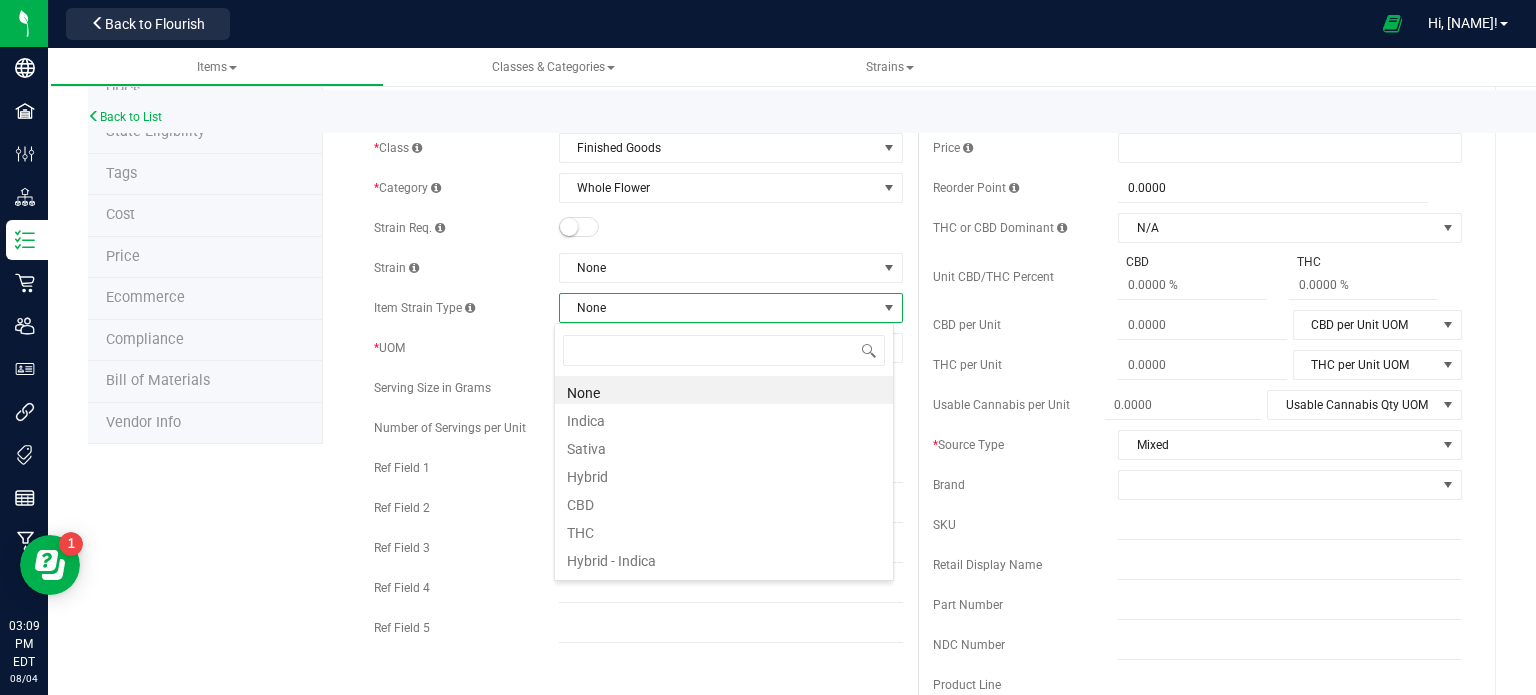 click on "None" at bounding box center [718, 308] 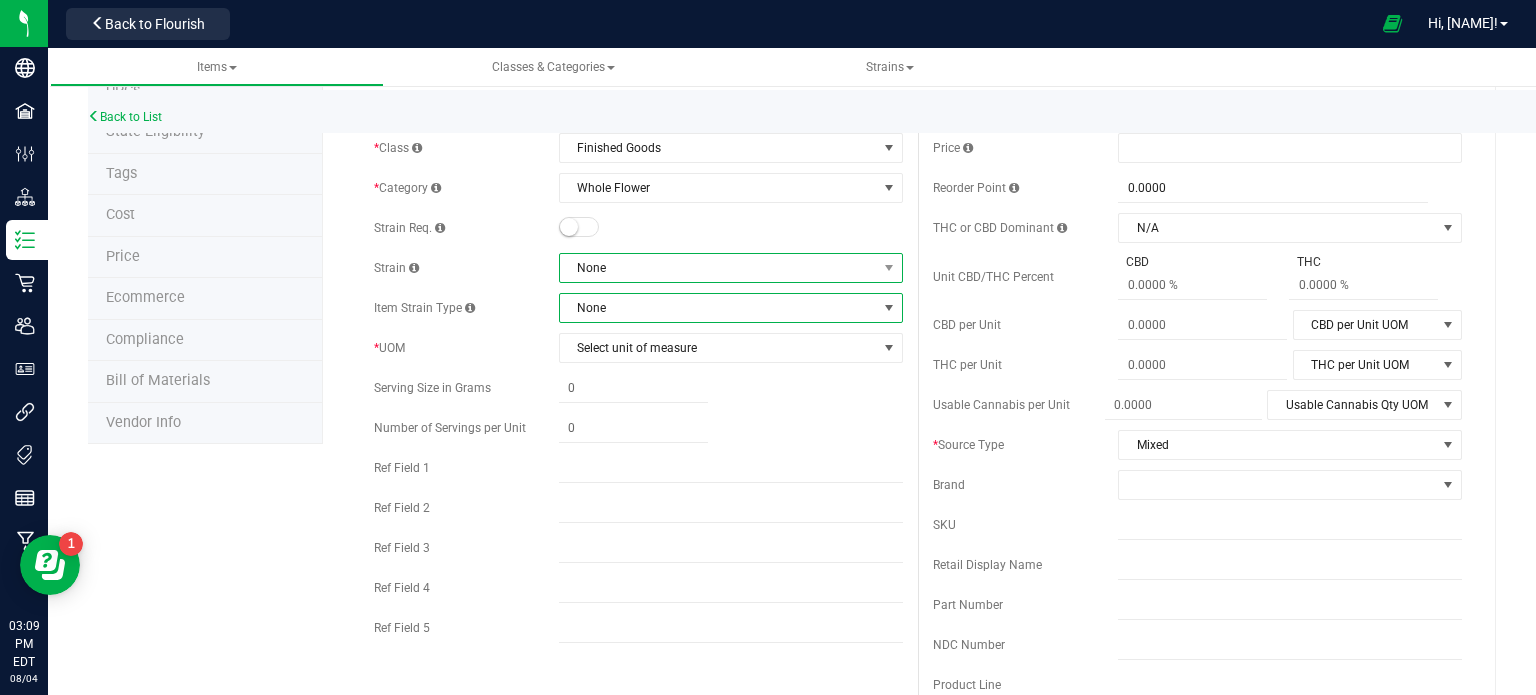 click on "None" at bounding box center (718, 268) 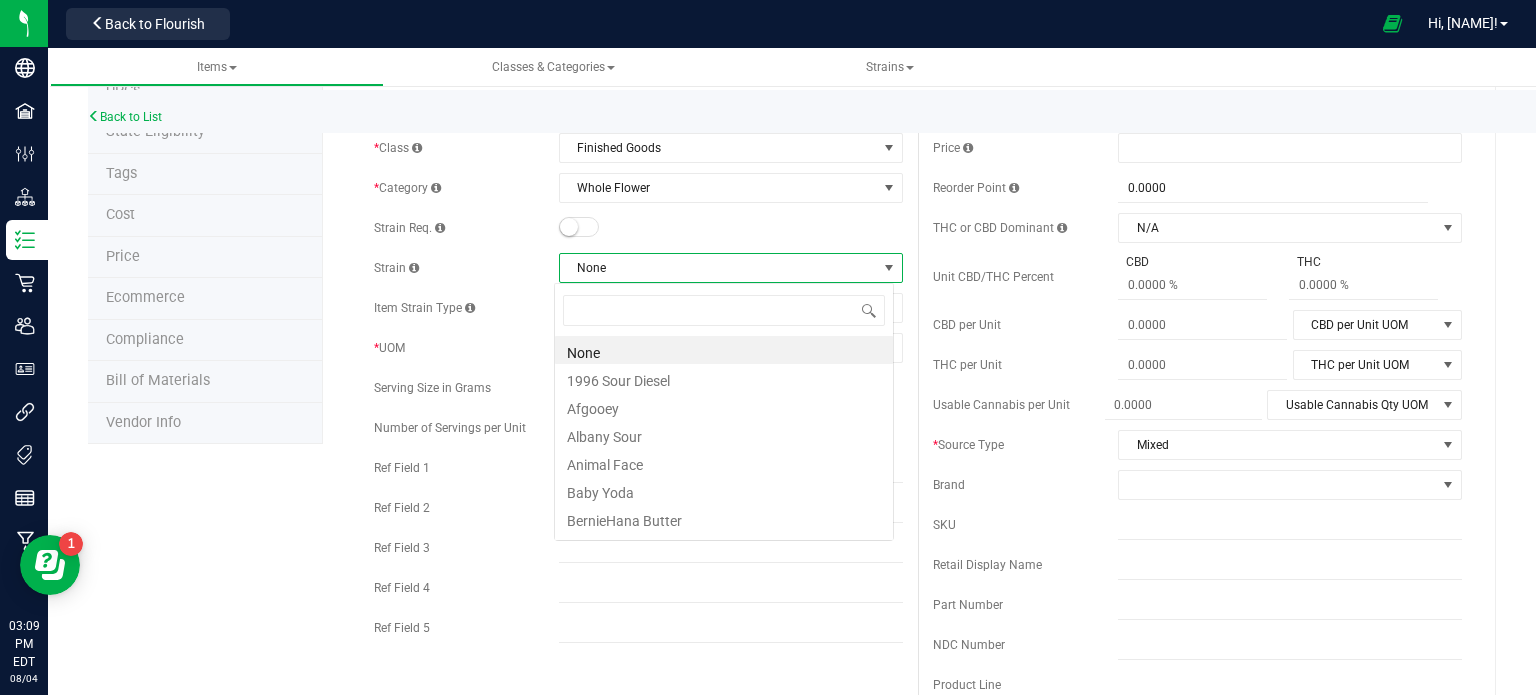 scroll, scrollTop: 99970, scrollLeft: 99660, axis: both 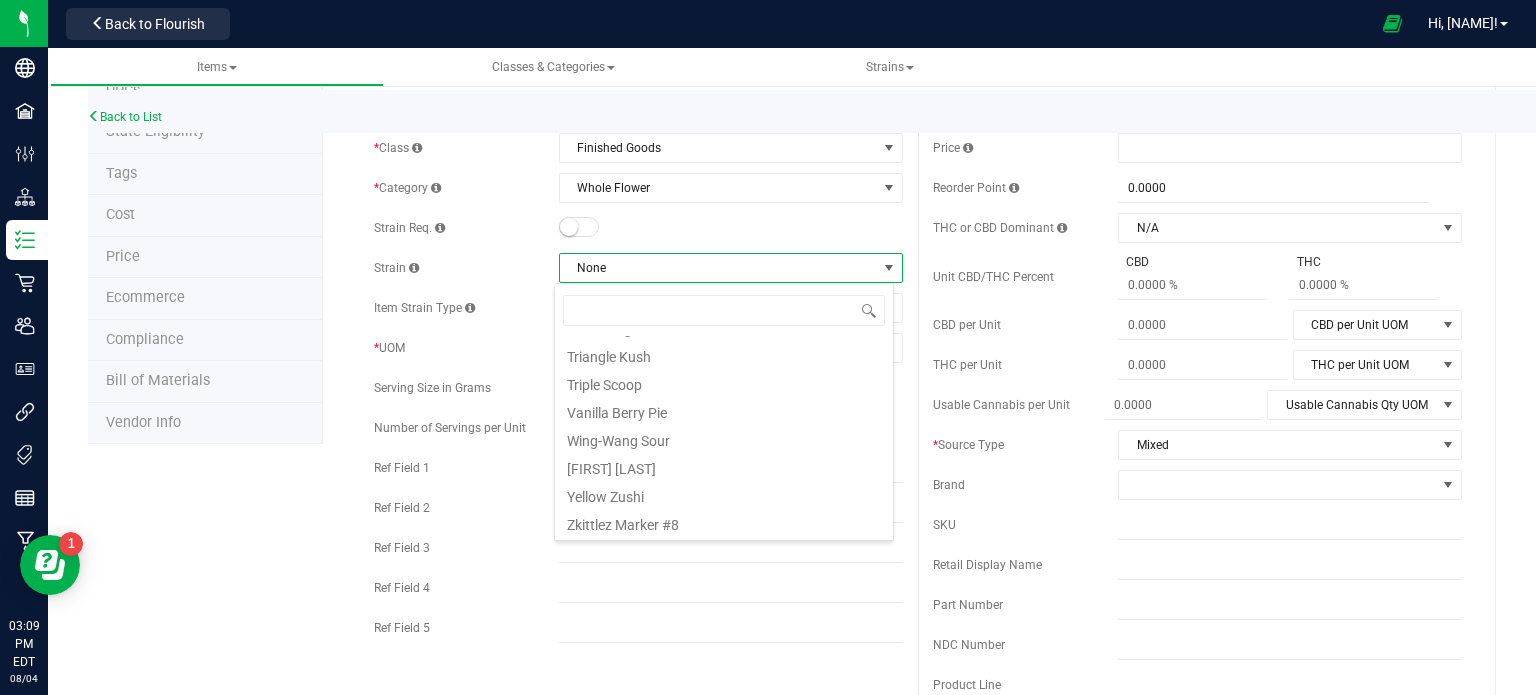 click at bounding box center [731, 228] 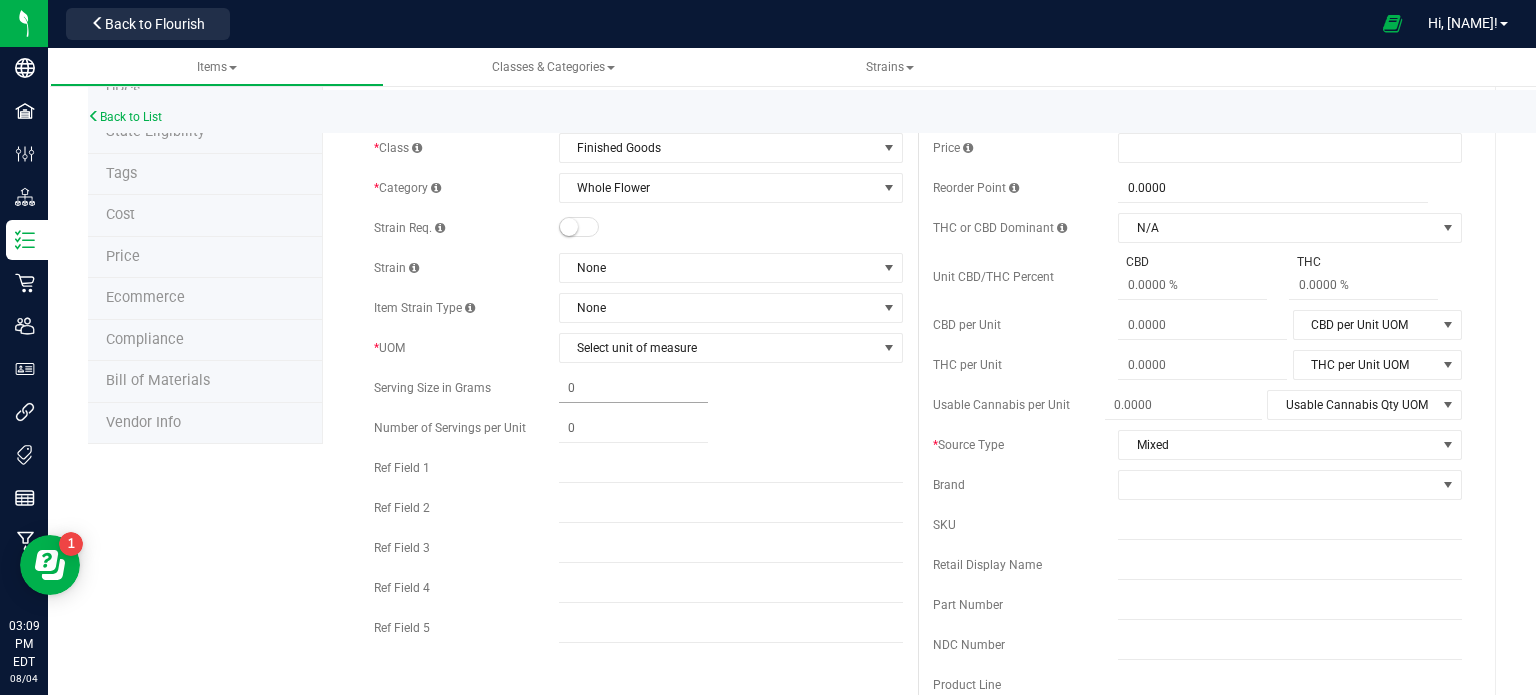 click at bounding box center [633, 388] 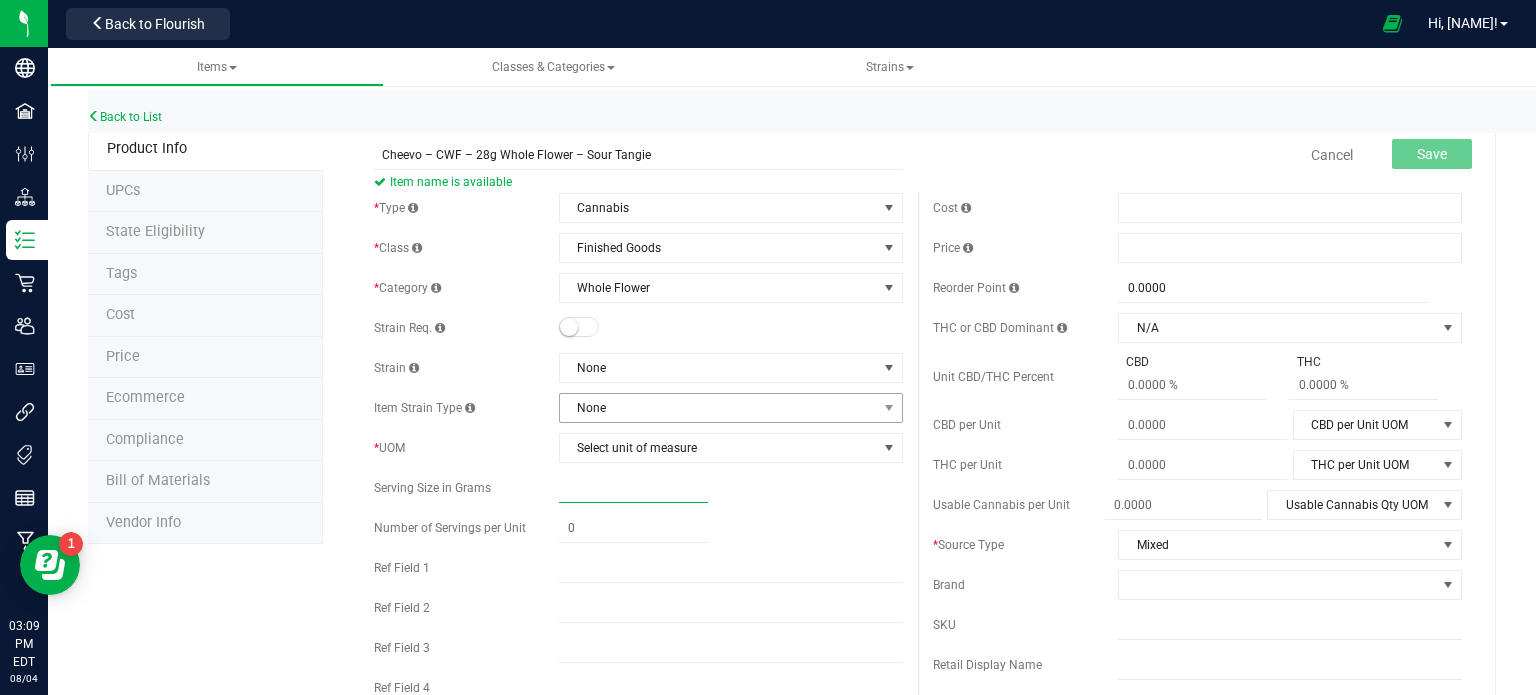 scroll, scrollTop: 100, scrollLeft: 0, axis: vertical 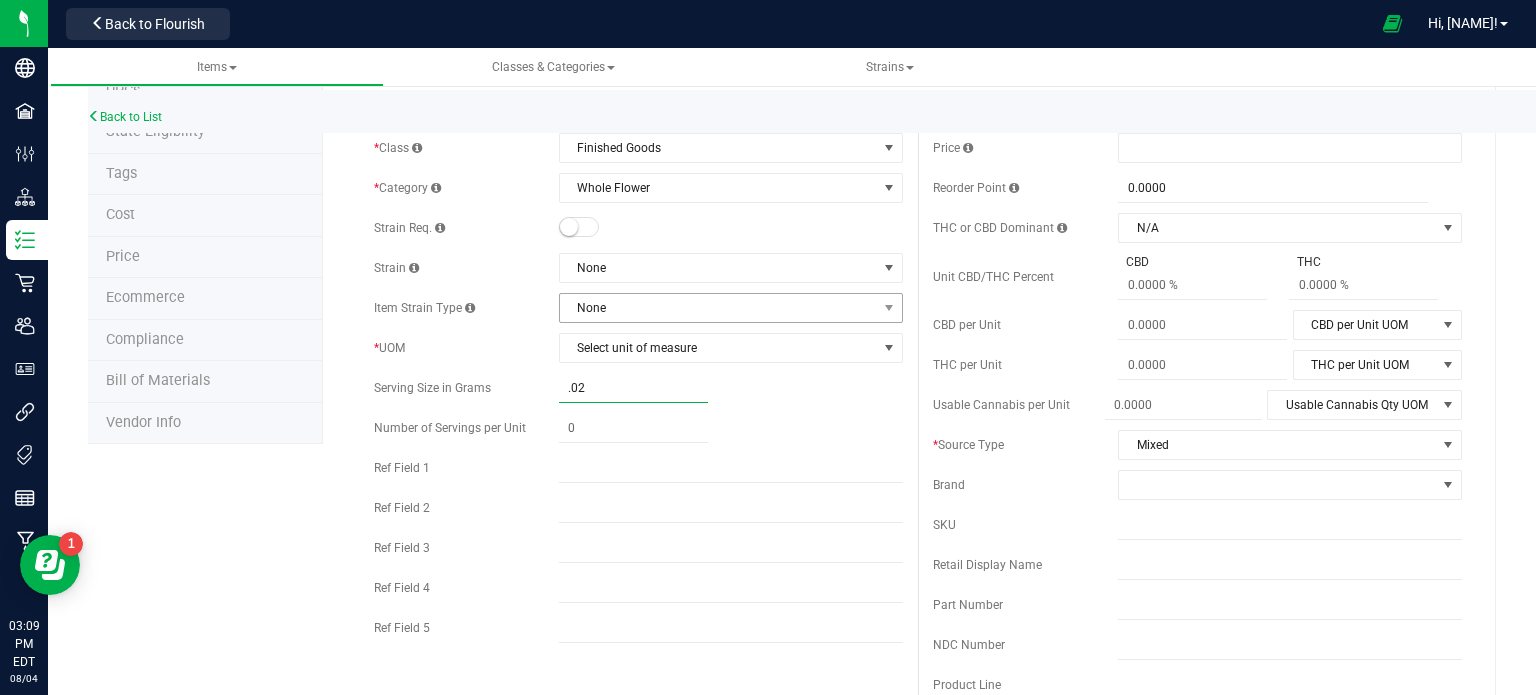 type on ".025" 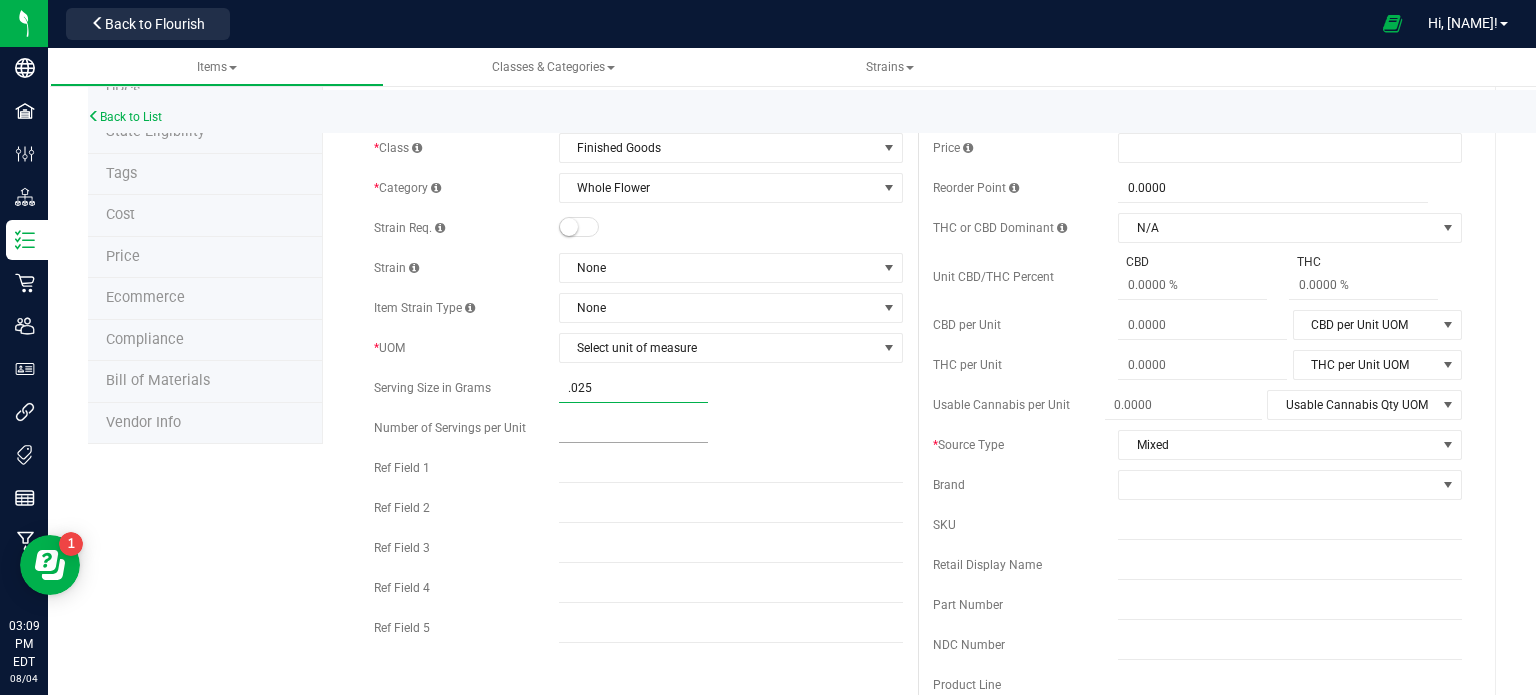 type on "[NUMBER]" 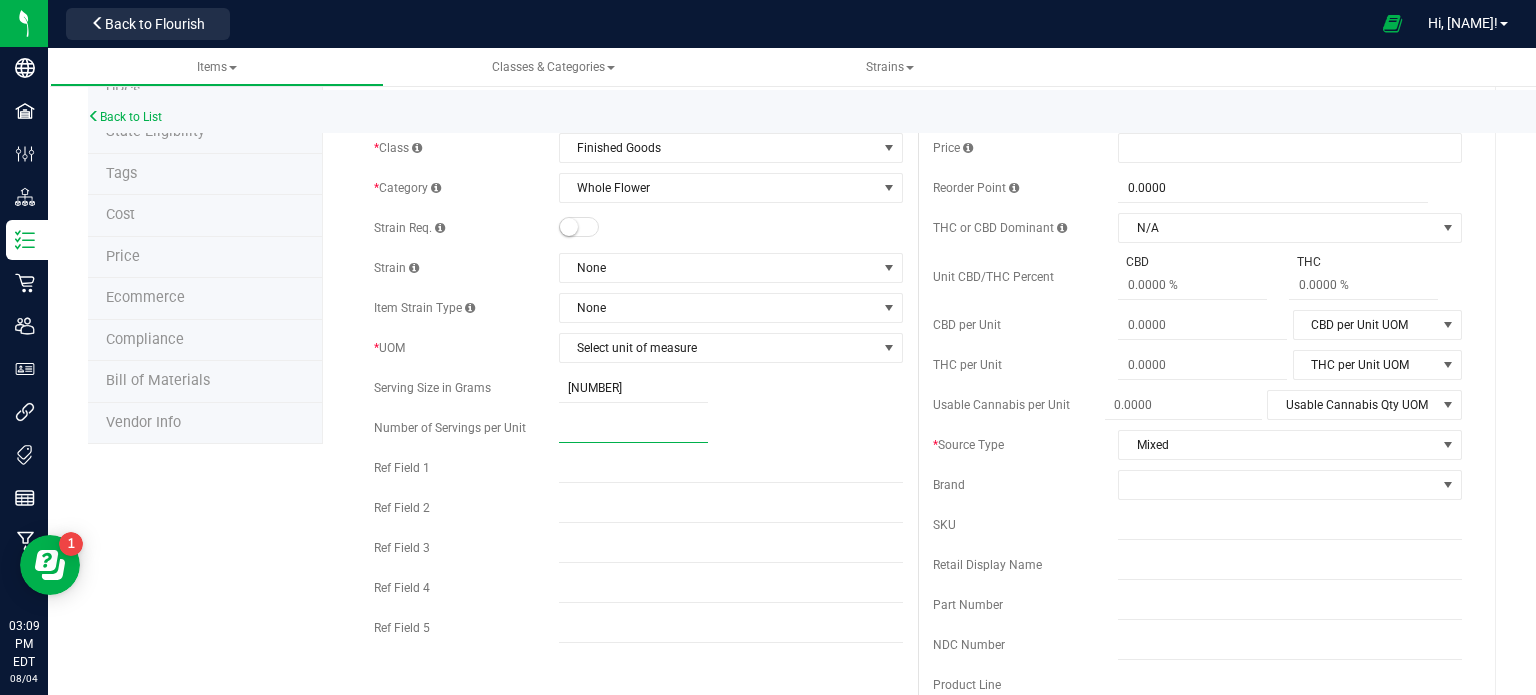 click at bounding box center [633, 428] 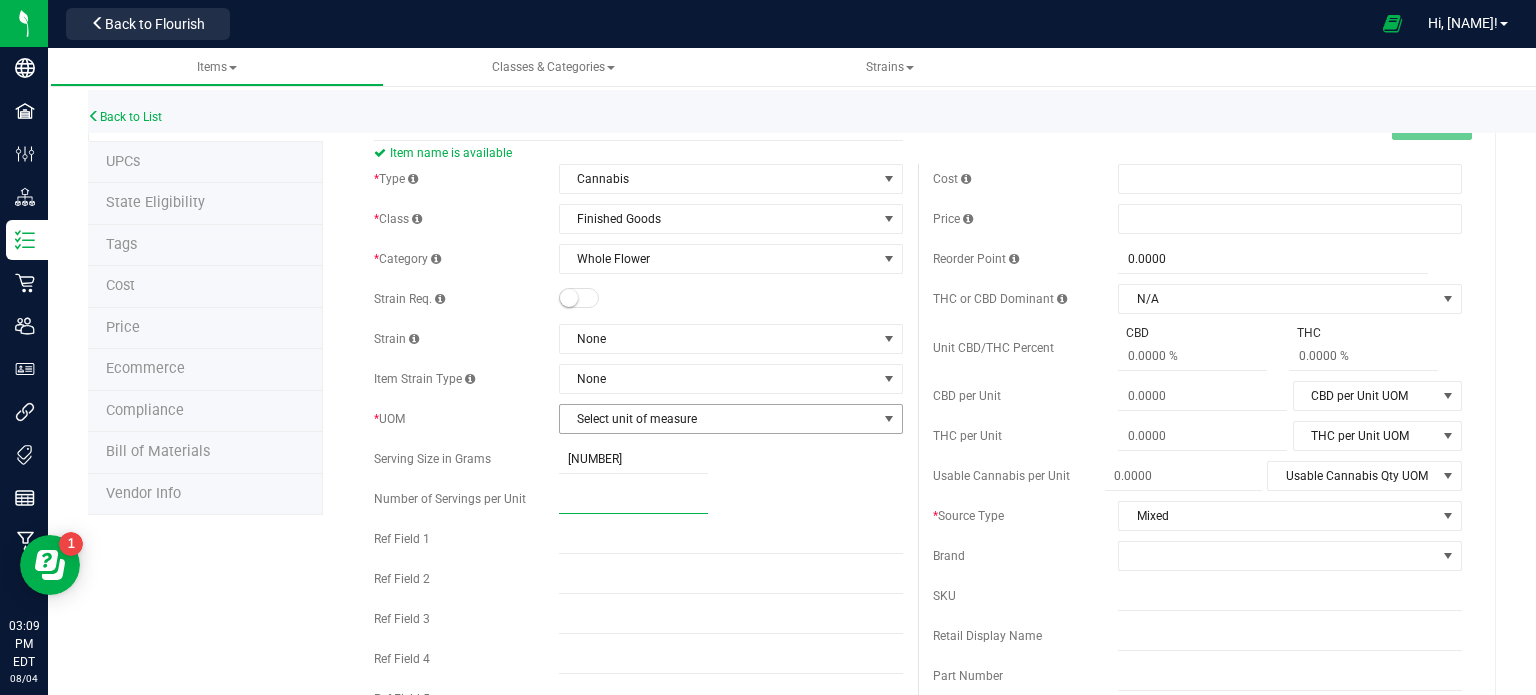 scroll, scrollTop: 0, scrollLeft: 0, axis: both 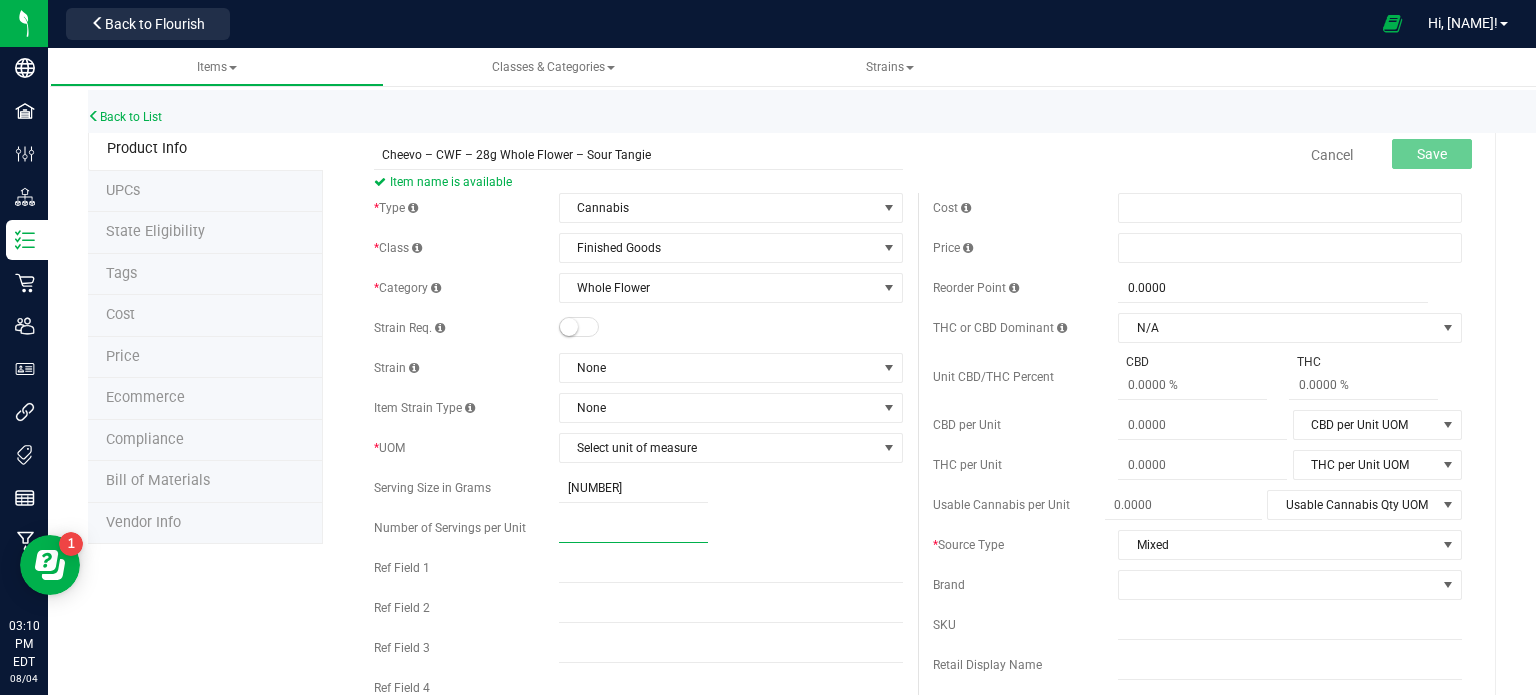 click at bounding box center (633, 528) 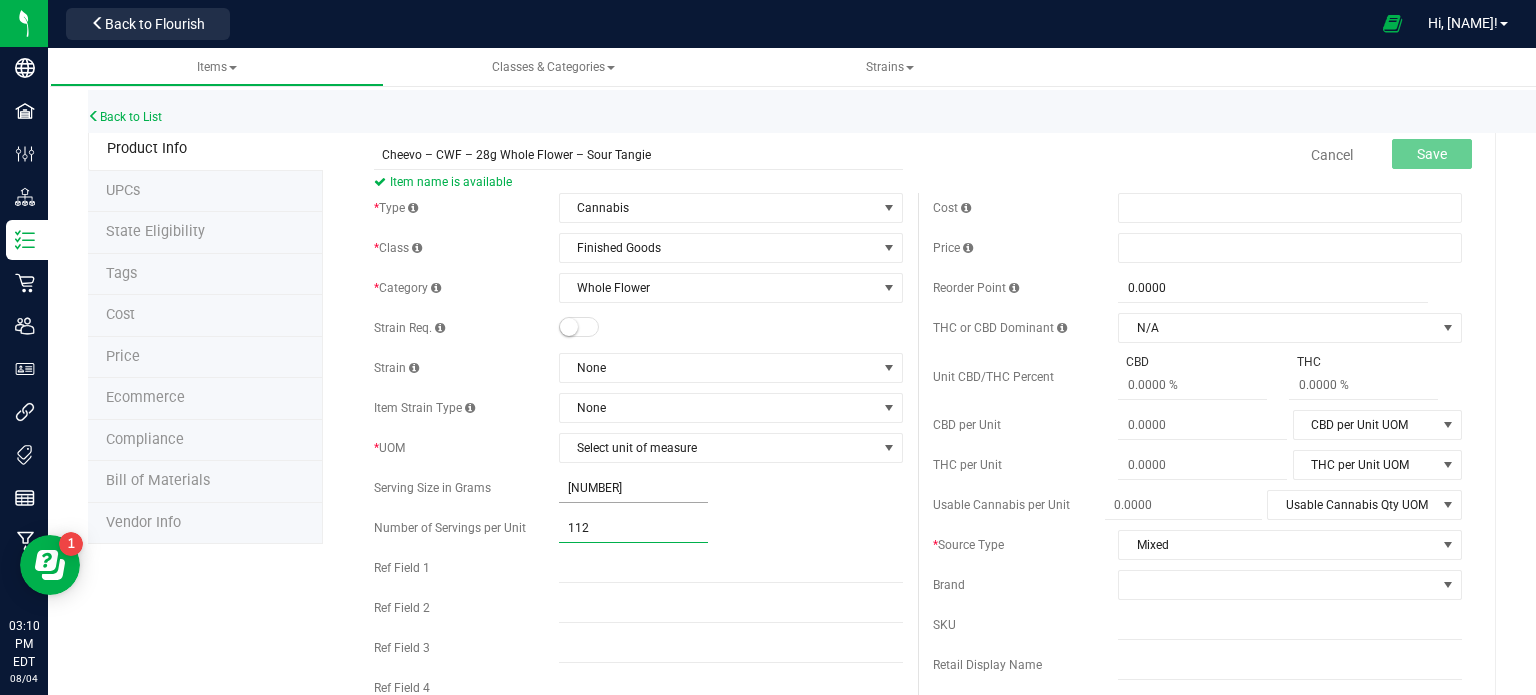 type on "1120" 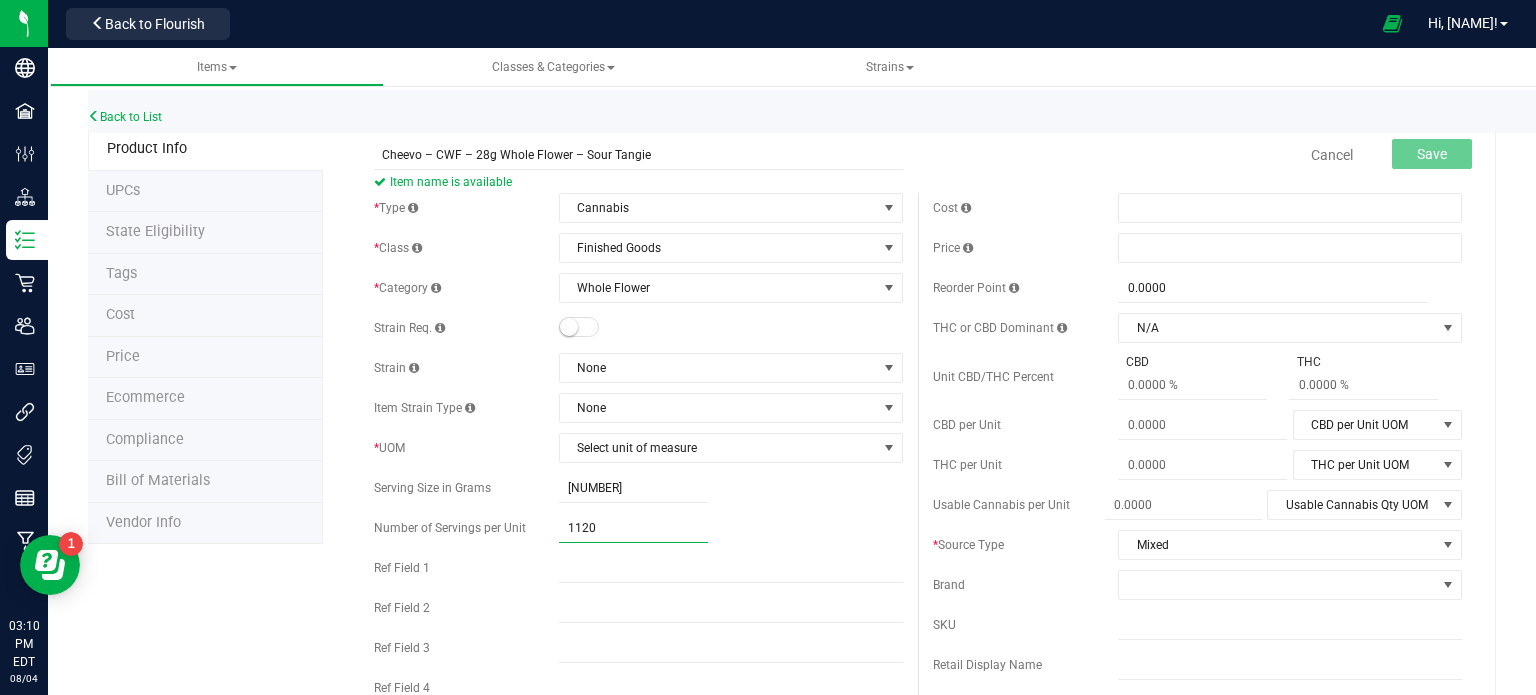 type on "1,120.00" 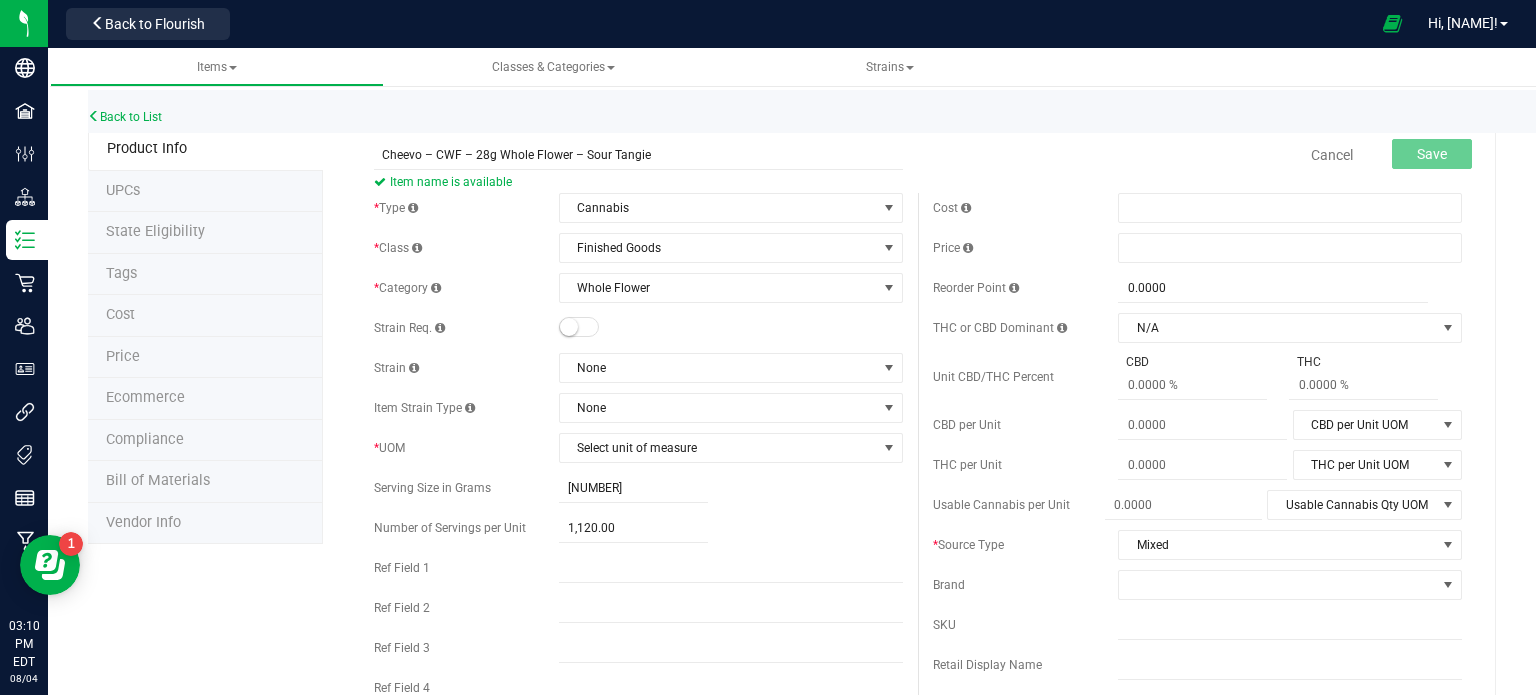 click on "1,120.00 1120" at bounding box center [731, 528] 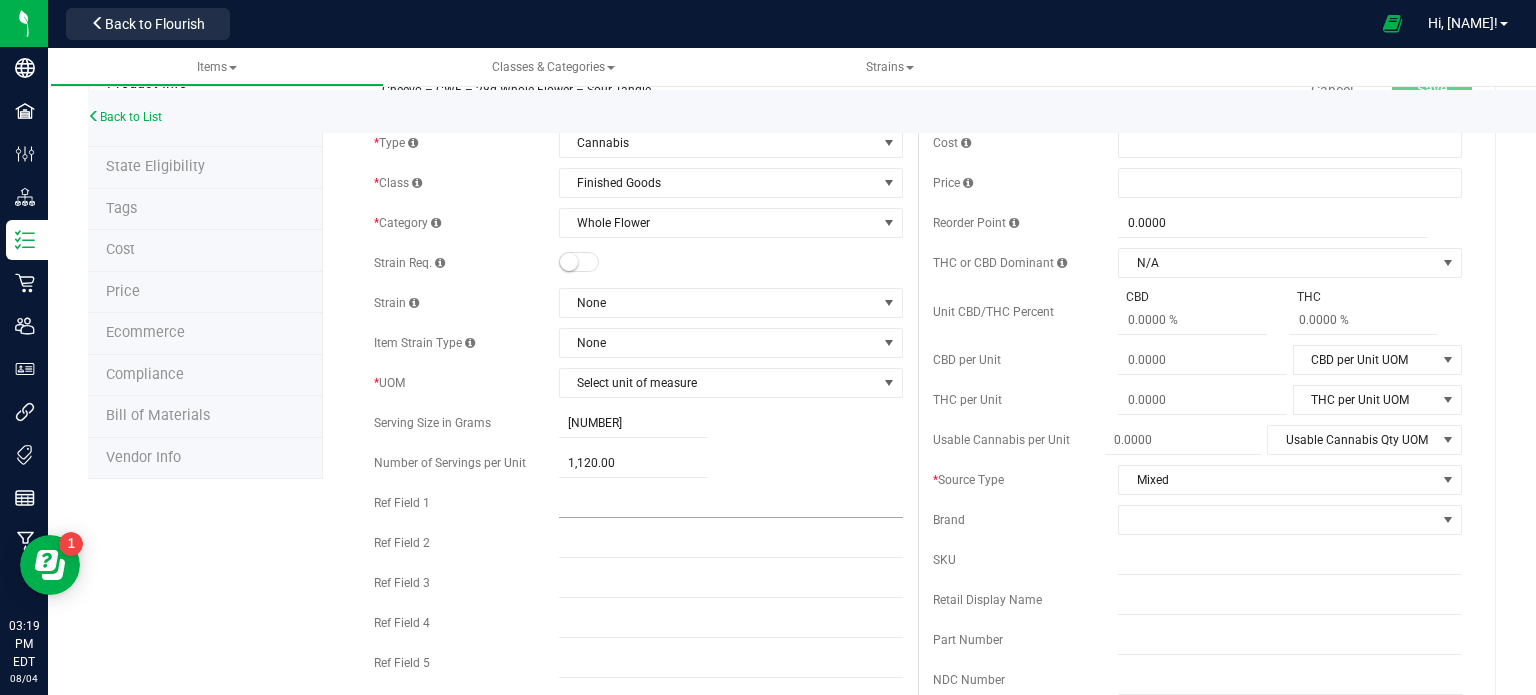 scroll, scrollTop: 100, scrollLeft: 0, axis: vertical 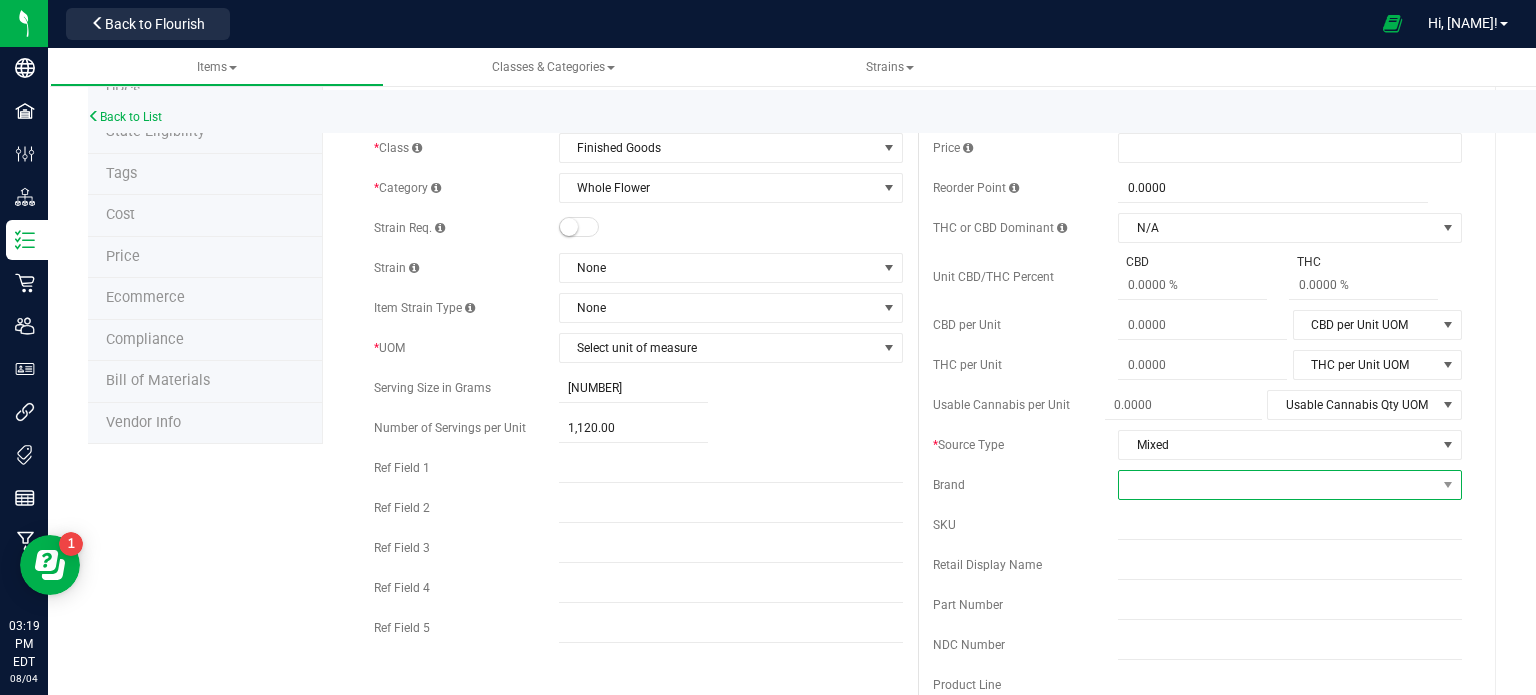 click at bounding box center [1277, 485] 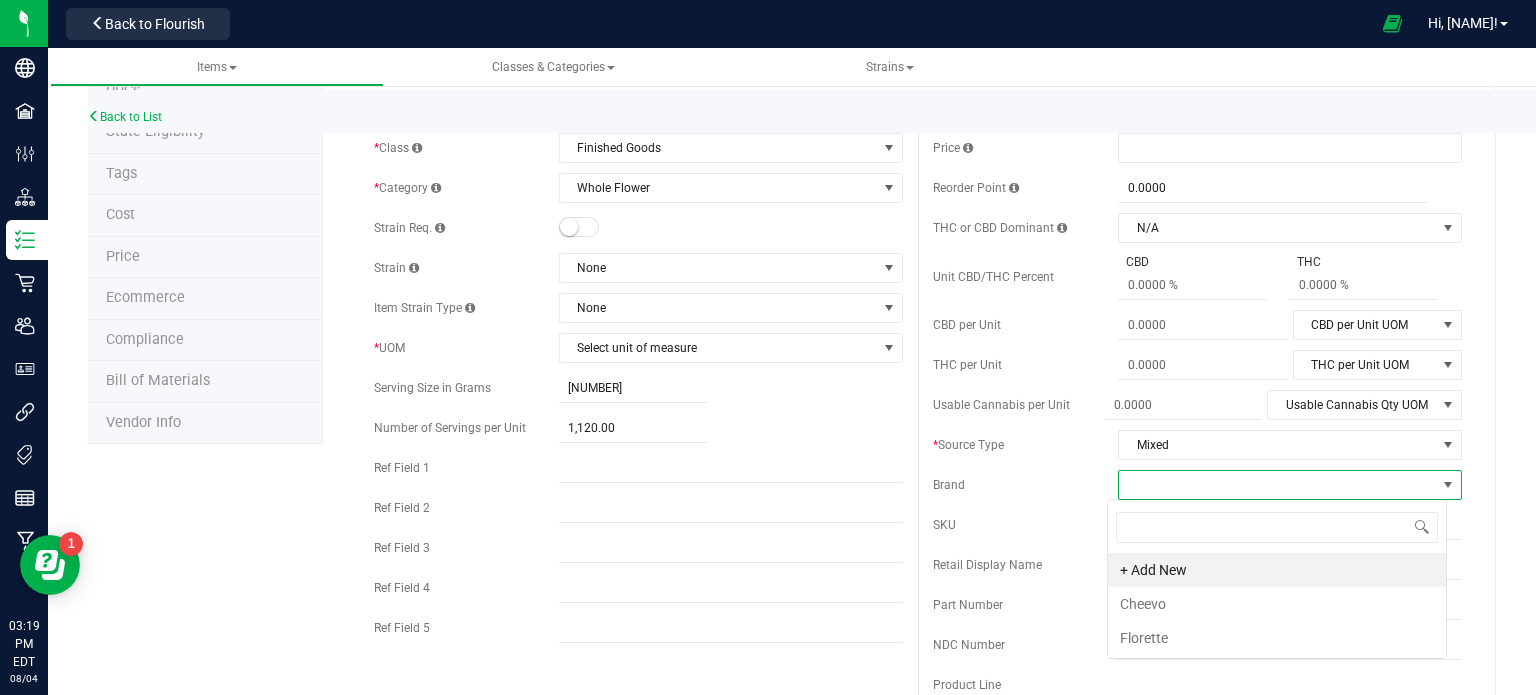 scroll, scrollTop: 99970, scrollLeft: 99660, axis: both 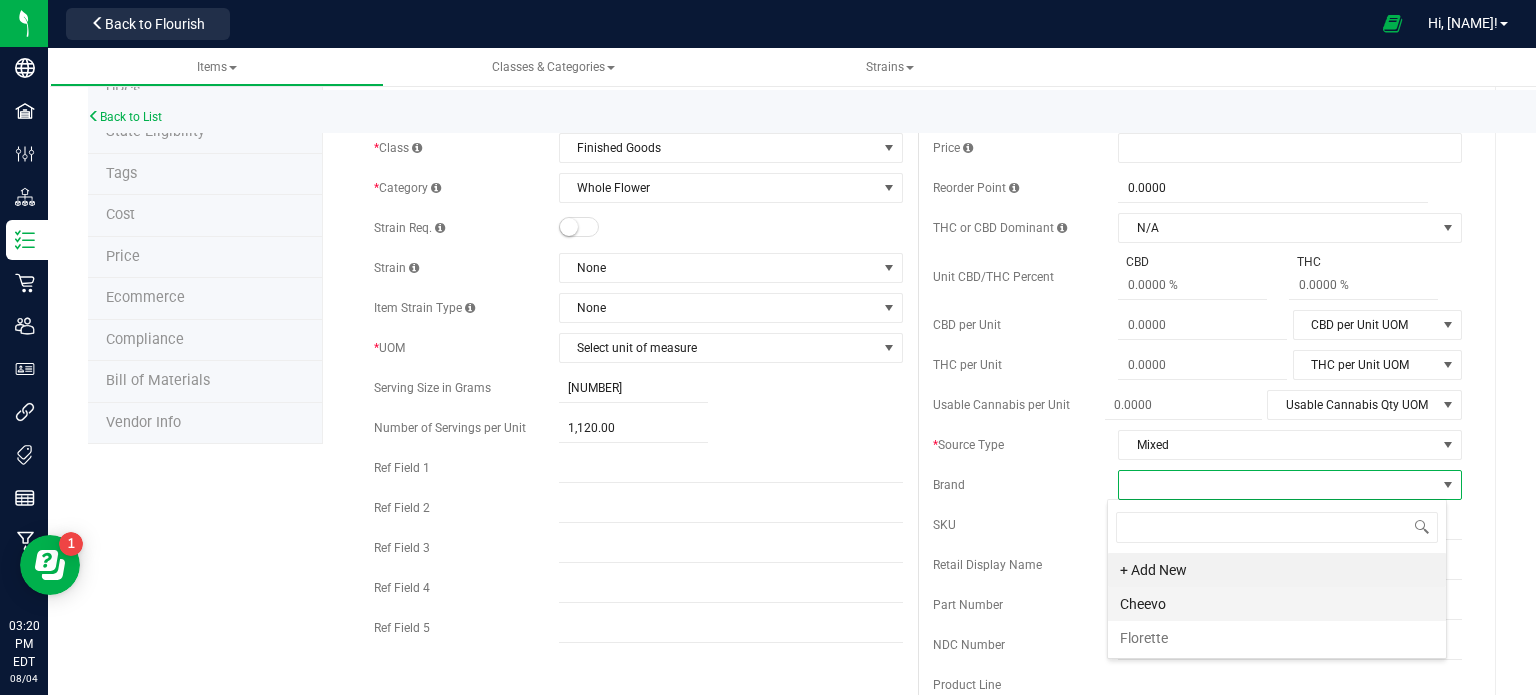 click on "Cheevo" at bounding box center [1277, 604] 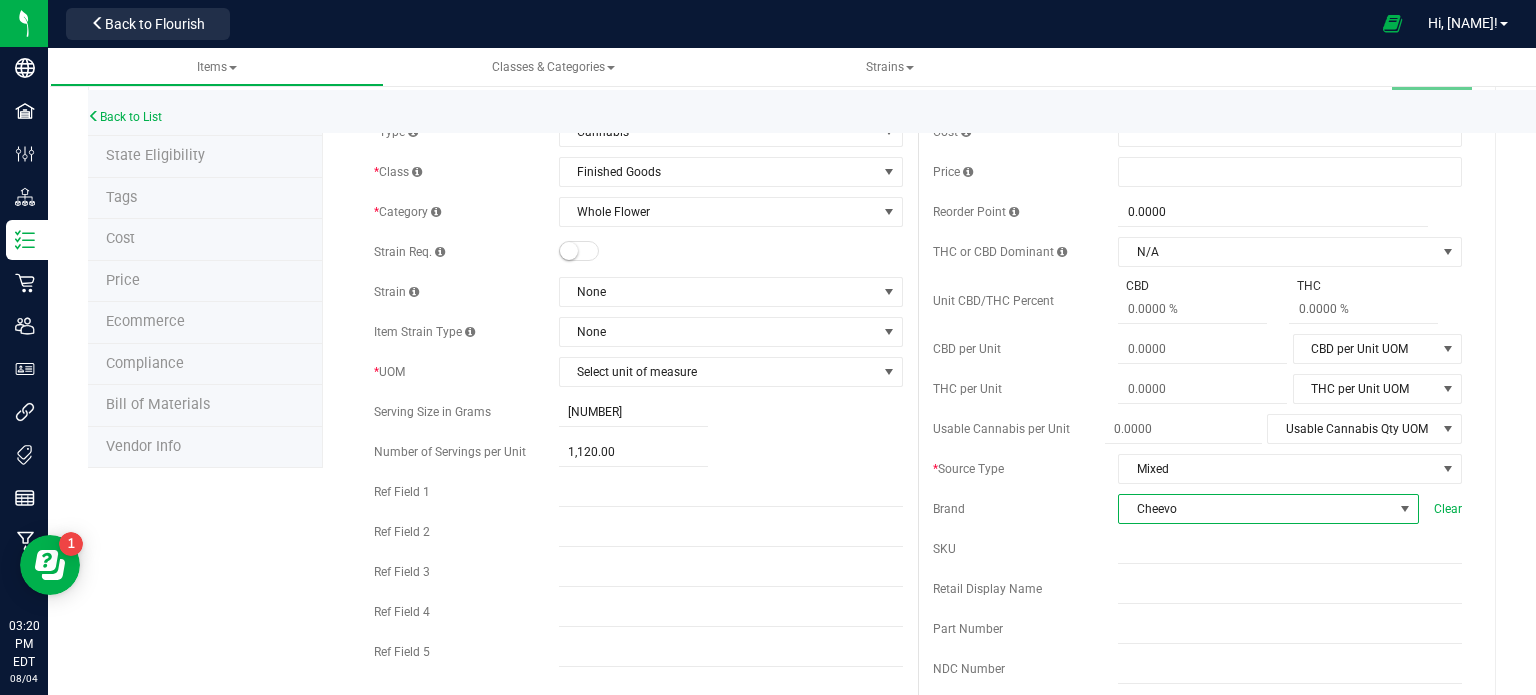 scroll, scrollTop: 0, scrollLeft: 0, axis: both 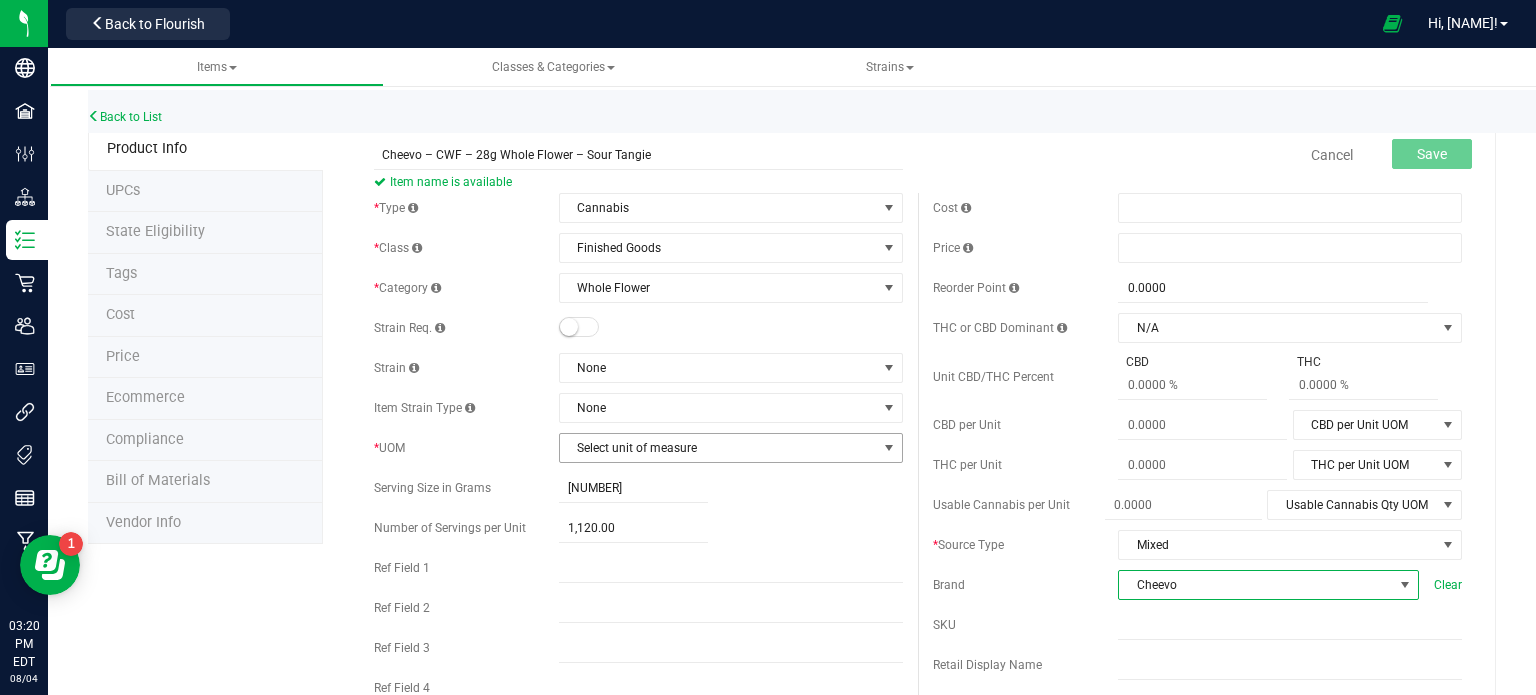click on "Select unit of measure" at bounding box center [718, 448] 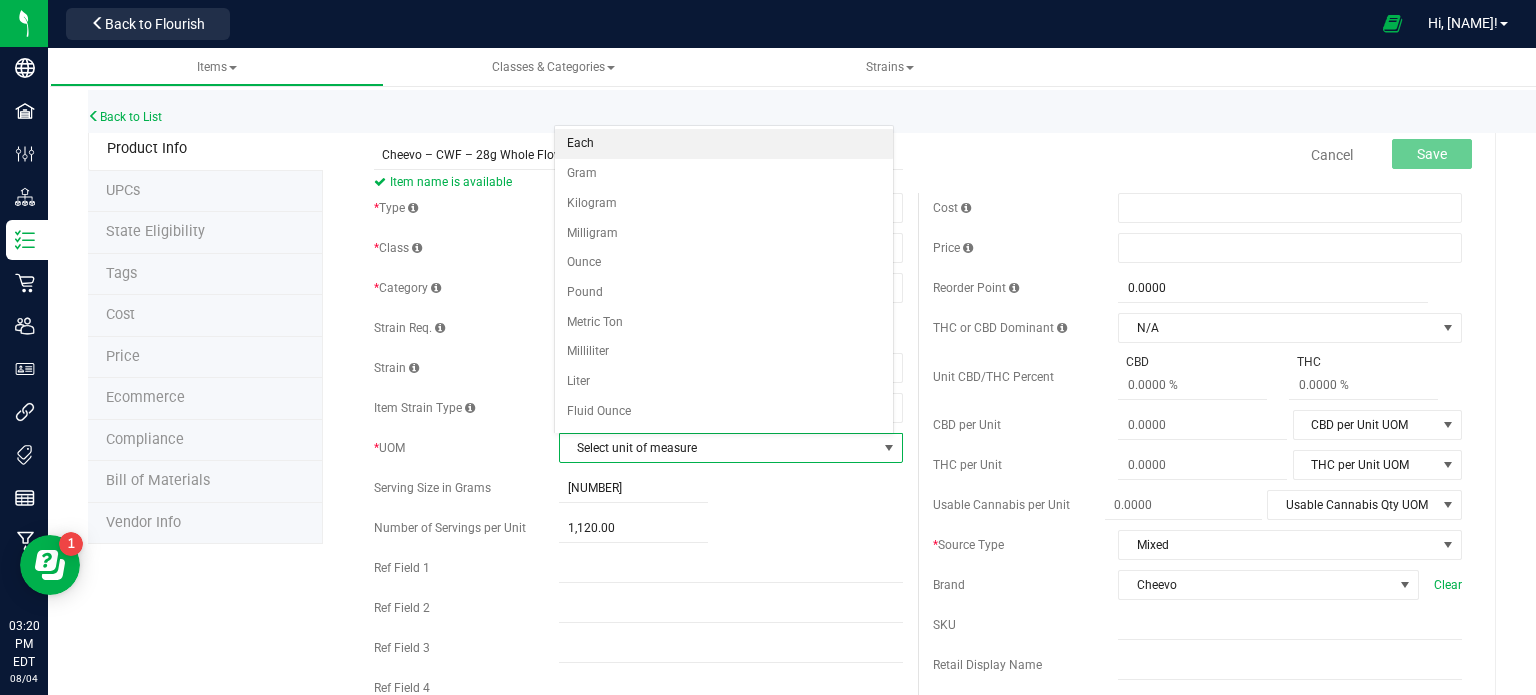 click on "Each" at bounding box center [724, 144] 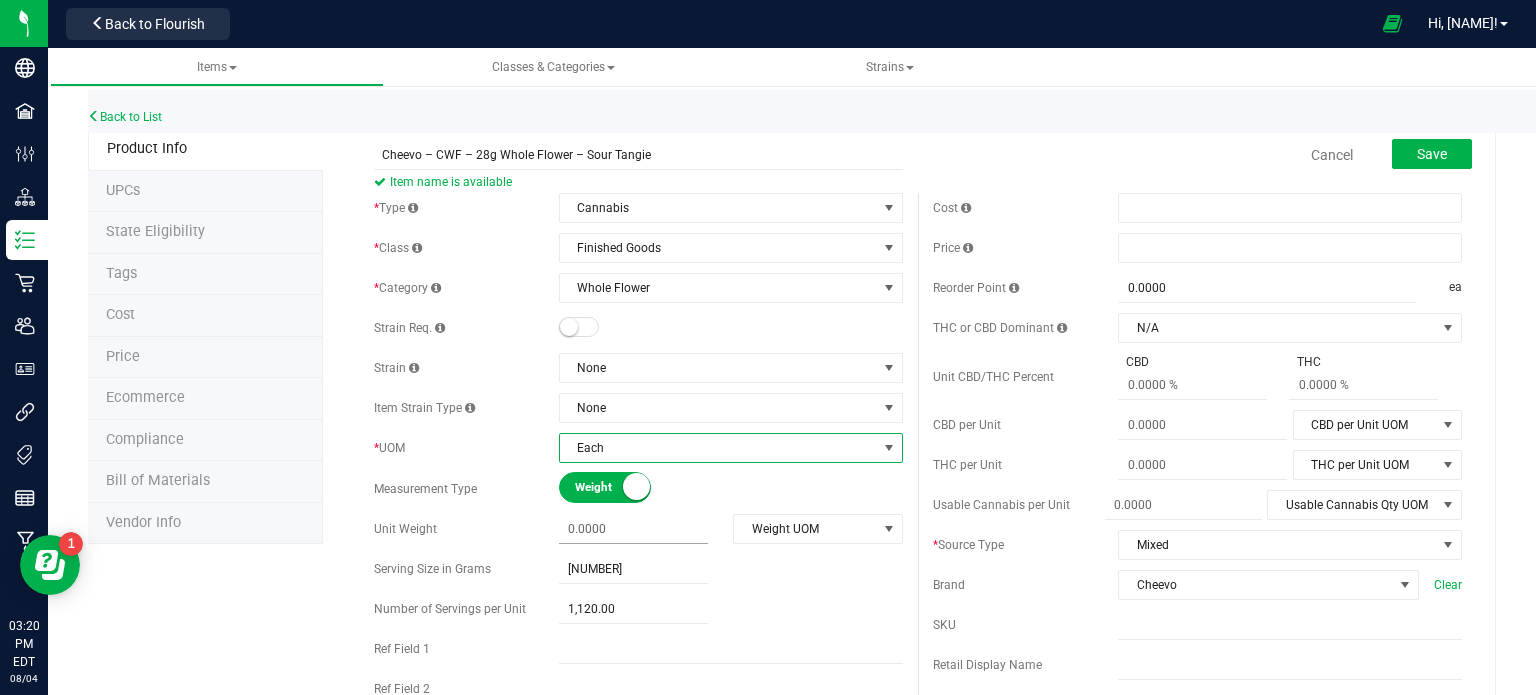 click at bounding box center [633, 529] 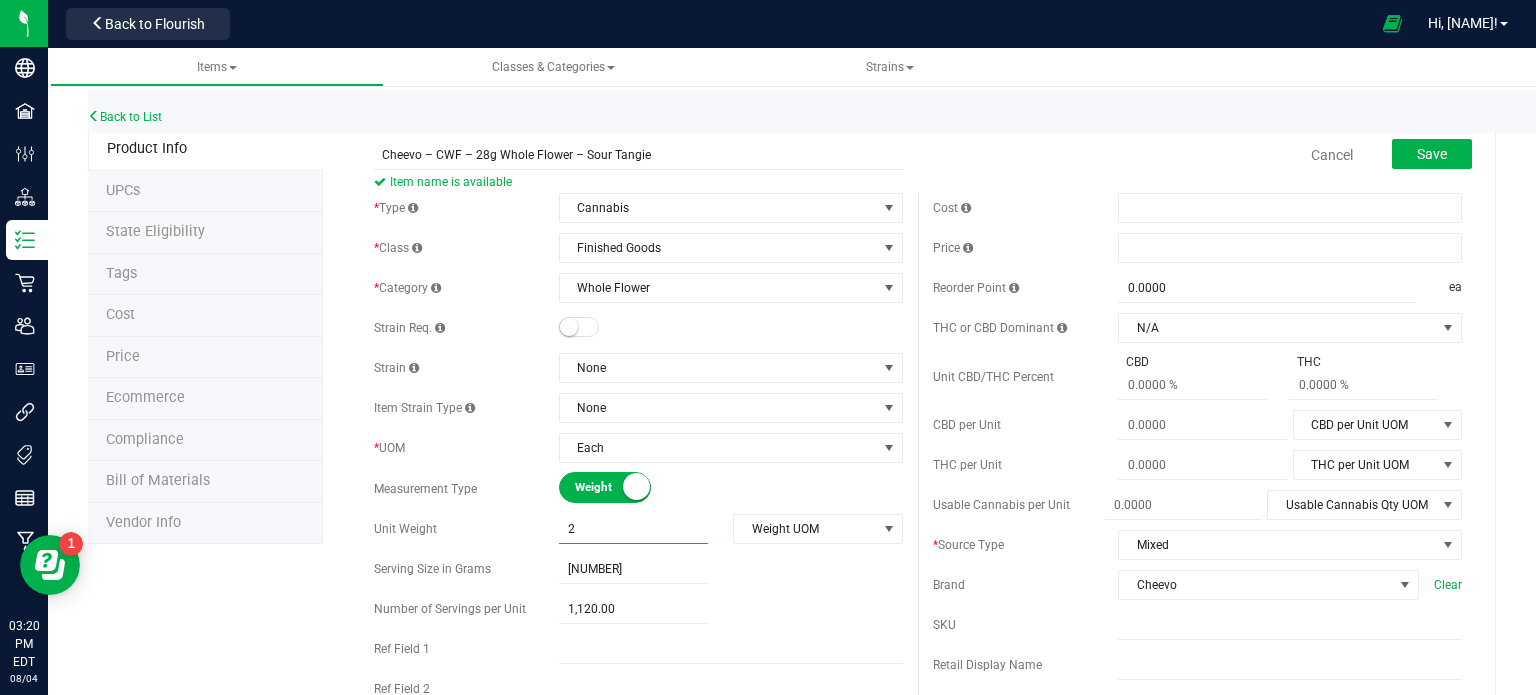 type on "28" 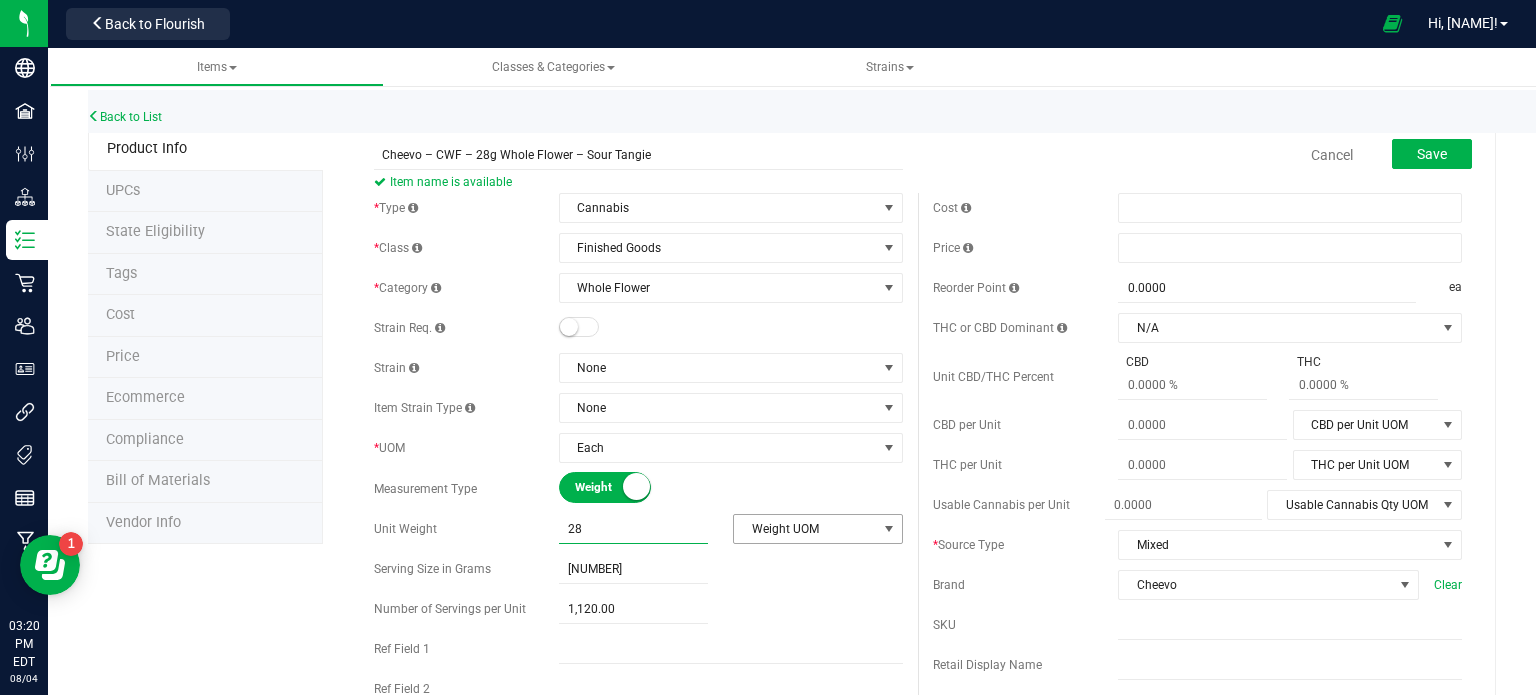 type on "28.0000" 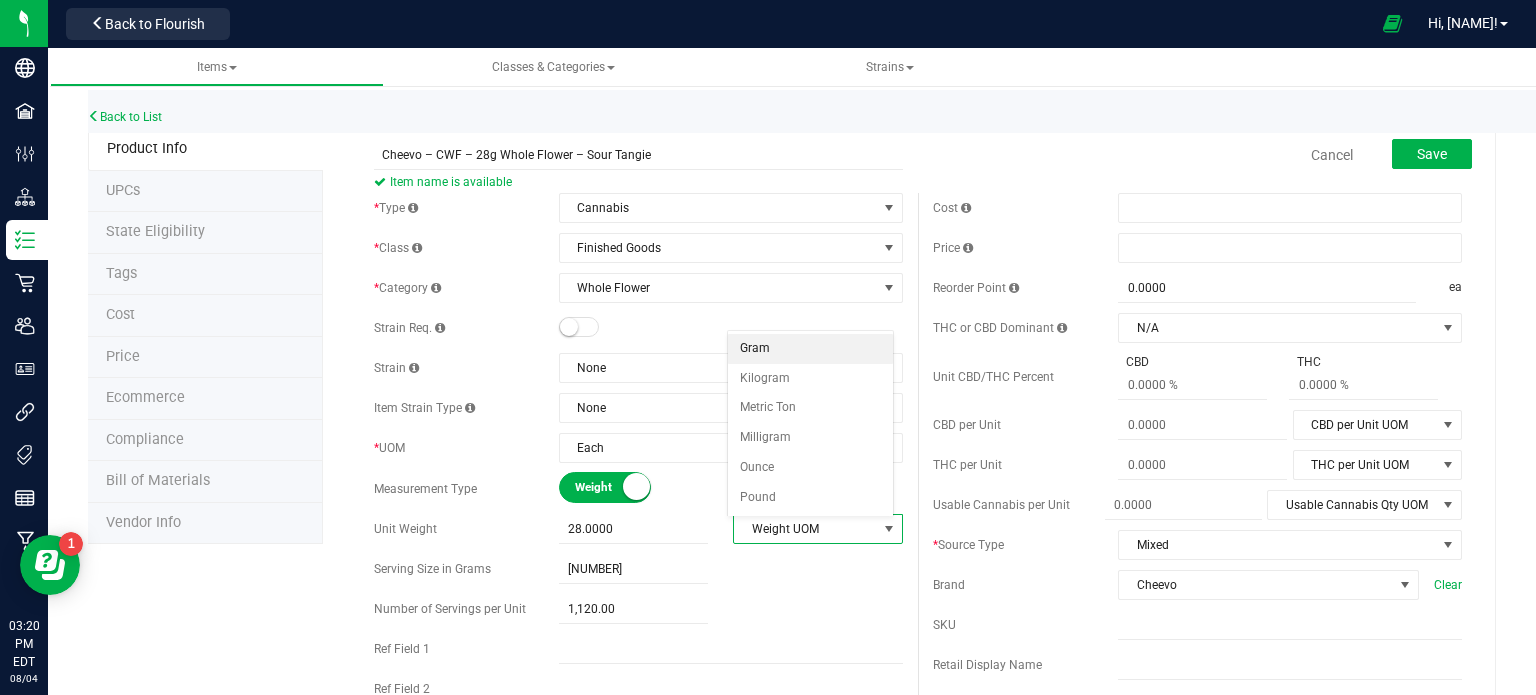 click on "Gram" at bounding box center [810, 349] 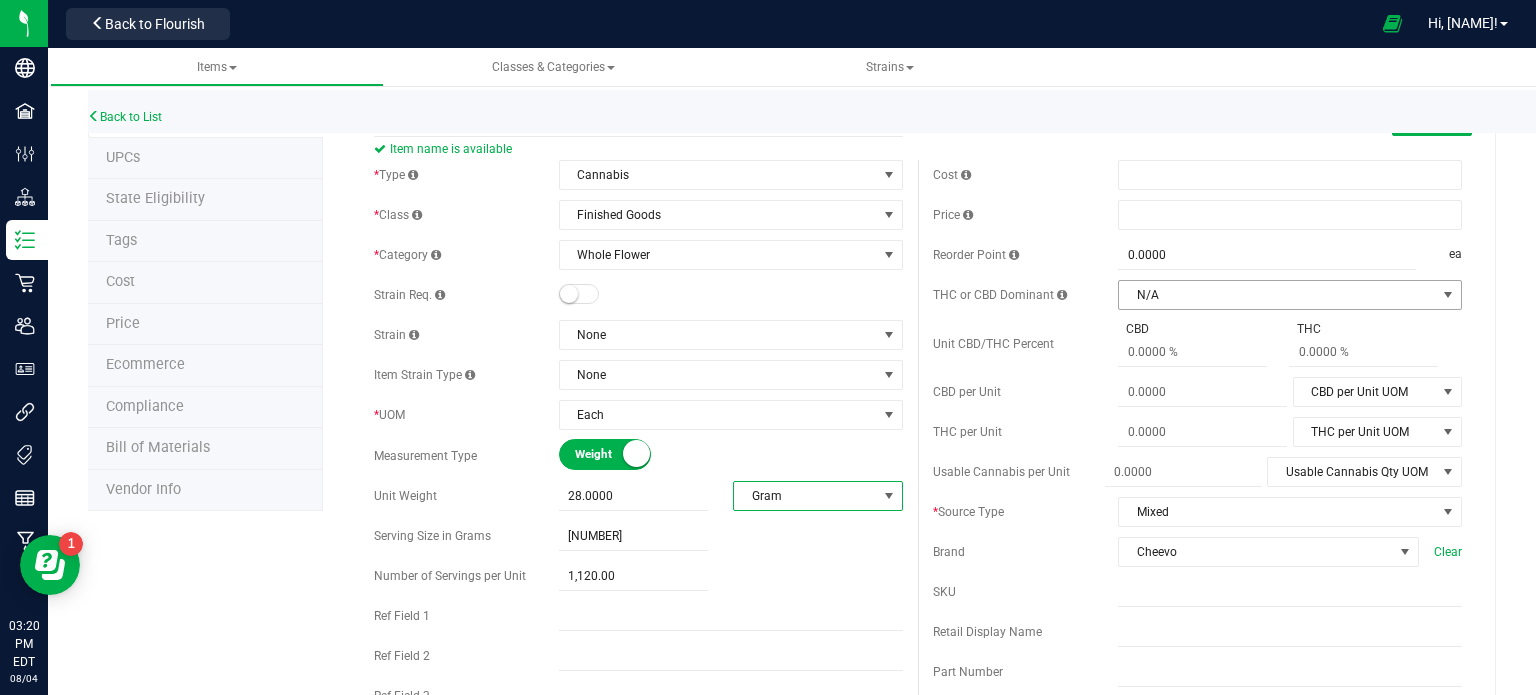 scroll, scrollTop: 0, scrollLeft: 0, axis: both 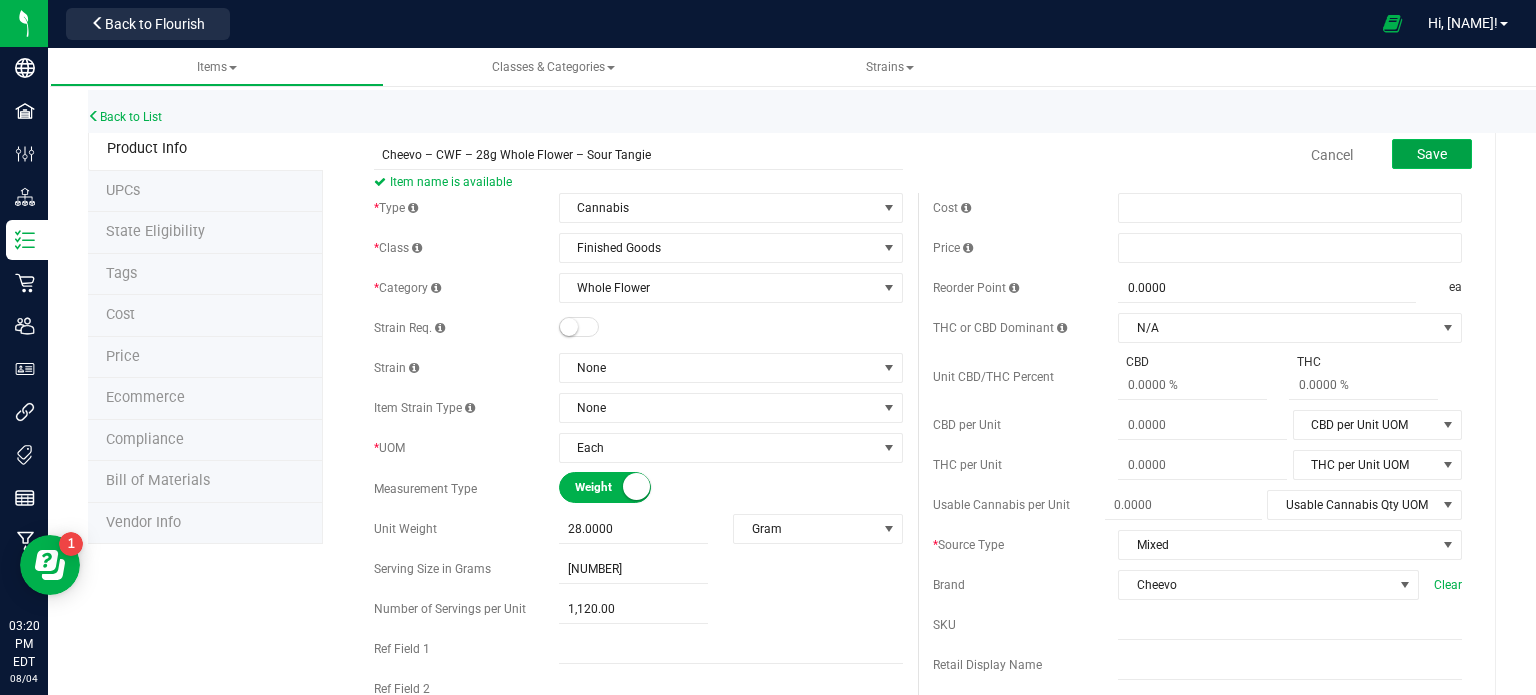 click on "Save" at bounding box center [1432, 154] 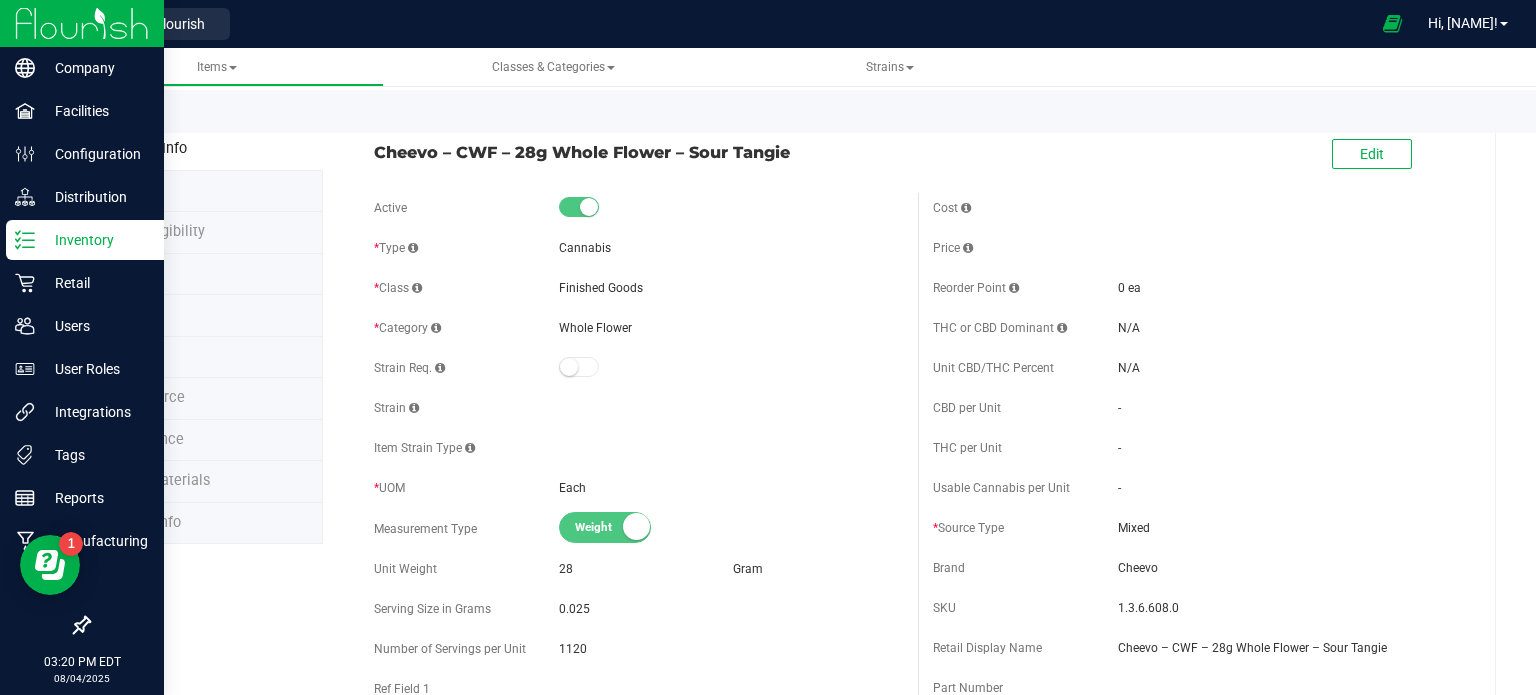 click on "Inventory" at bounding box center [85, 240] 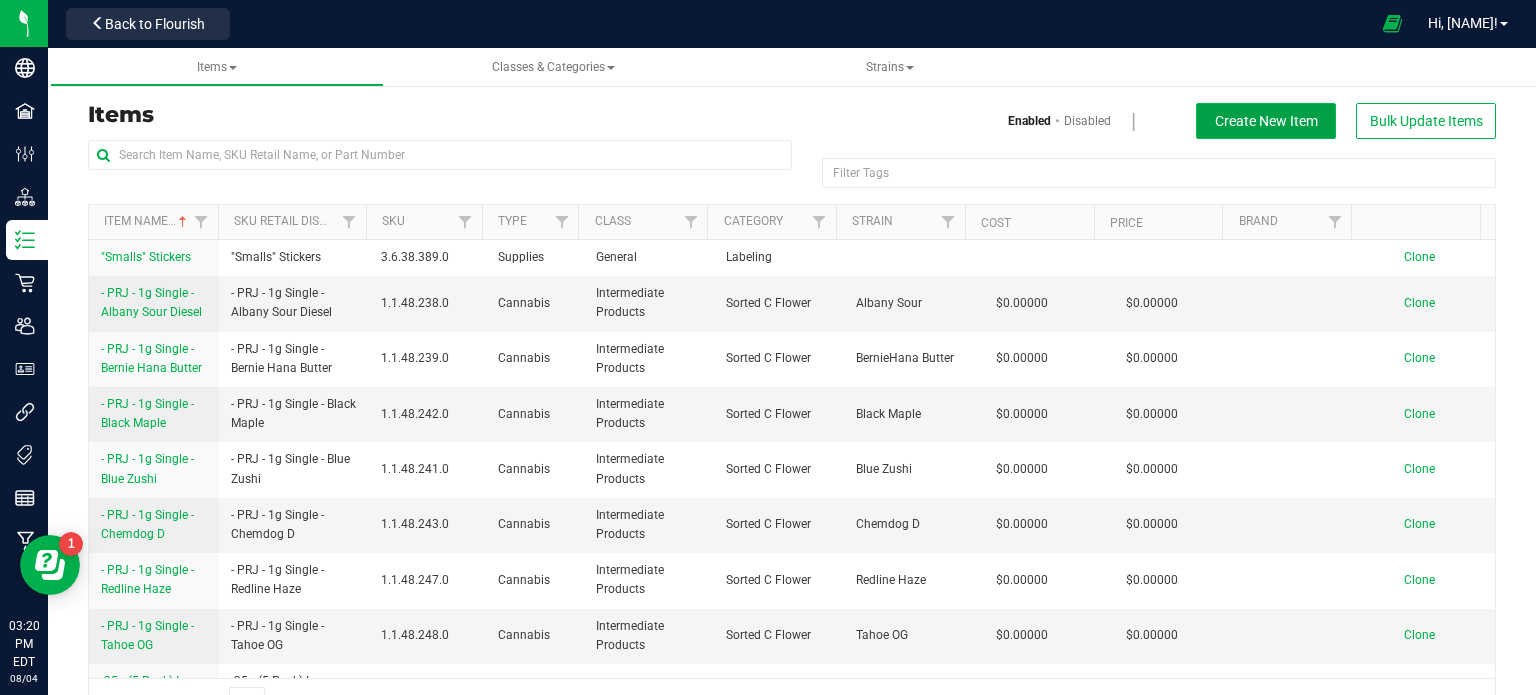 click on "Create New Item" at bounding box center [1266, 121] 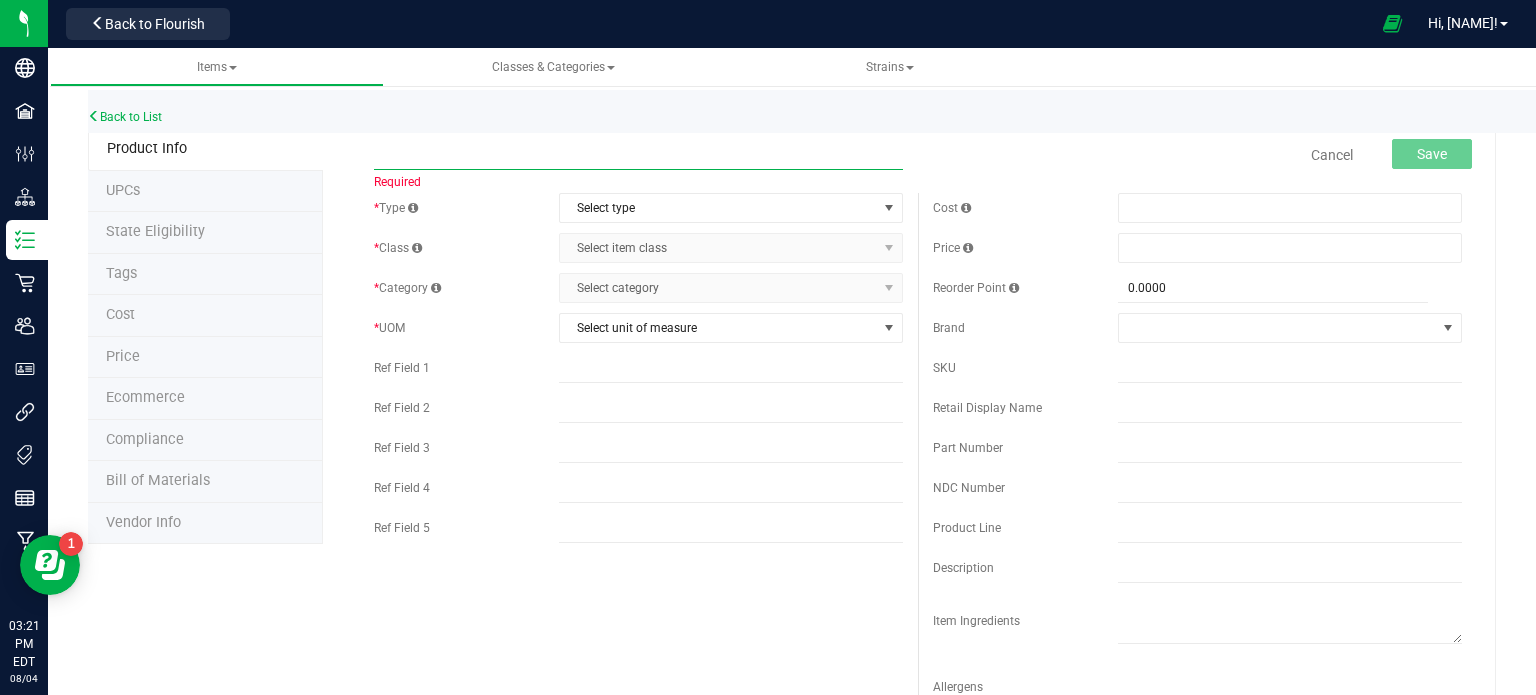 paste on "Cheevo – CWF – 14g Whole Flower – Sour Tangie" 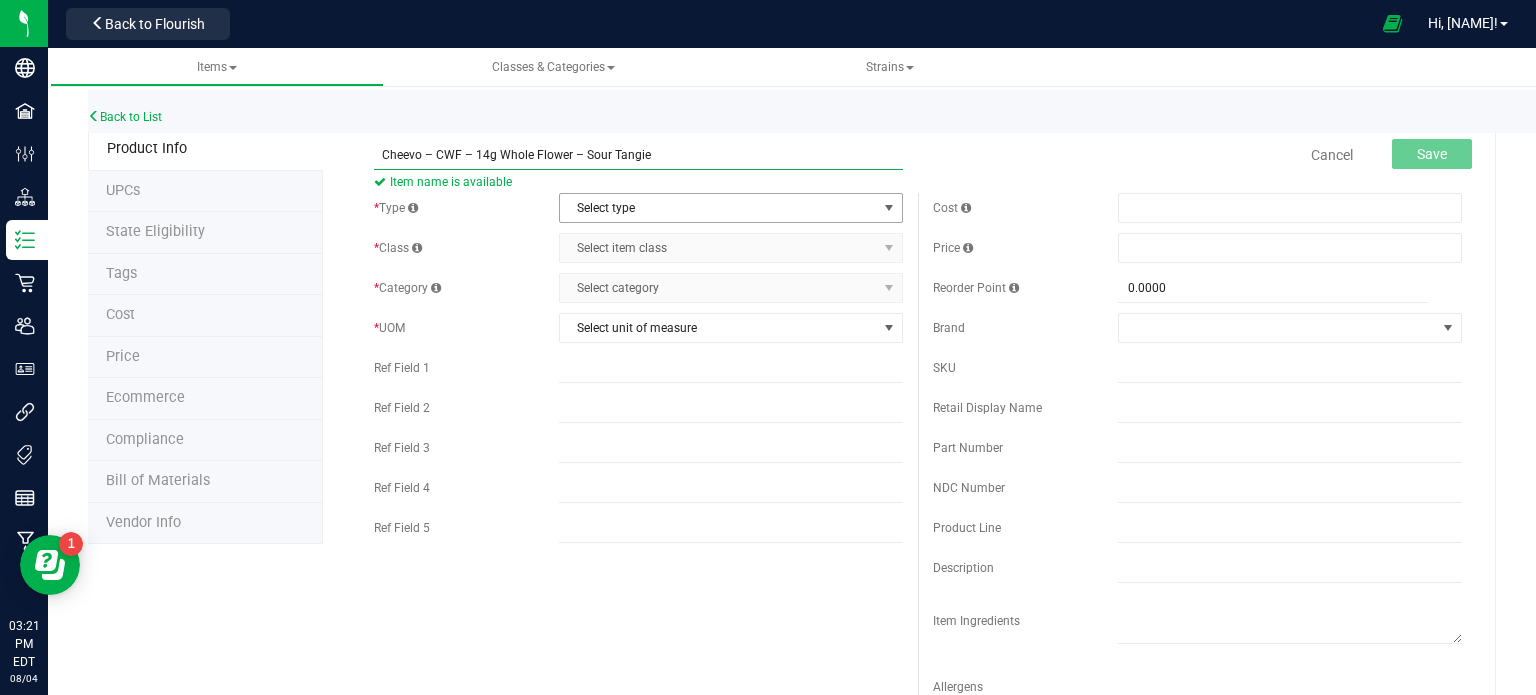 type on "Cheevo – CWF – 14g Whole Flower – Sour Tangie" 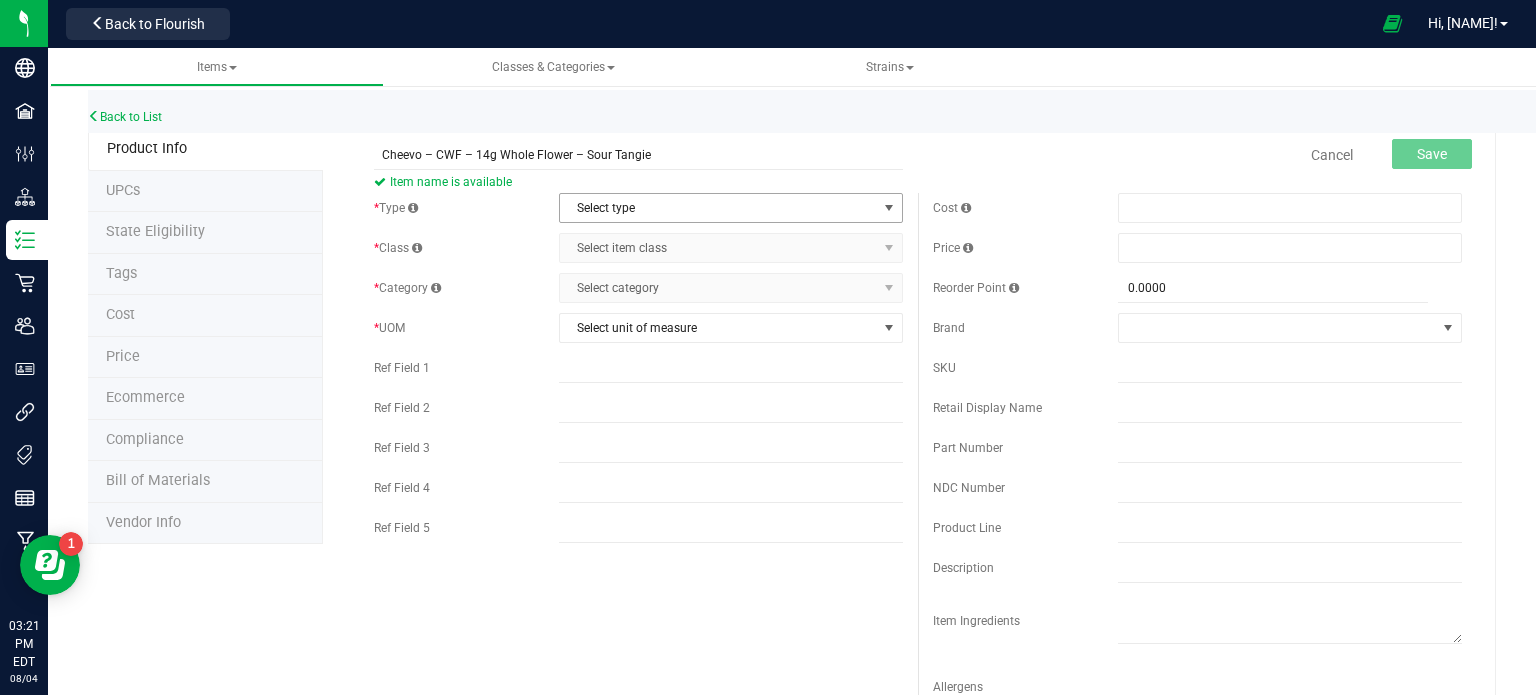 click on "Select type" at bounding box center [718, 208] 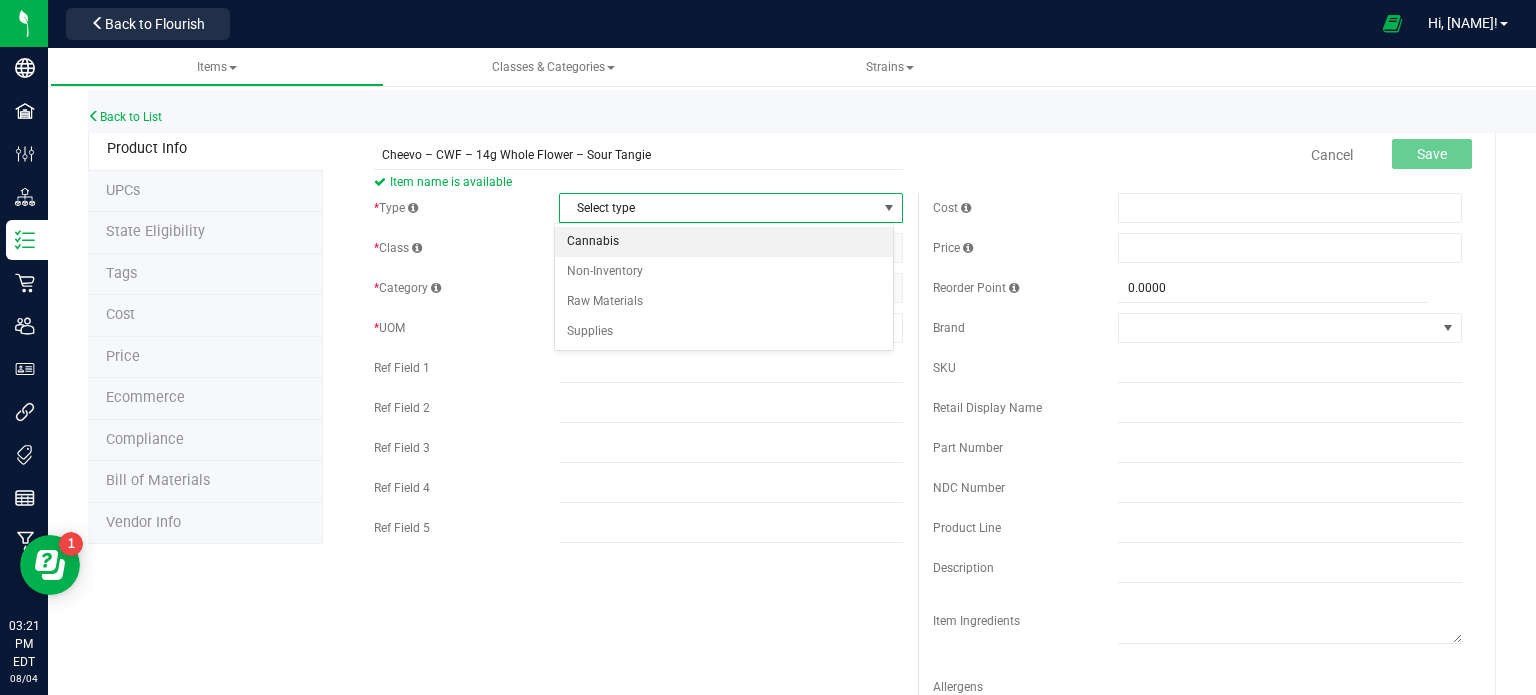 click on "Cannabis" at bounding box center (724, 242) 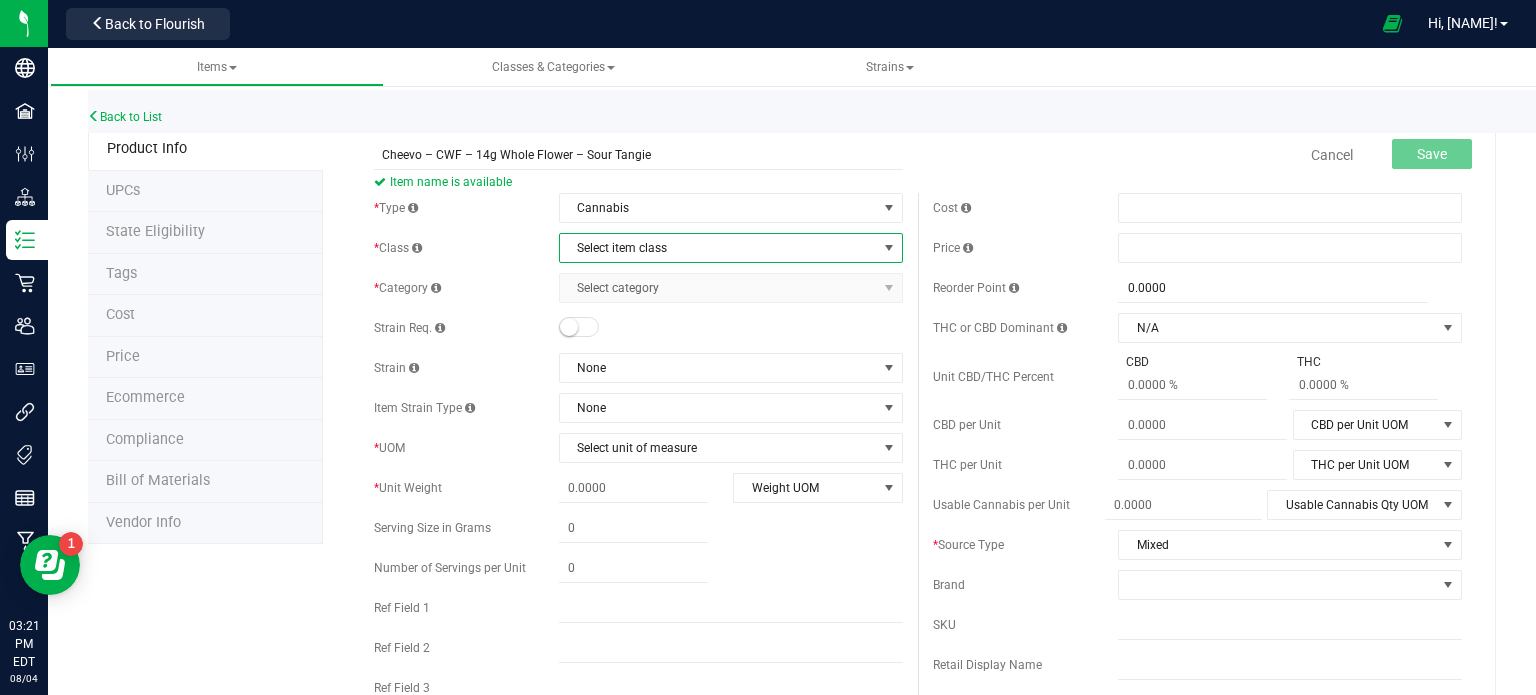click on "Select item class" at bounding box center [718, 248] 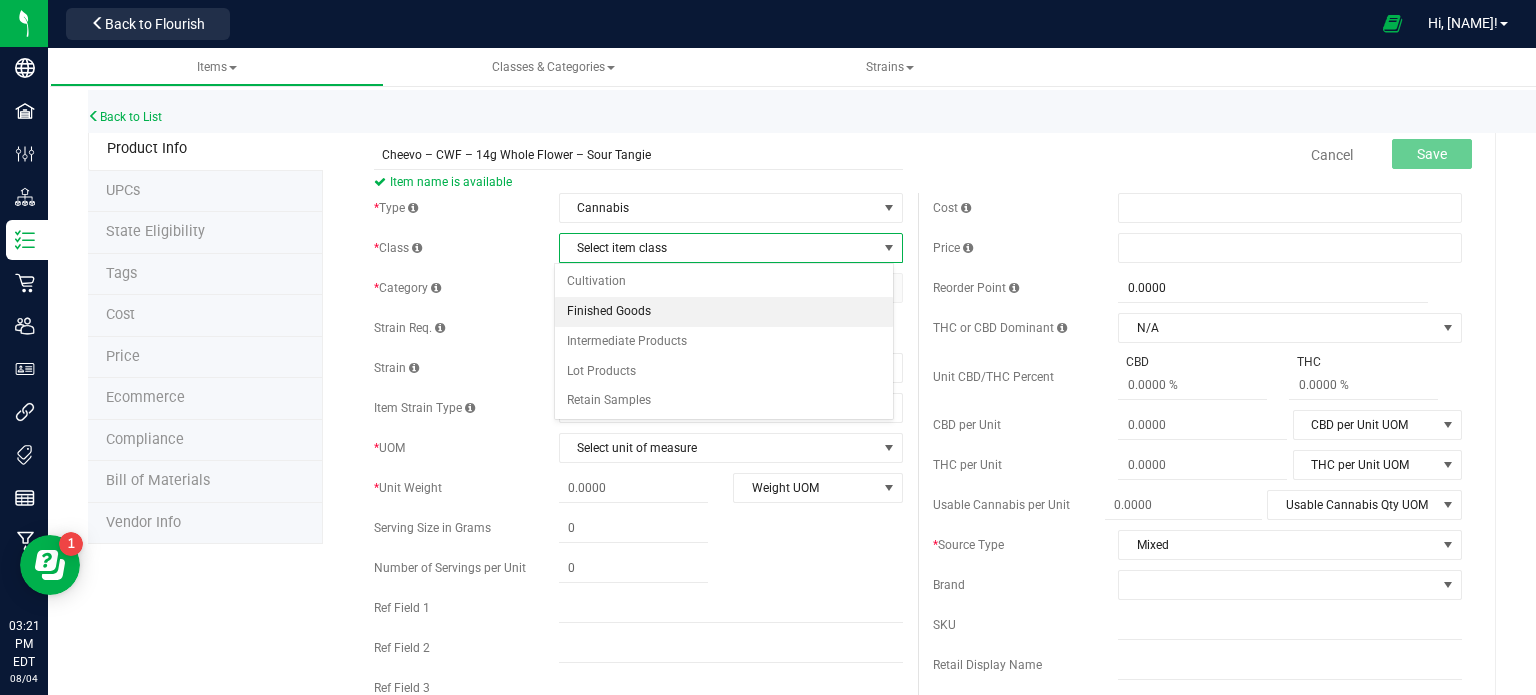 click on "Finished Goods" at bounding box center (724, 312) 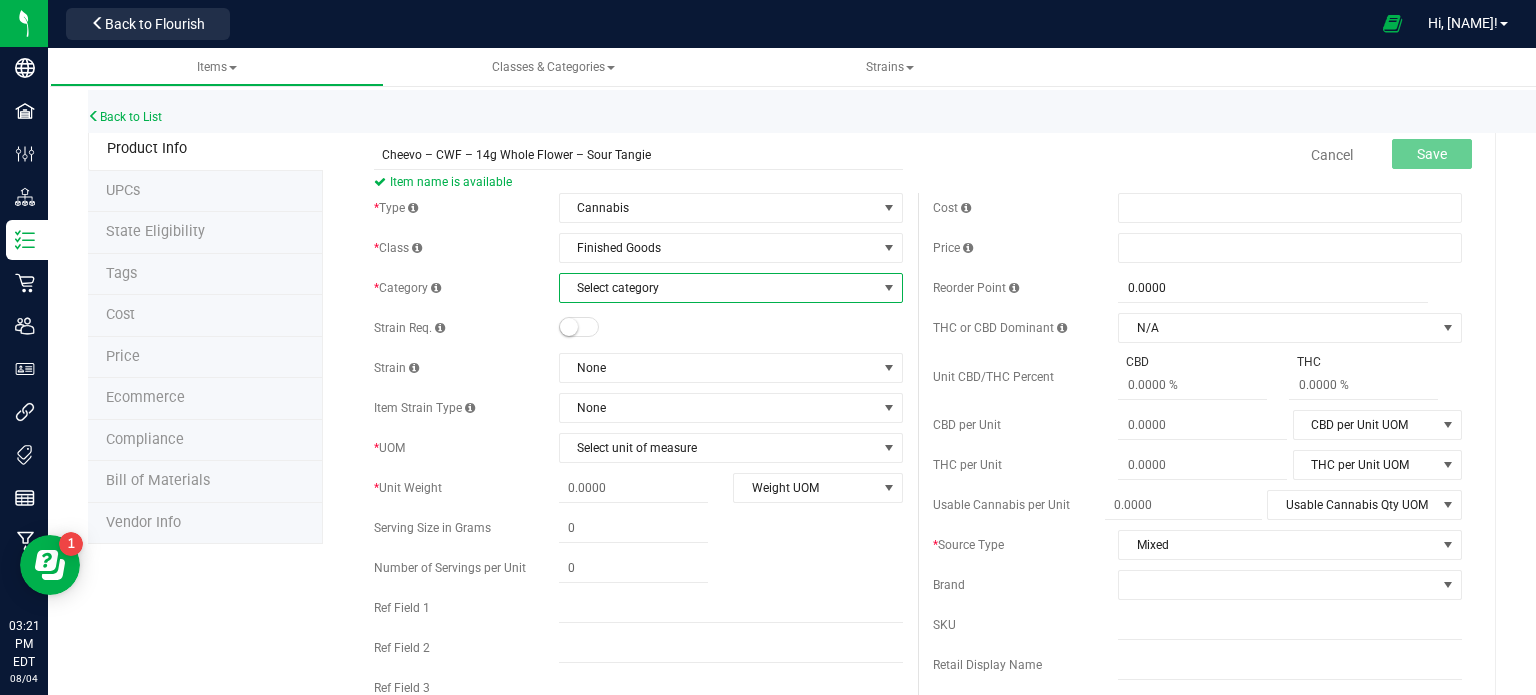 click on "Select category" at bounding box center (718, 288) 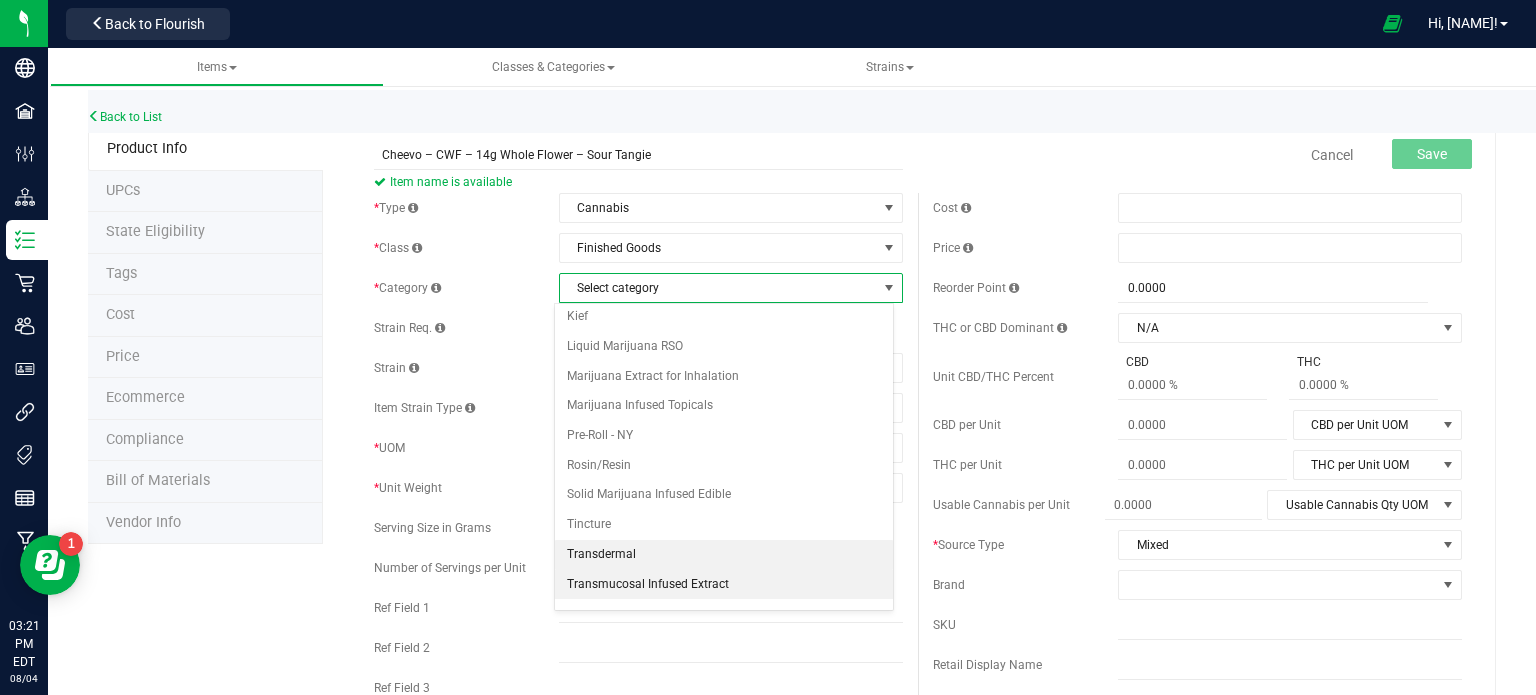 scroll, scrollTop: 52, scrollLeft: 0, axis: vertical 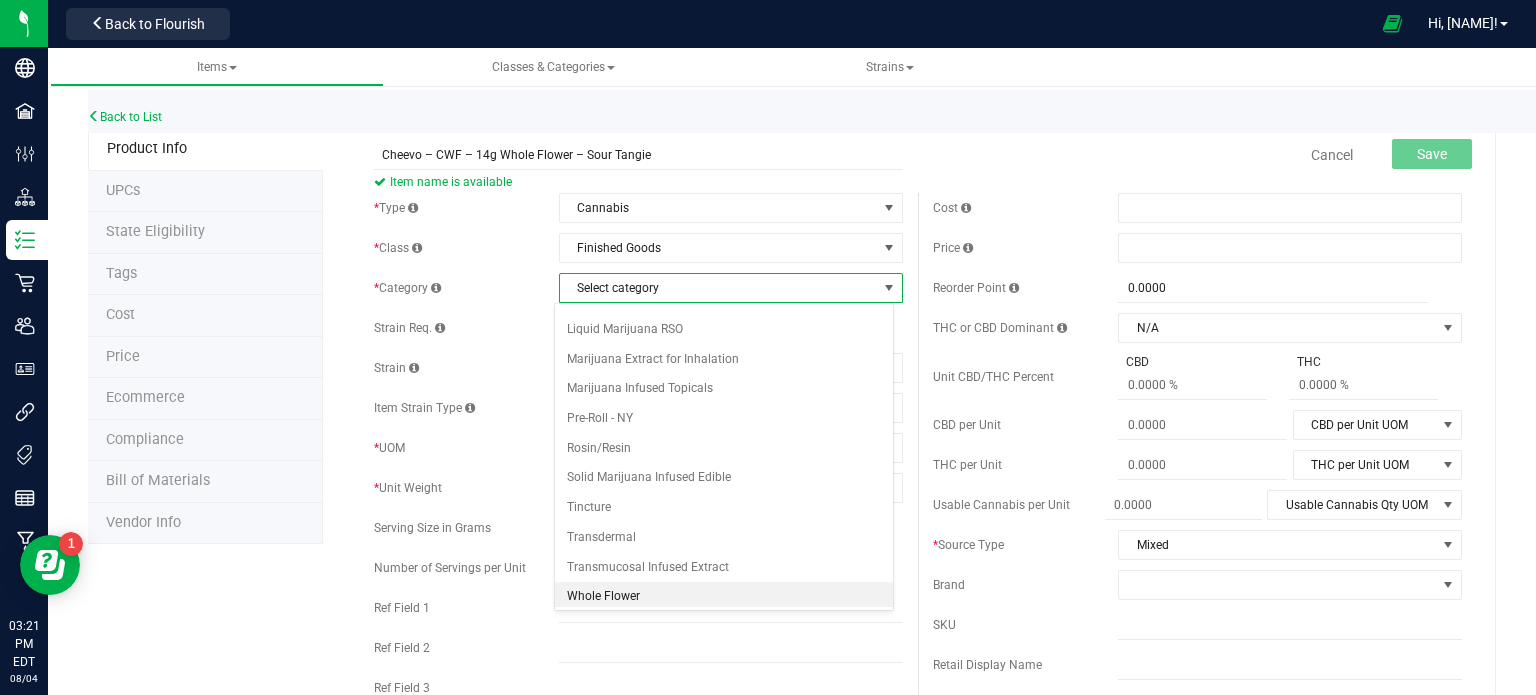click on "Whole Flower" at bounding box center (724, 597) 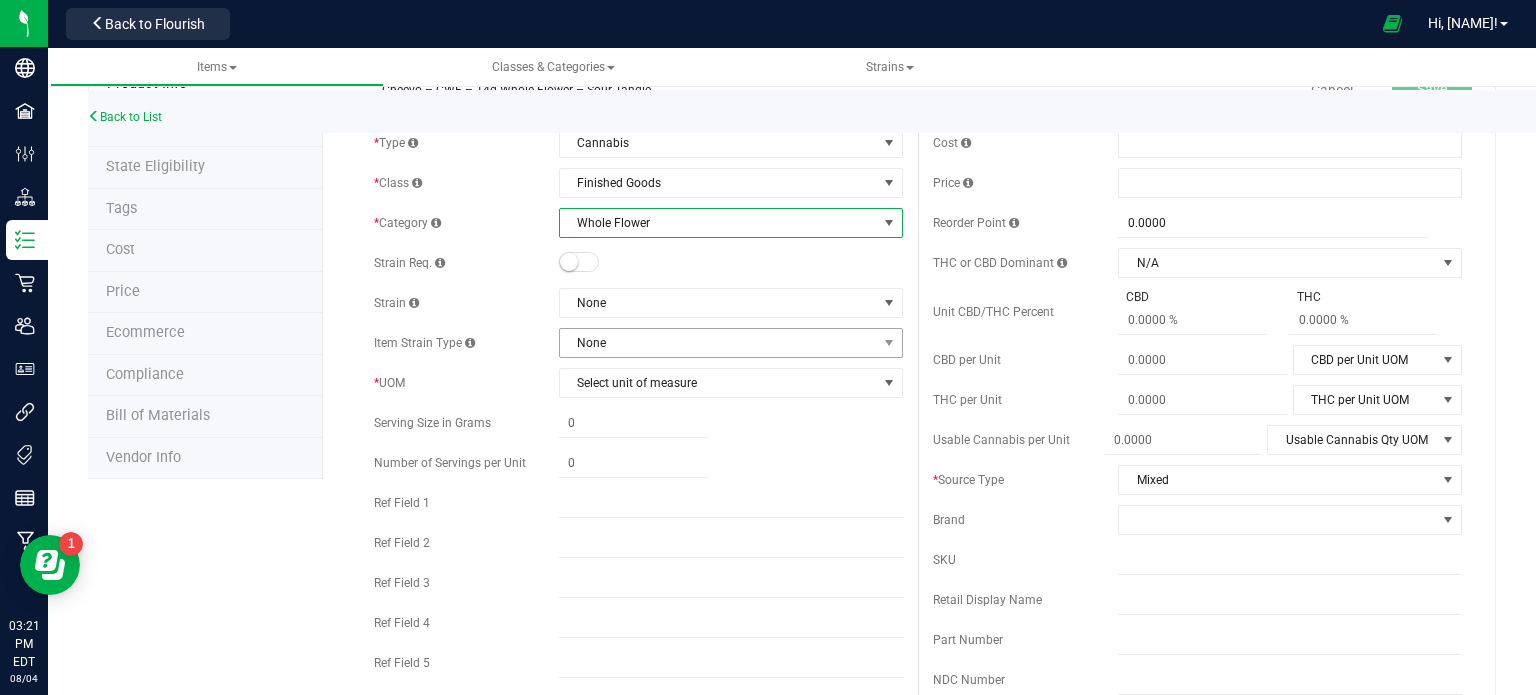 scroll, scrollTop: 100, scrollLeft: 0, axis: vertical 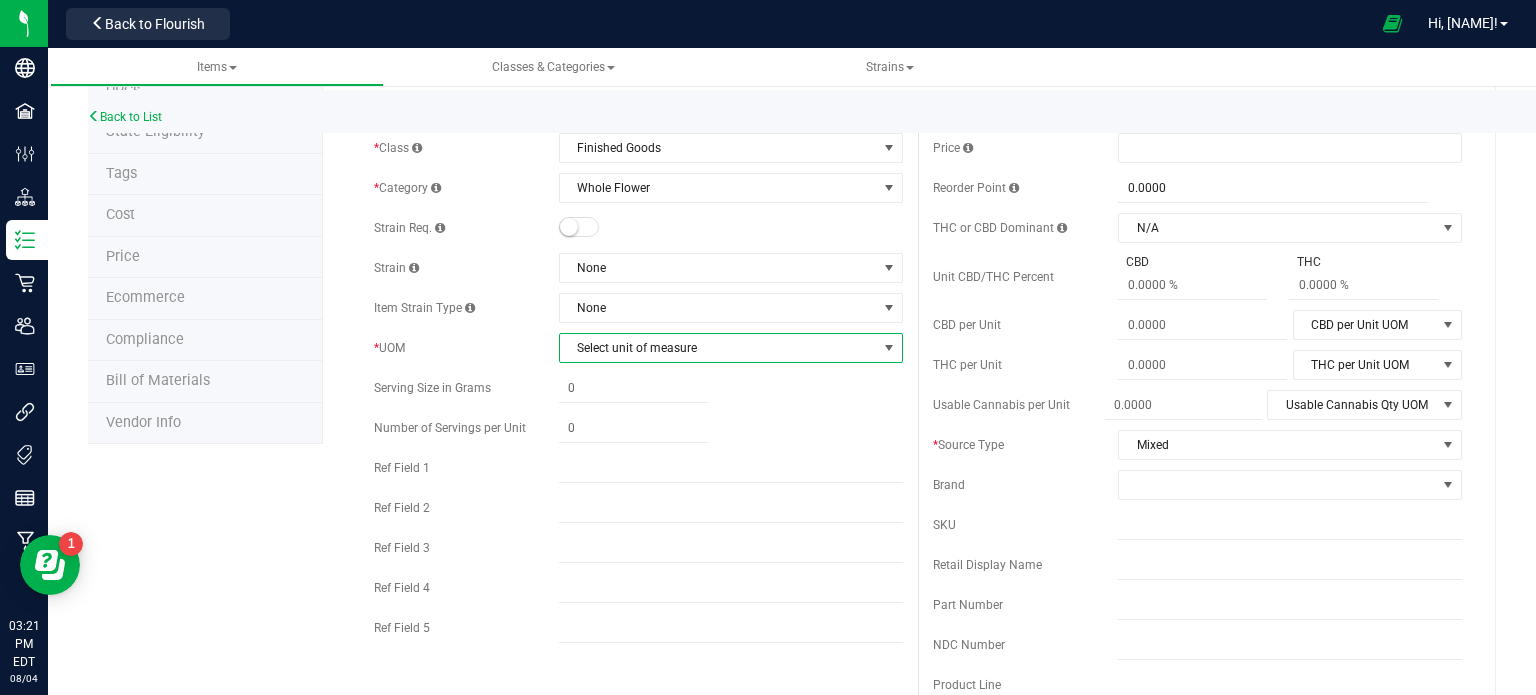click on "Select unit of measure" at bounding box center (718, 348) 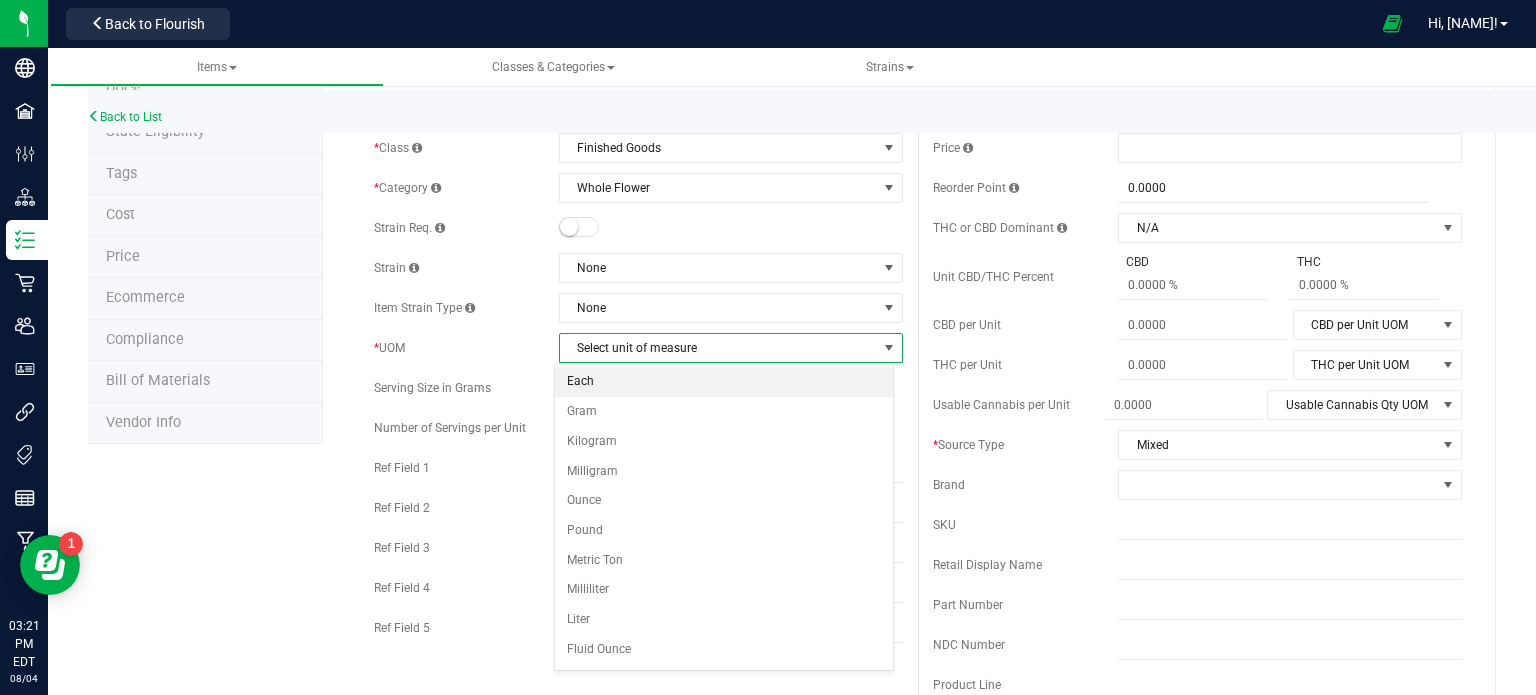 click on "Each" at bounding box center (724, 382) 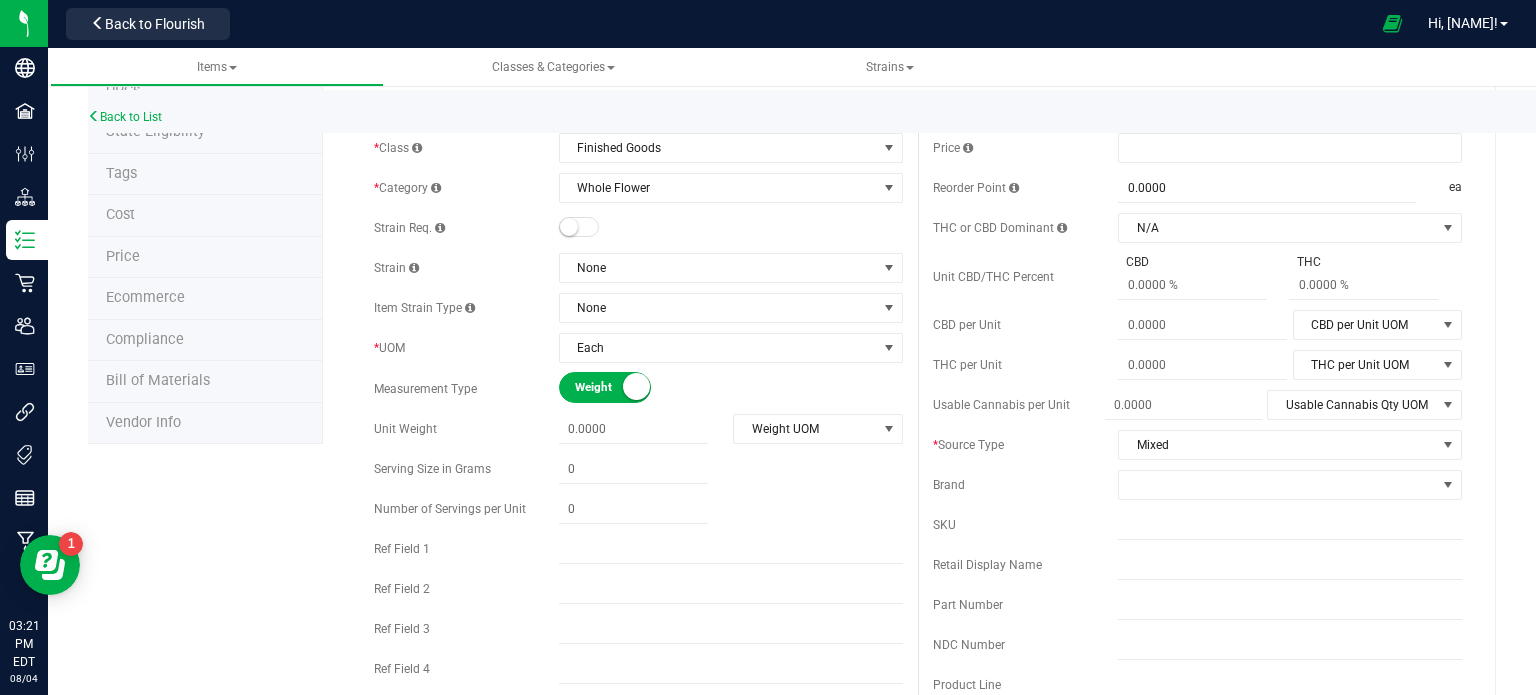 click on "Weight" at bounding box center (620, 387) 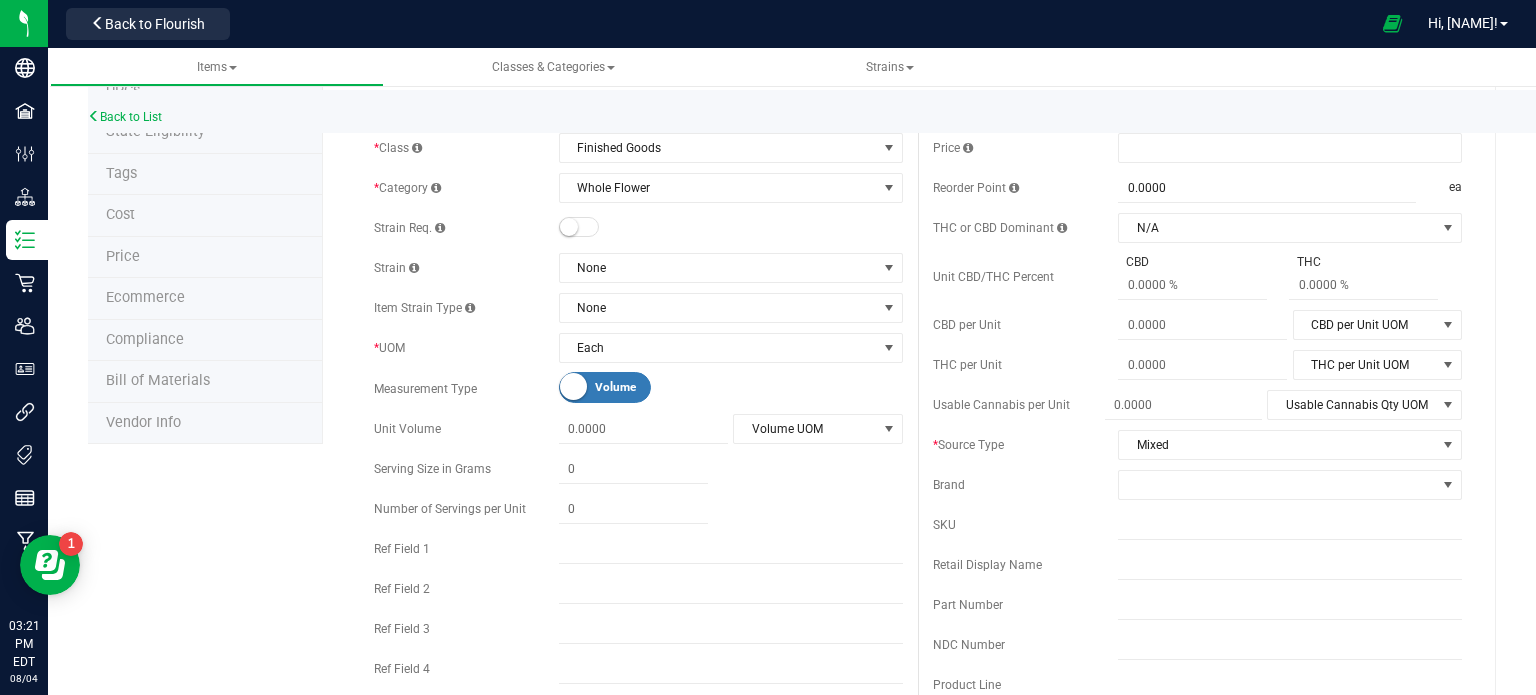 click on "Volume" at bounding box center [640, 387] 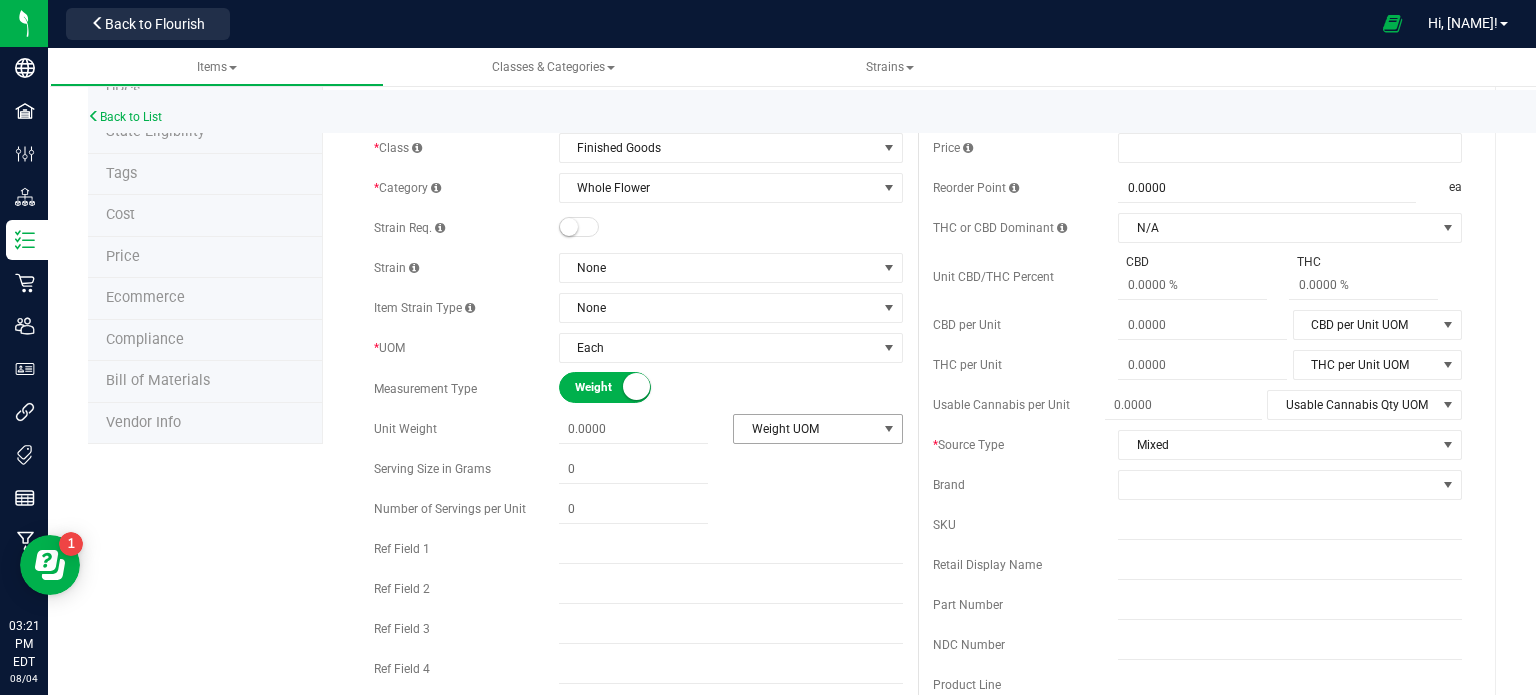 click on "Weight UOM" at bounding box center [805, 429] 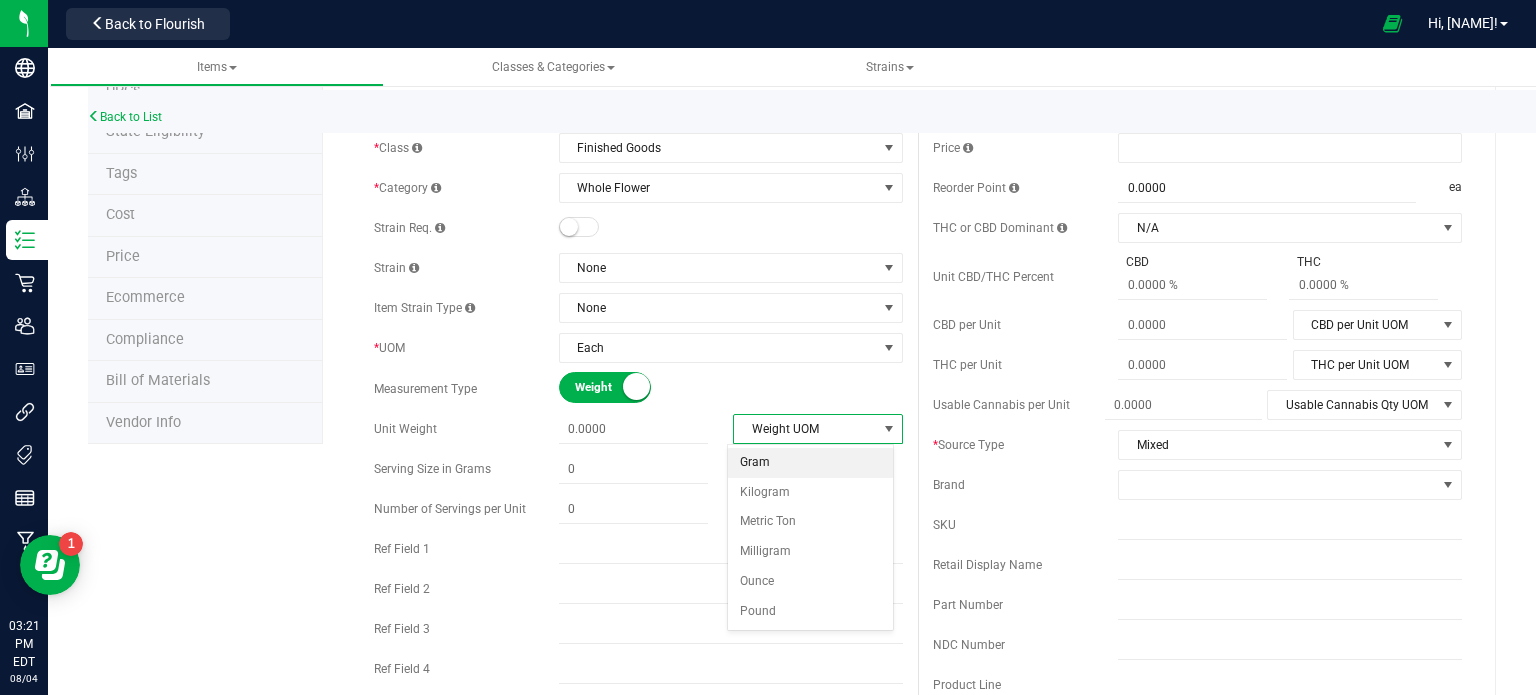 click on "Gram" at bounding box center (810, 463) 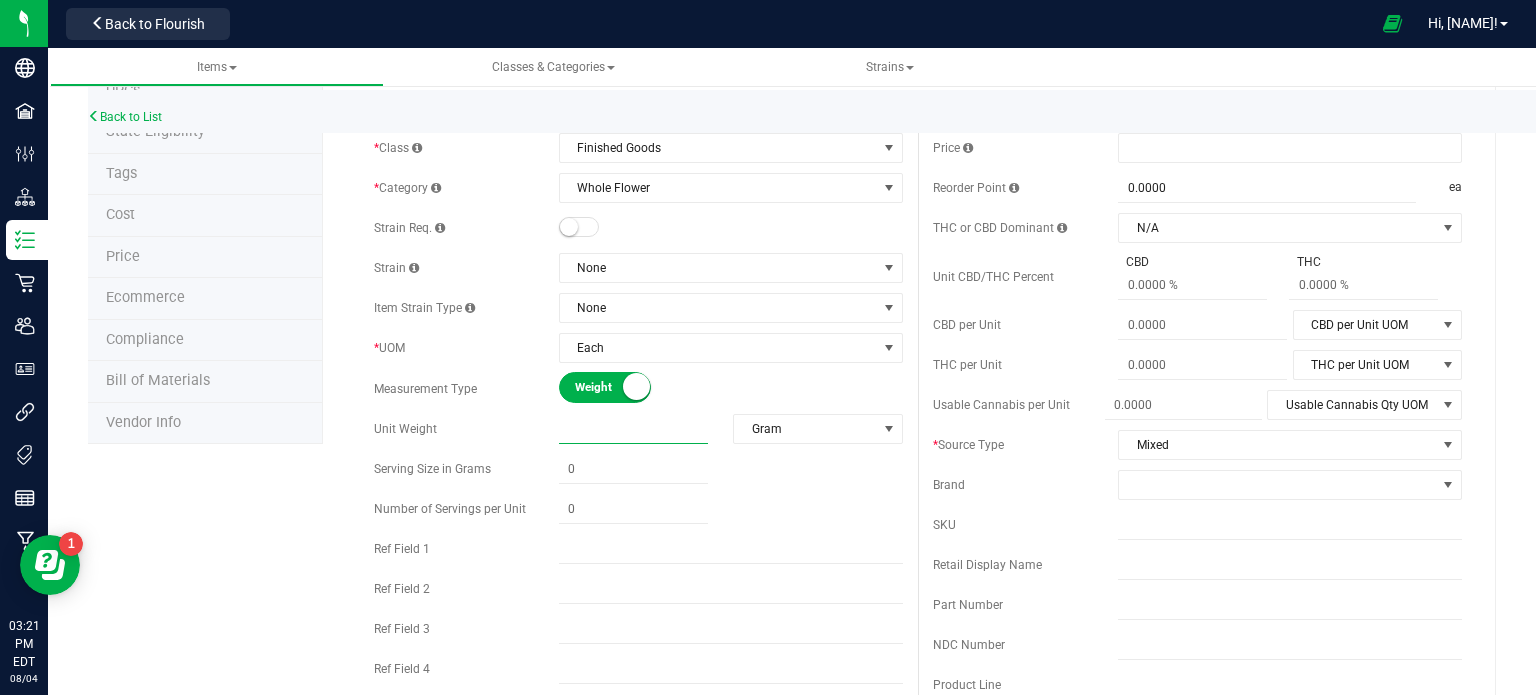 drag, startPoint x: 604, startPoint y: 423, endPoint x: 555, endPoint y: 424, distance: 49.010204 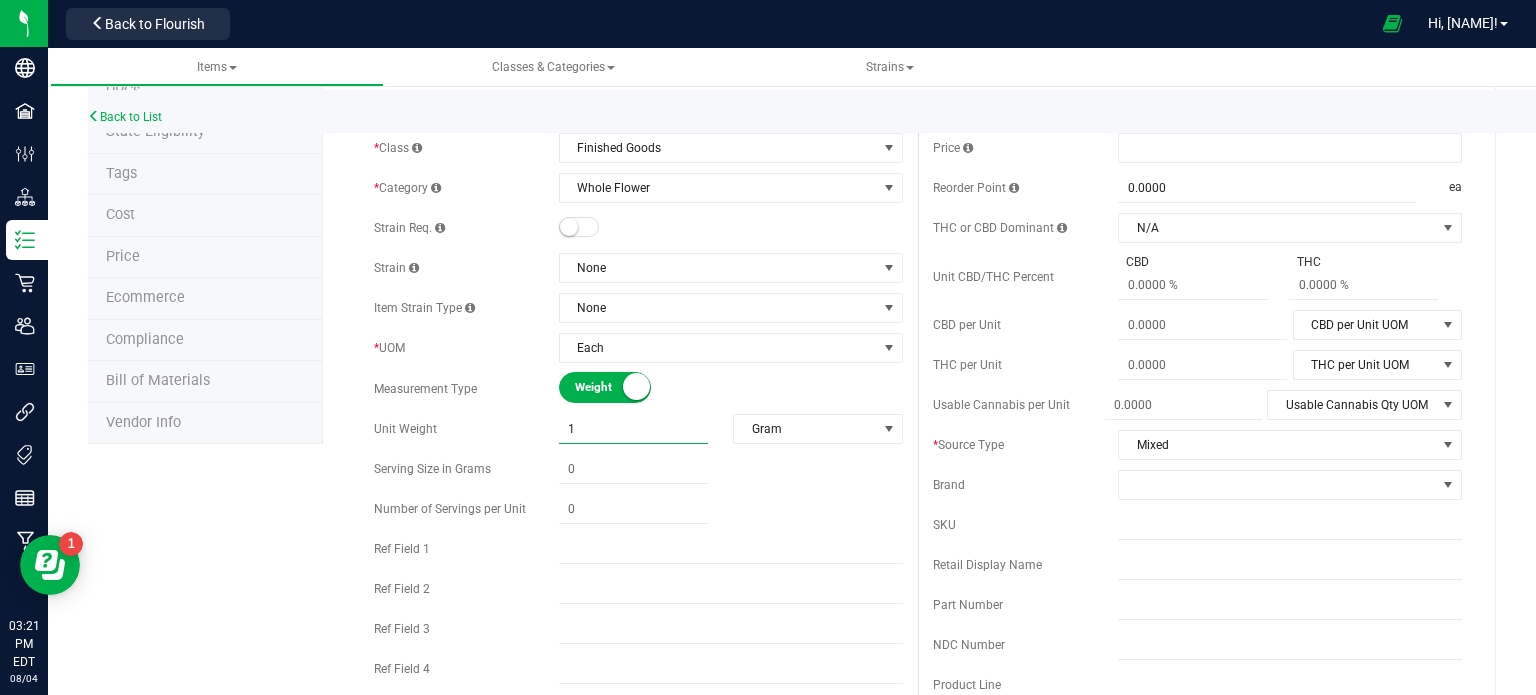 type on "14" 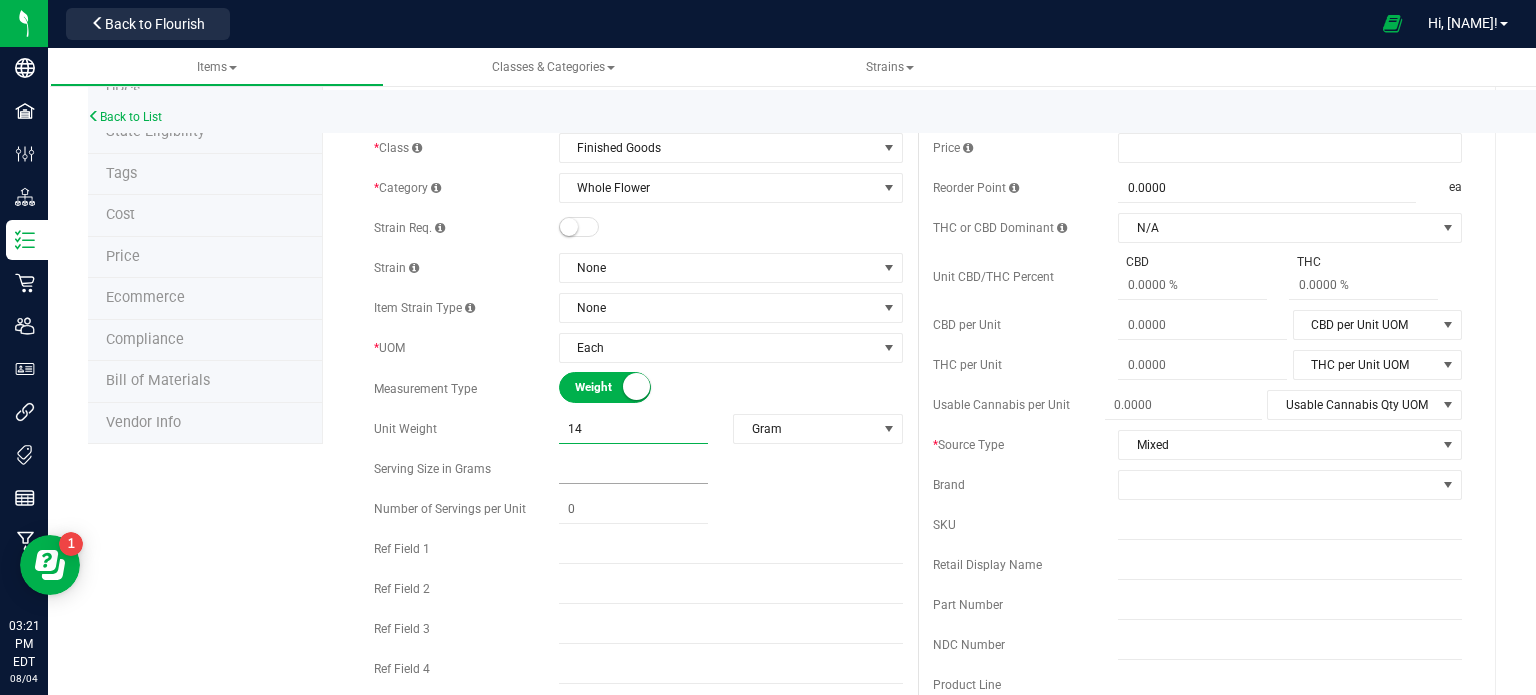 type on "14.0000" 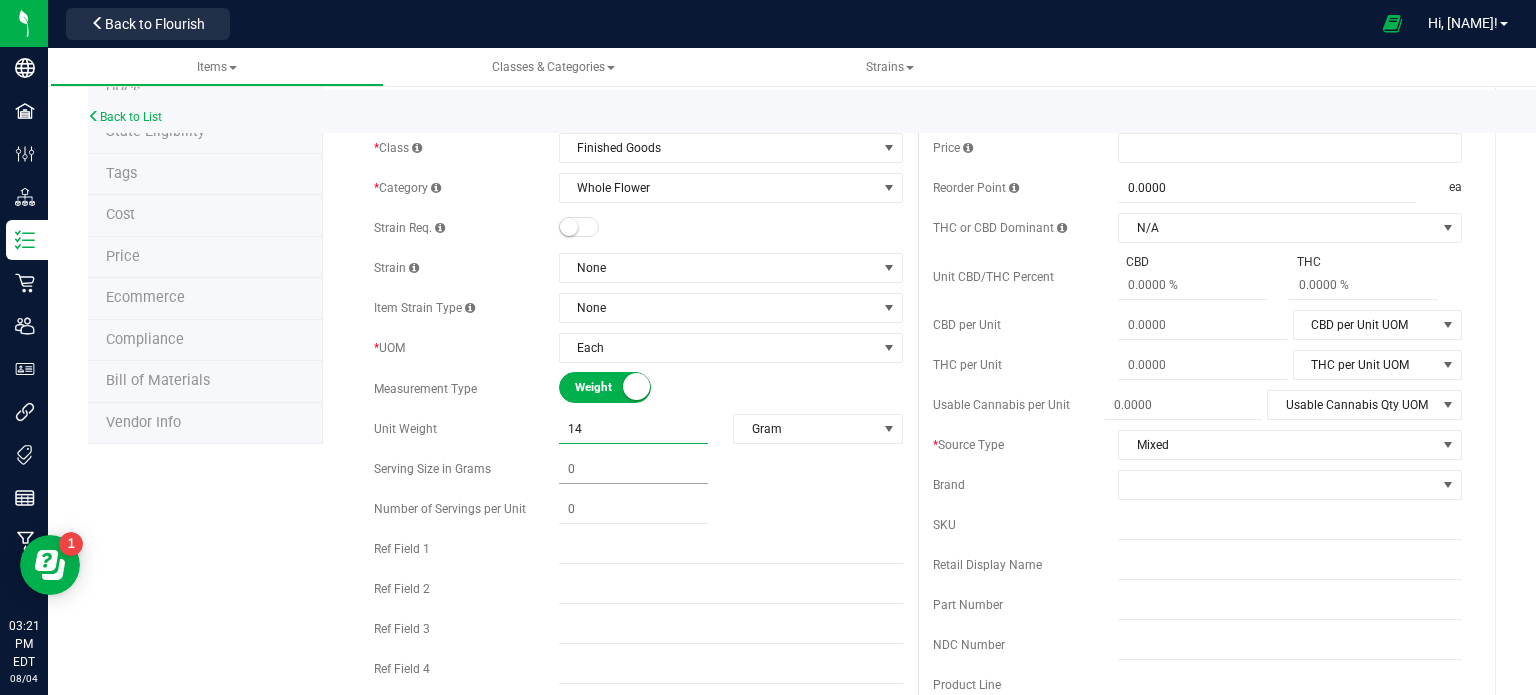 click at bounding box center (633, 469) 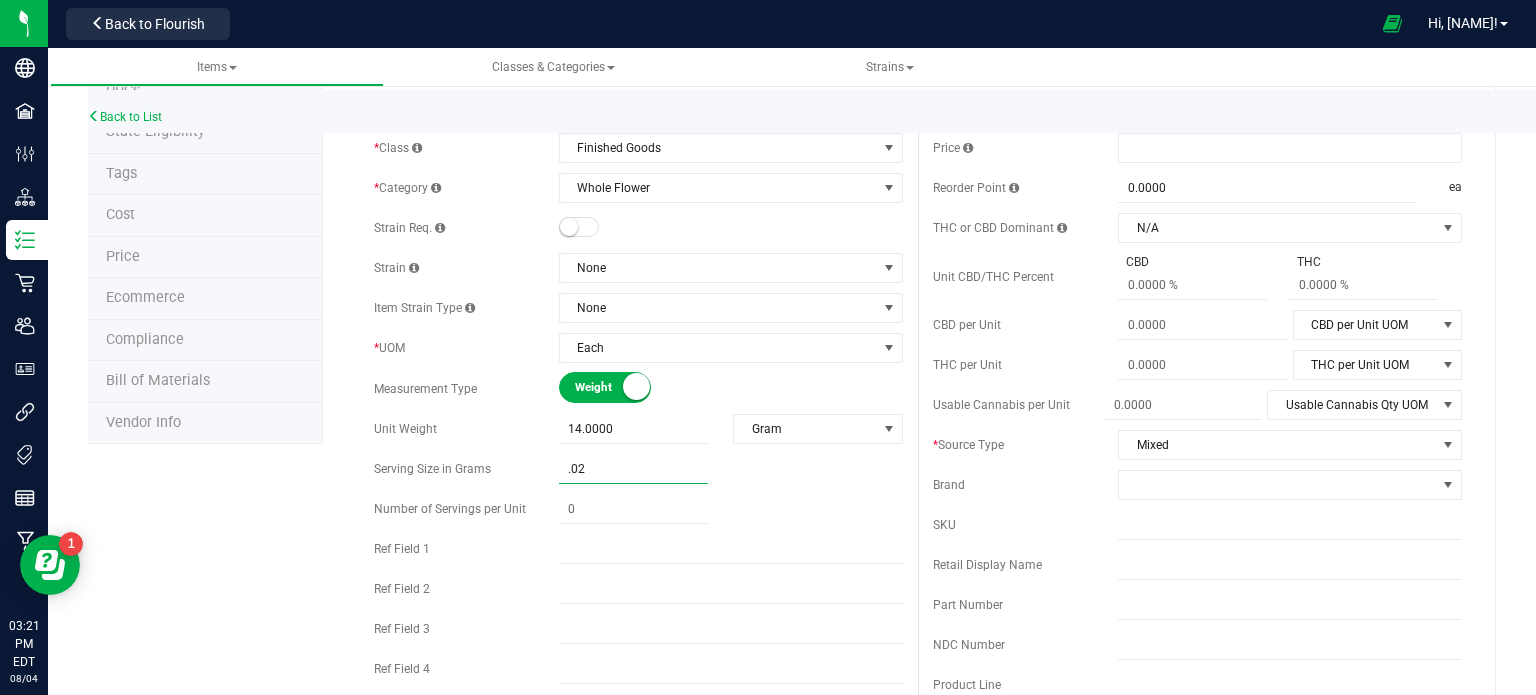 type on ".025" 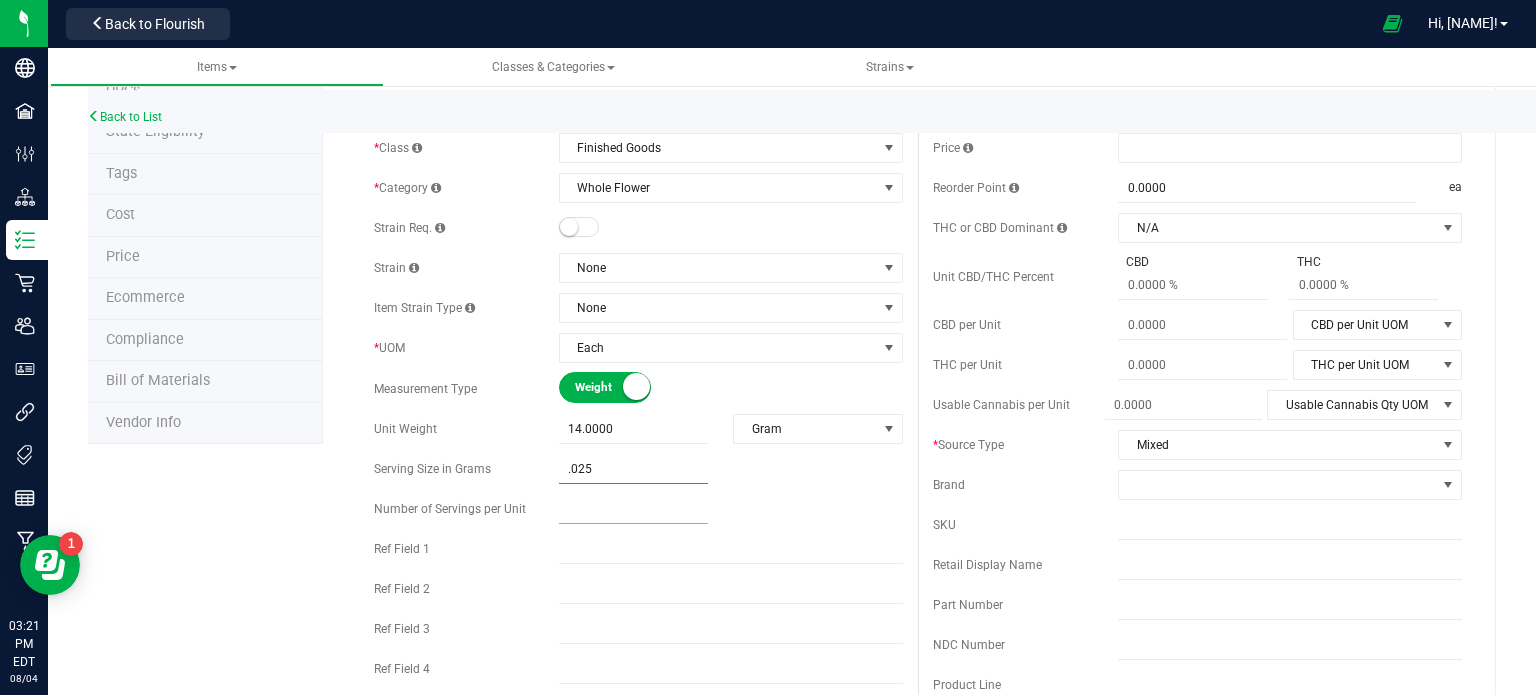 type on "[NUMBER]" 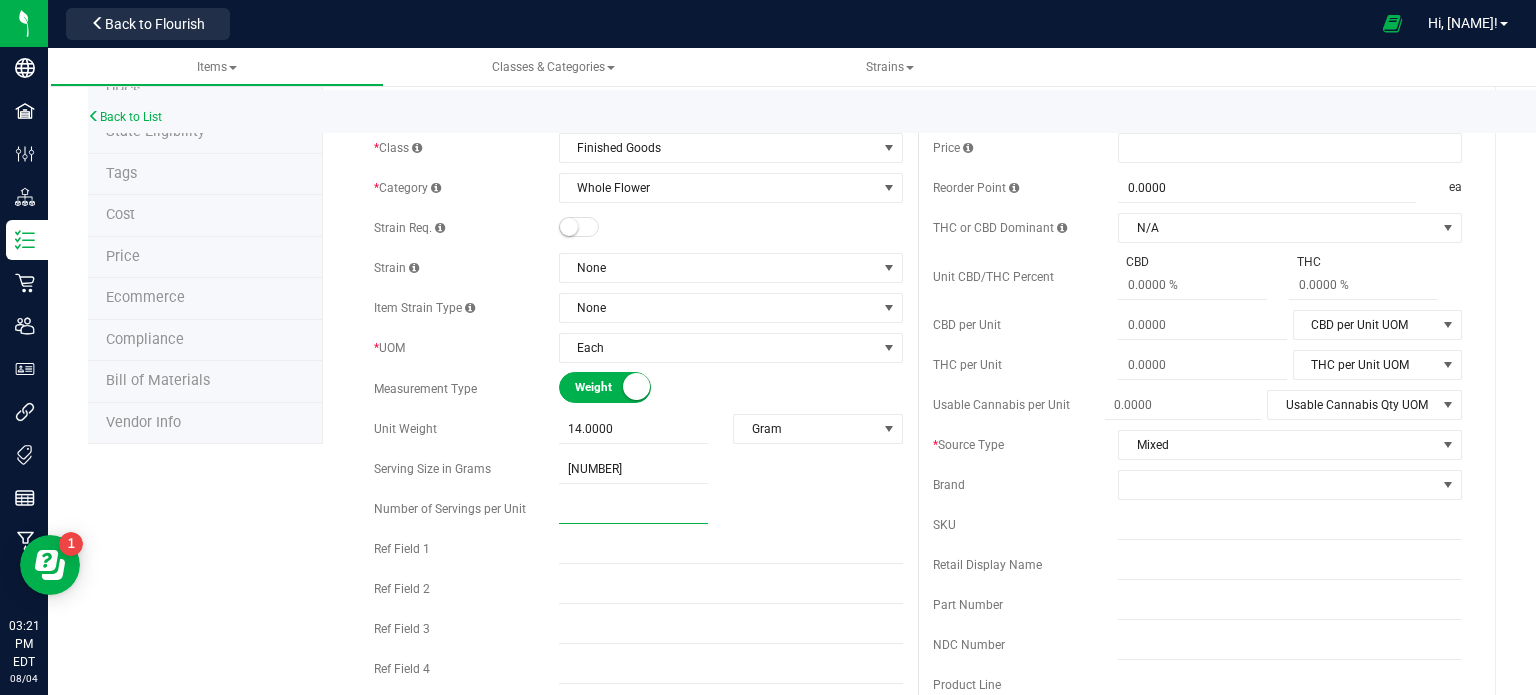click at bounding box center [633, 509] 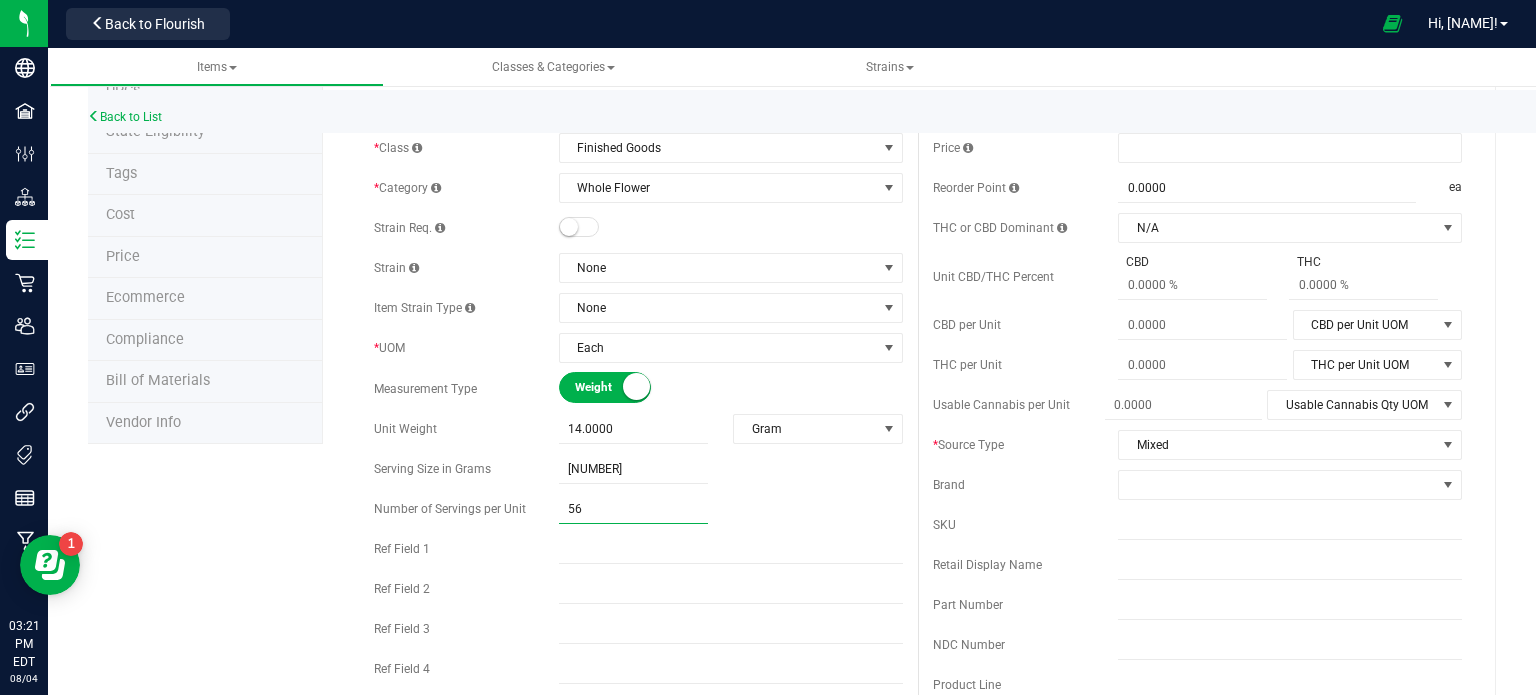 type on "560" 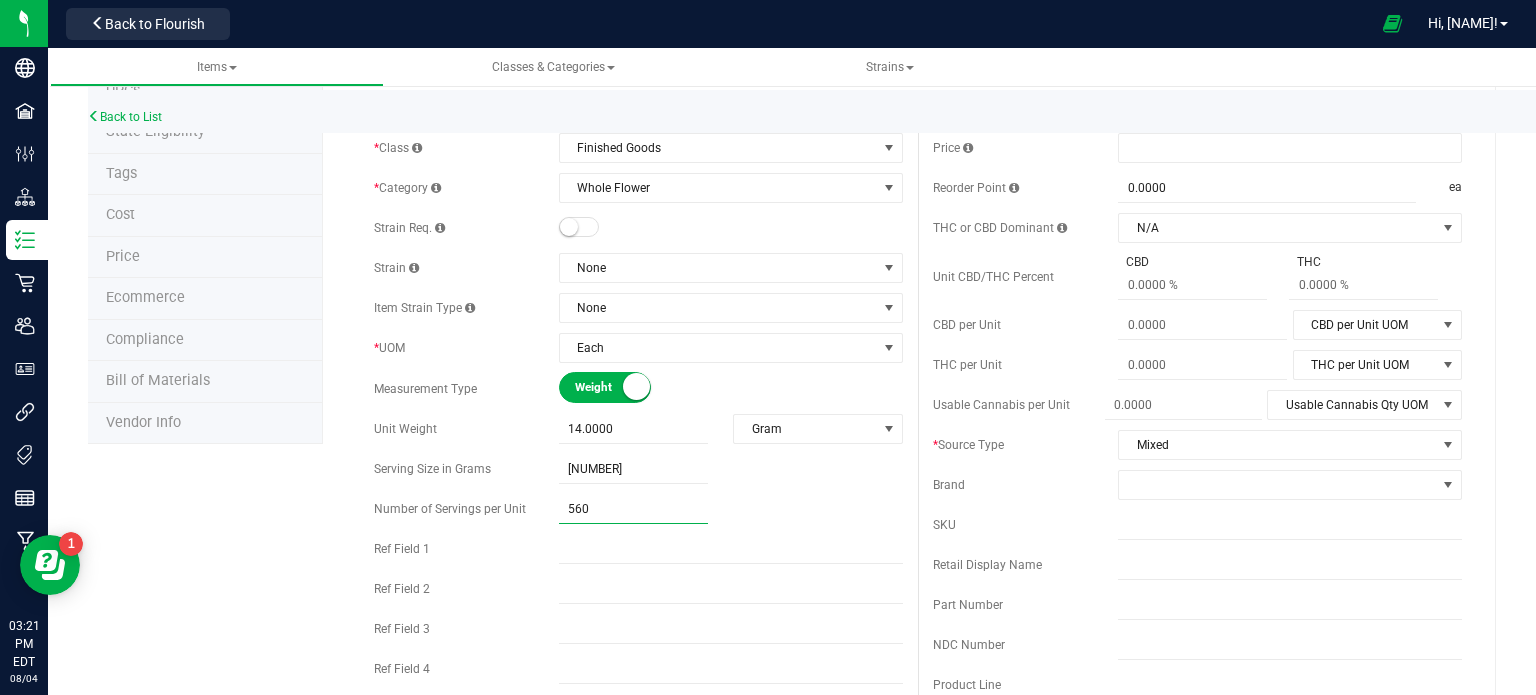 type on "560.00" 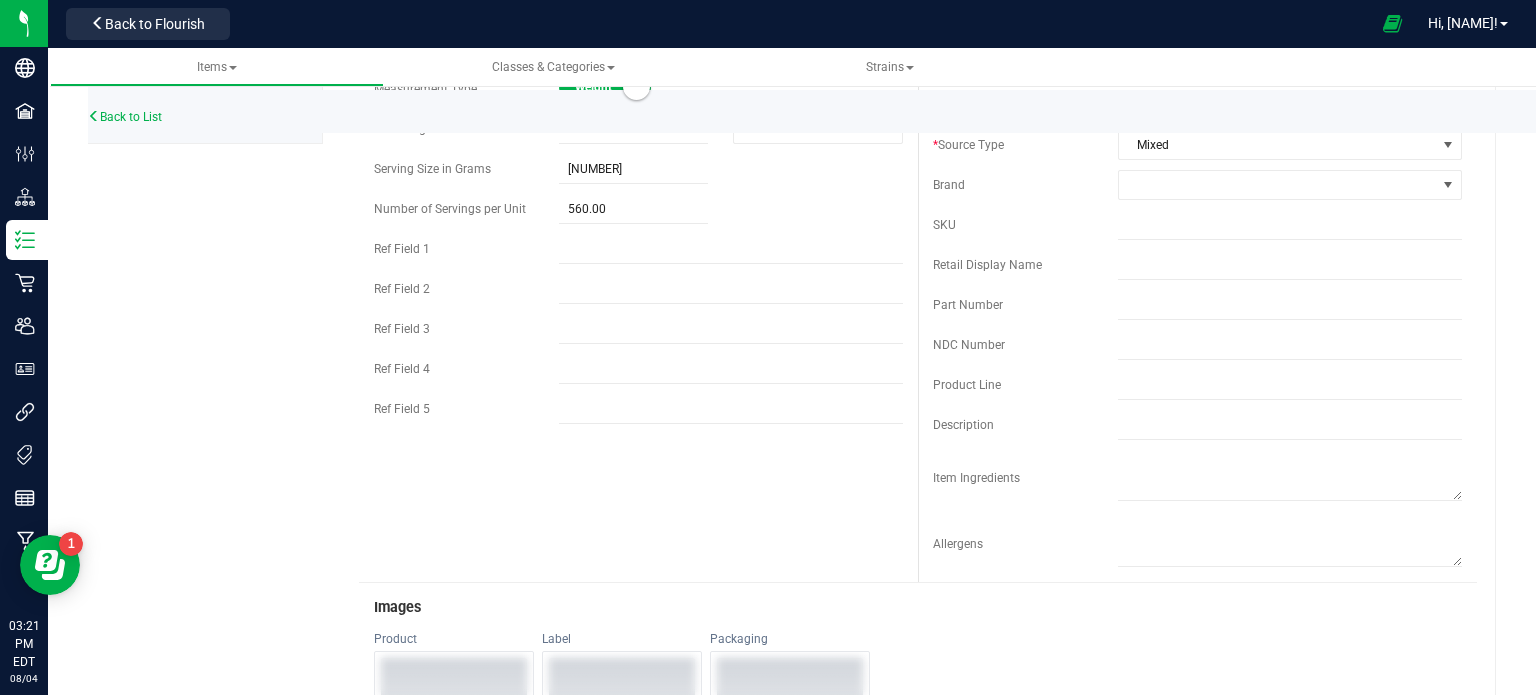 scroll, scrollTop: 0, scrollLeft: 0, axis: both 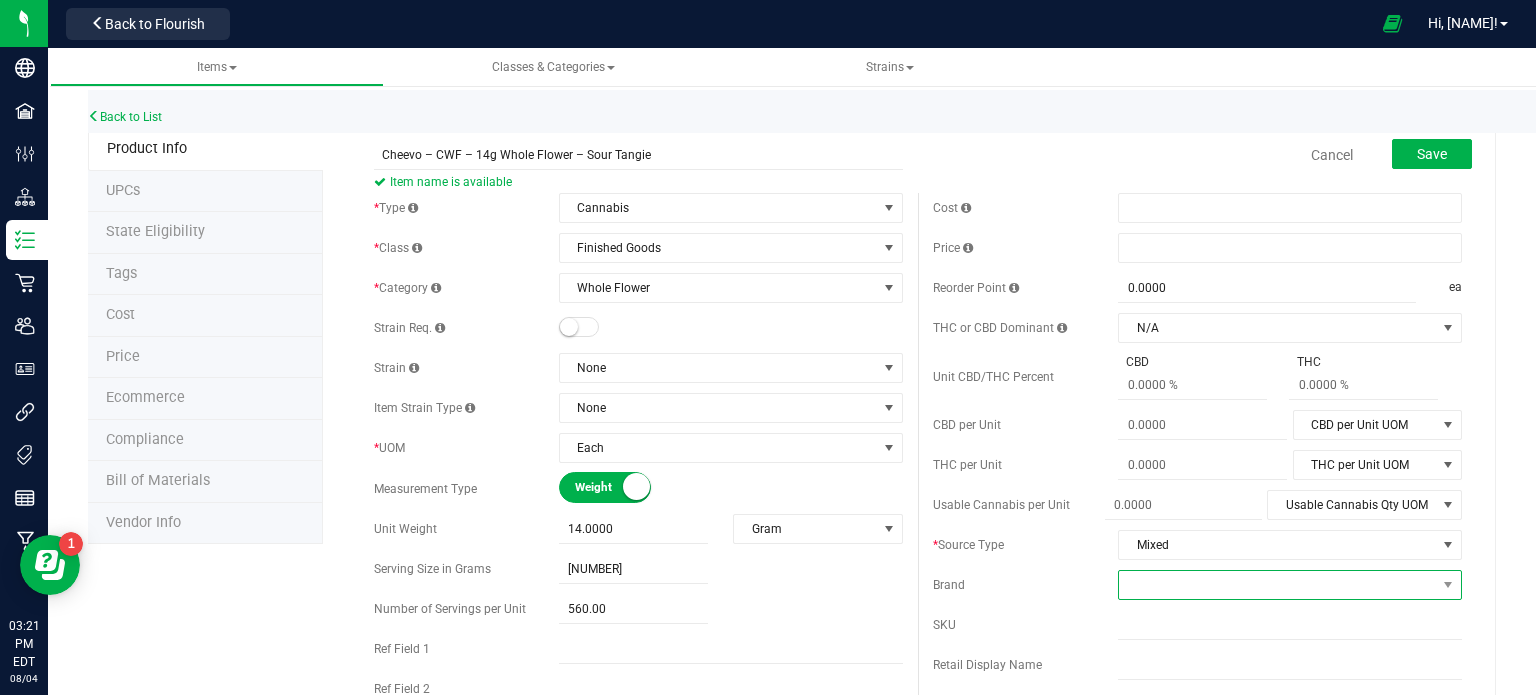 click at bounding box center (1277, 585) 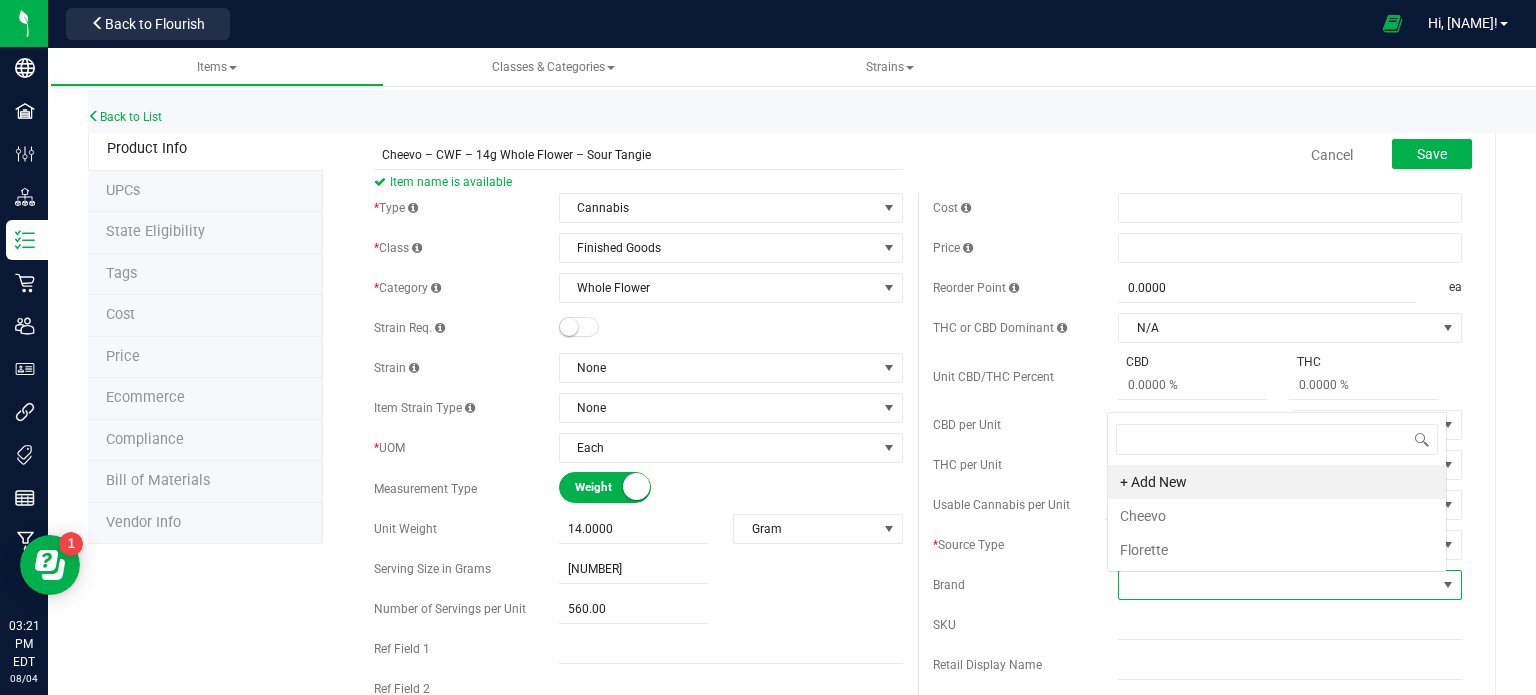 scroll, scrollTop: 0, scrollLeft: 0, axis: both 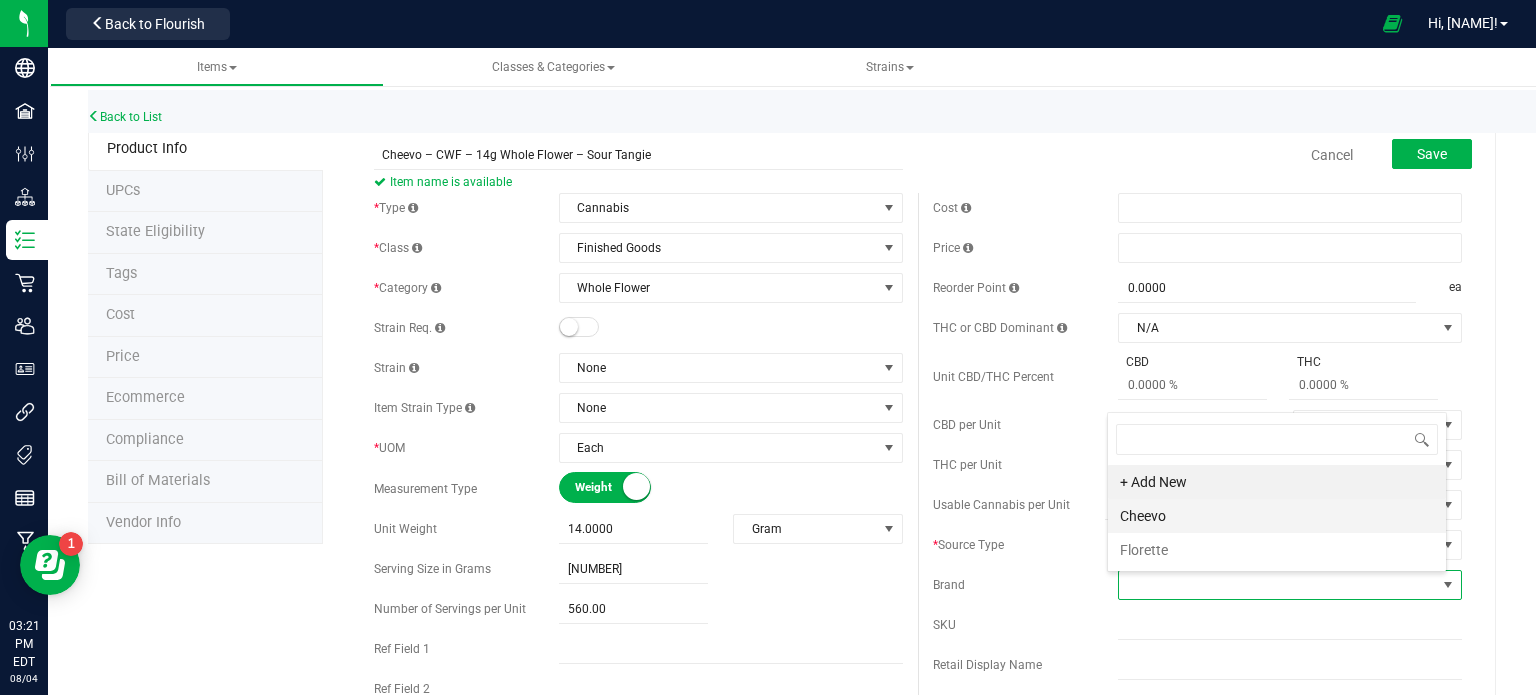 click on "Cheevo" at bounding box center (1277, 516) 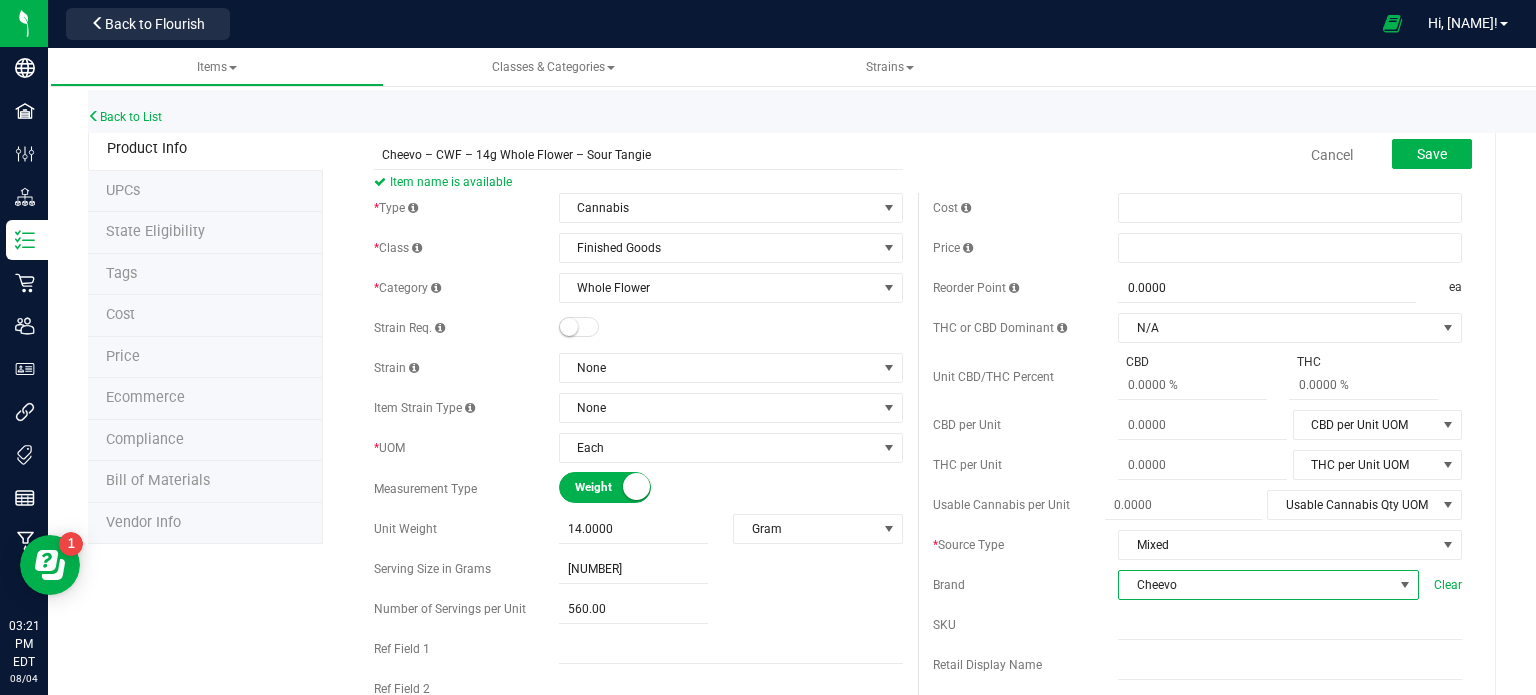 click on "Back to List" at bounding box center (856, 111) 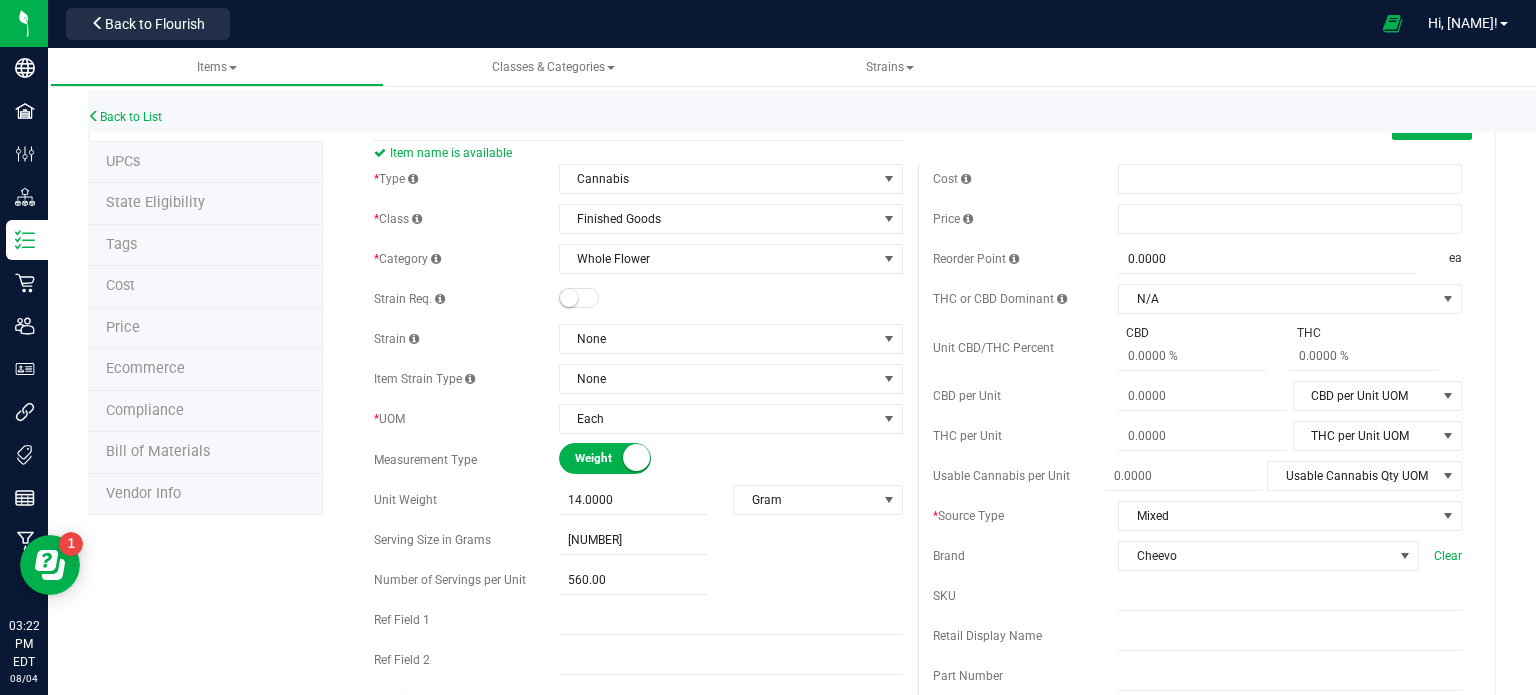 scroll, scrollTop: 0, scrollLeft: 0, axis: both 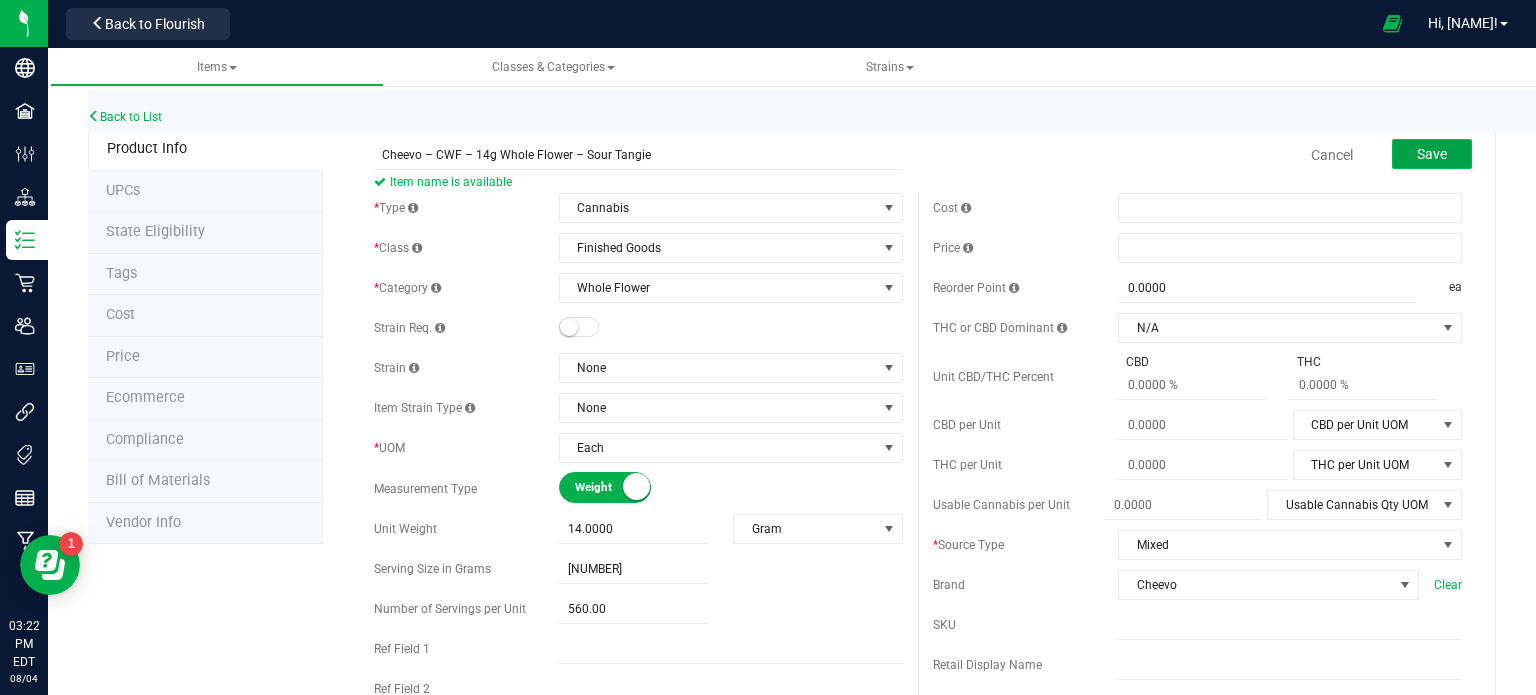 click on "Save" at bounding box center [1432, 154] 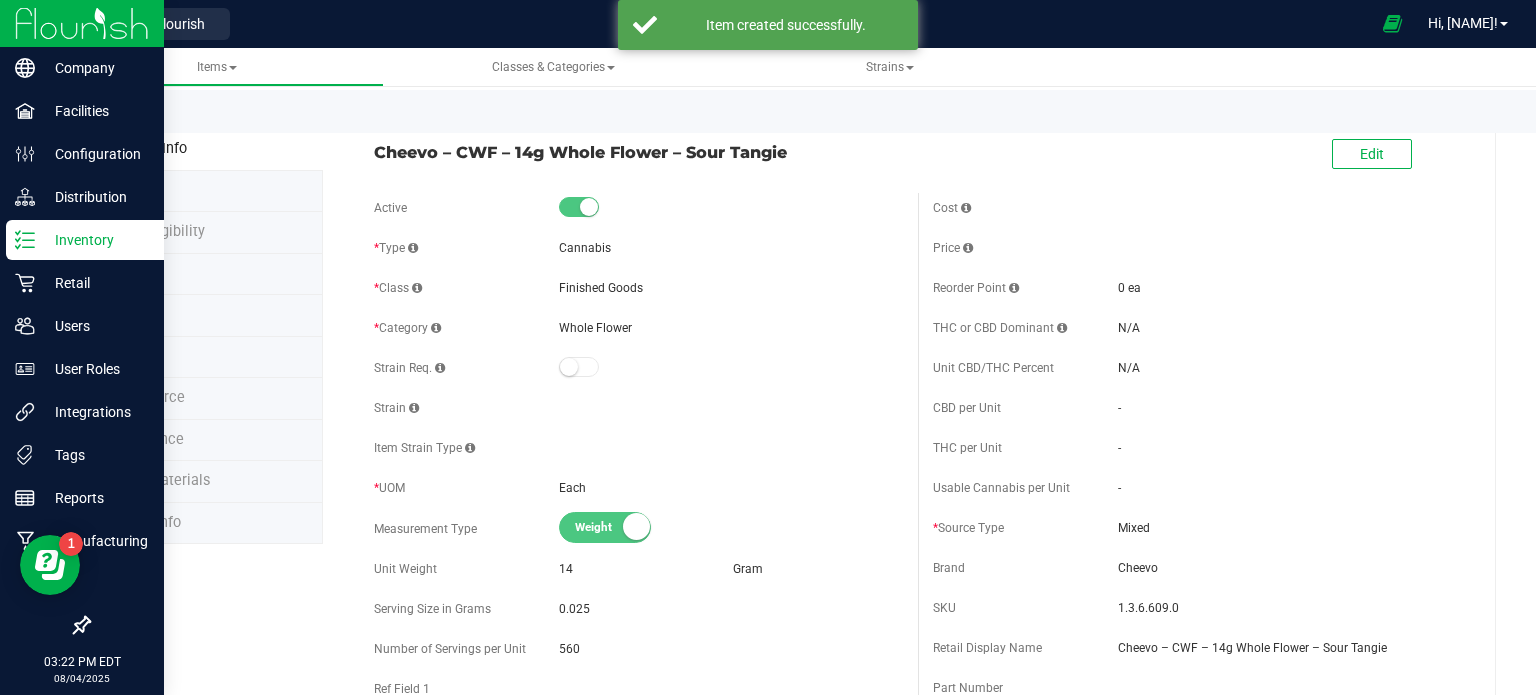 click on "Inventory" at bounding box center (95, 240) 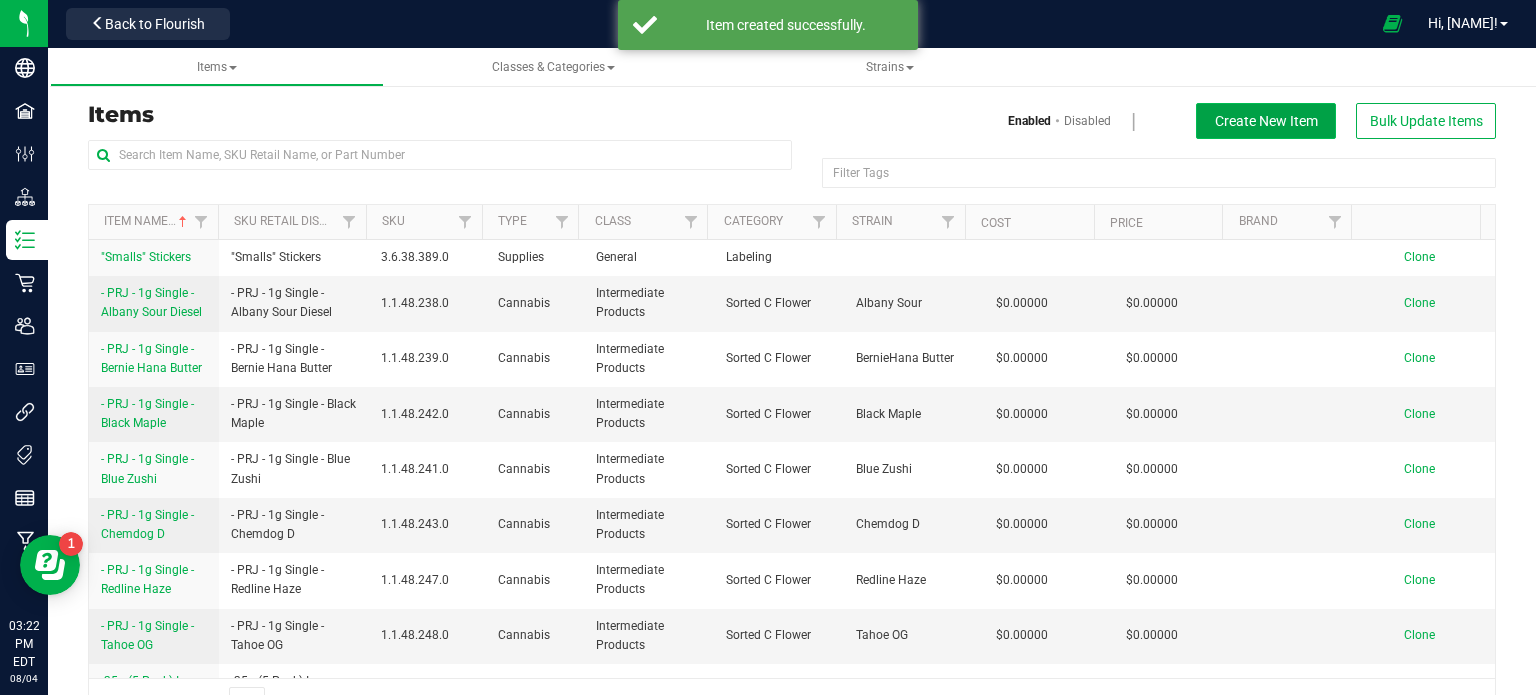 click on "Create New Item" at bounding box center [1266, 121] 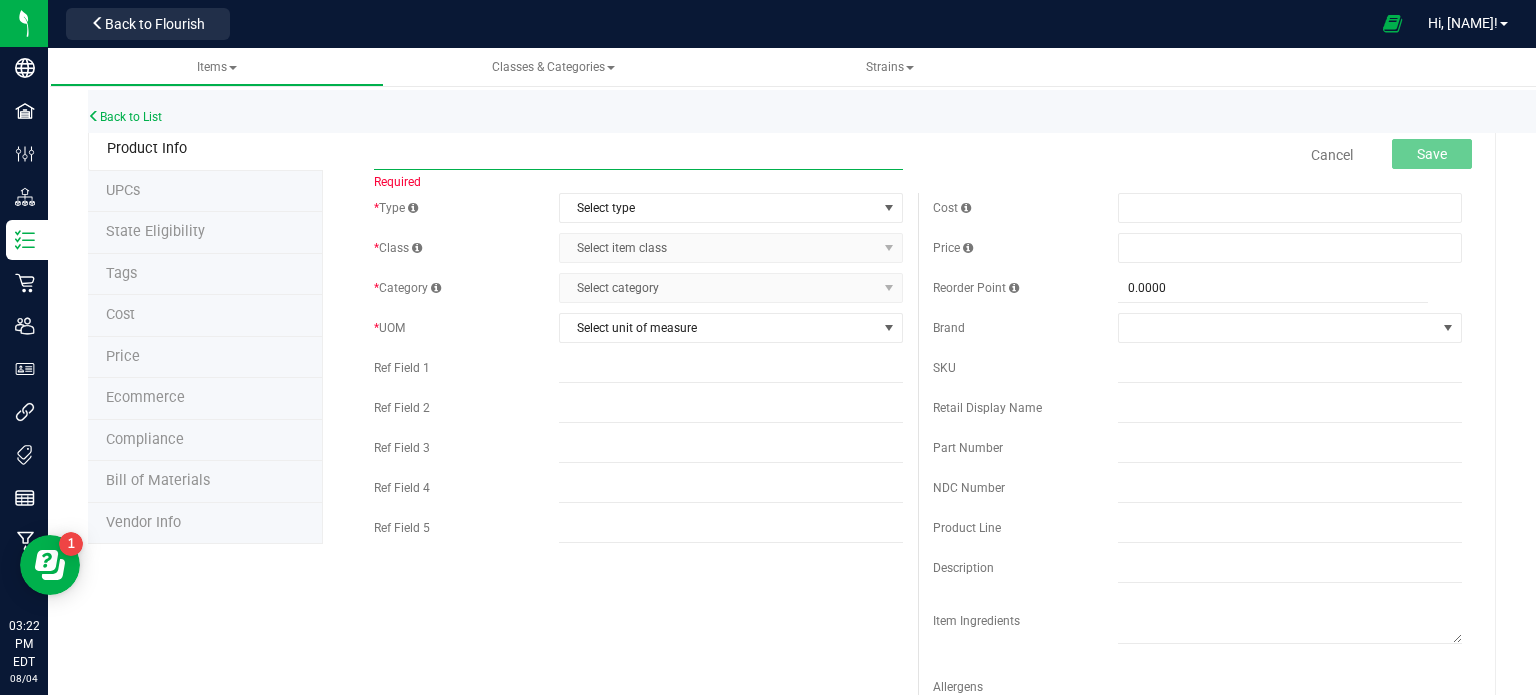 click at bounding box center (638, 155) 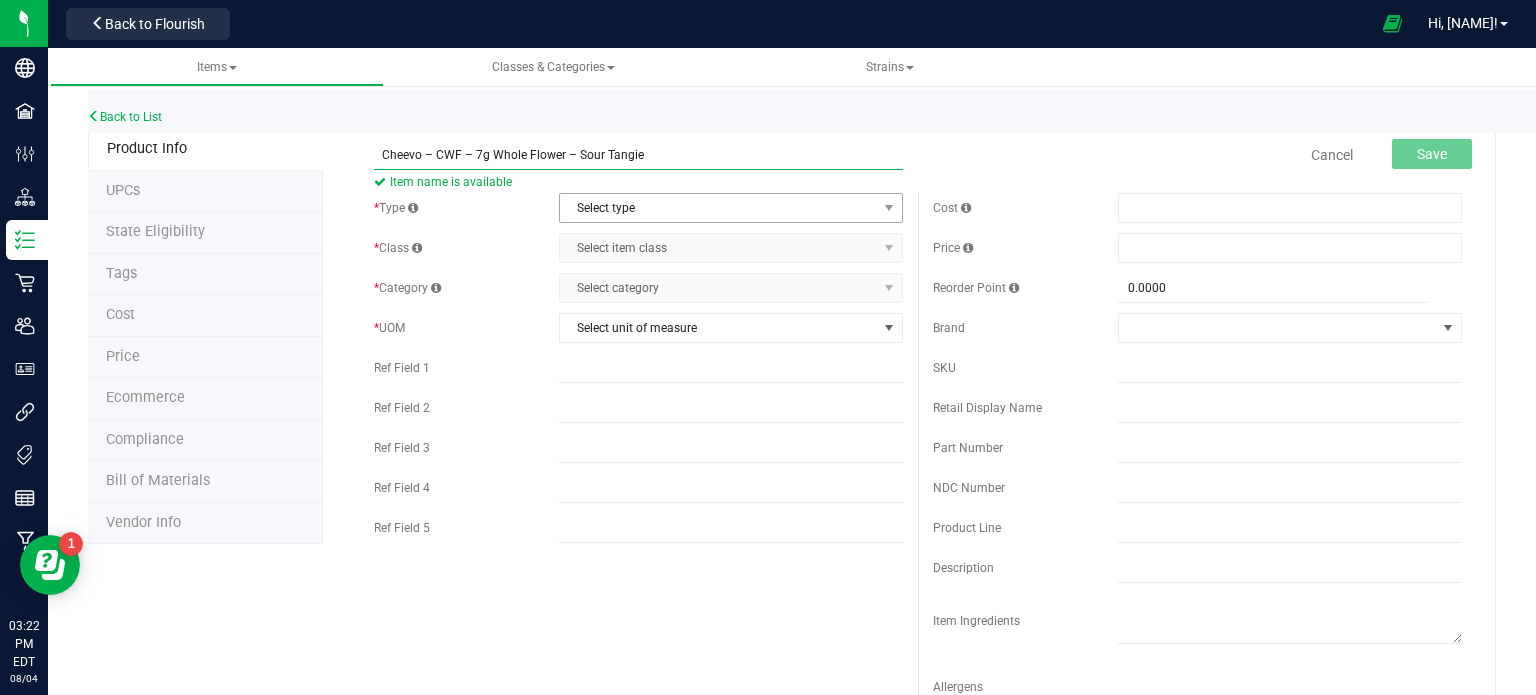 type on "Cheevo – CWF – 7g Whole Flower – Sour Tangie" 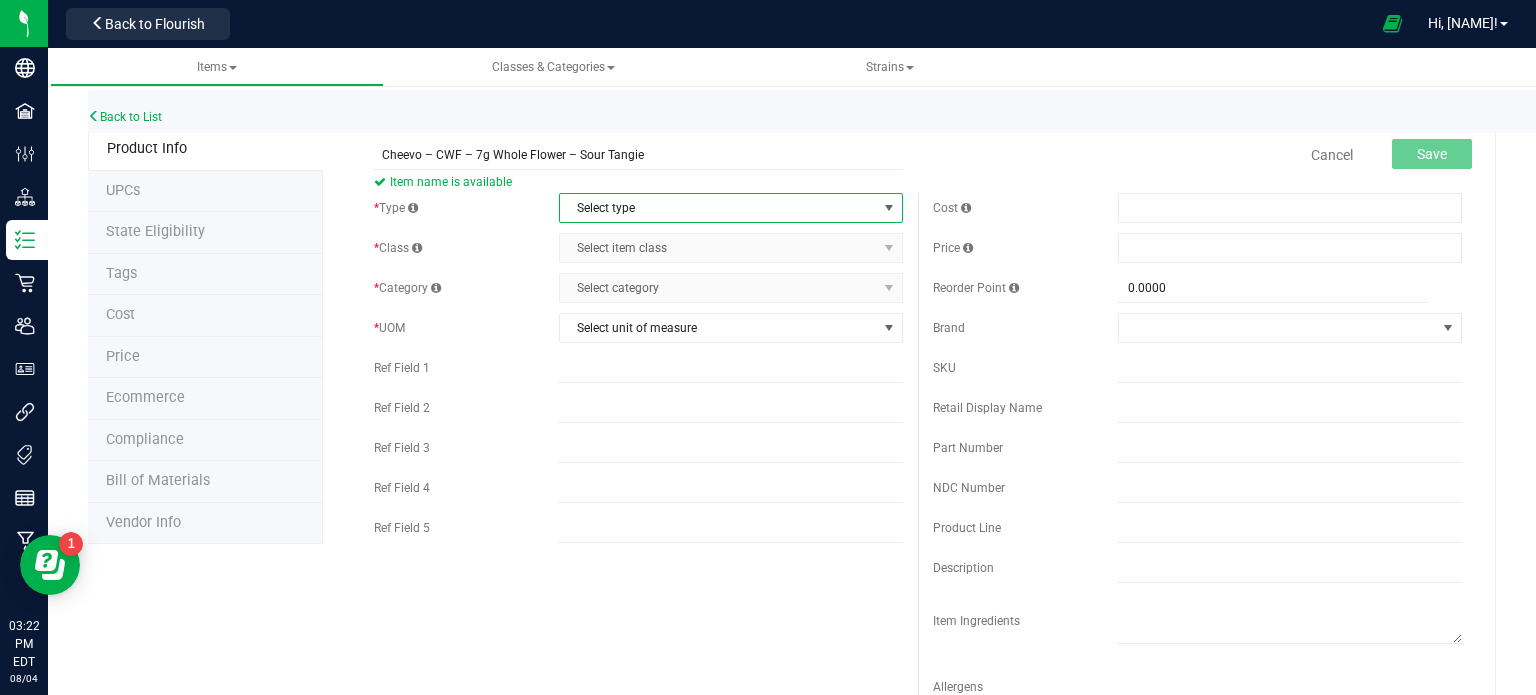 click on "Select type" at bounding box center (718, 208) 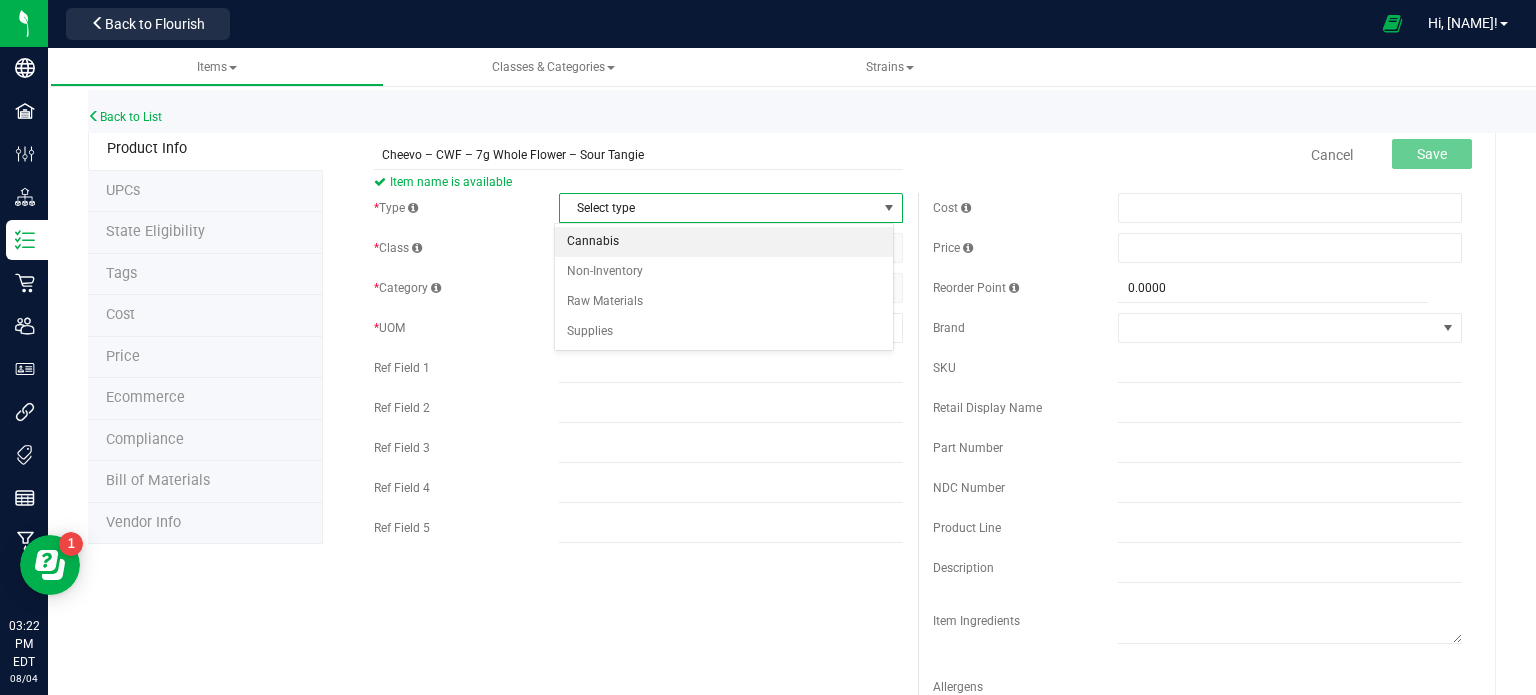 click on "Cannabis" at bounding box center [724, 242] 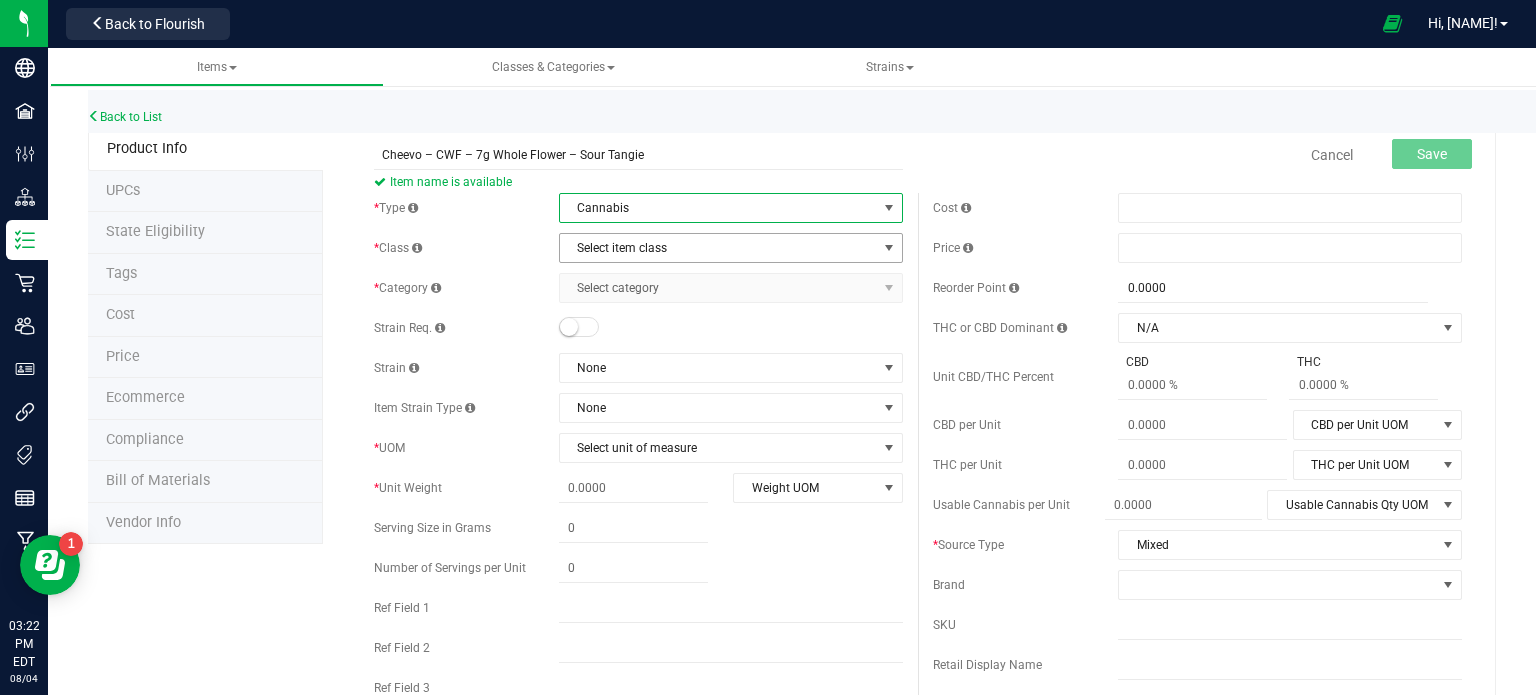 click on "Select item class" at bounding box center (718, 248) 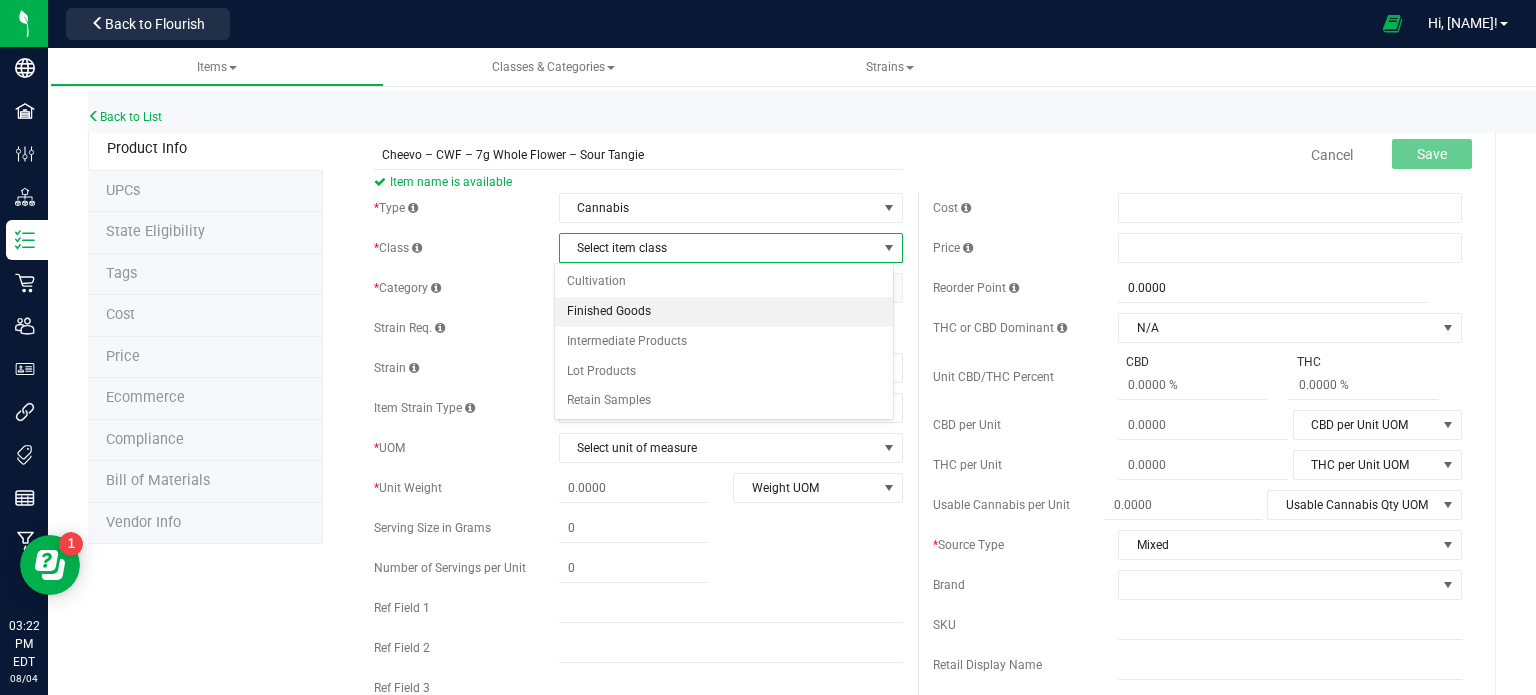 click on "Finished Goods" at bounding box center (724, 312) 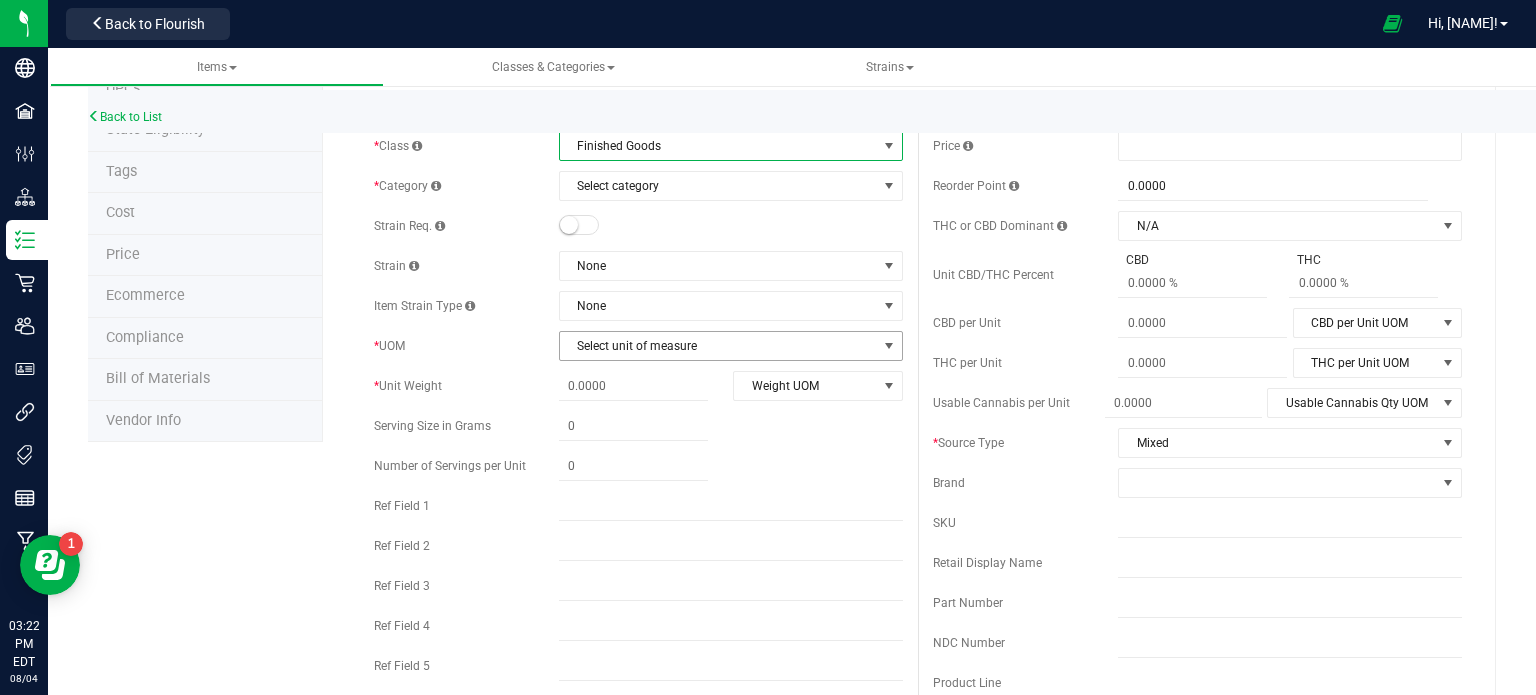 scroll, scrollTop: 100, scrollLeft: 0, axis: vertical 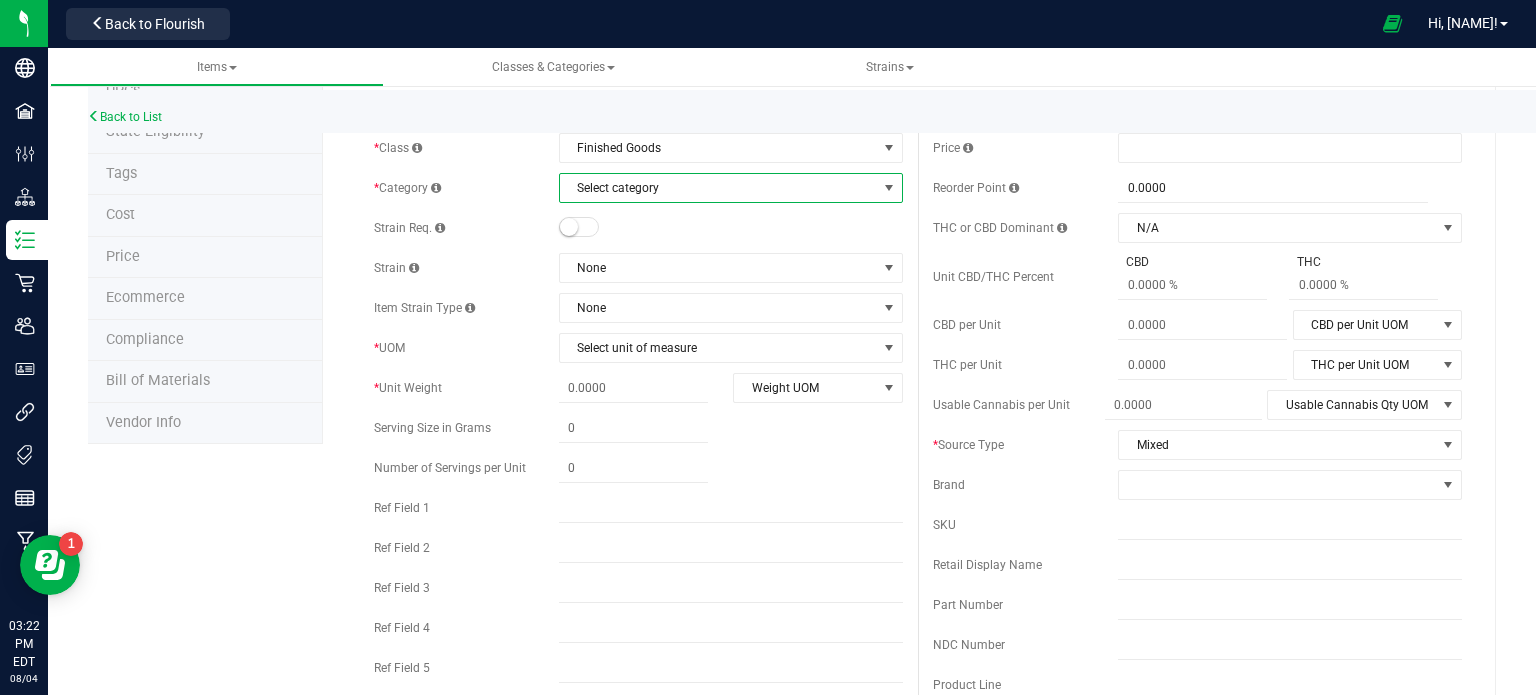 click on "Select category" at bounding box center [718, 188] 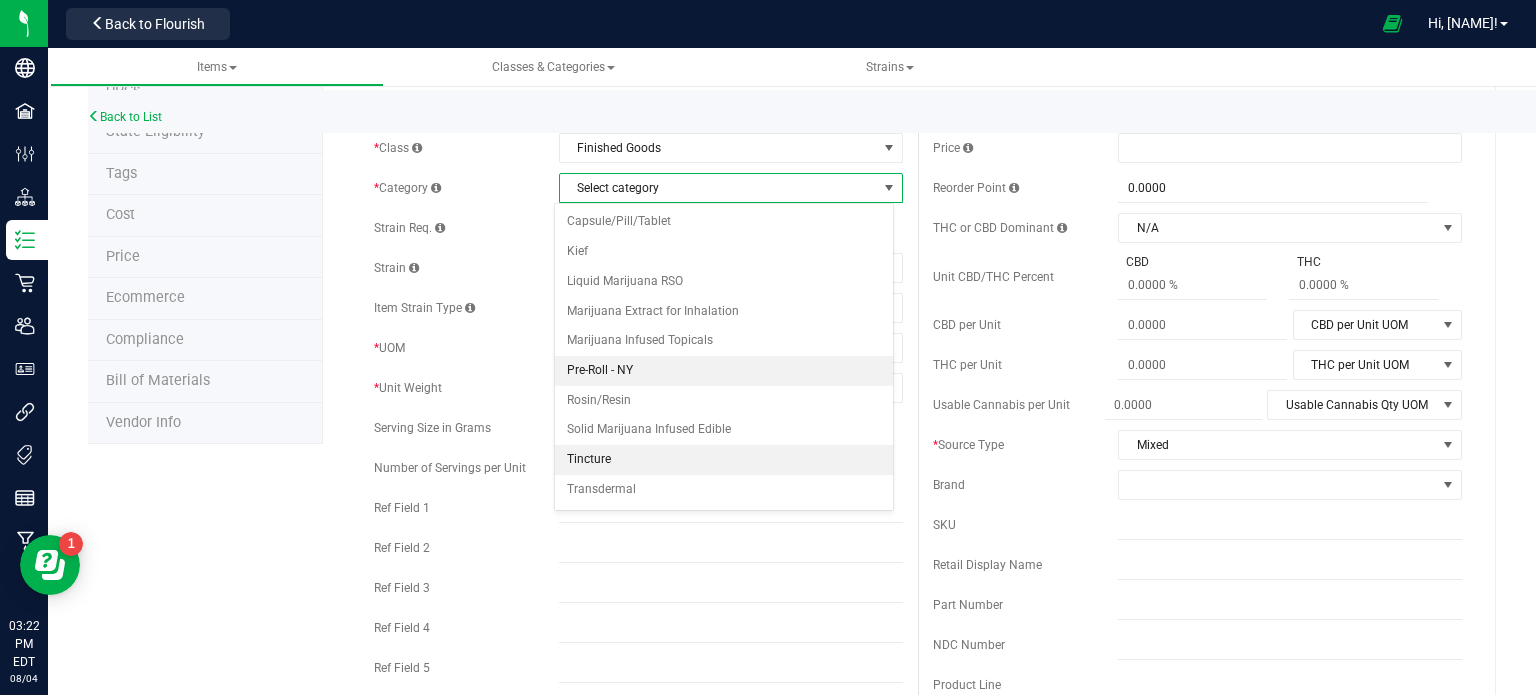 scroll, scrollTop: 52, scrollLeft: 0, axis: vertical 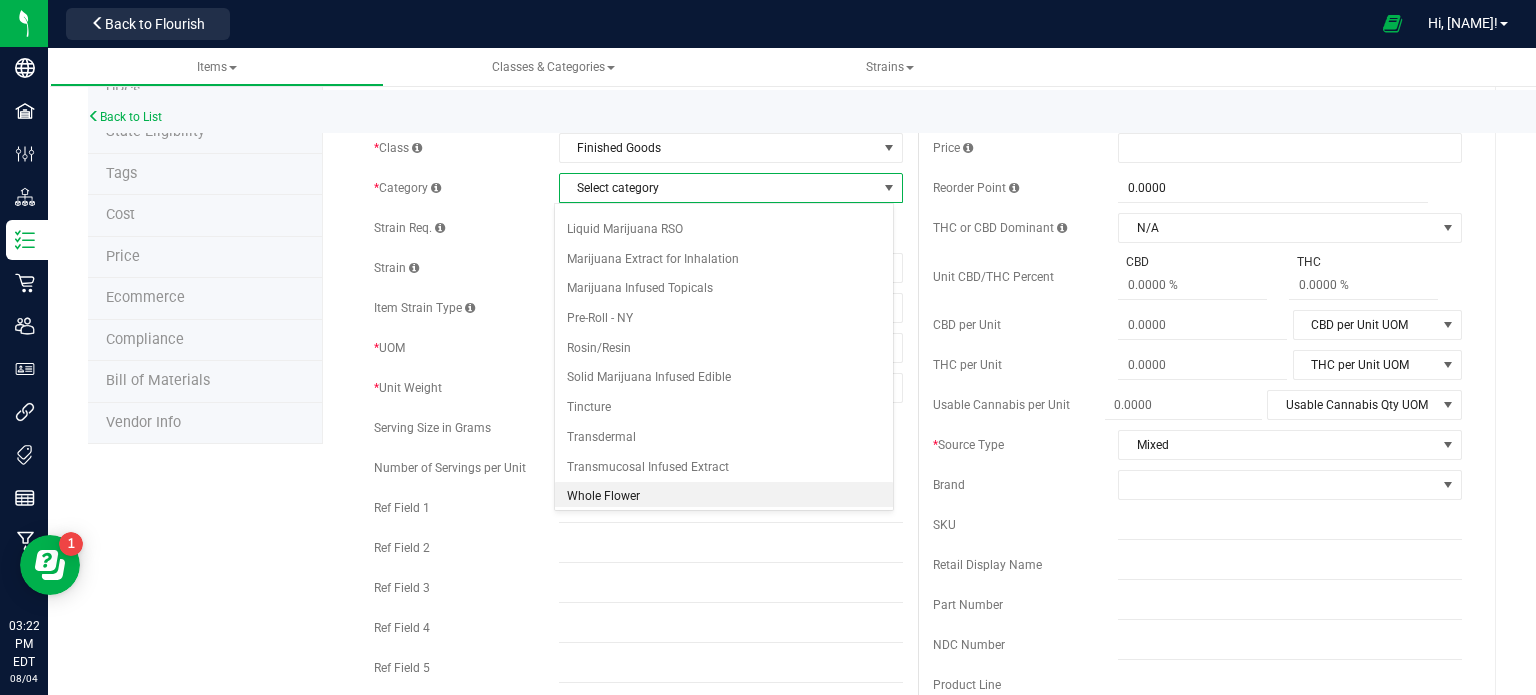 click on "Whole Flower" at bounding box center [724, 497] 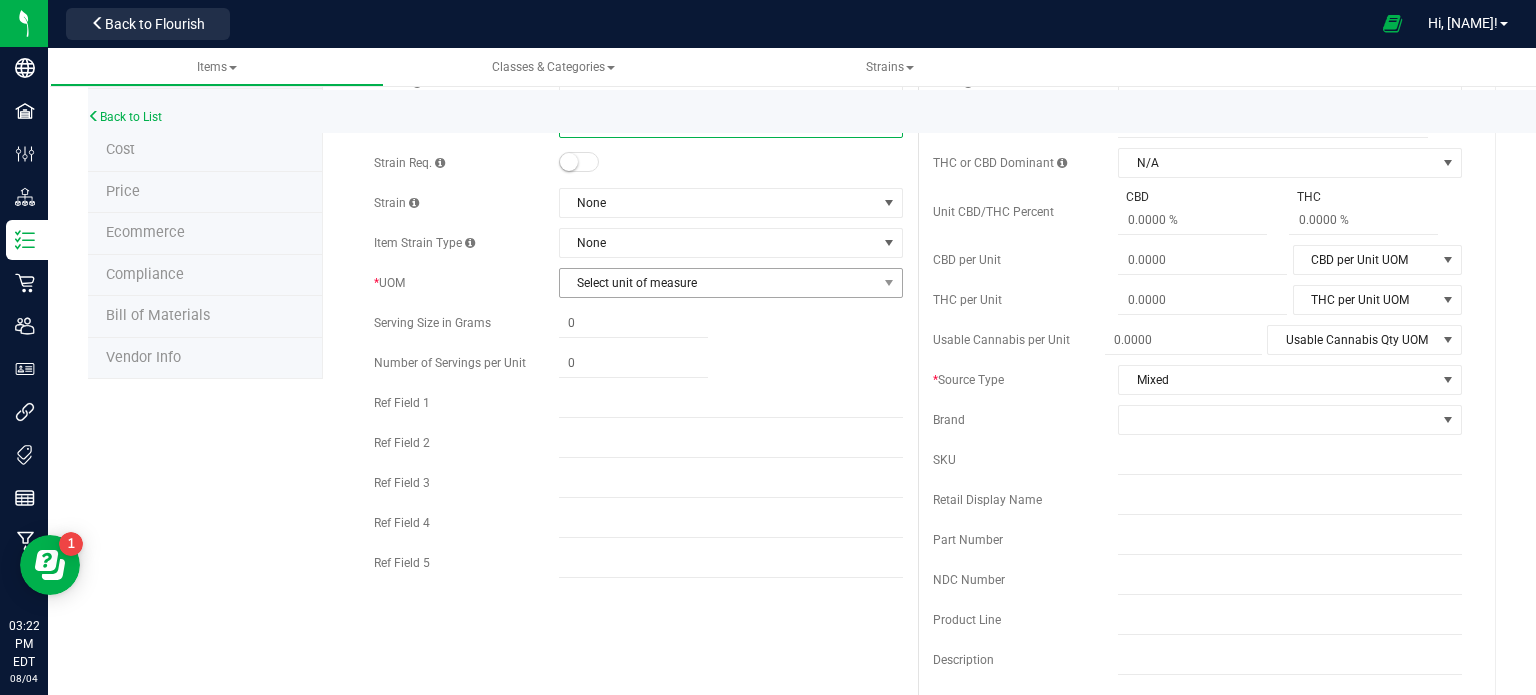scroll, scrollTop: 200, scrollLeft: 0, axis: vertical 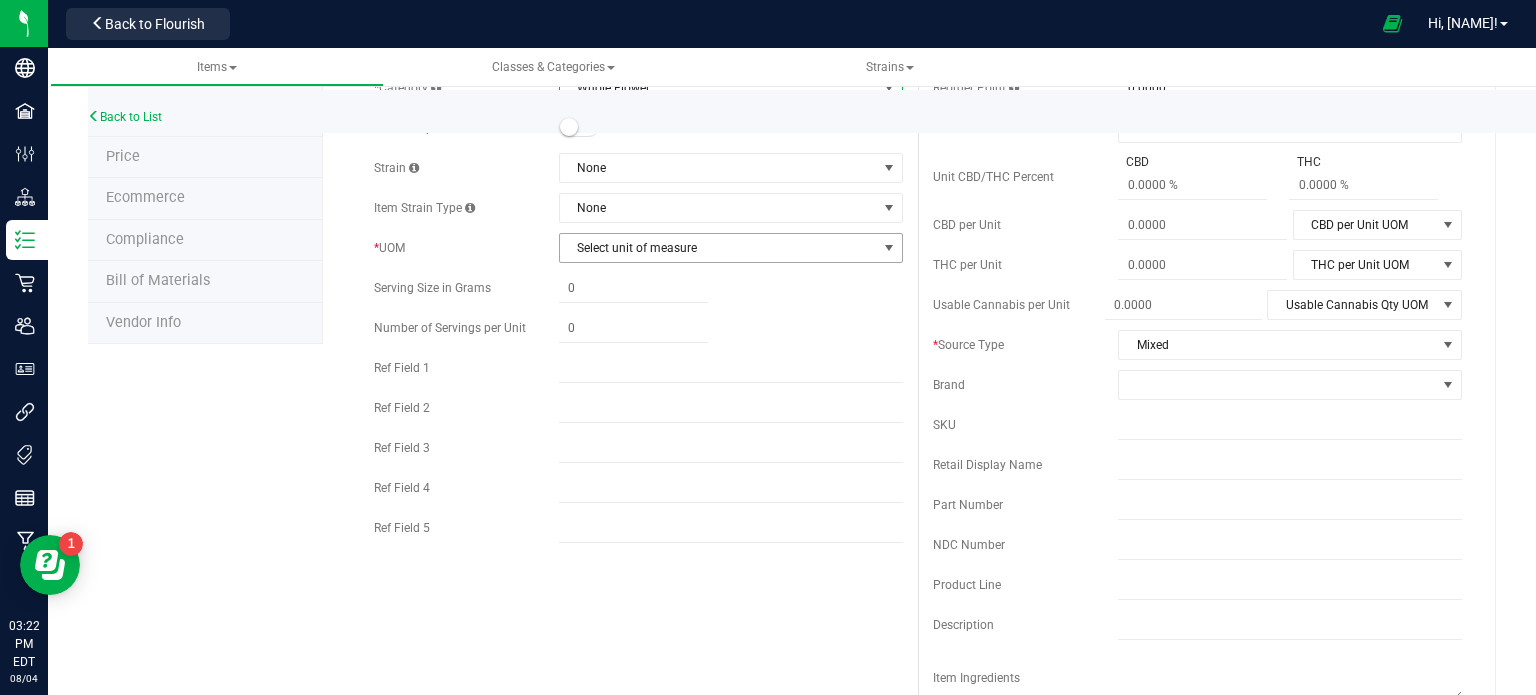 click on "Select unit of measure" at bounding box center [718, 248] 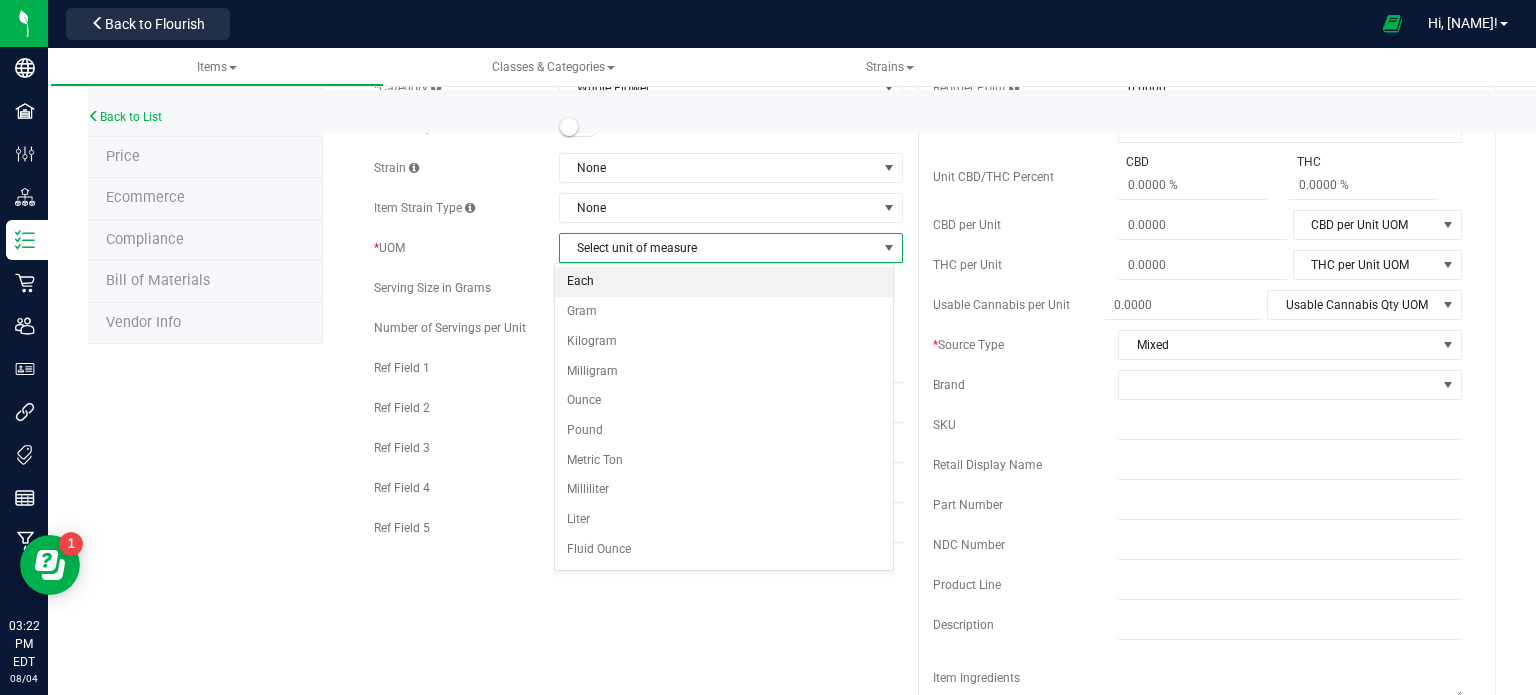click on "Each" at bounding box center (724, 282) 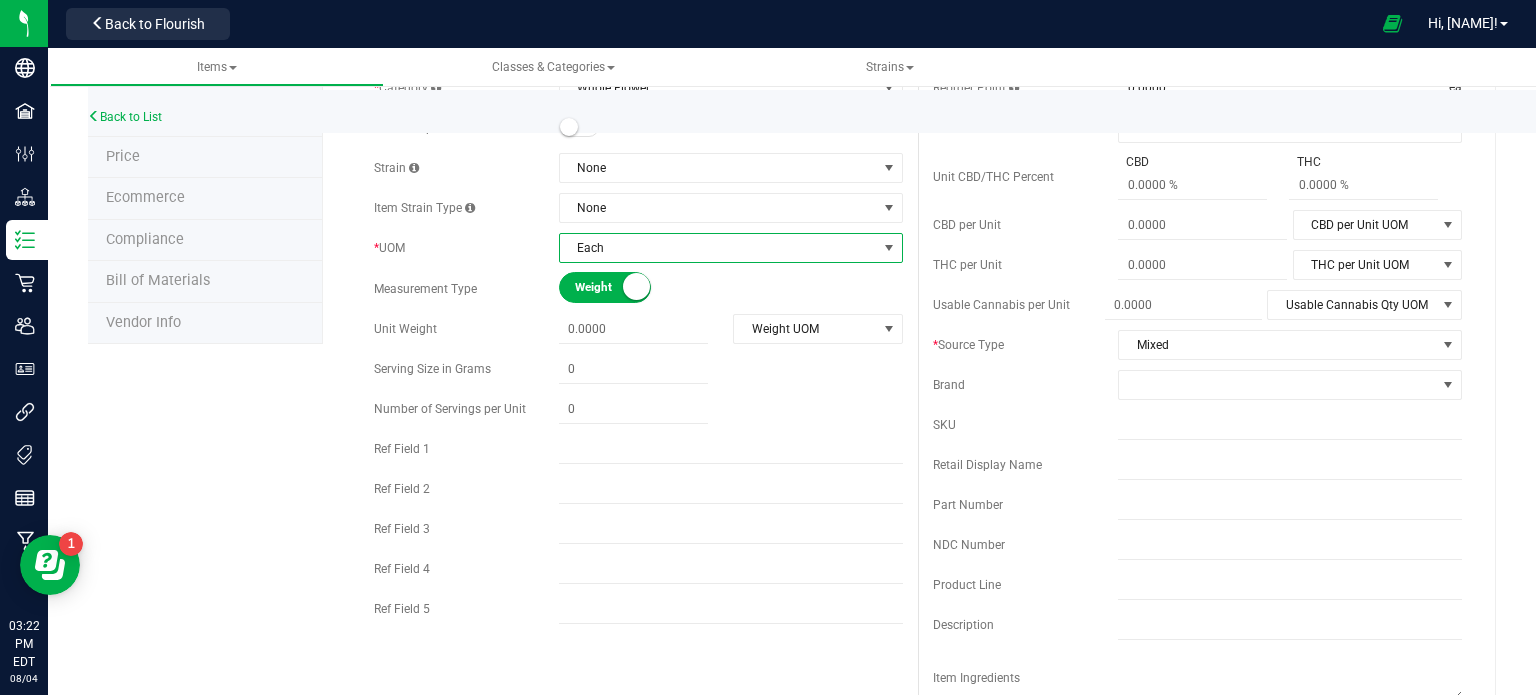 click on "Weight" at bounding box center (620, 287) 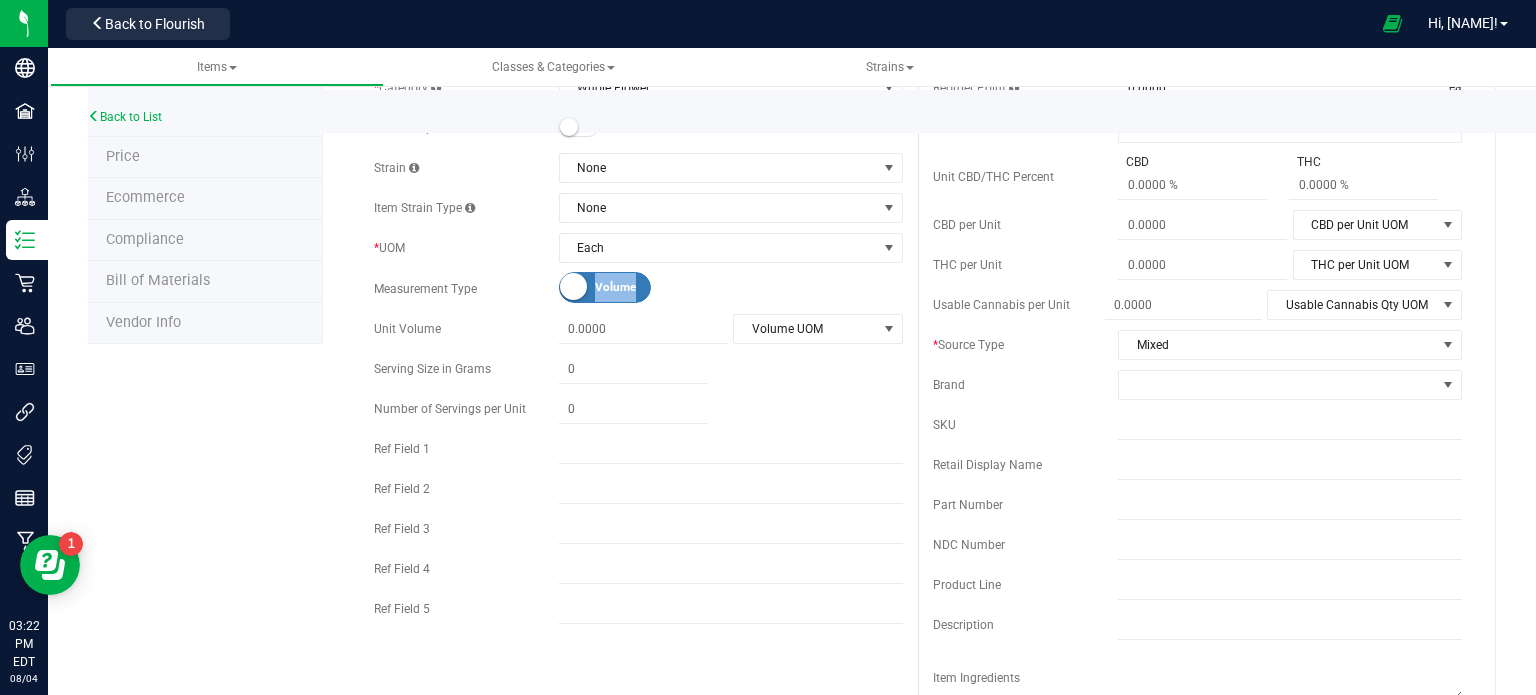 click on "Volume" at bounding box center (640, 287) 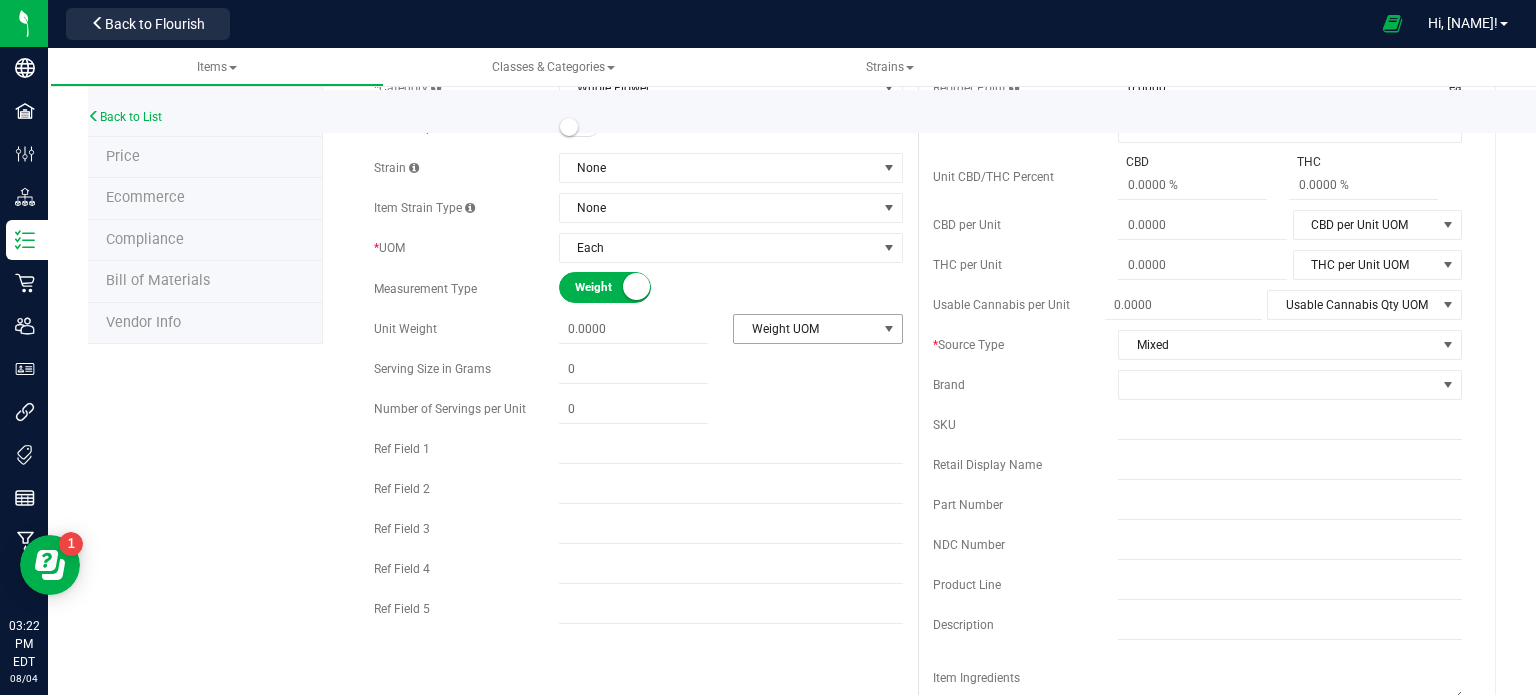 click on "Weight UOM" at bounding box center (805, 329) 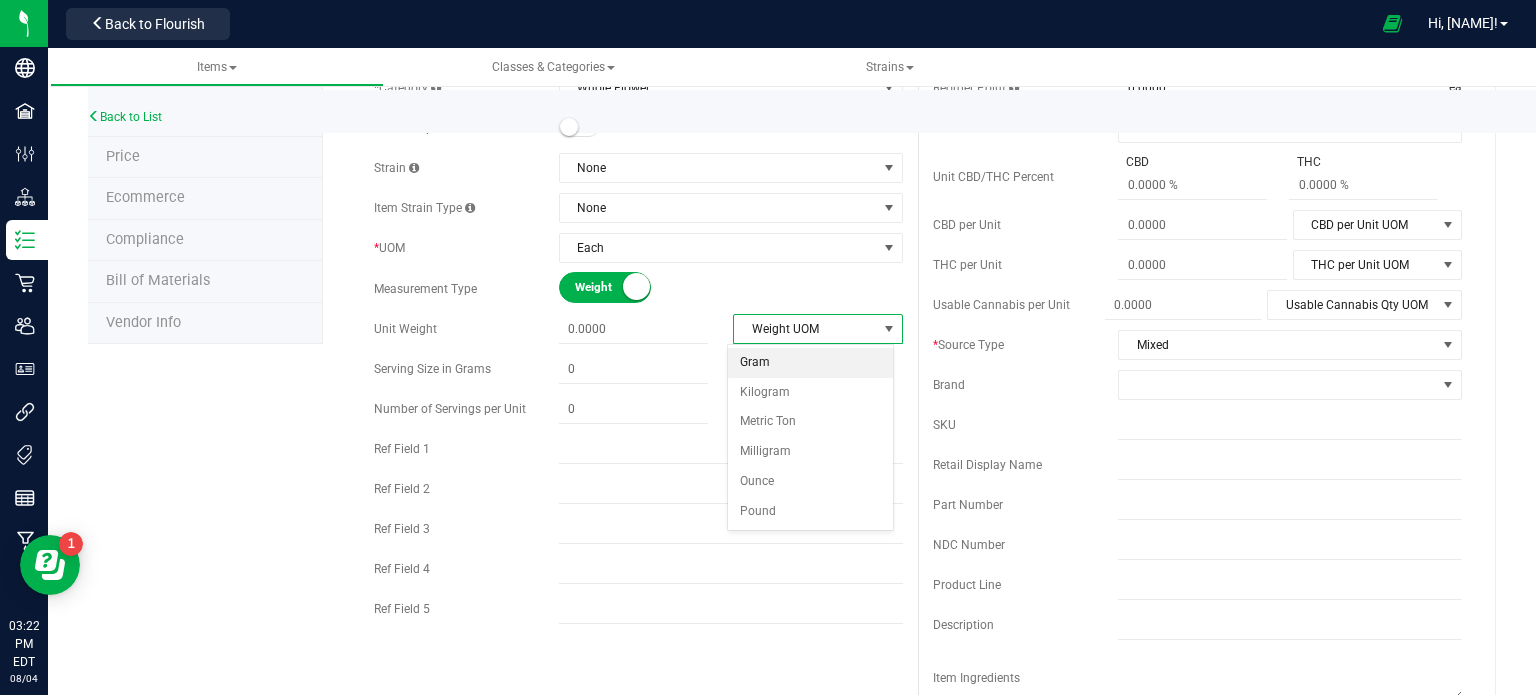 click on "Gram" at bounding box center (810, 363) 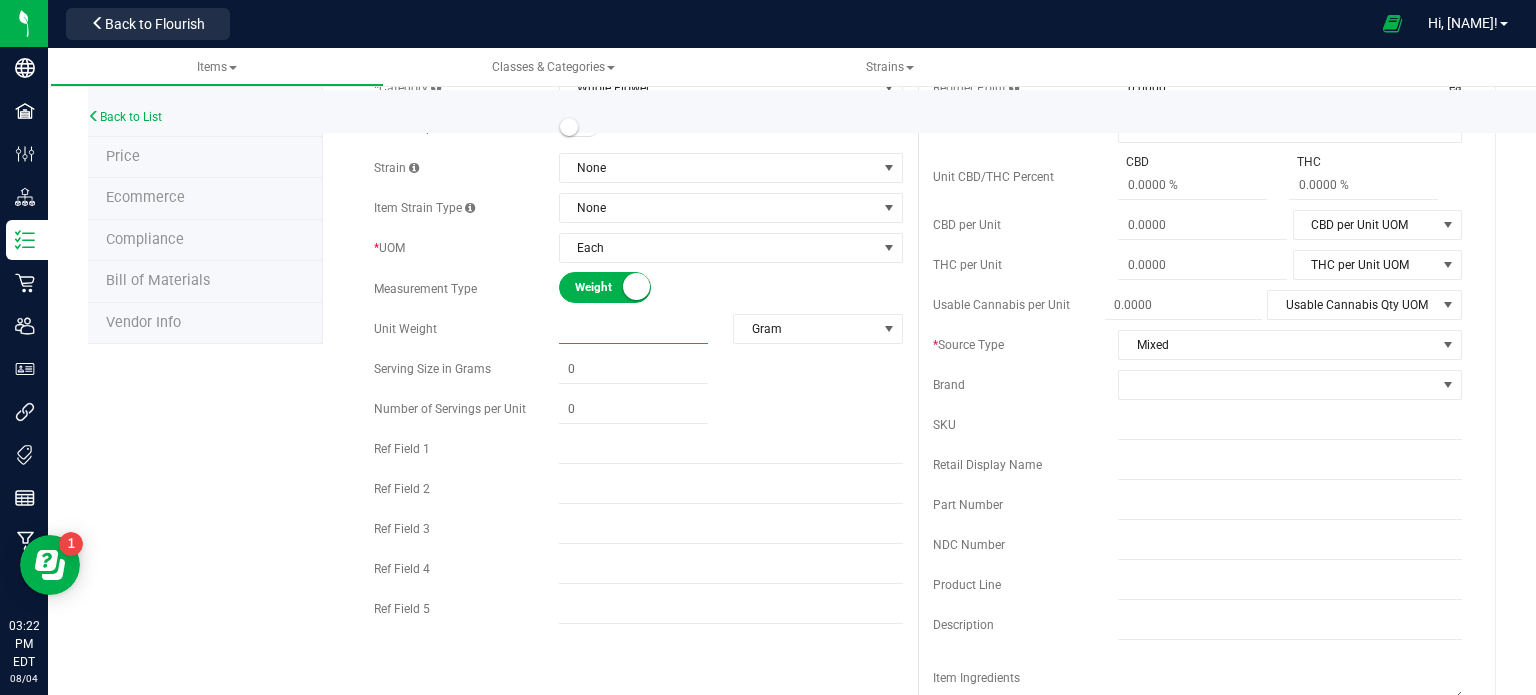 drag, startPoint x: 620, startPoint y: 330, endPoint x: 550, endPoint y: 326, distance: 70.11419 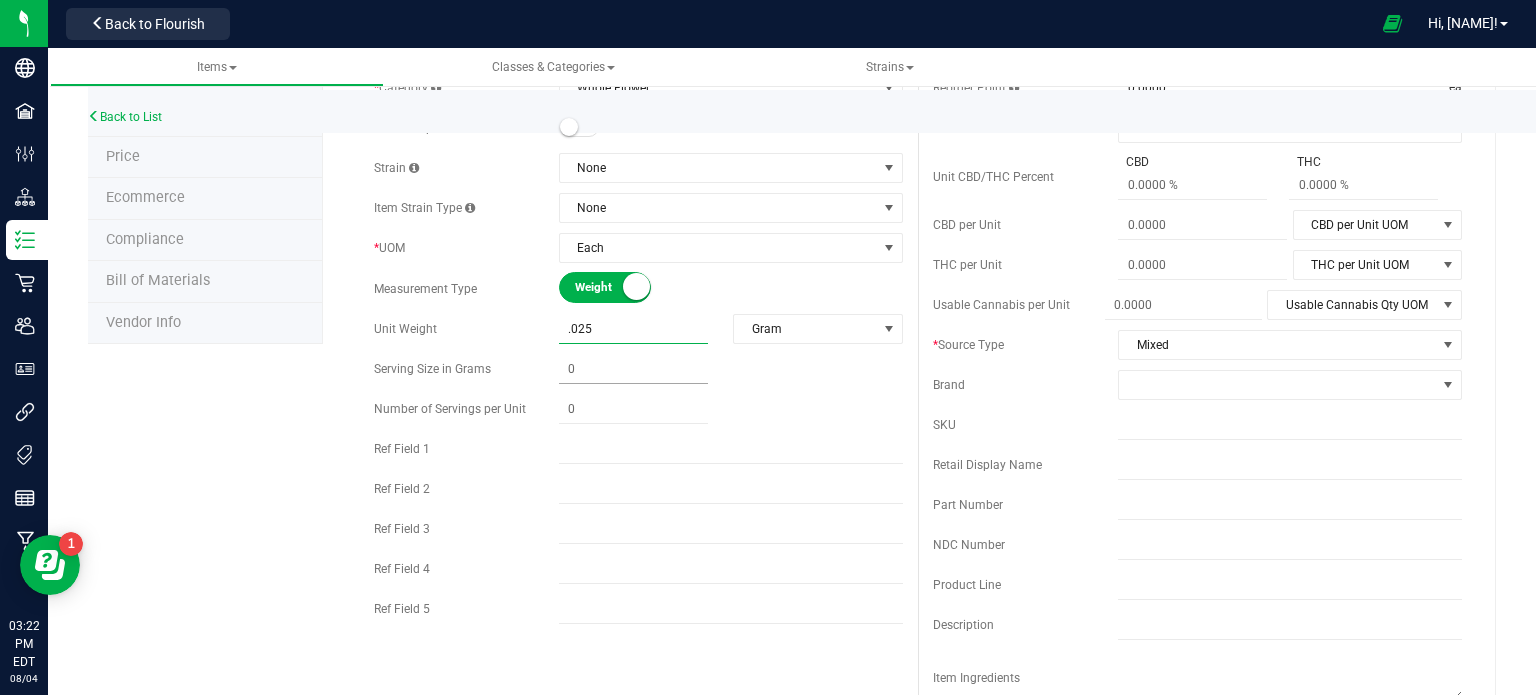 type on ".025" 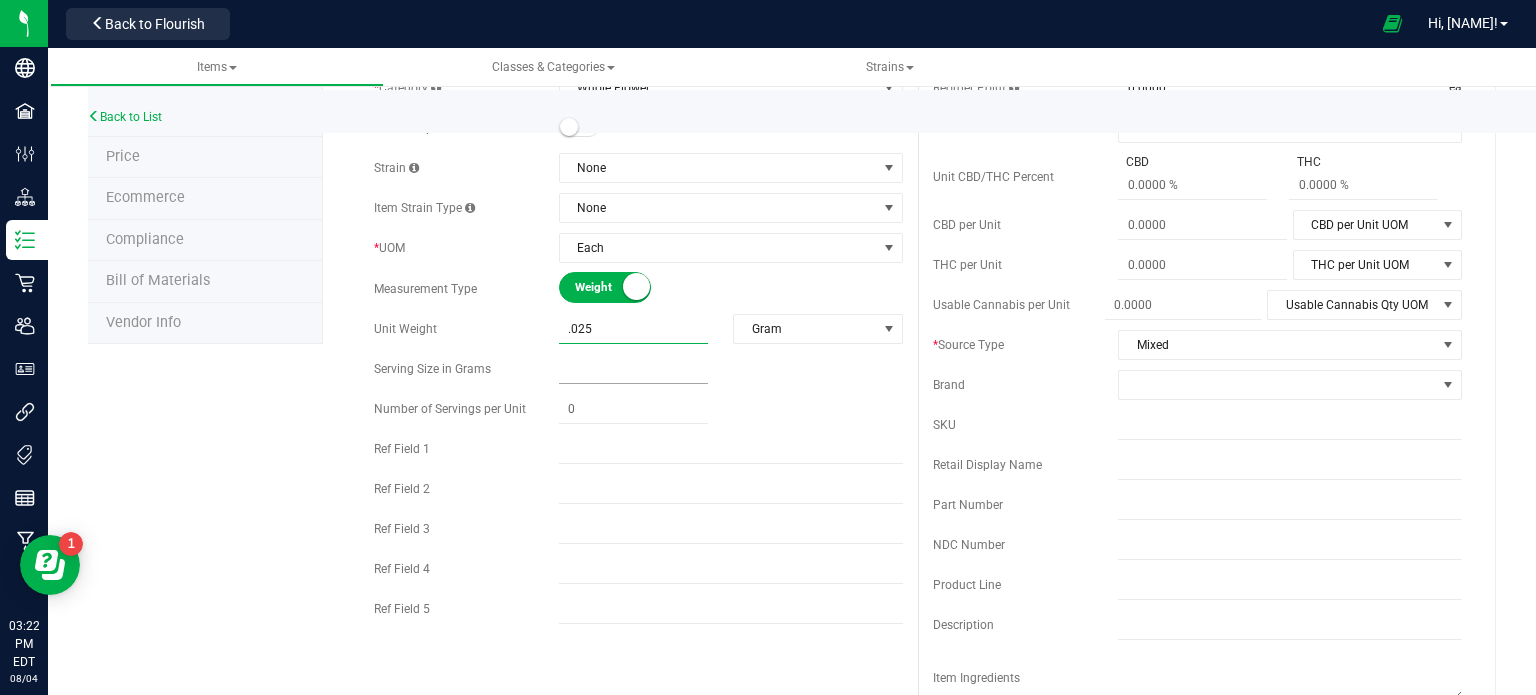 type on "[NUMBER]" 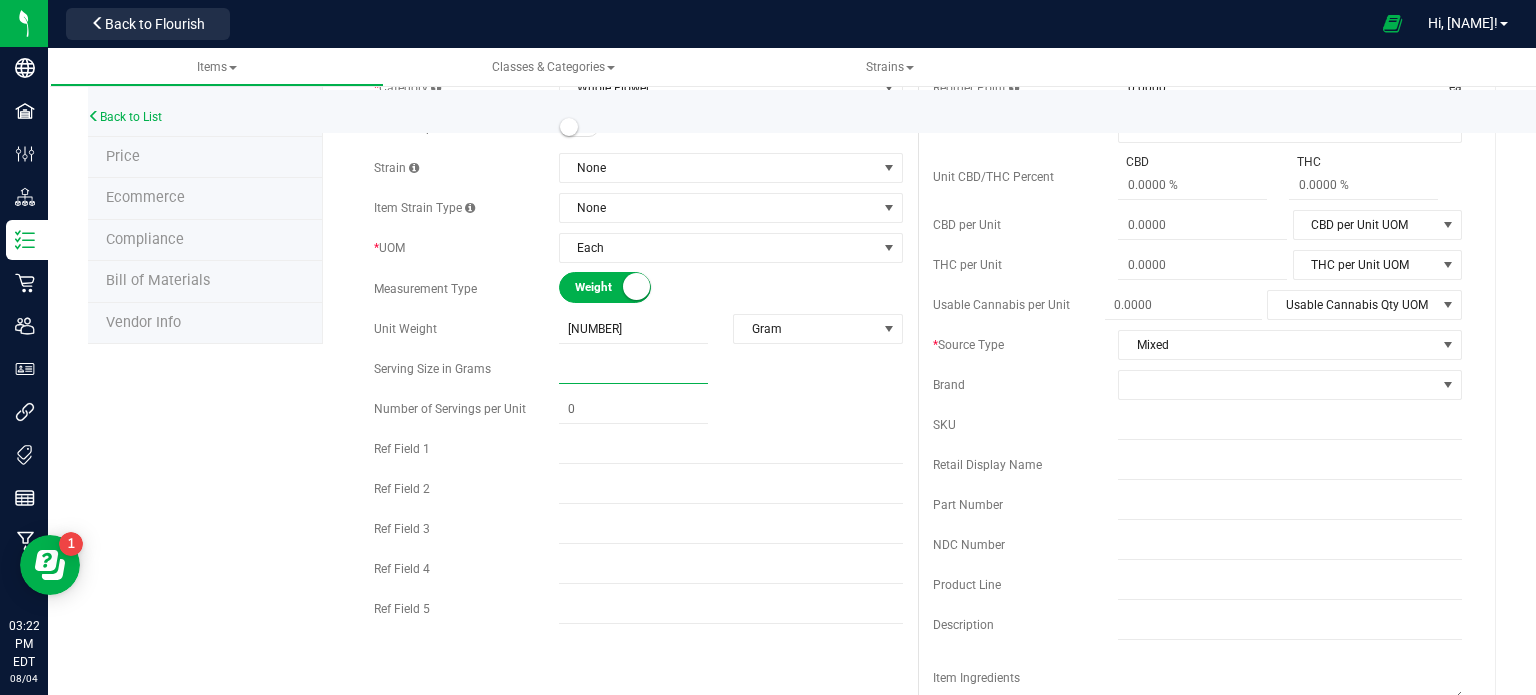 click at bounding box center [633, 369] 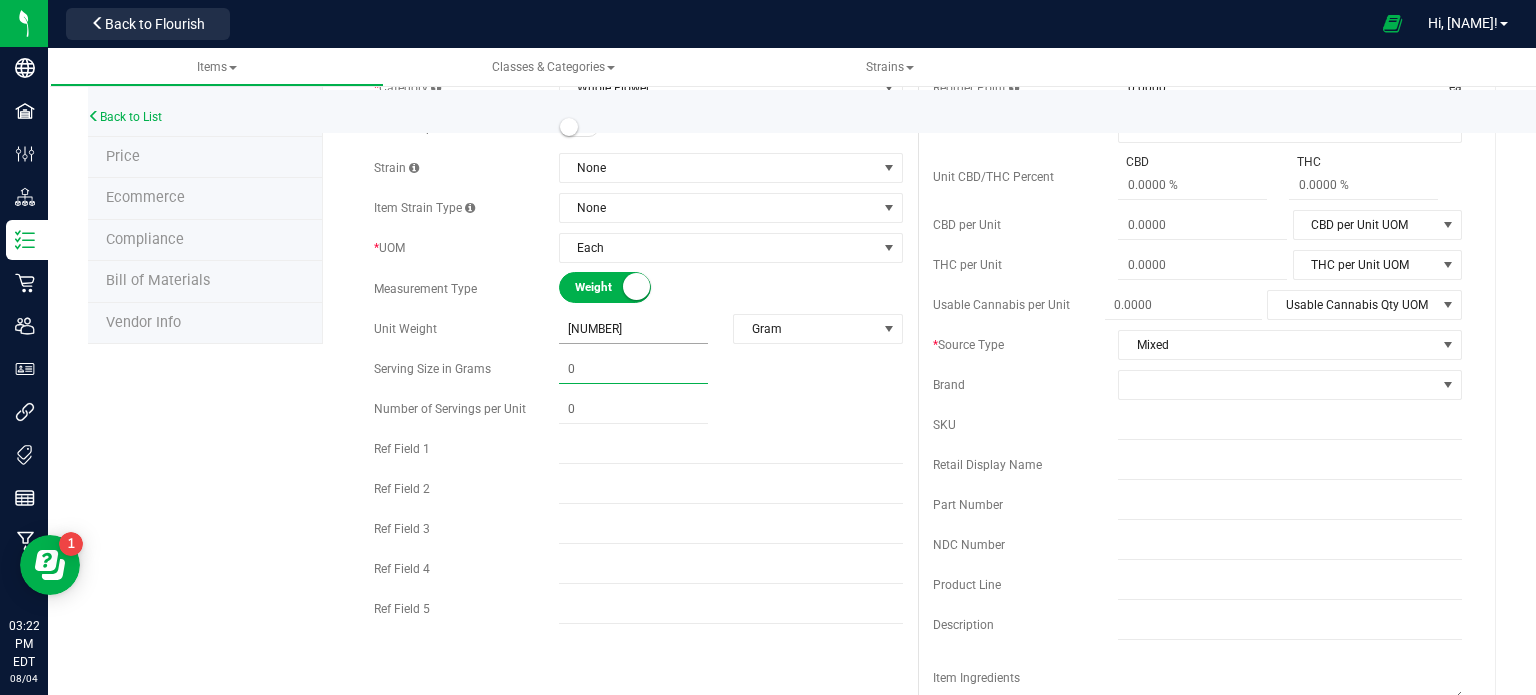 type on "0.0000" 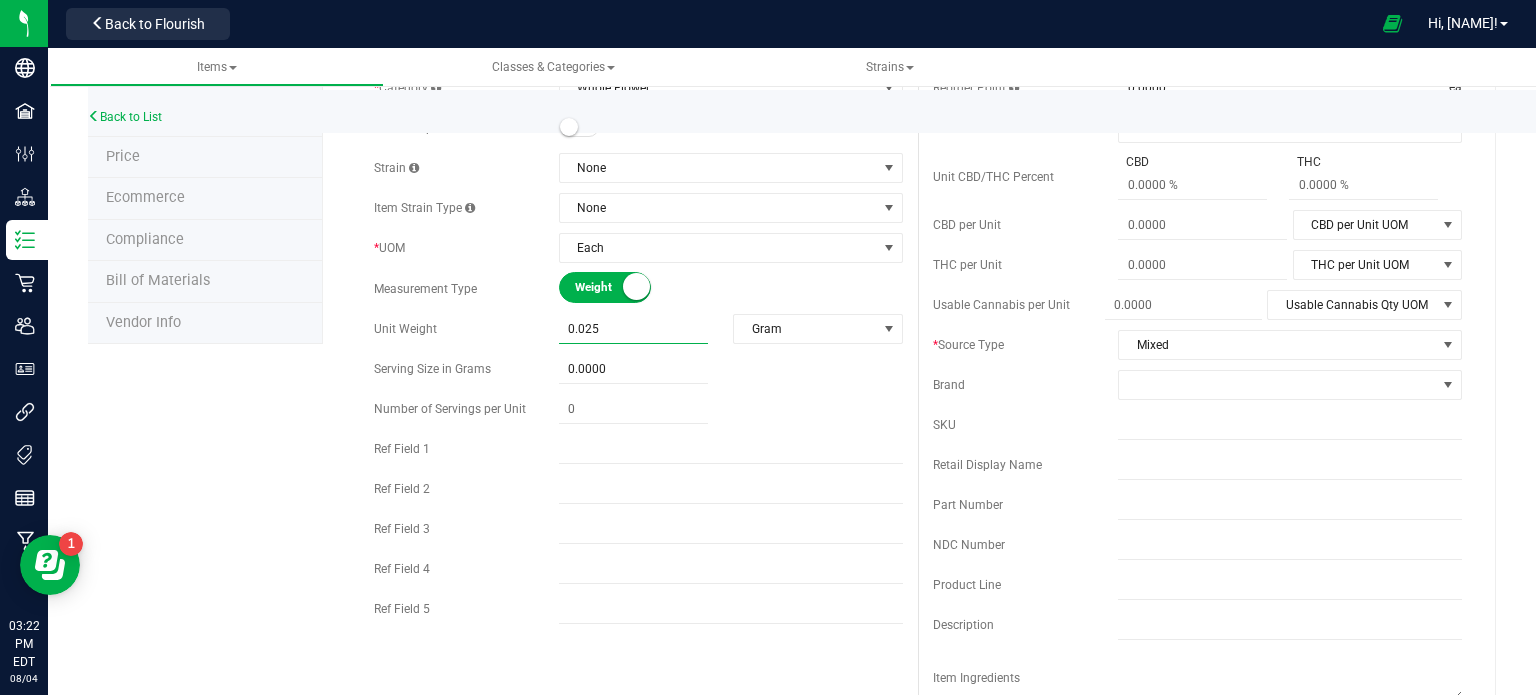 drag, startPoint x: 608, startPoint y: 337, endPoint x: 537, endPoint y: 337, distance: 71 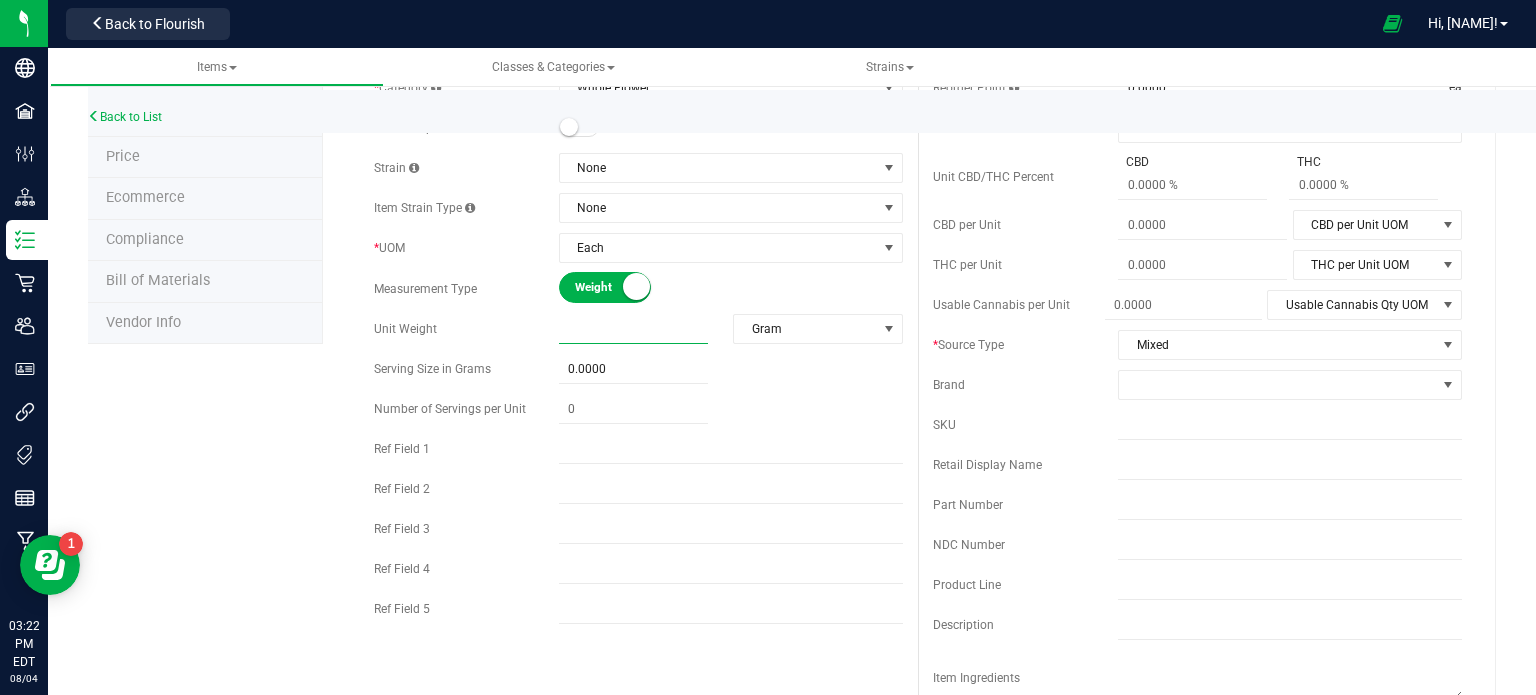 type on "7" 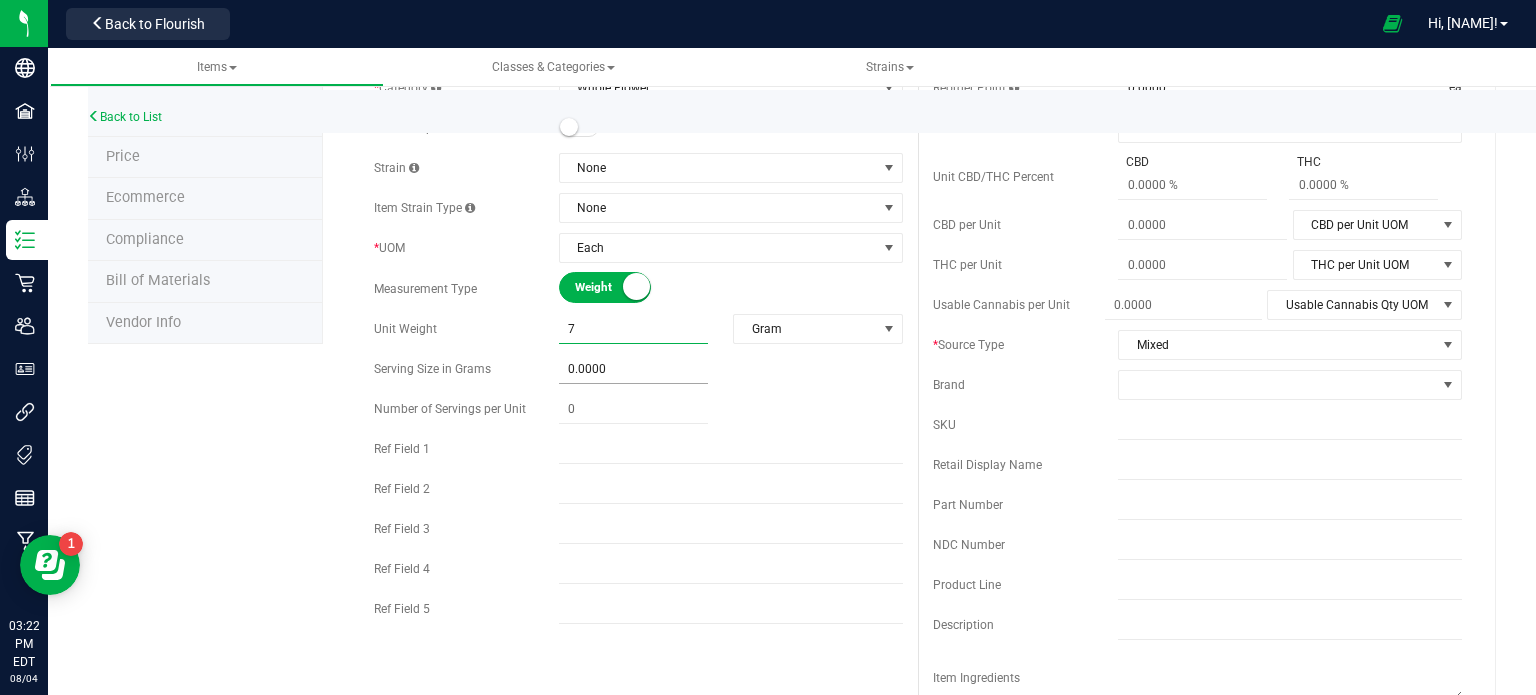 type on "7.0000" 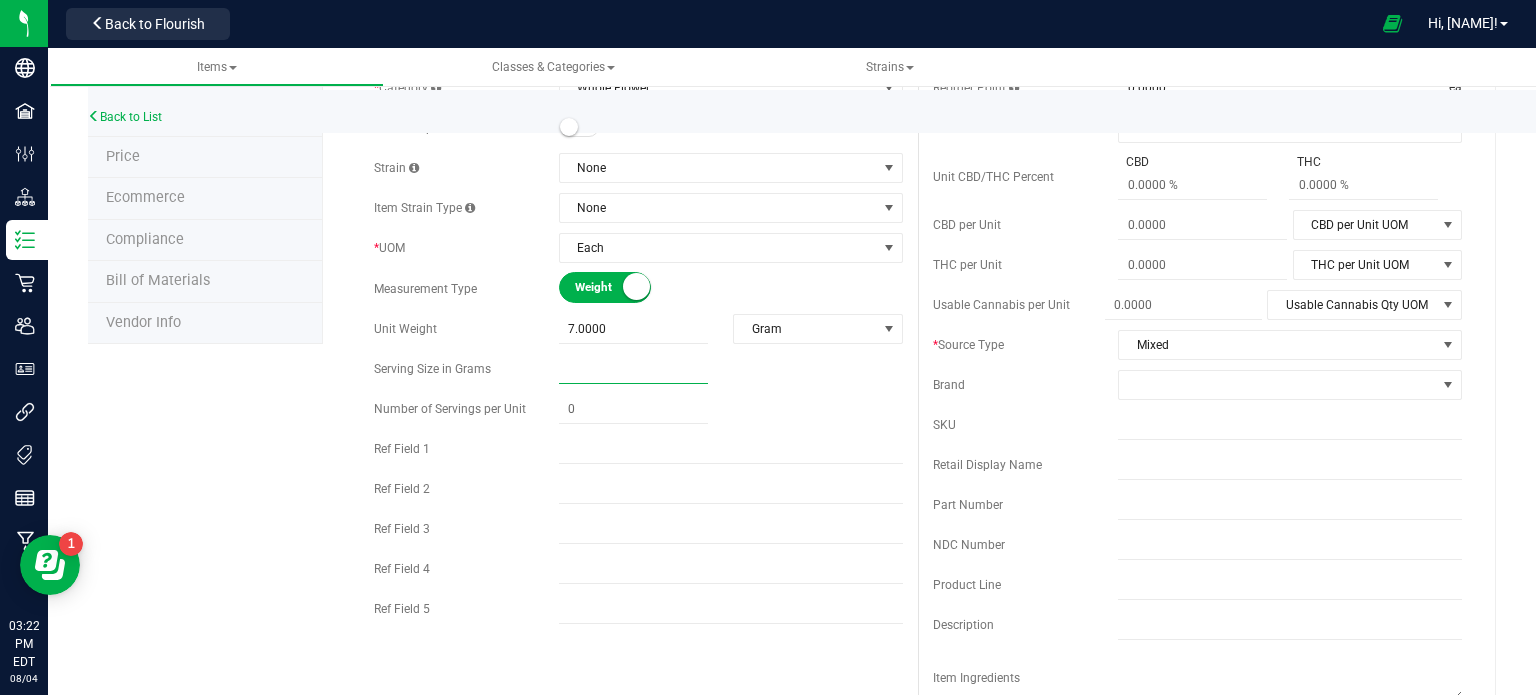 click at bounding box center [633, 369] 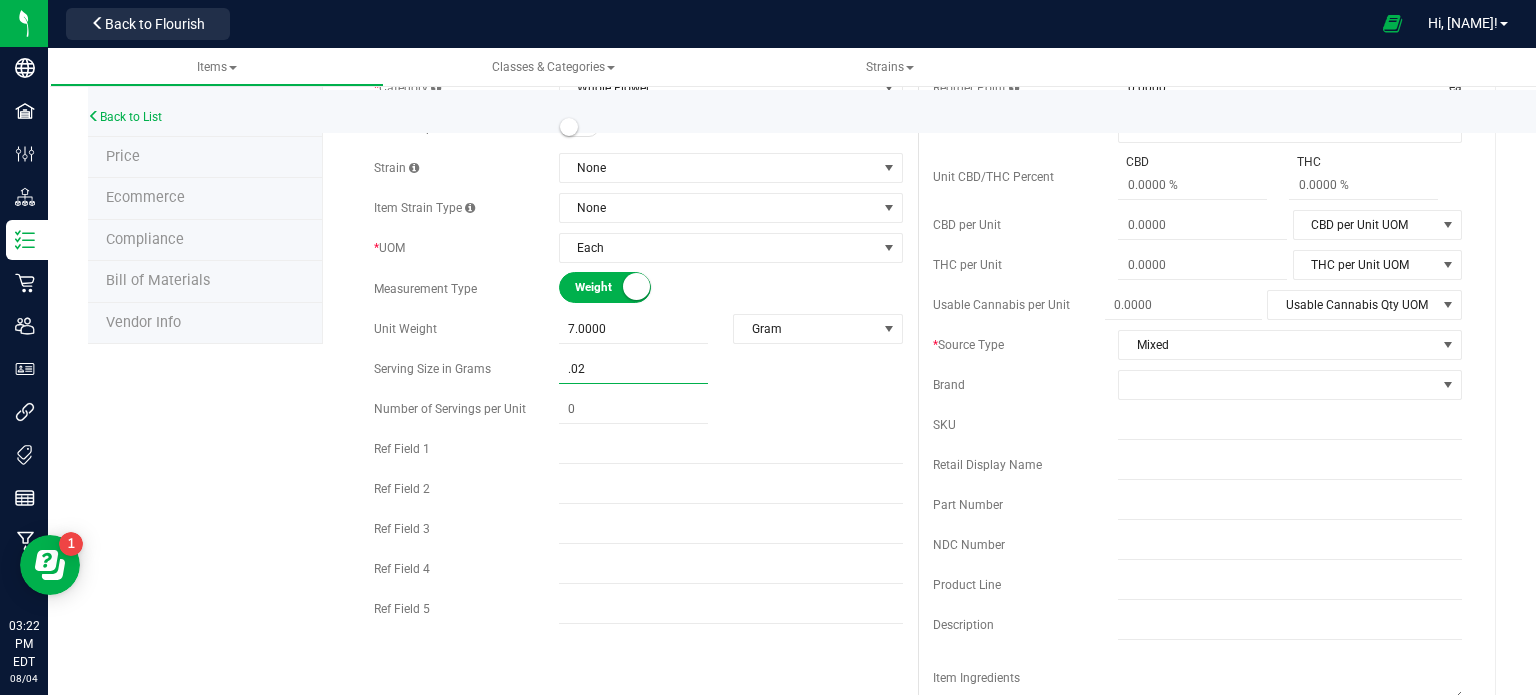 type on ".025" 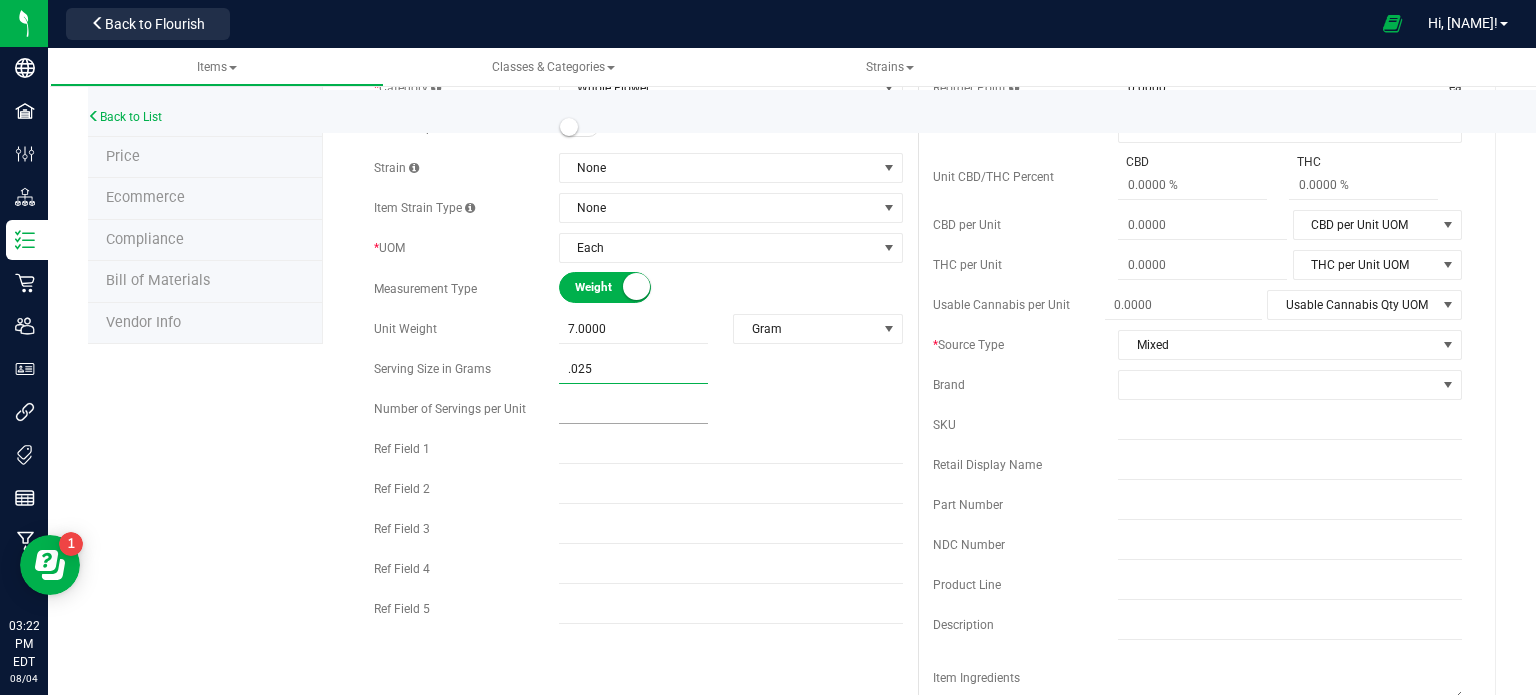 type on "[NUMBER]" 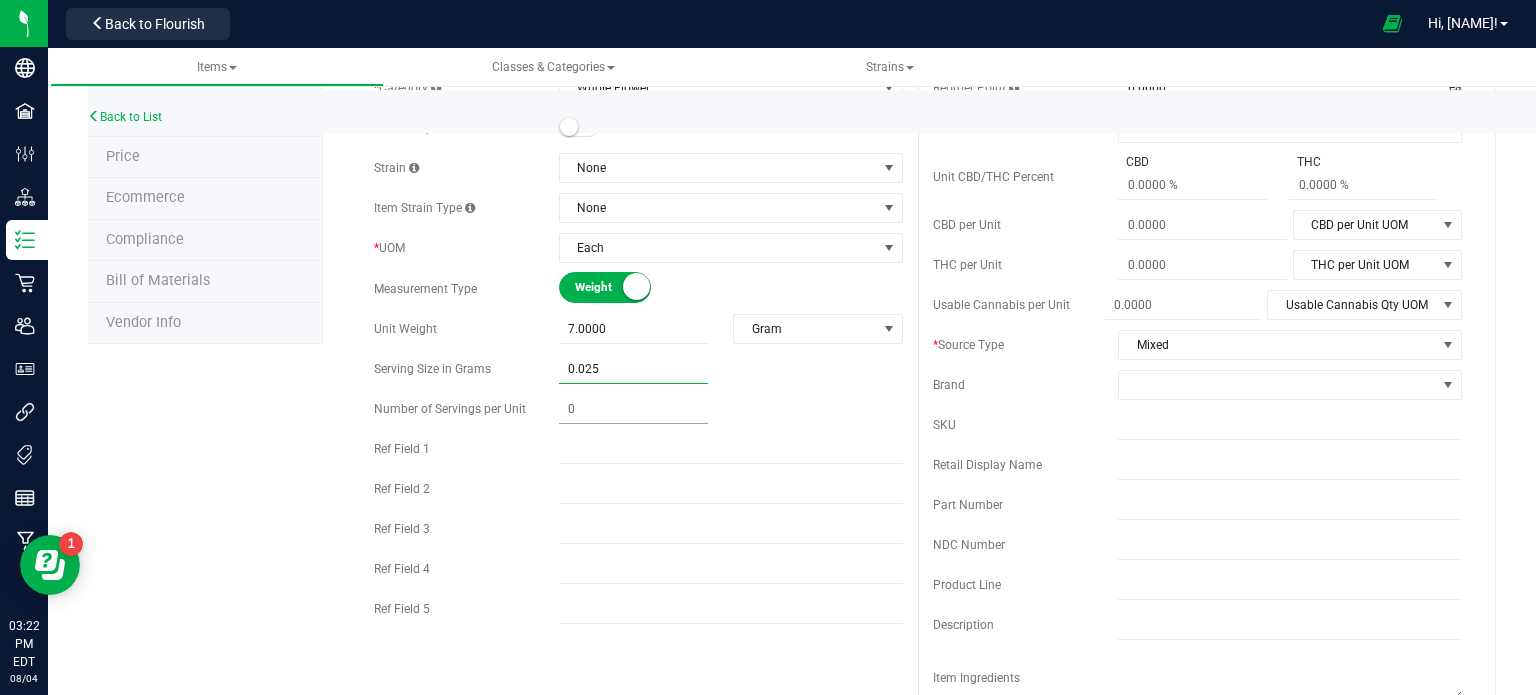 click at bounding box center [633, 409] 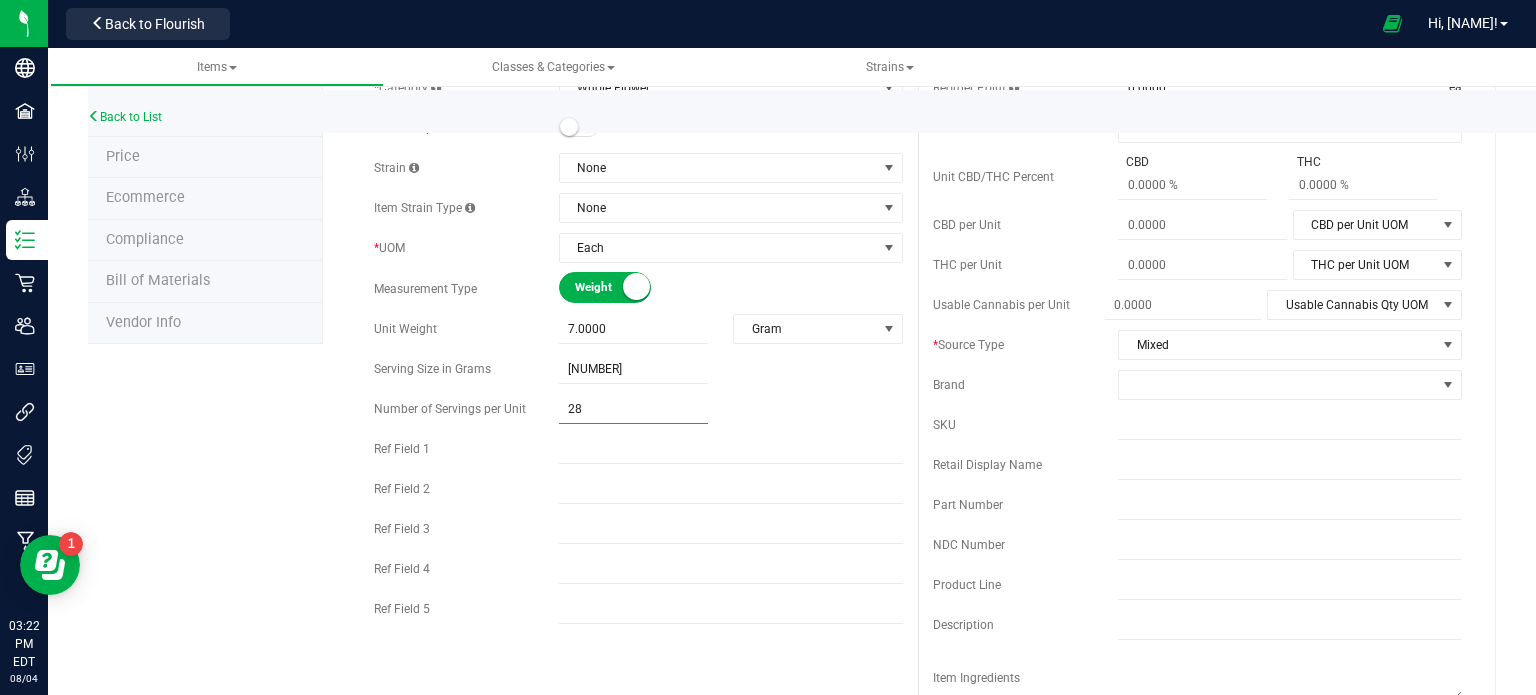 type on "280" 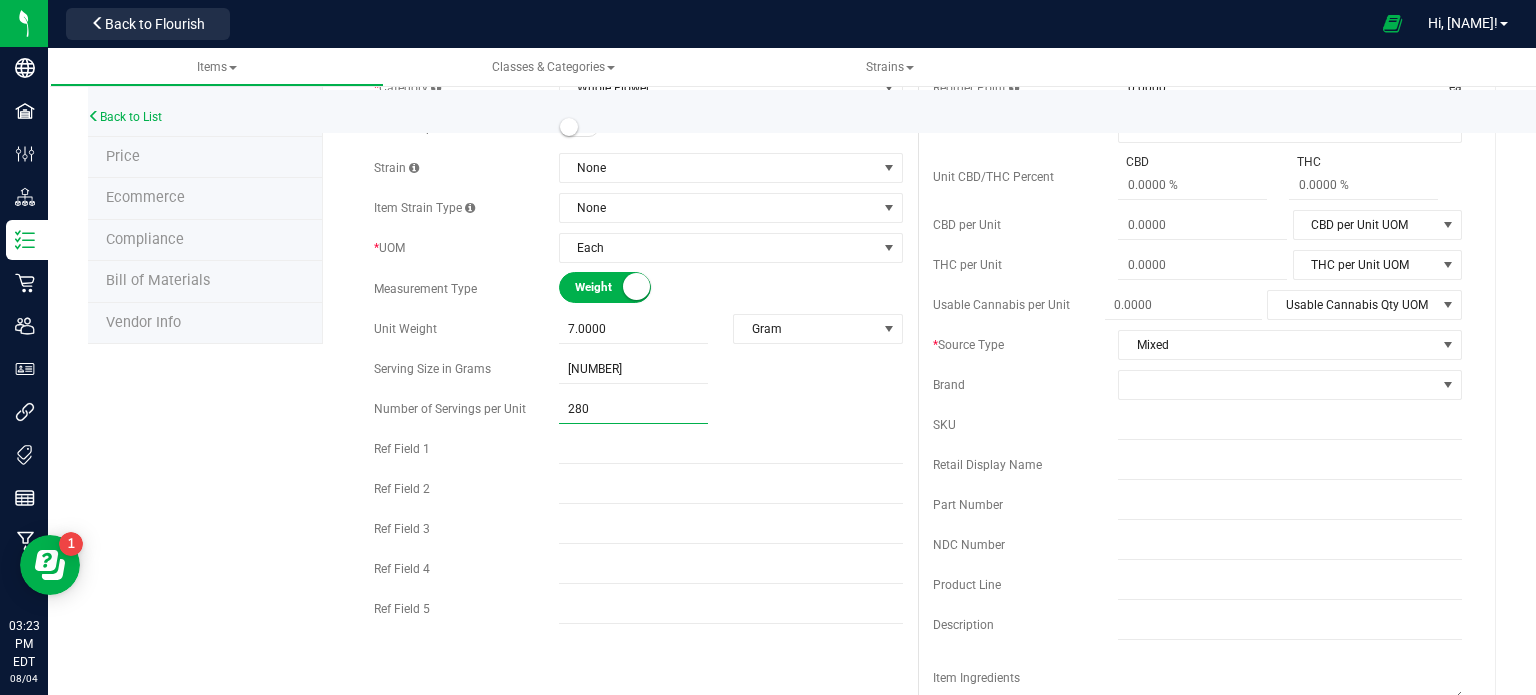 type on "280.00" 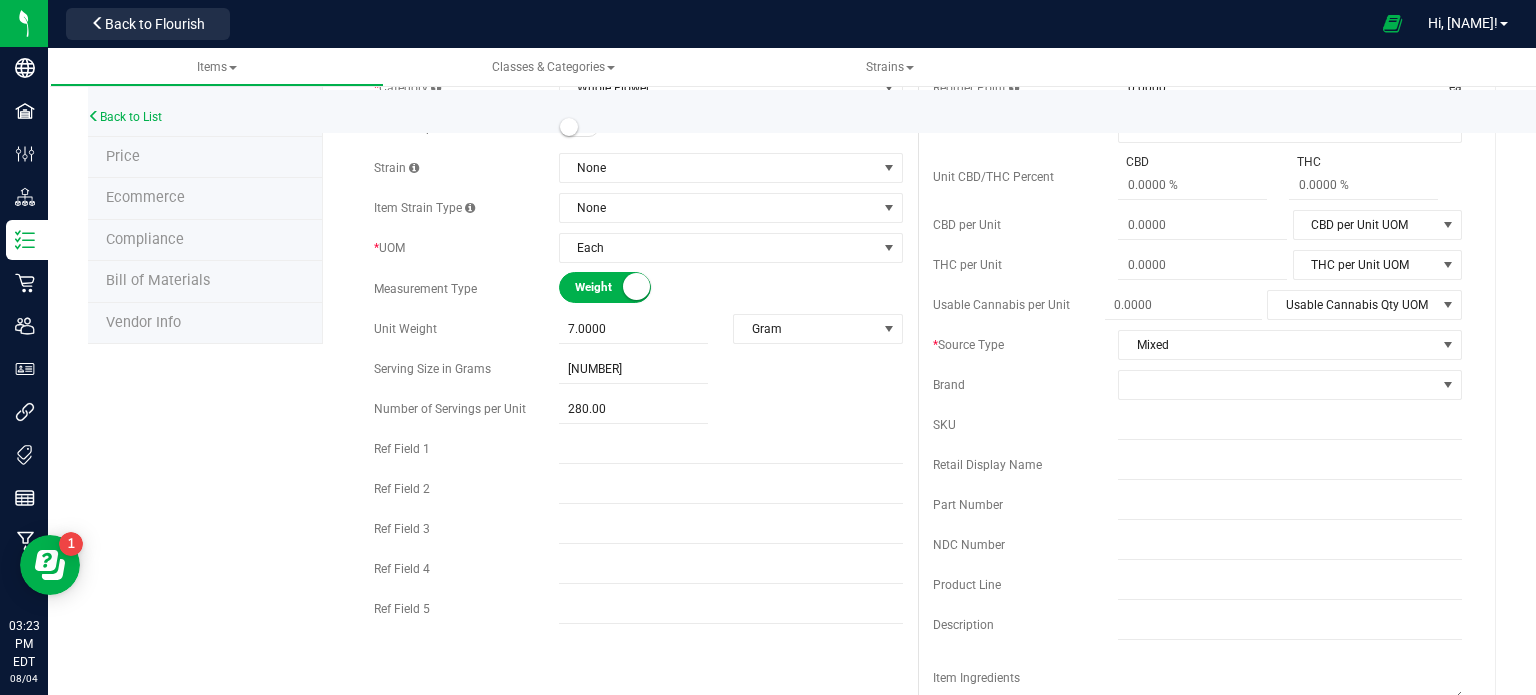 click on "[NUMBER] [NUMBER]" at bounding box center [731, 409] 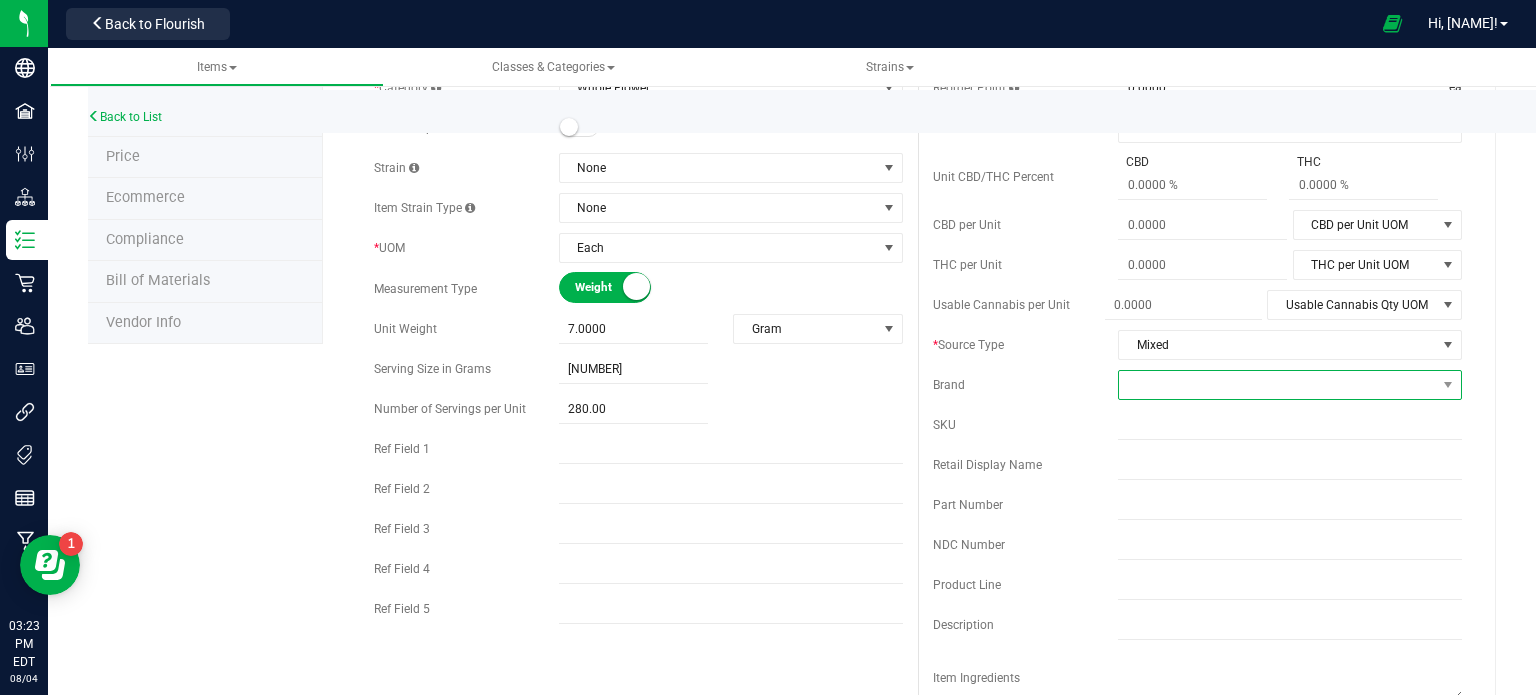 click at bounding box center (1277, 385) 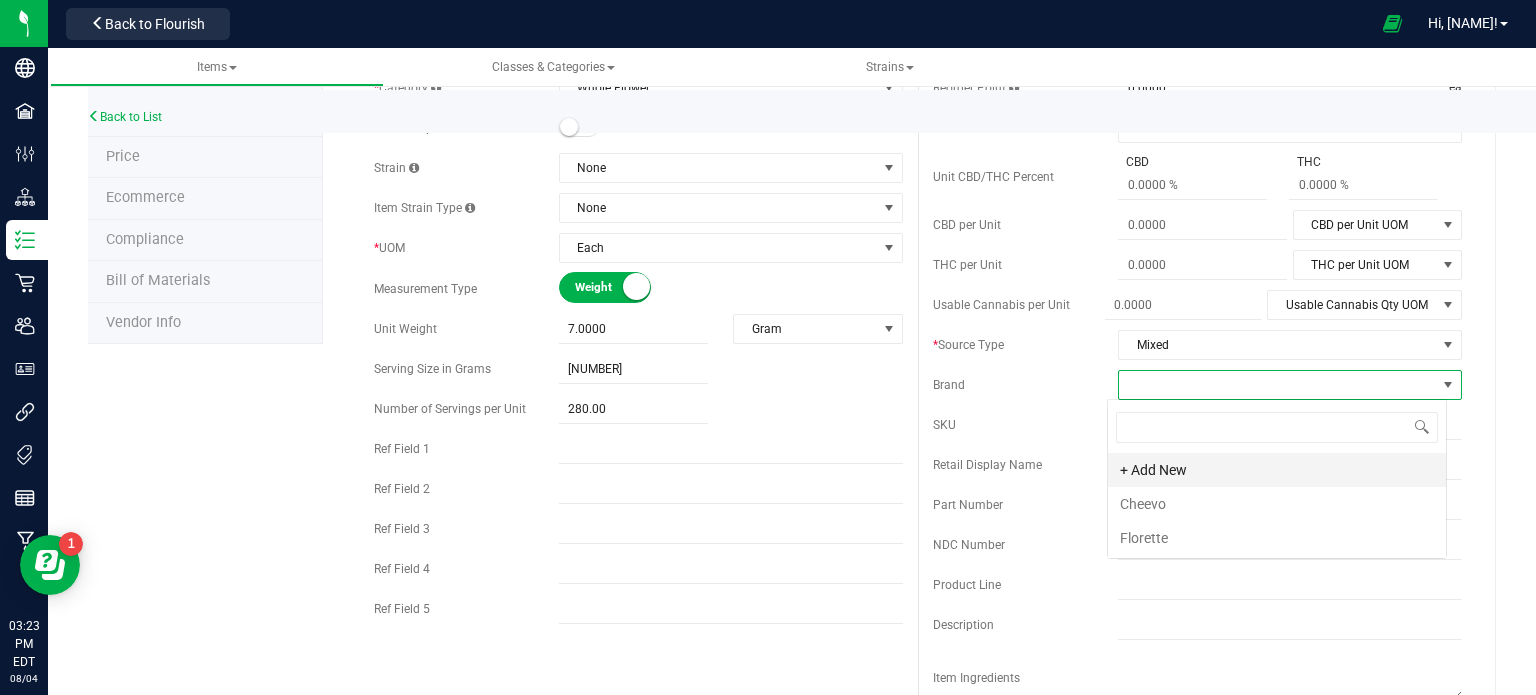 scroll, scrollTop: 99970, scrollLeft: 99660, axis: both 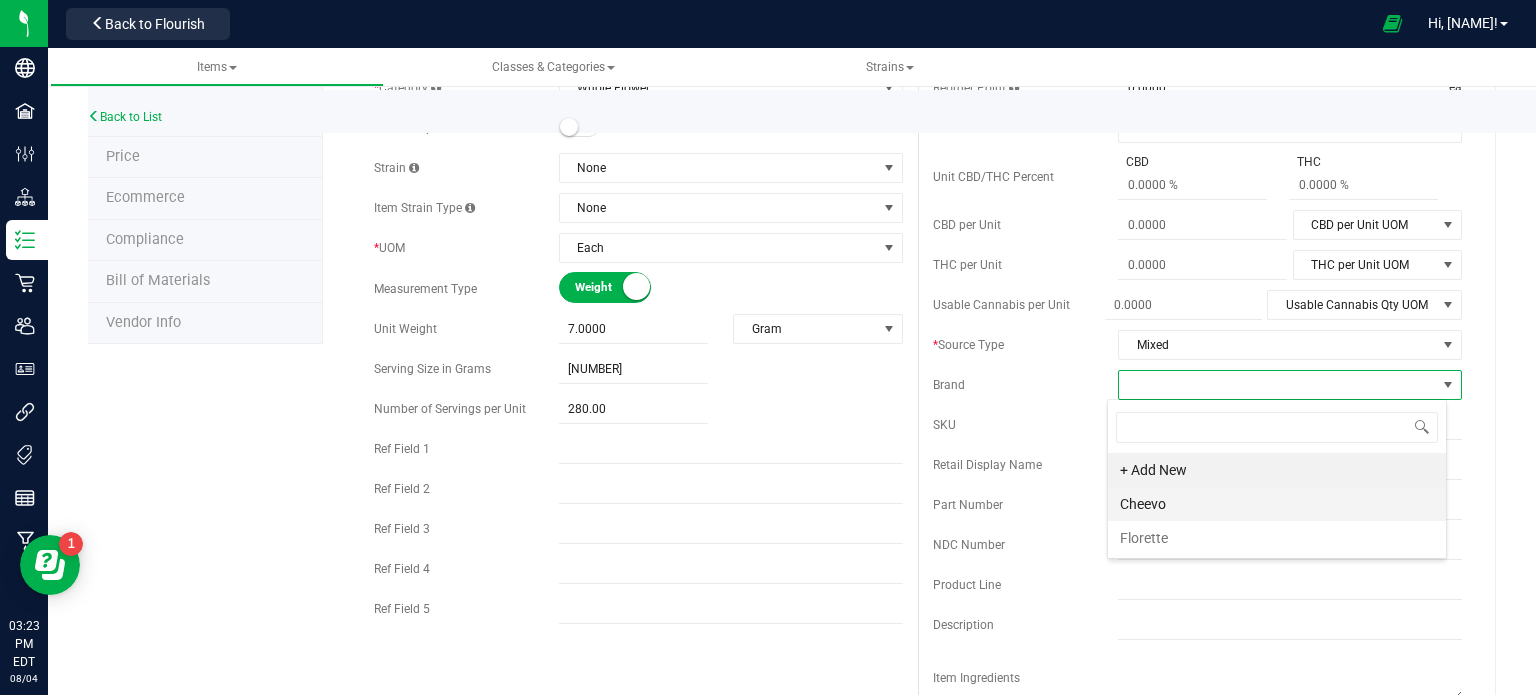 click on "Cheevo" at bounding box center (1277, 504) 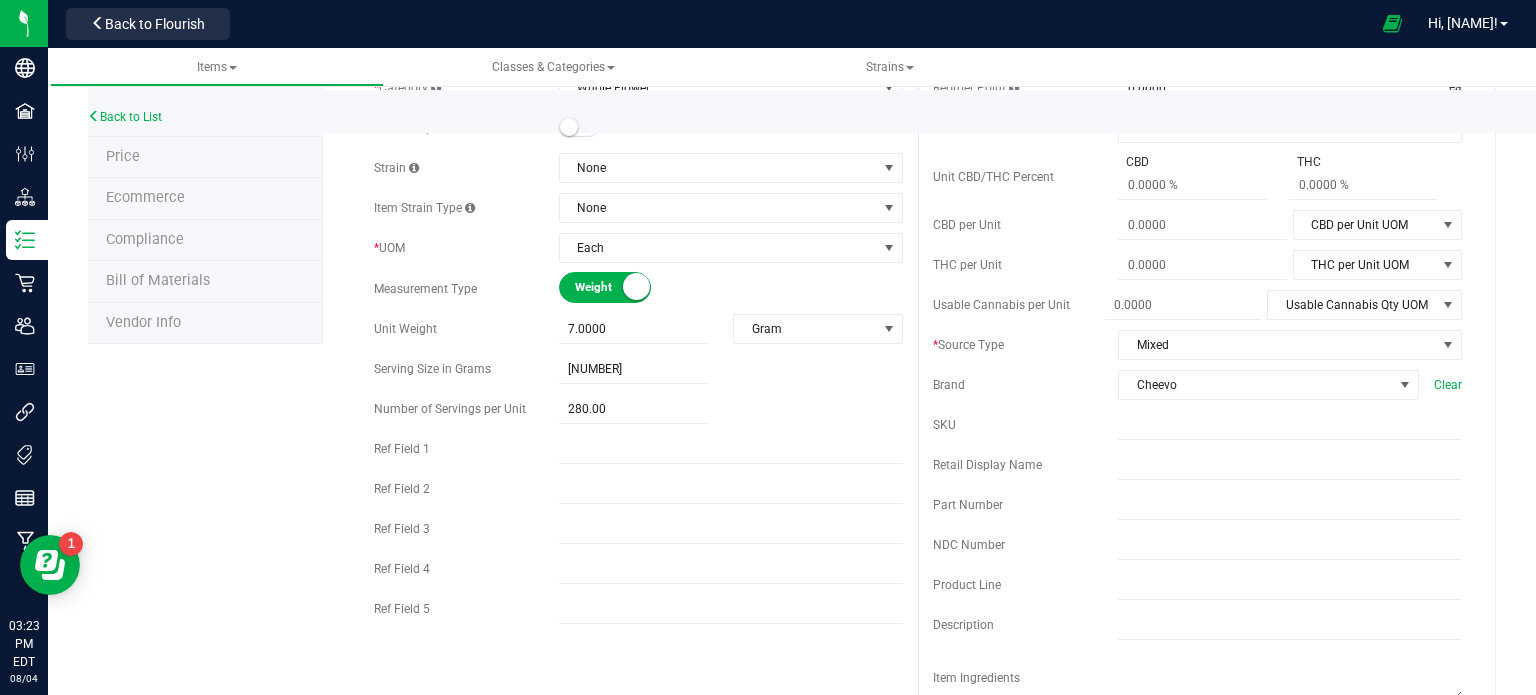 click on "*
Type
Cannabis Select type Cannabis Non-Inventory Raw Materials Supplies
*
Class
Finished Goods Select item class Cultivation Finished Goods Intermediate Products Lot Products Retain Samples
*
Category
Kief" at bounding box center (638, 313) 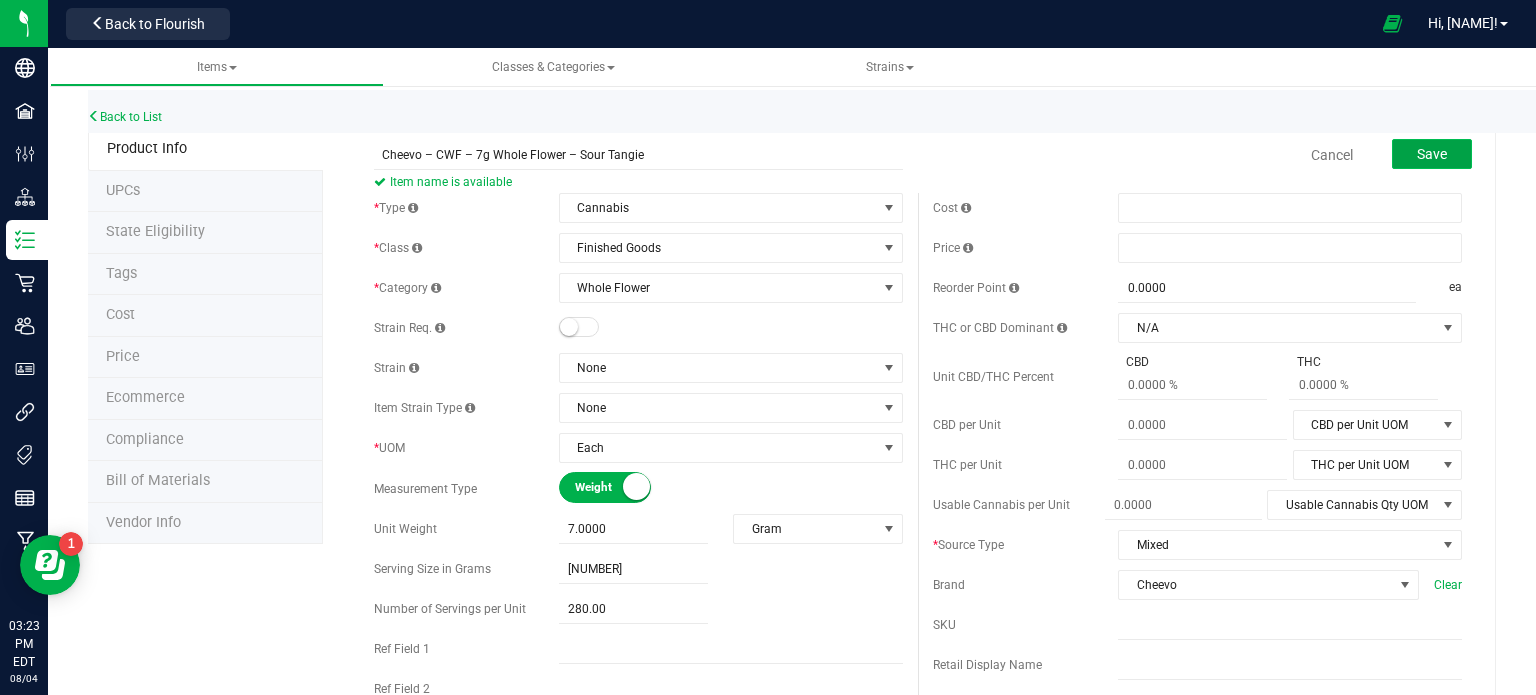 click on "Save" at bounding box center [1432, 154] 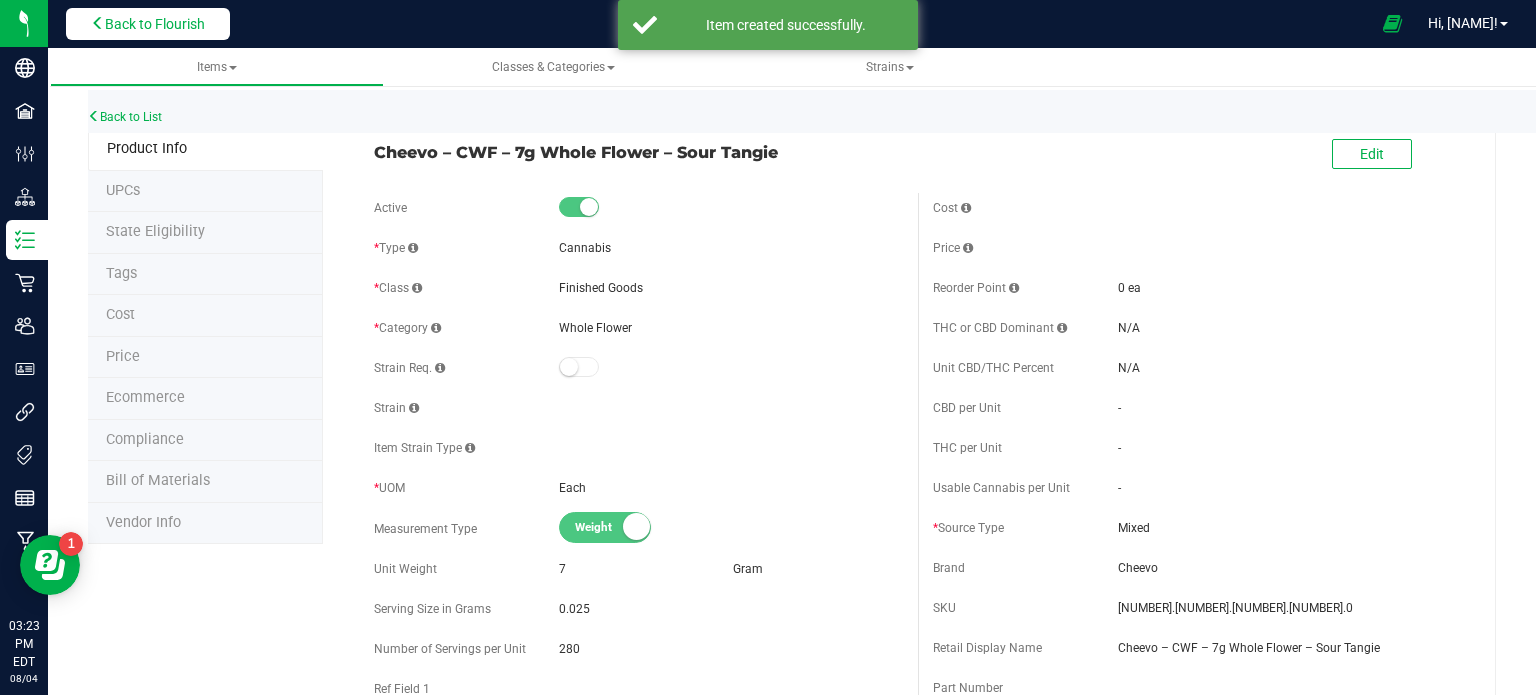click on "Back to Flourish" at bounding box center [155, 24] 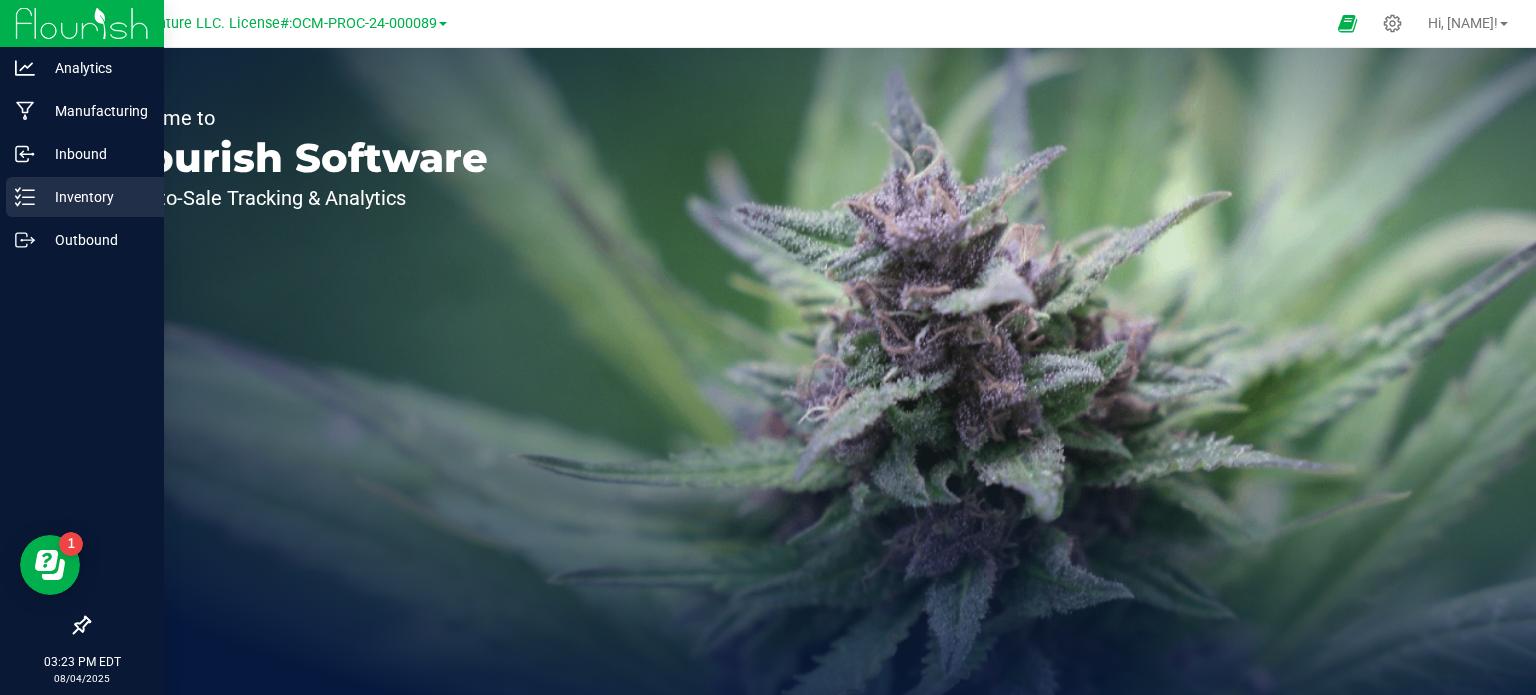 click on "Inventory" at bounding box center [95, 197] 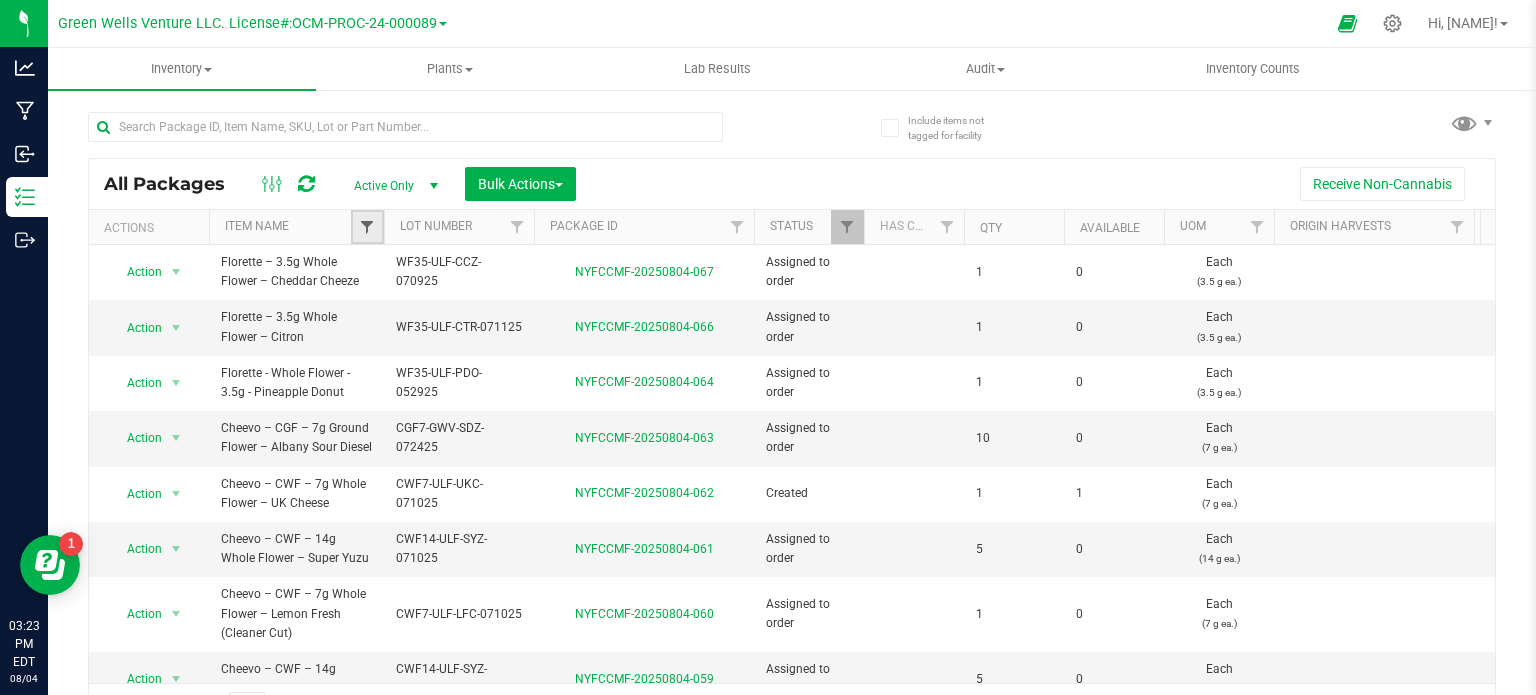 click at bounding box center (367, 227) 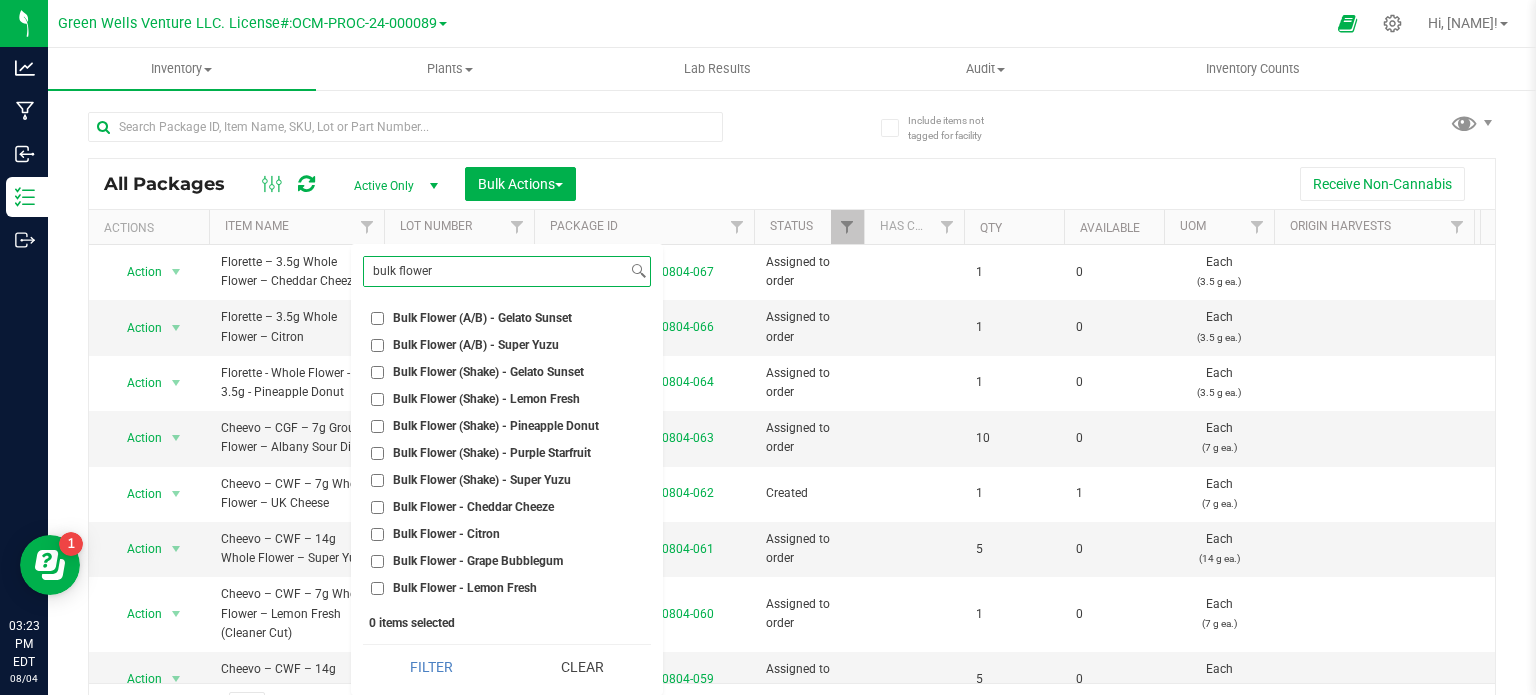 type on "bulk flower" 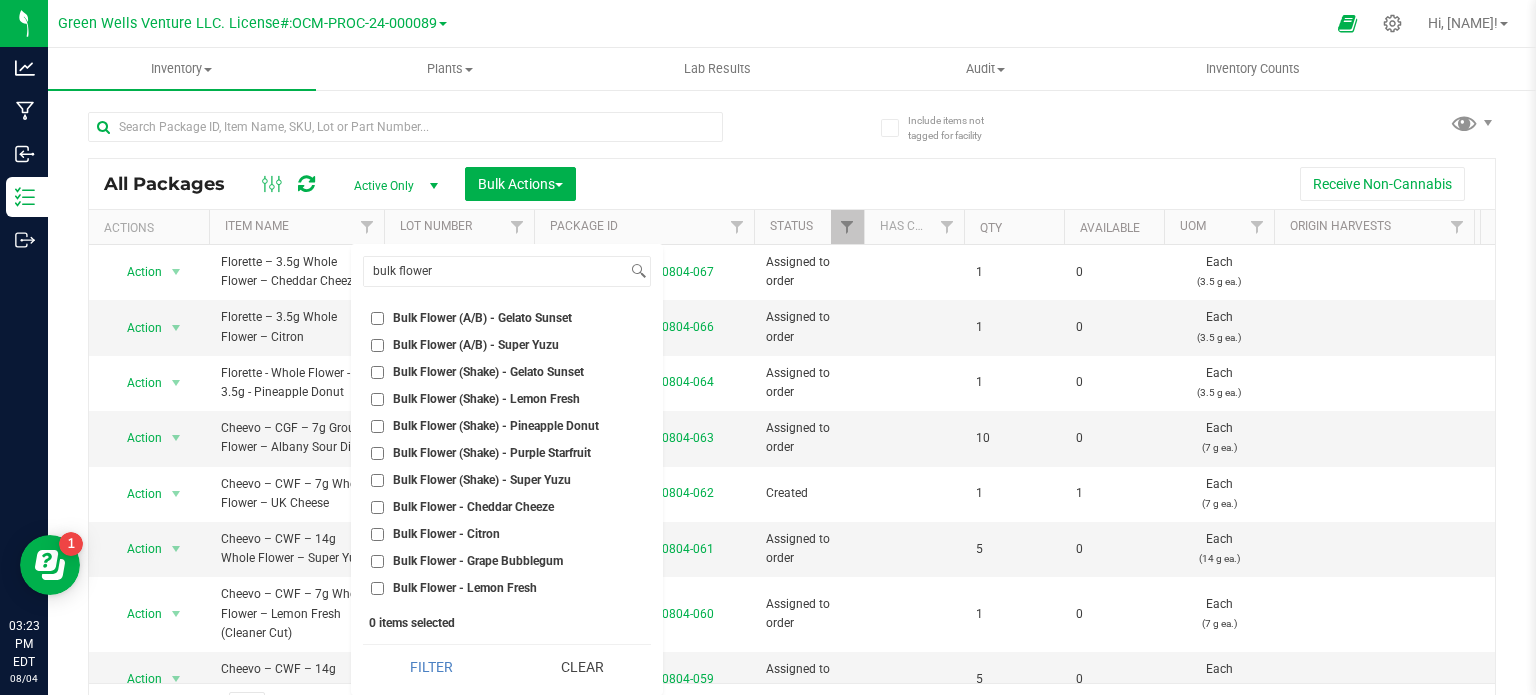 click on "Bulk Flower (A/B) - Super Yuzu" at bounding box center (377, 345) 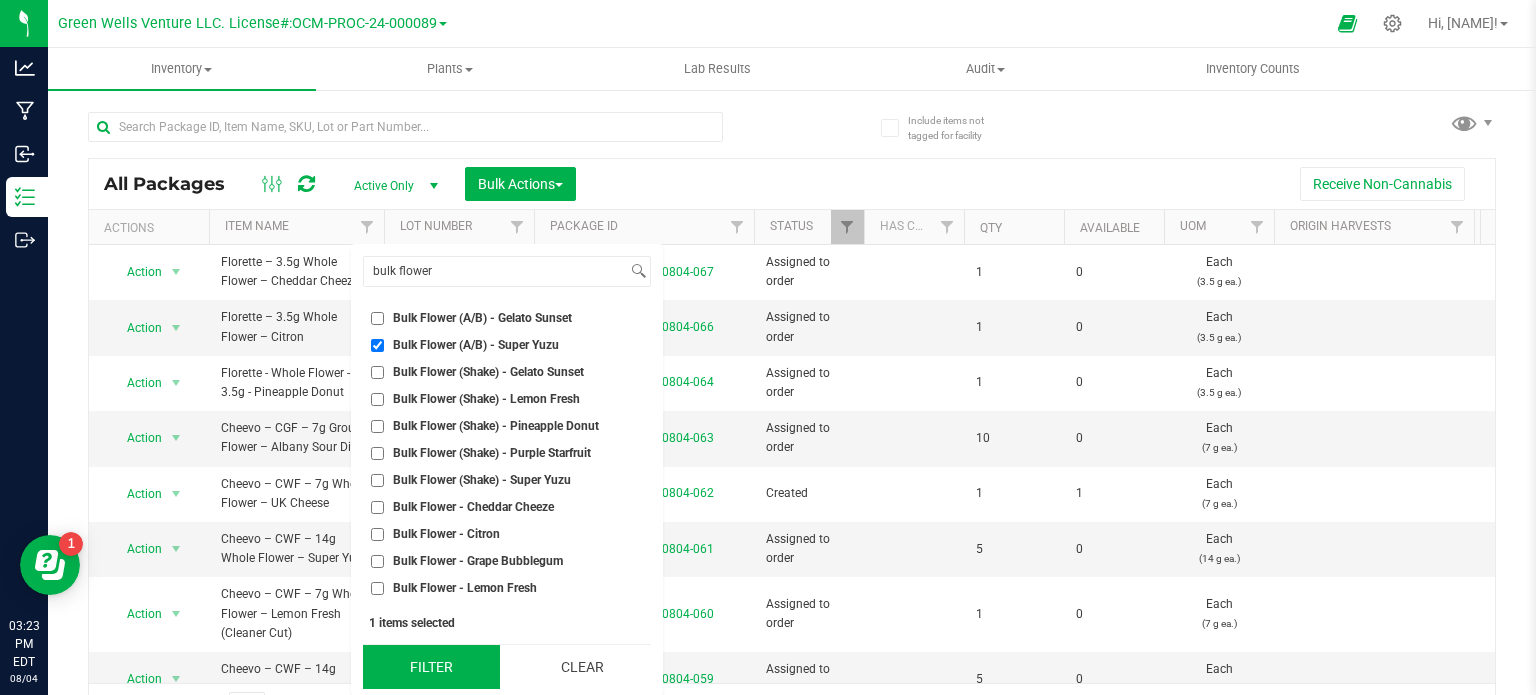 click on "Filter" at bounding box center (431, 667) 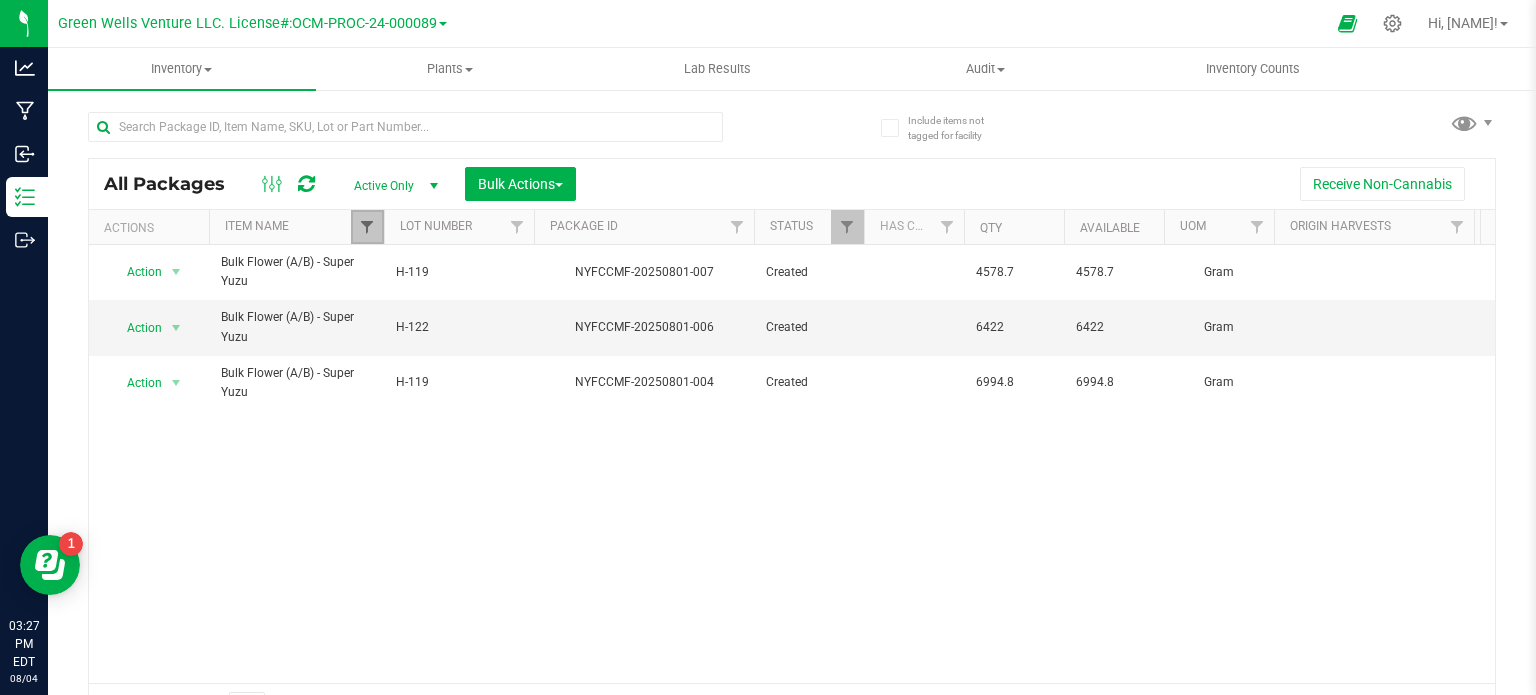 click at bounding box center (367, 227) 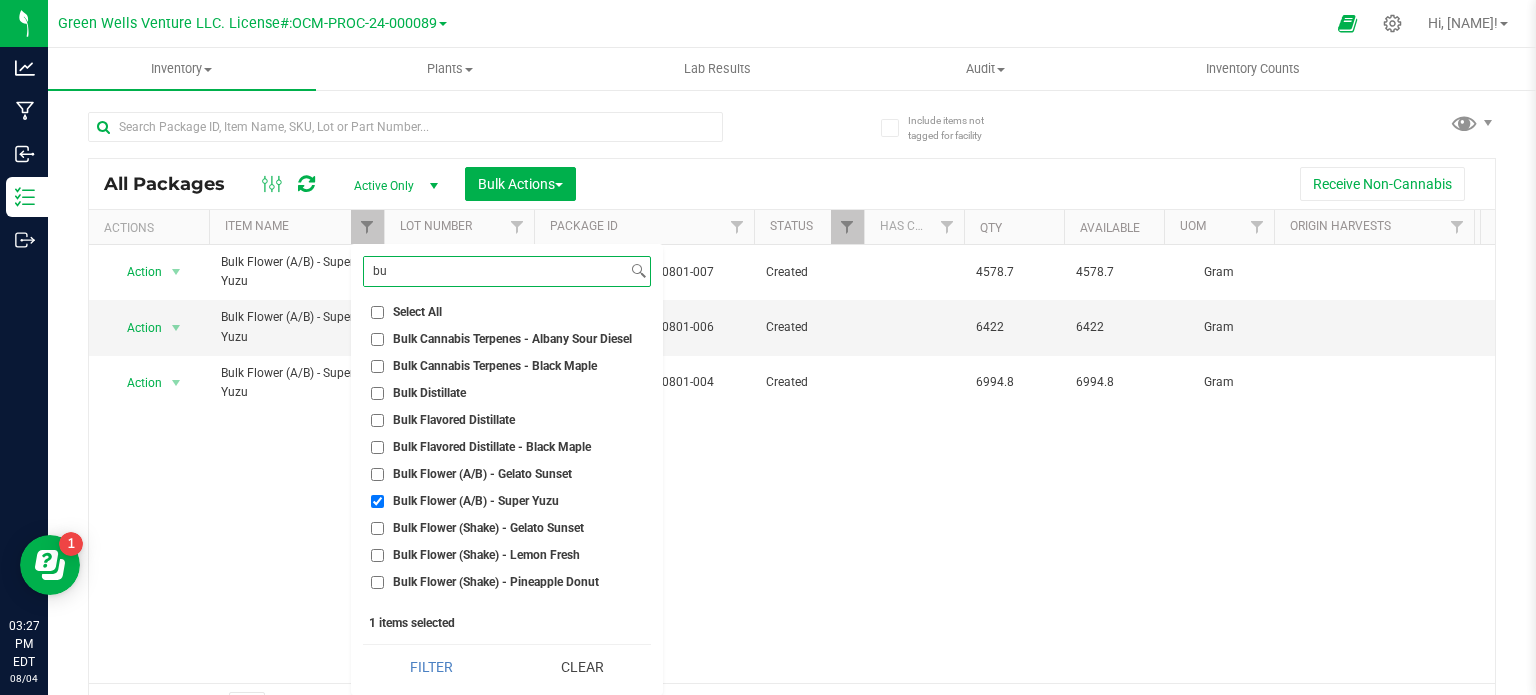 type on "b" 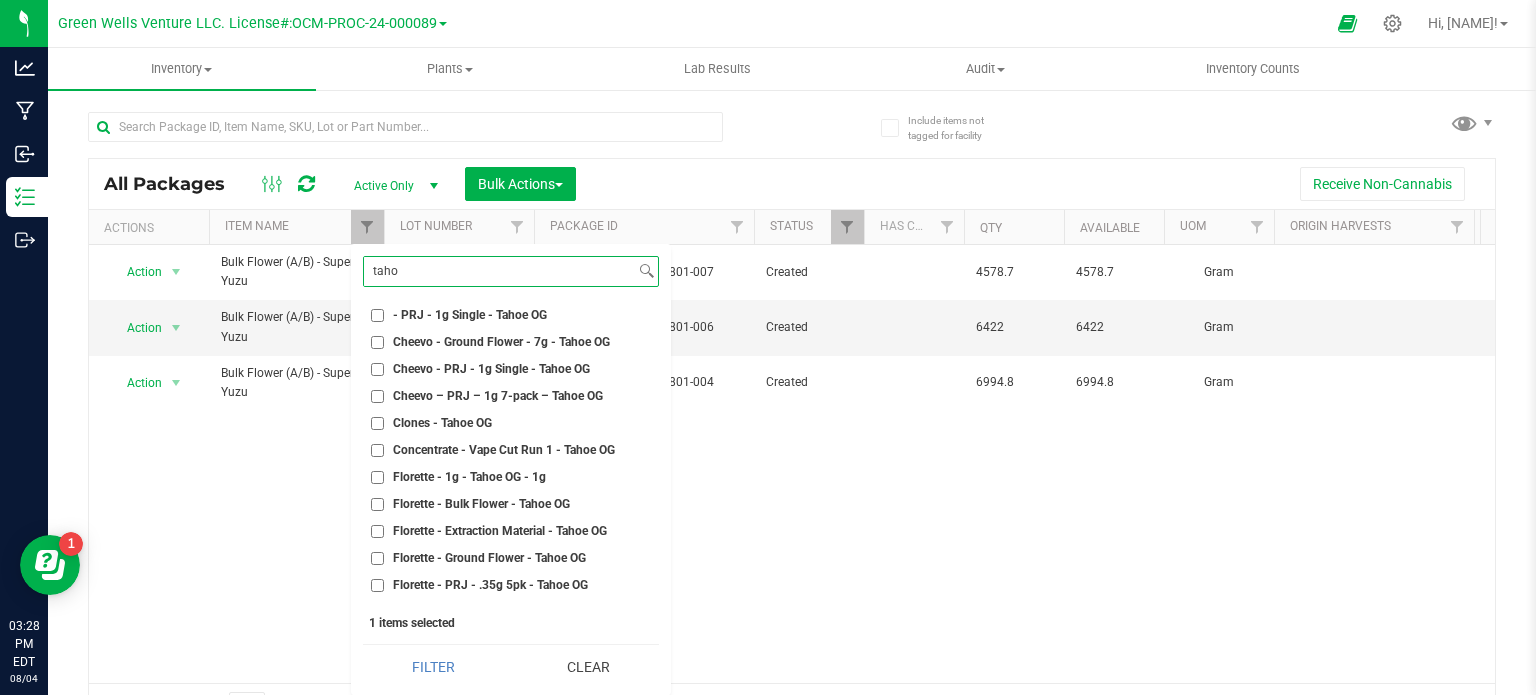 scroll, scrollTop: 0, scrollLeft: 0, axis: both 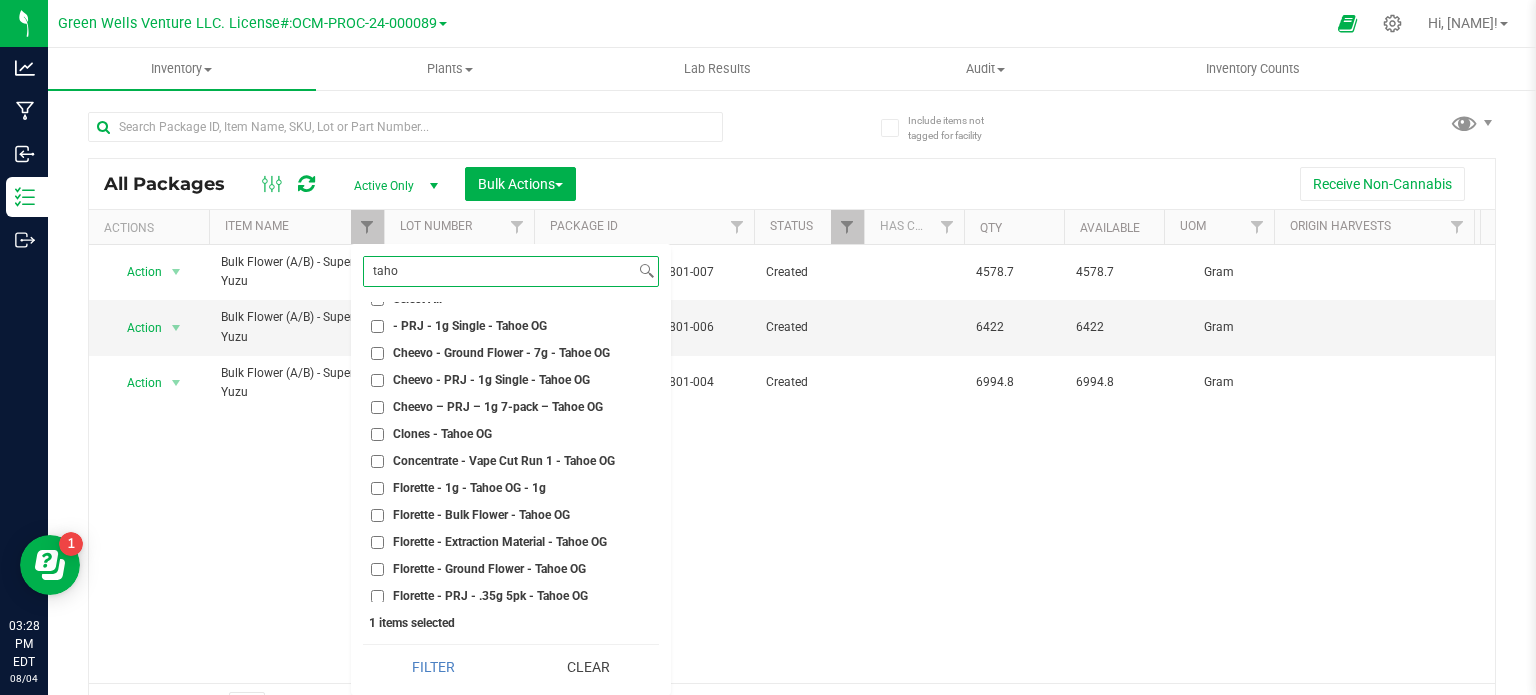 type on "taho" 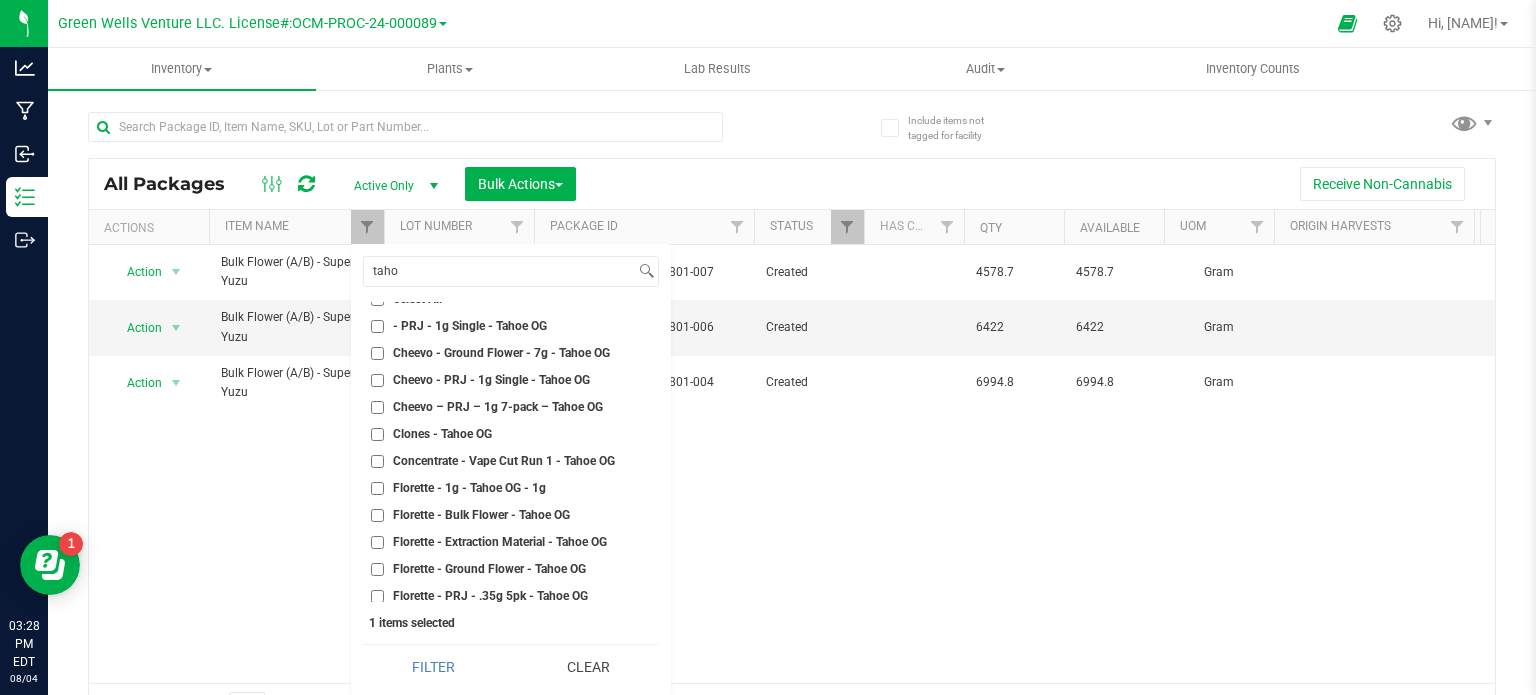 click on "Concentrate - Vape Cut Run 1 - Tahoe OG" at bounding box center [377, 461] 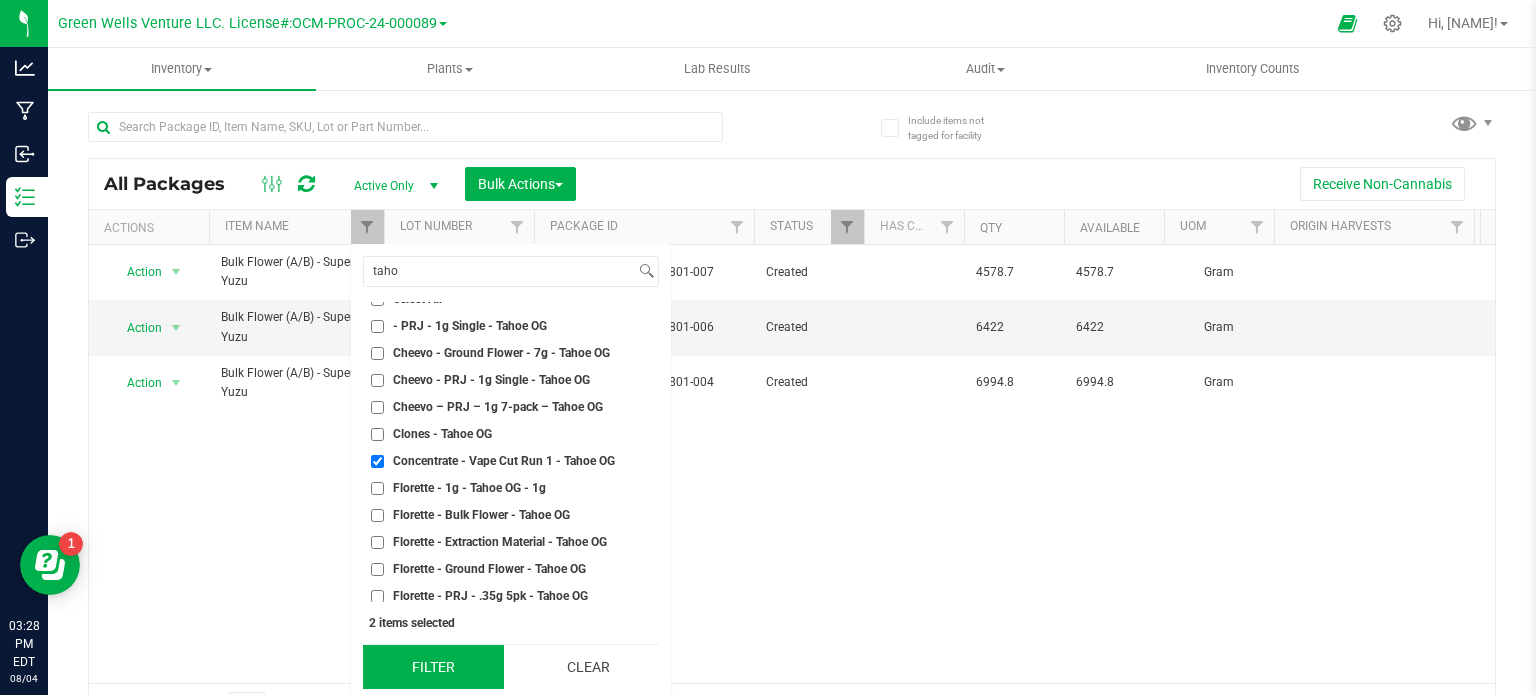 click on "Filter" at bounding box center (433, 667) 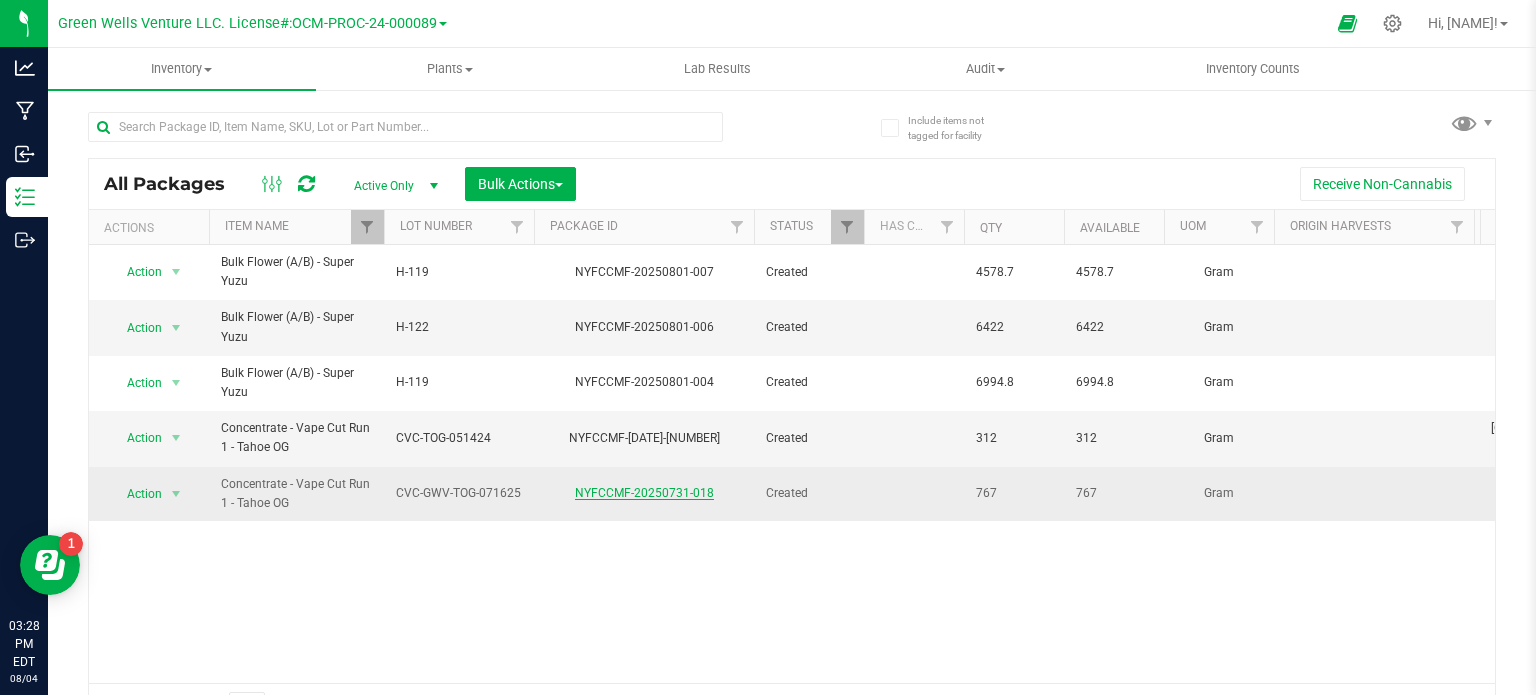 click on "NYFCCMF-20250731-018" at bounding box center (644, 493) 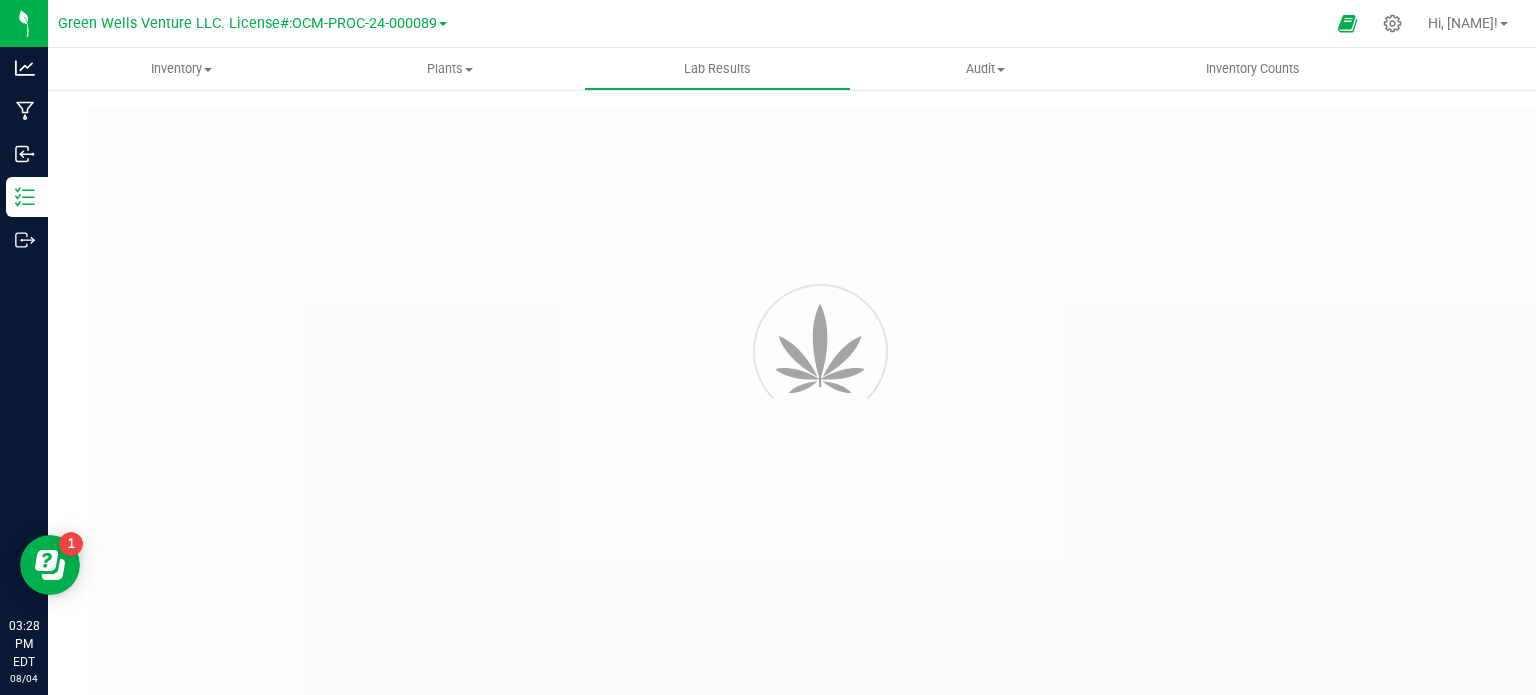 type on "NYFCCMF-20250731-019" 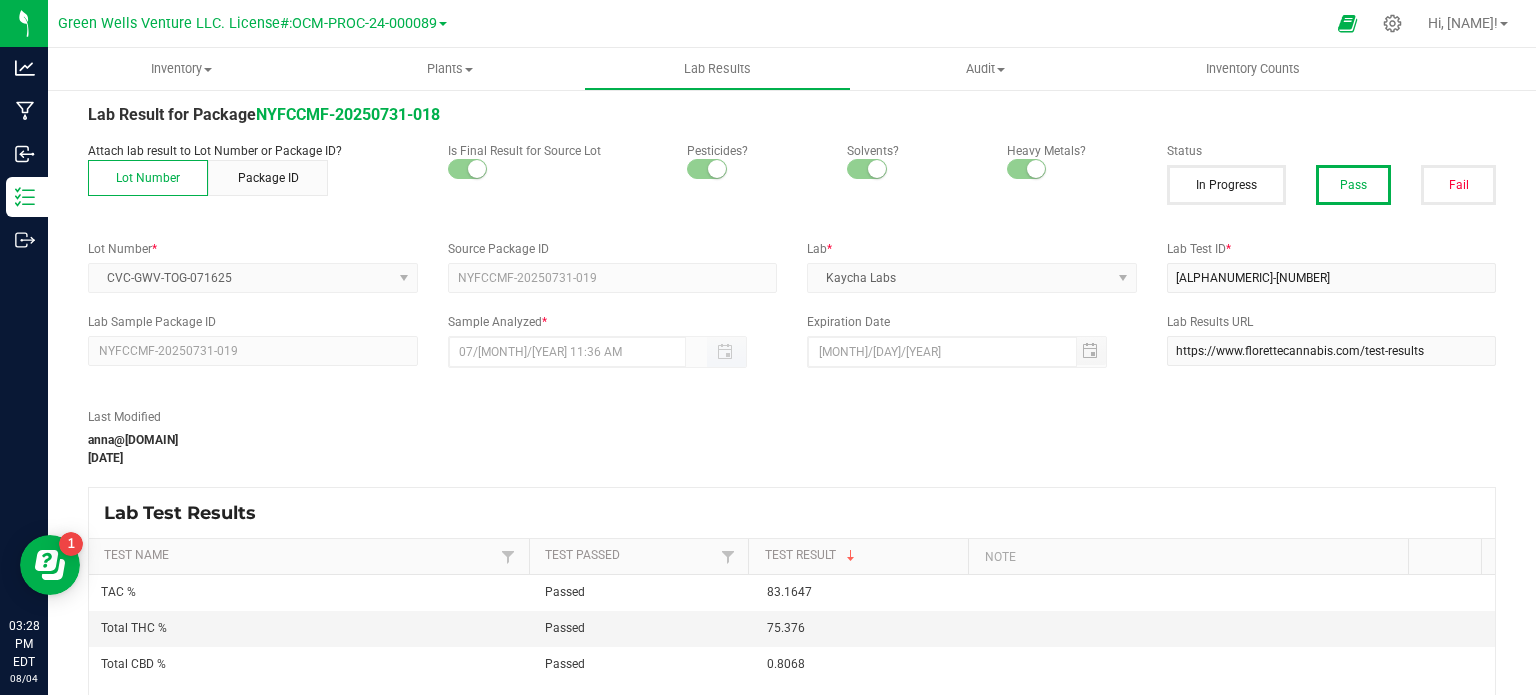 scroll, scrollTop: 0, scrollLeft: 0, axis: both 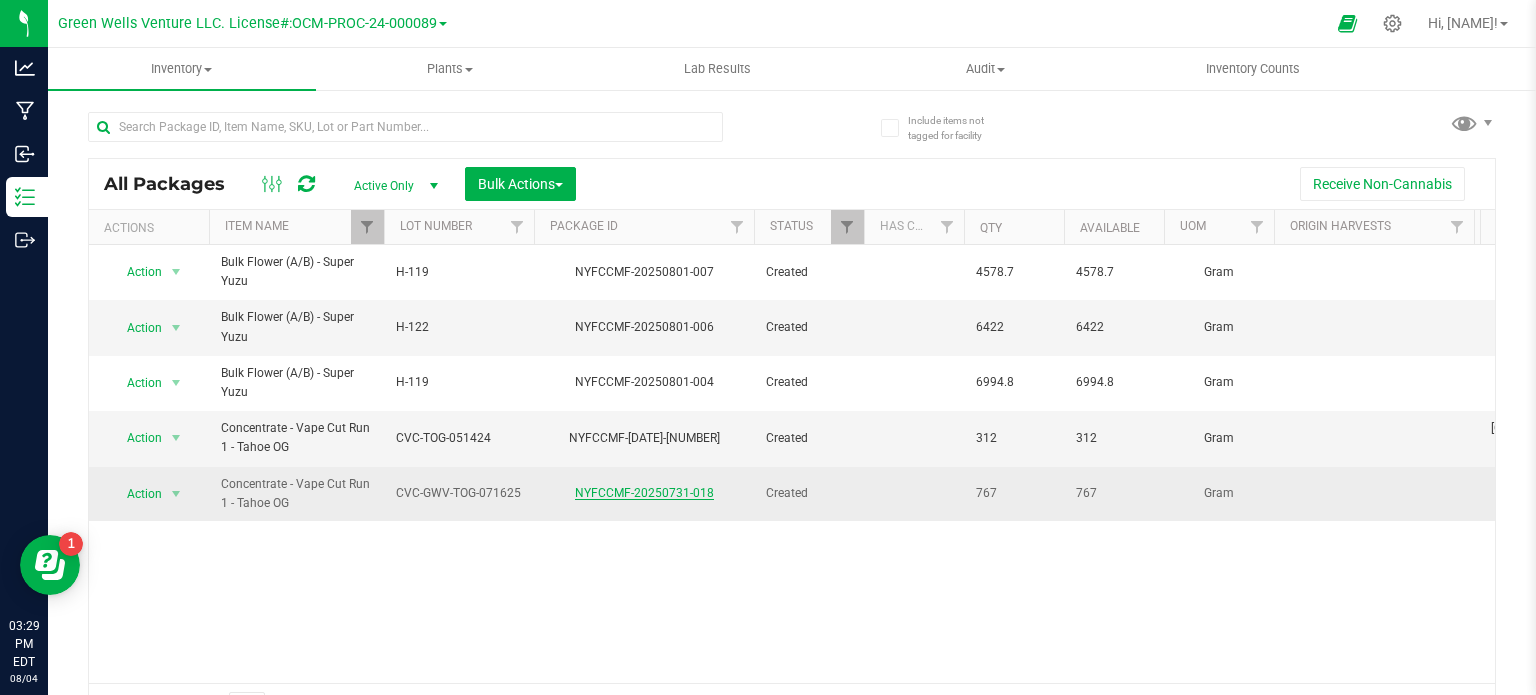 click on "NYFCCMF-20250731-018" at bounding box center [644, 493] 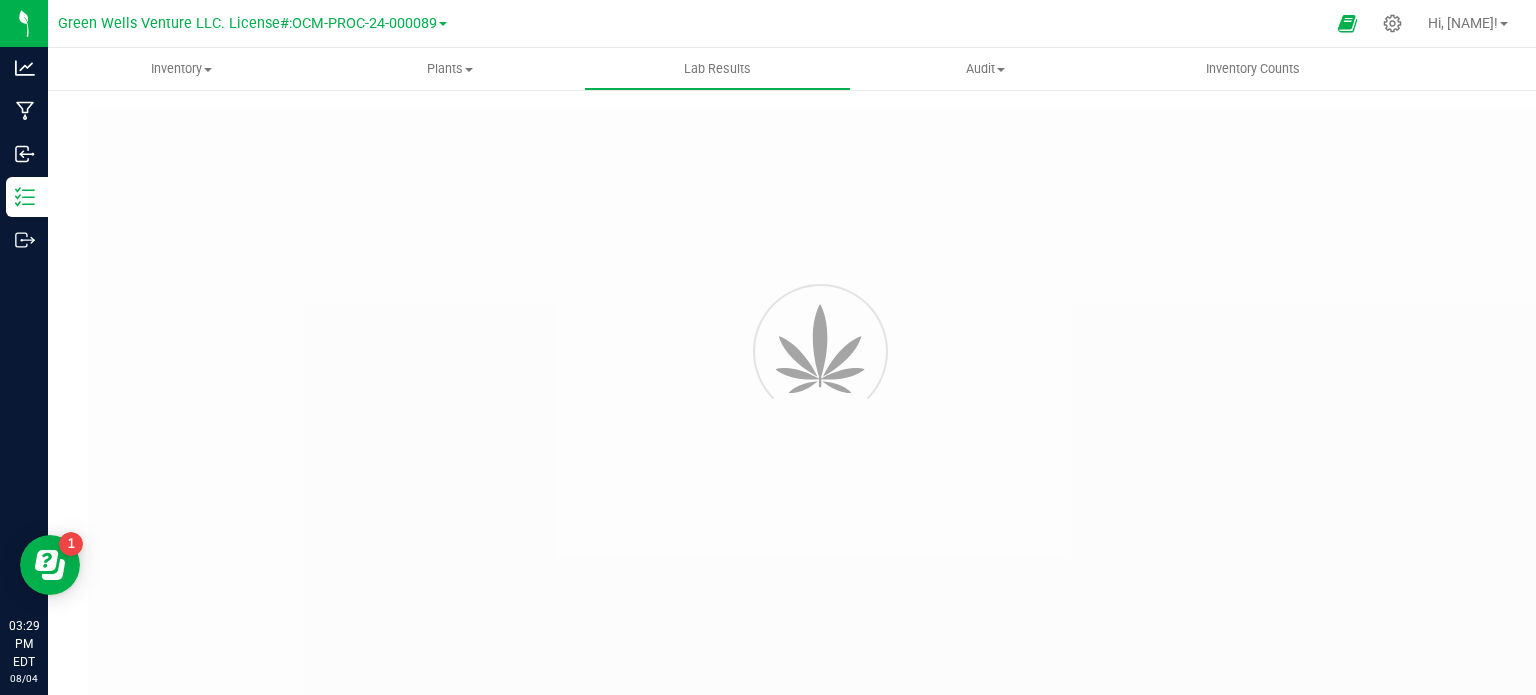 type on "NYFCCMF-20250731-019" 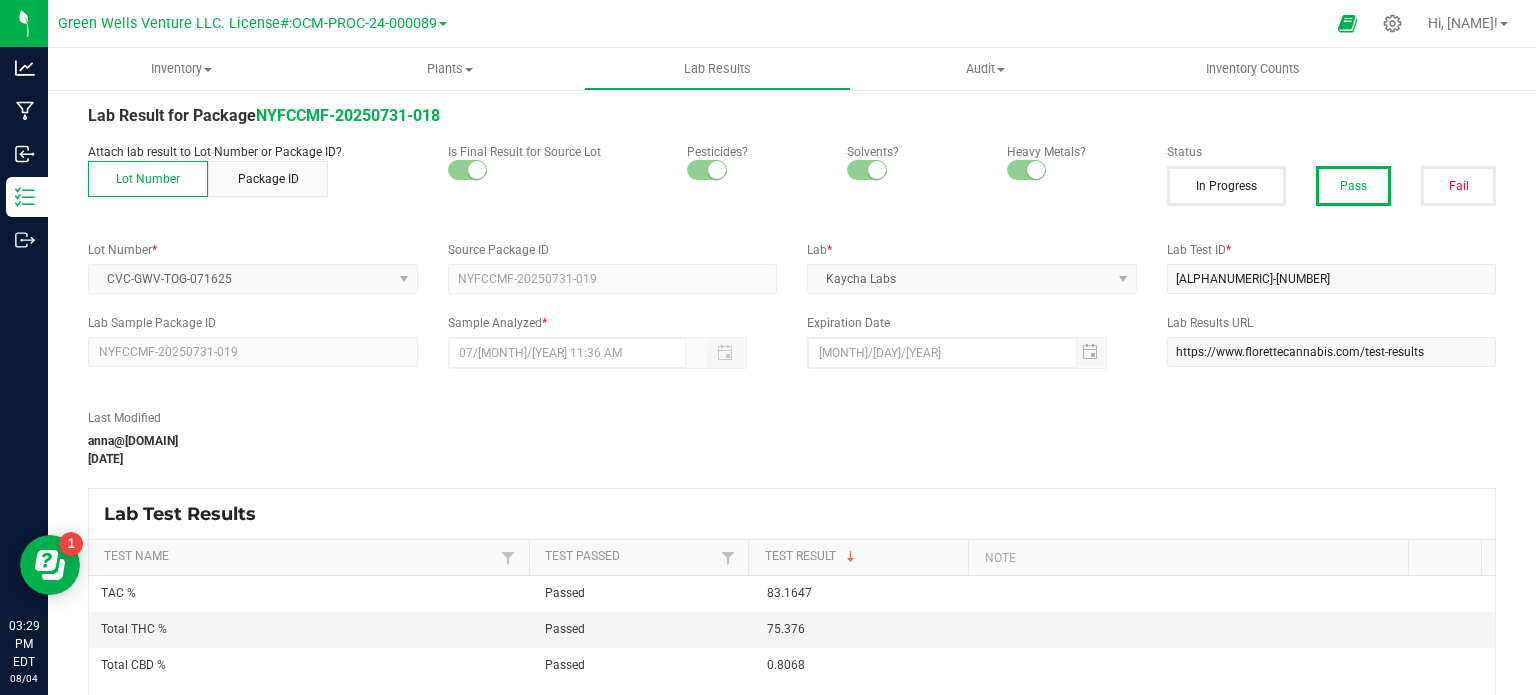 scroll, scrollTop: 0, scrollLeft: 0, axis: both 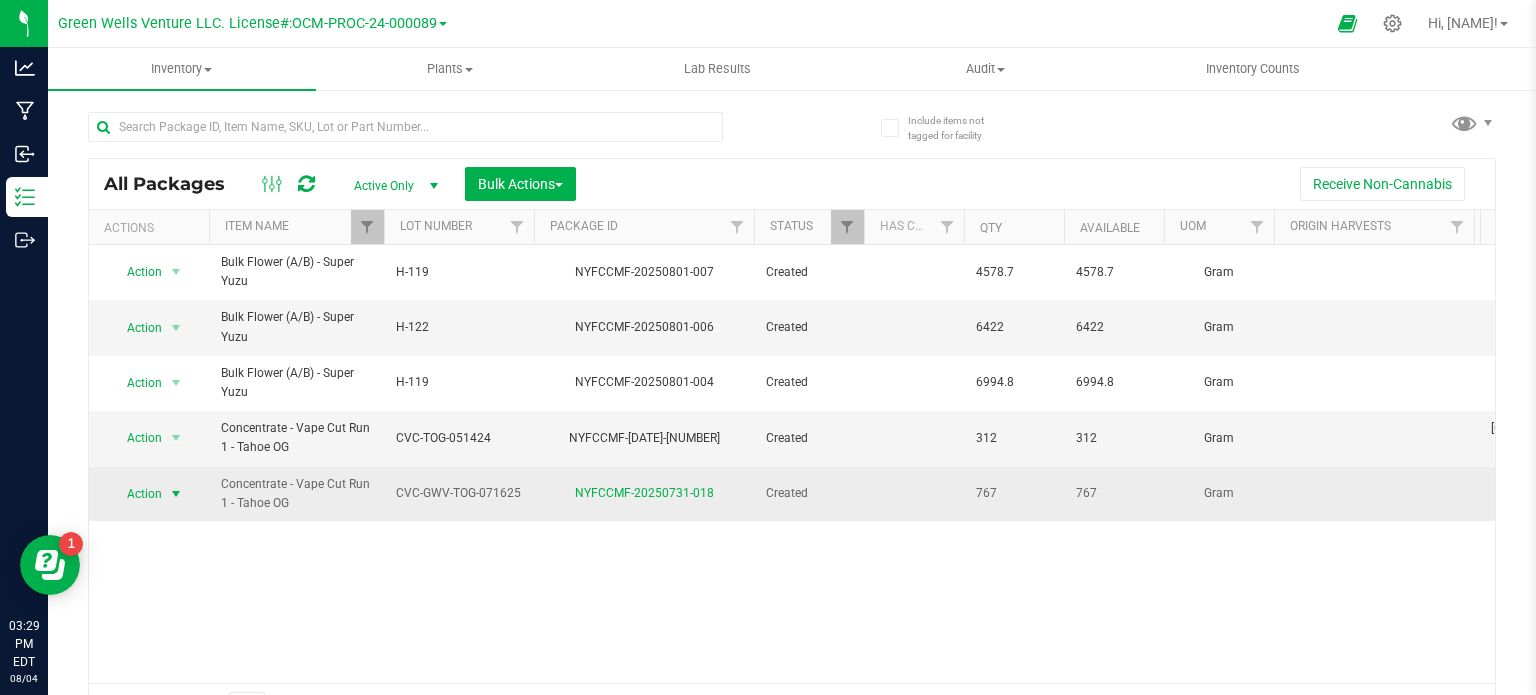 click at bounding box center (176, 494) 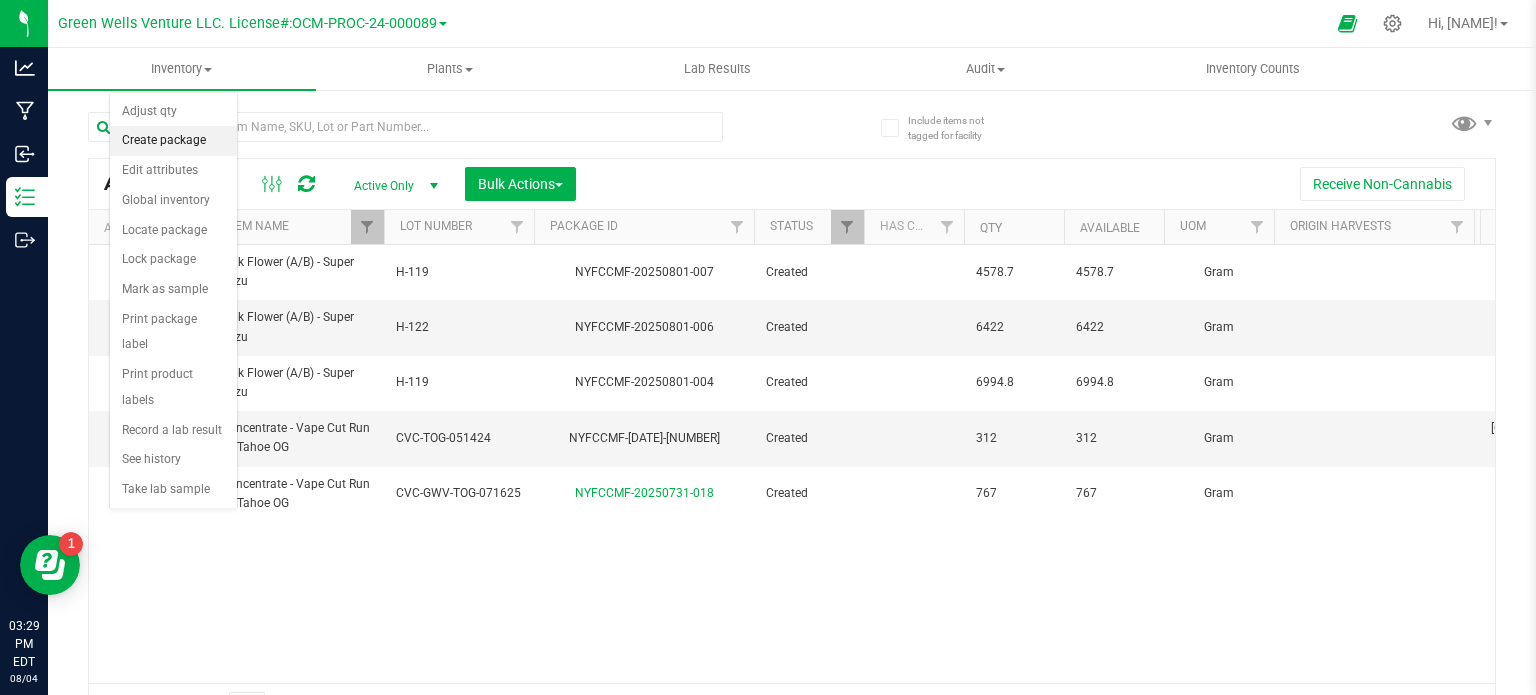 click on "Create package" at bounding box center [173, 141] 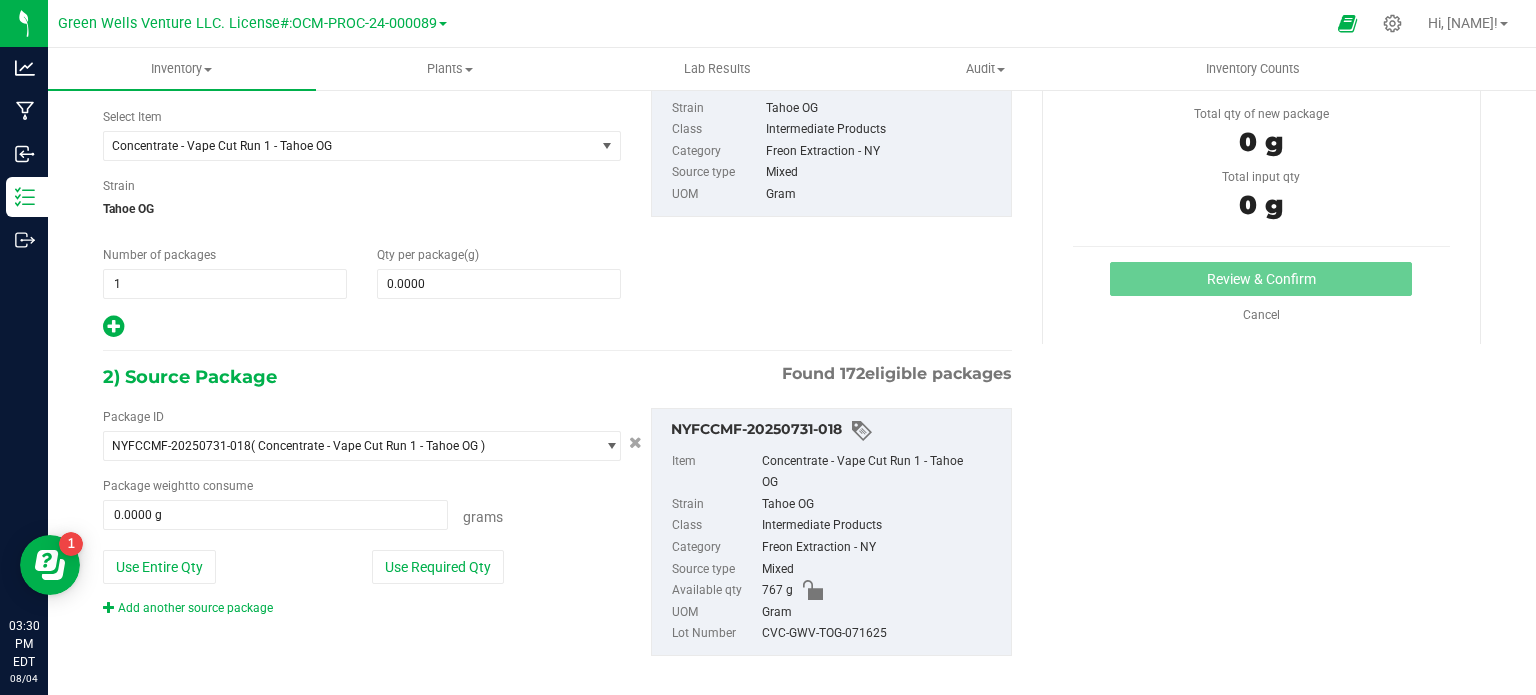 scroll, scrollTop: 149, scrollLeft: 0, axis: vertical 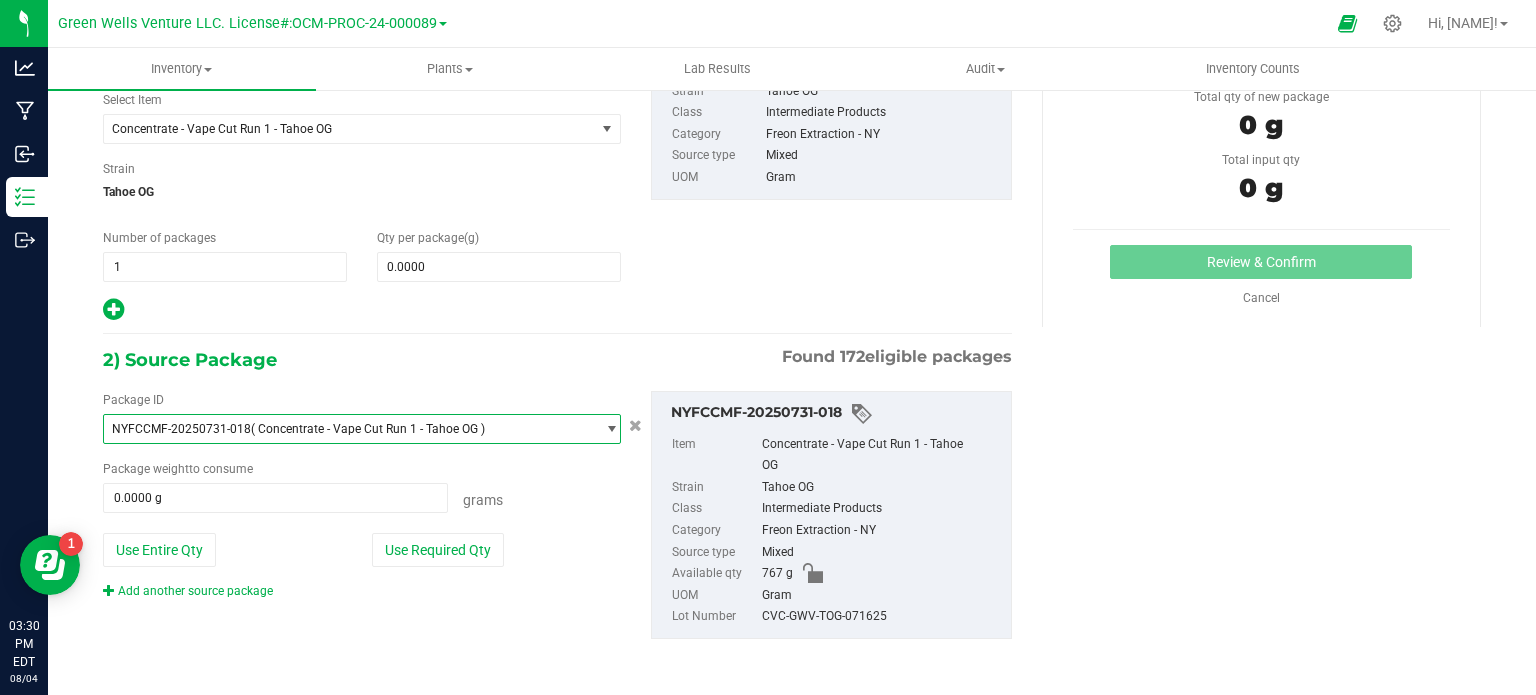 click on "(
Concentrate - Vape Cut Run 1 - Tahoe OG
)" at bounding box center (368, 429) 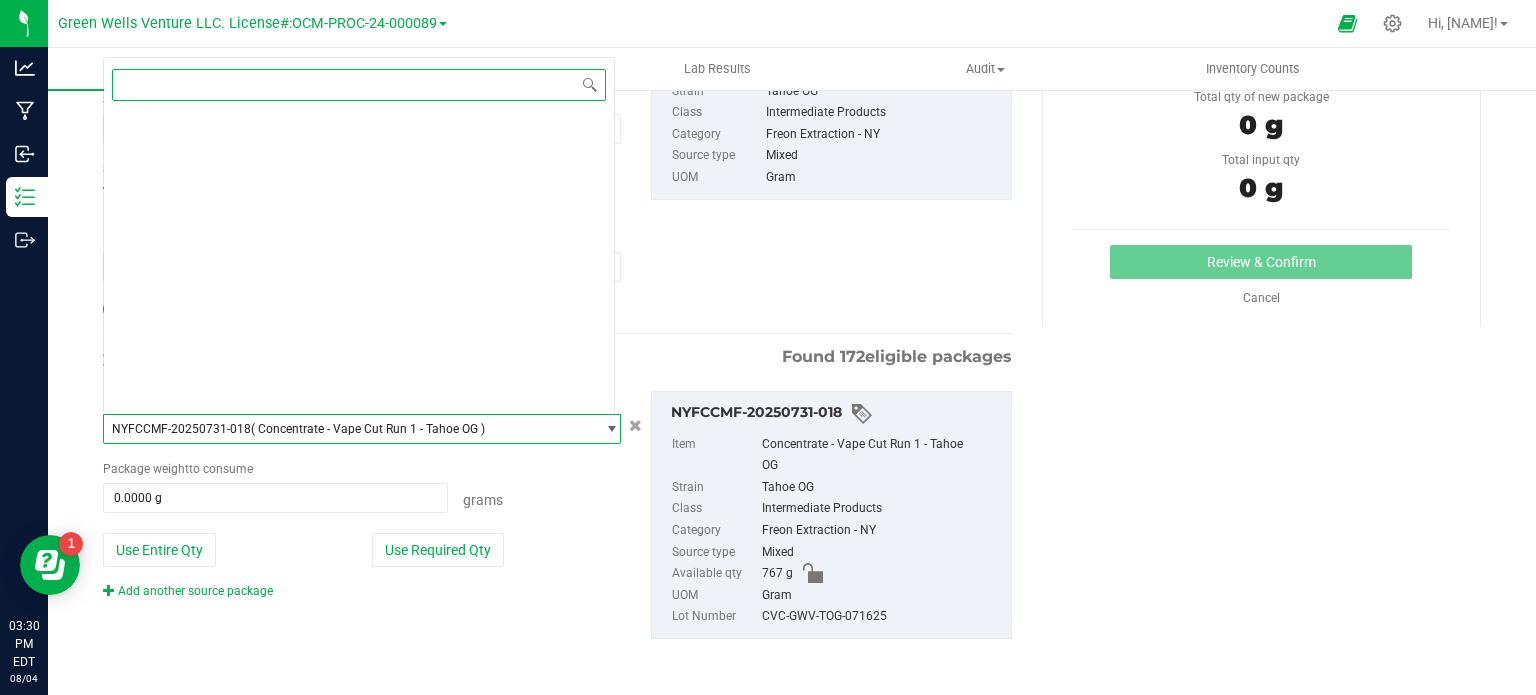 scroll, scrollTop: 4172, scrollLeft: 0, axis: vertical 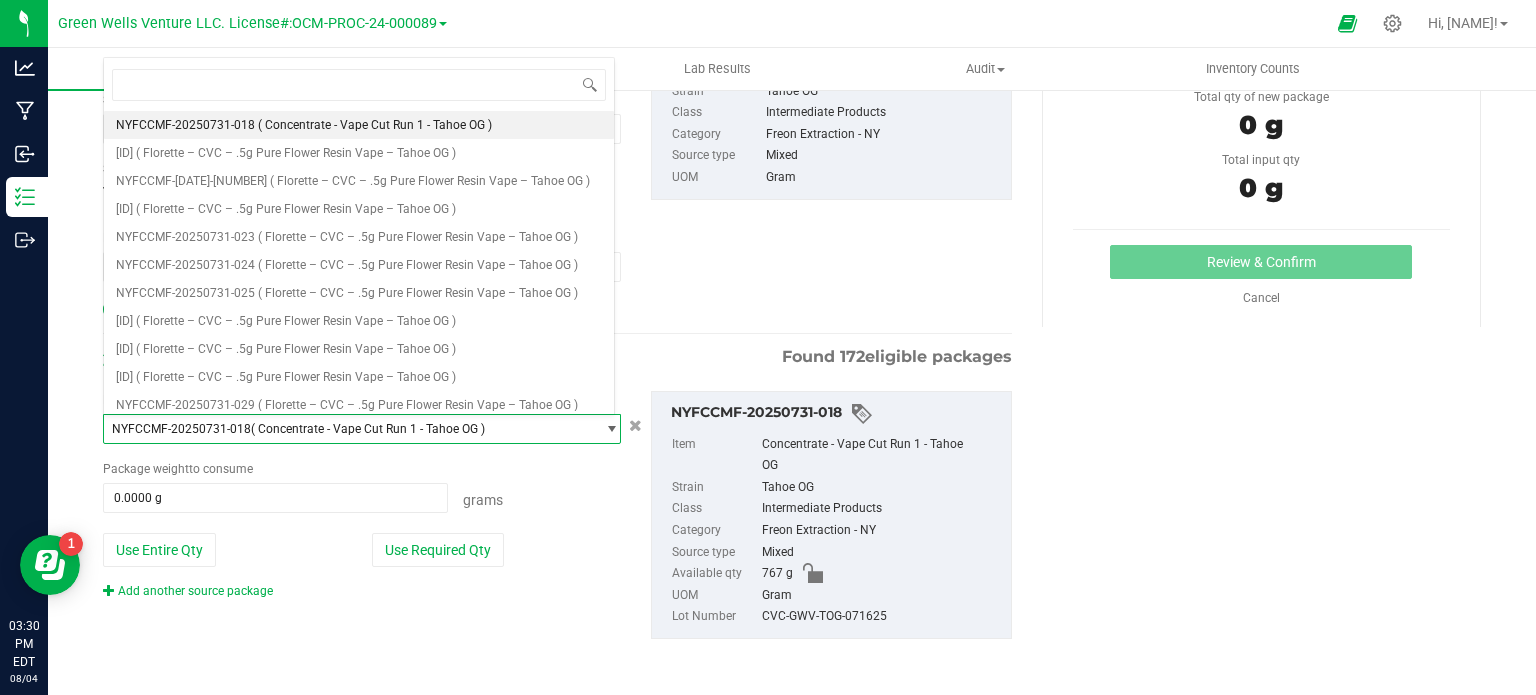 click on "1) New Package
Create lab sample
Select Item
Concentrate - Vape Cut Run 1 - Tahoe OG
- PRJ - 1g Single - Albany Sour Diesel - PRJ - 1g Single - Bernie Hana Butter - PRJ - 1g Single - Black Maple - PRJ - 1g Single - Blue Zushi - PRJ - 1g Single - Chemdog D - PRJ - 1g Single - Redline Haze - PRJ - 1g Single - Tahoe OG .35g (5 Pack) Ice Cream Cake x Blueberry .35g (5 Pack) Jealousy .35g (5 Pack) Melon .5g (2 Pack) Ice Cream Cake x Blueberry .5g (5 Pack) Ice Cream Cake x Blueberry 0.35g (5 Pack) Headband GR Pheno 0.5g (2 Pack) Jealousy" at bounding box center (557, 354) 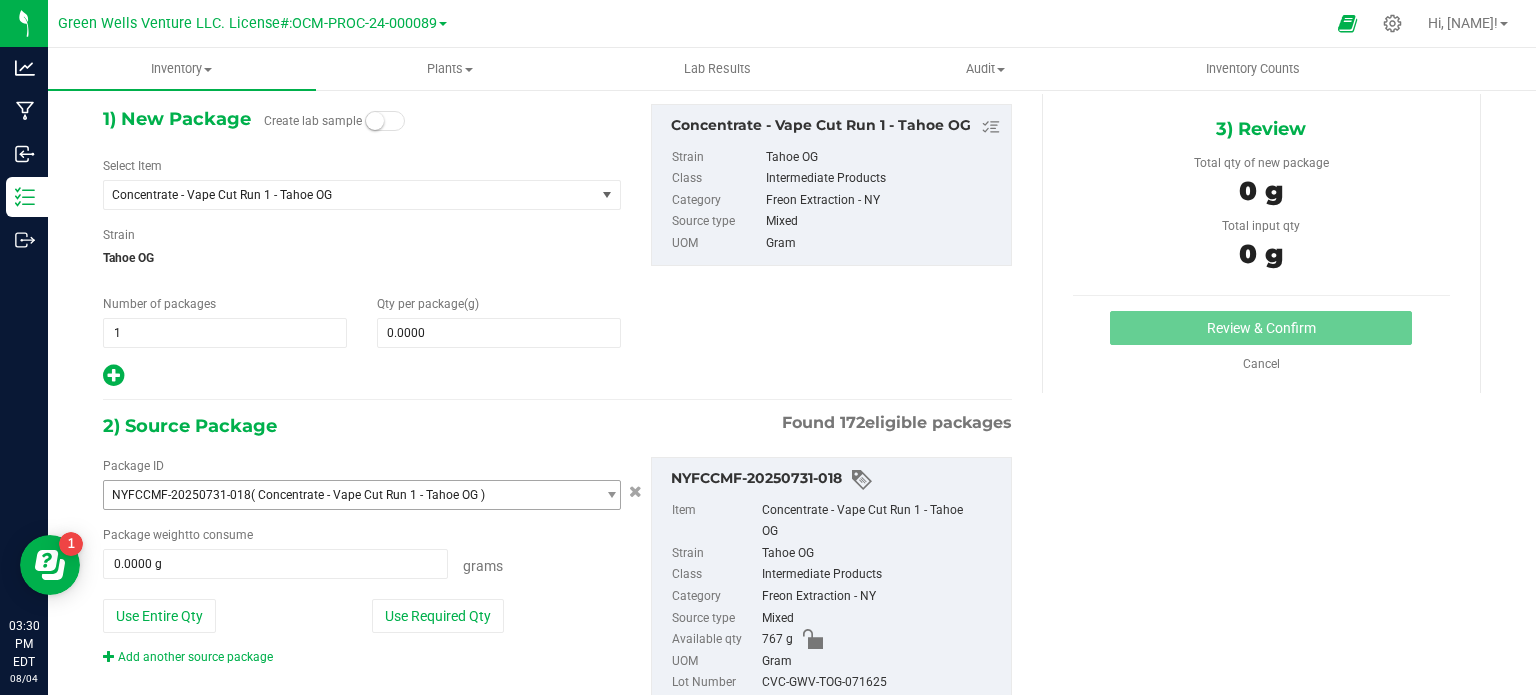 scroll, scrollTop: 49, scrollLeft: 0, axis: vertical 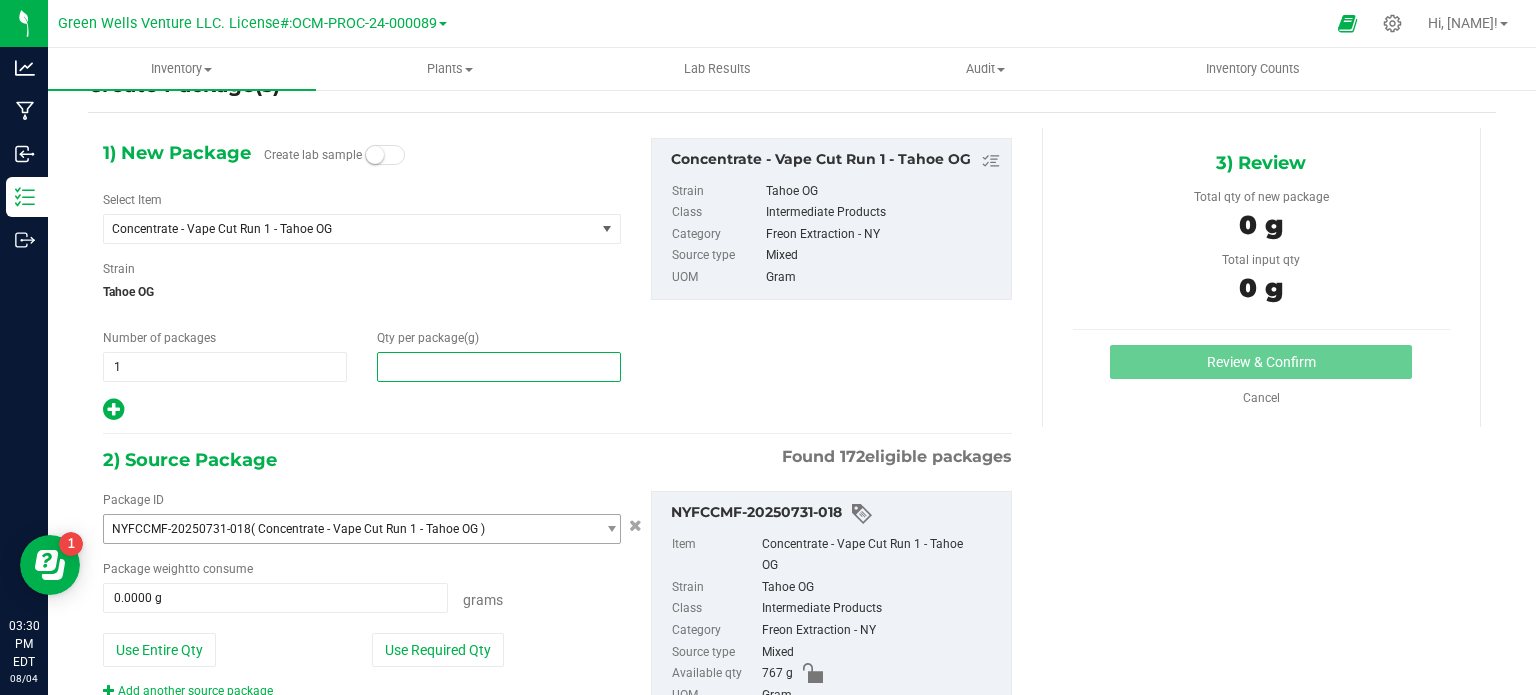 drag, startPoint x: 414, startPoint y: 371, endPoint x: 358, endPoint y: 372, distance: 56.008926 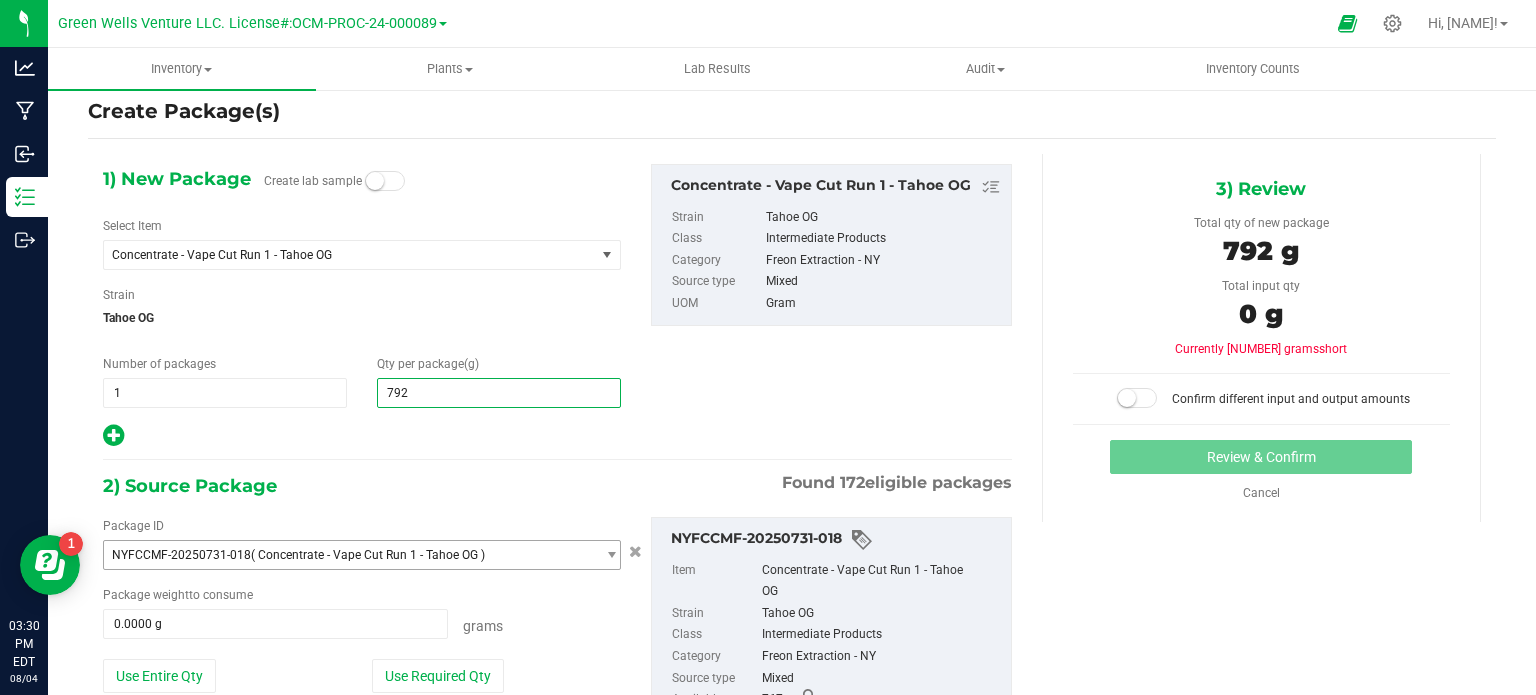 scroll, scrollTop: 0, scrollLeft: 0, axis: both 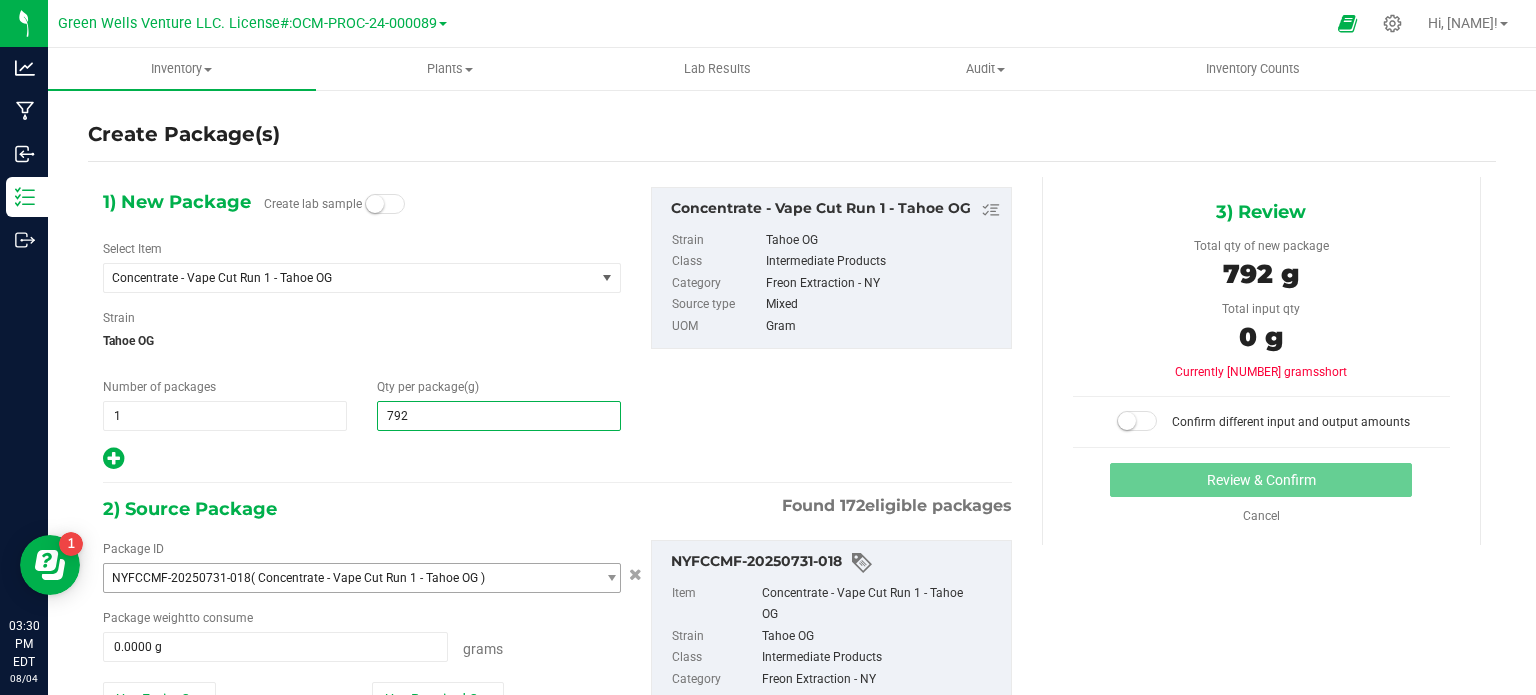 type on "792" 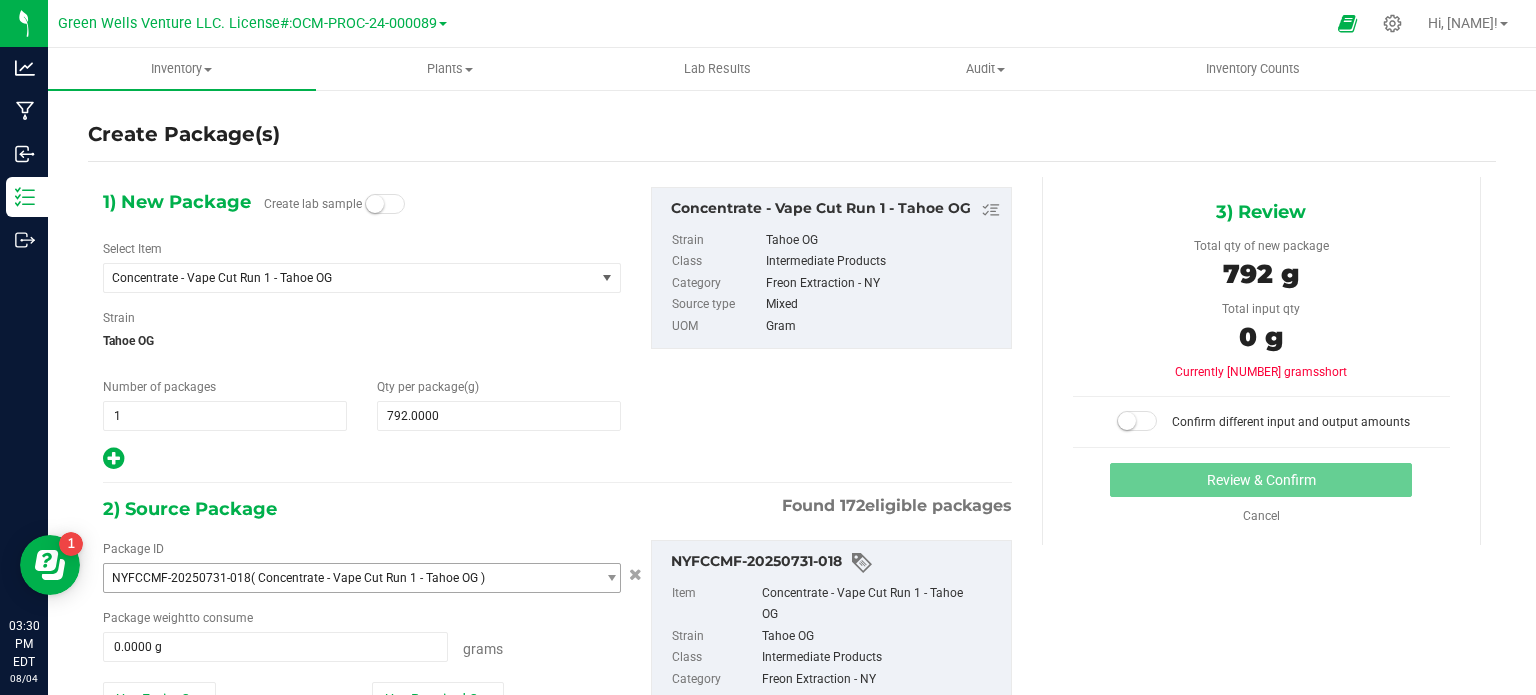 click on "1) New Package
Create lab sample
Select Item
Concentrate - Vape Cut Run 1 - Tahoe OG
- PRJ - 1g Single - Albany Sour Diesel - PRJ - 1g Single - Bernie Hana Butter - PRJ - 1g Single - Black Maple - PRJ - 1g Single - Blue Zushi - PRJ - 1g Single - Chemdog D - PRJ - 1g Single - Redline Haze - PRJ - 1g Single - Tahoe OG .35g (5 Pack) Ice Cream Cake x Blueberry .35g (5 Pack) Jealousy .35g (5 Pack) Melon .5g (2 Pack) Ice Cream Cake x Blueberry .5g (5 Pack) Ice Cream Cake x Blueberry 0.35g (5 Pack) Headband GR Pheno 0.5g (2 Pack) Jealousy" at bounding box center (557, 503) 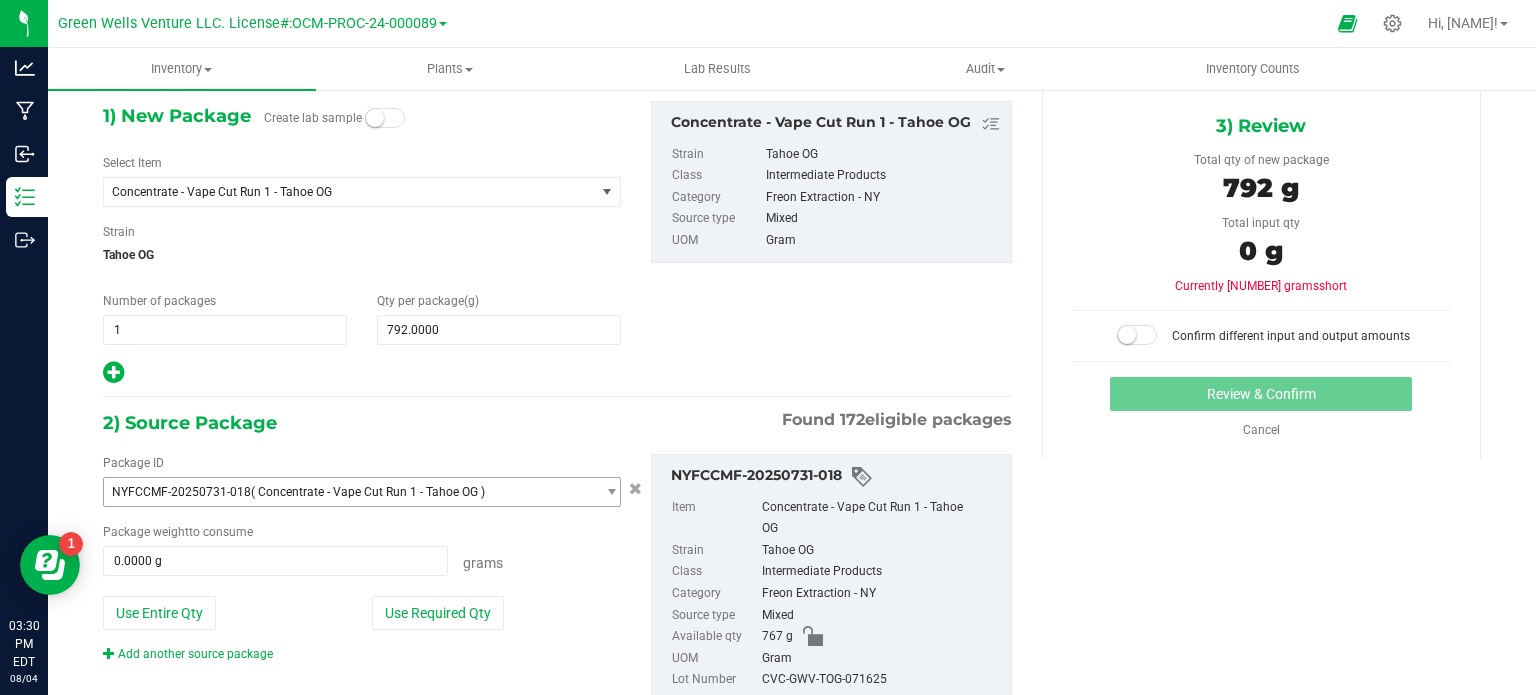 scroll, scrollTop: 149, scrollLeft: 0, axis: vertical 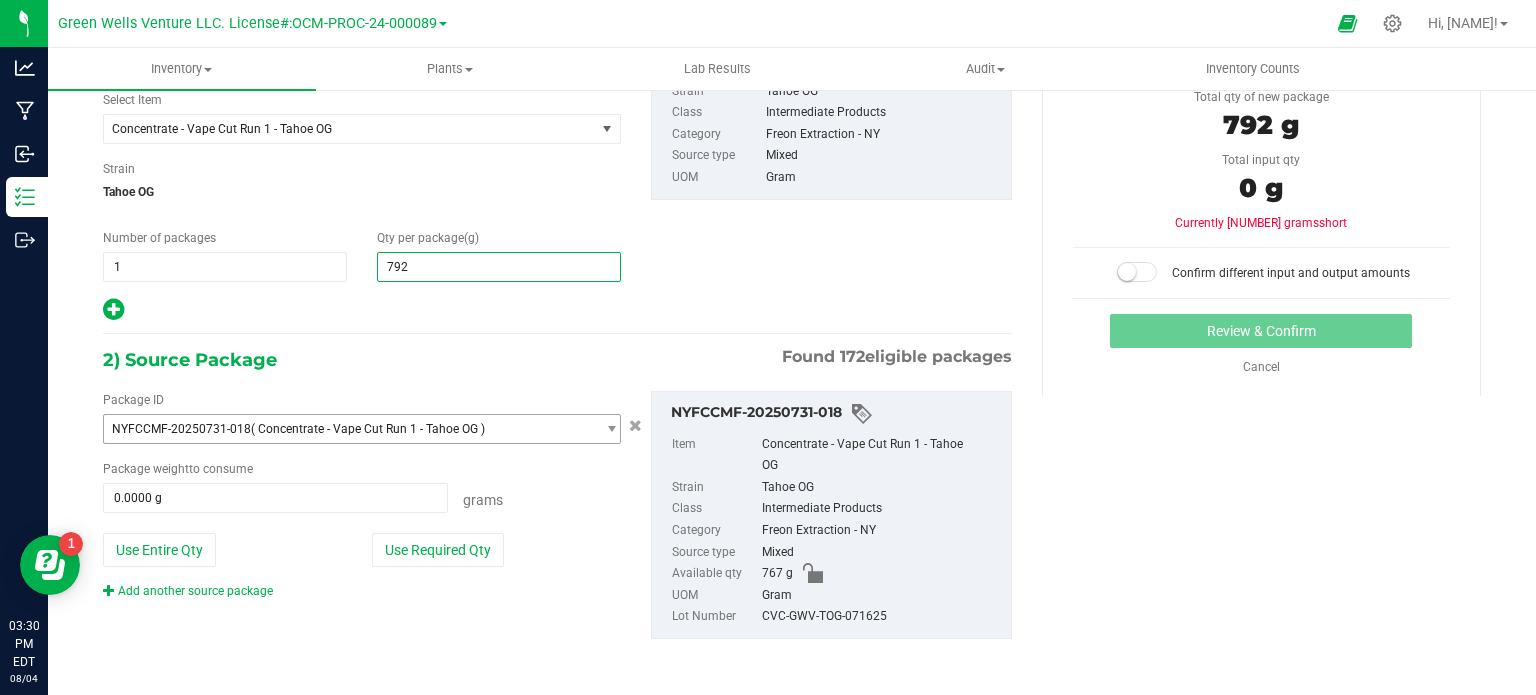 drag, startPoint x: 470, startPoint y: 275, endPoint x: 368, endPoint y: 268, distance: 102.239914 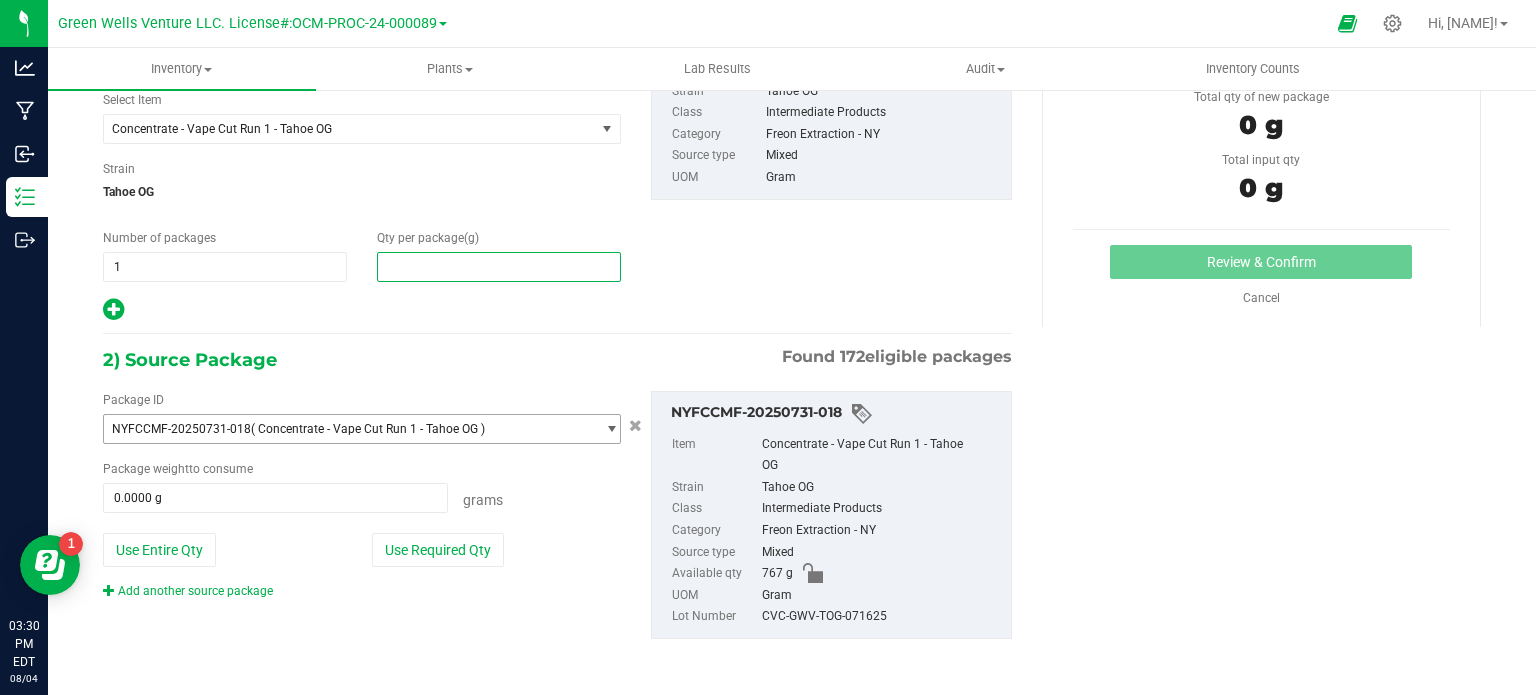 type on "0.0000" 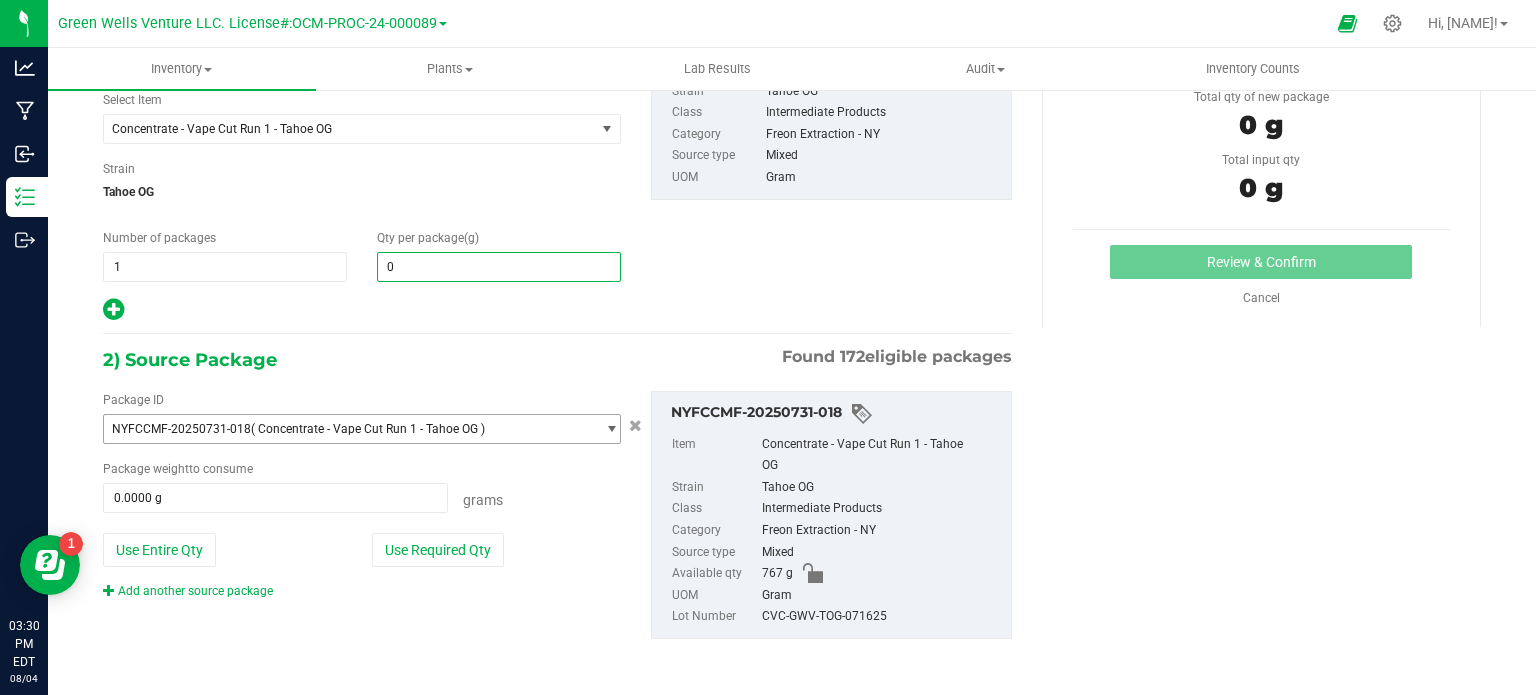 click on "[ID]
(
Concentrate - Vape Cut Run 1 - Tahoe OG
)" at bounding box center (349, 429) 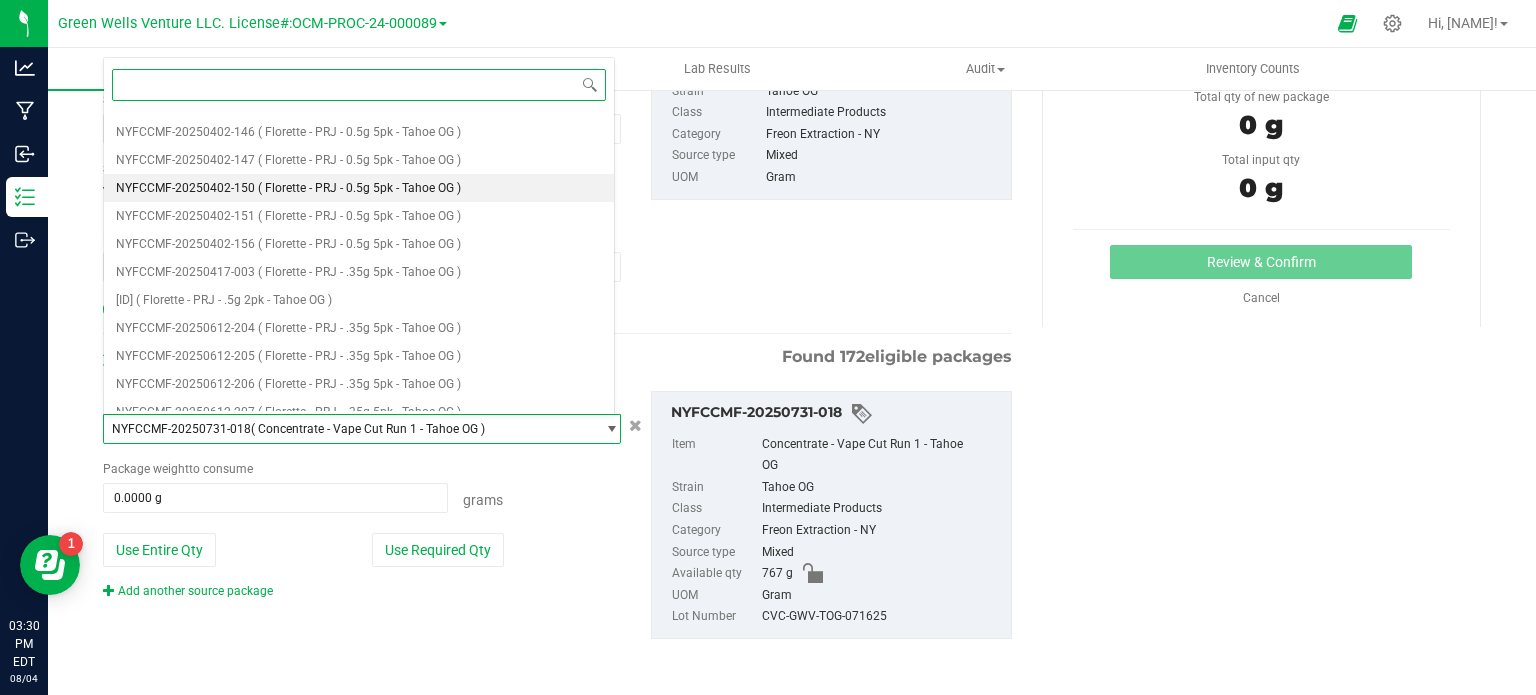 scroll, scrollTop: 0, scrollLeft: 0, axis: both 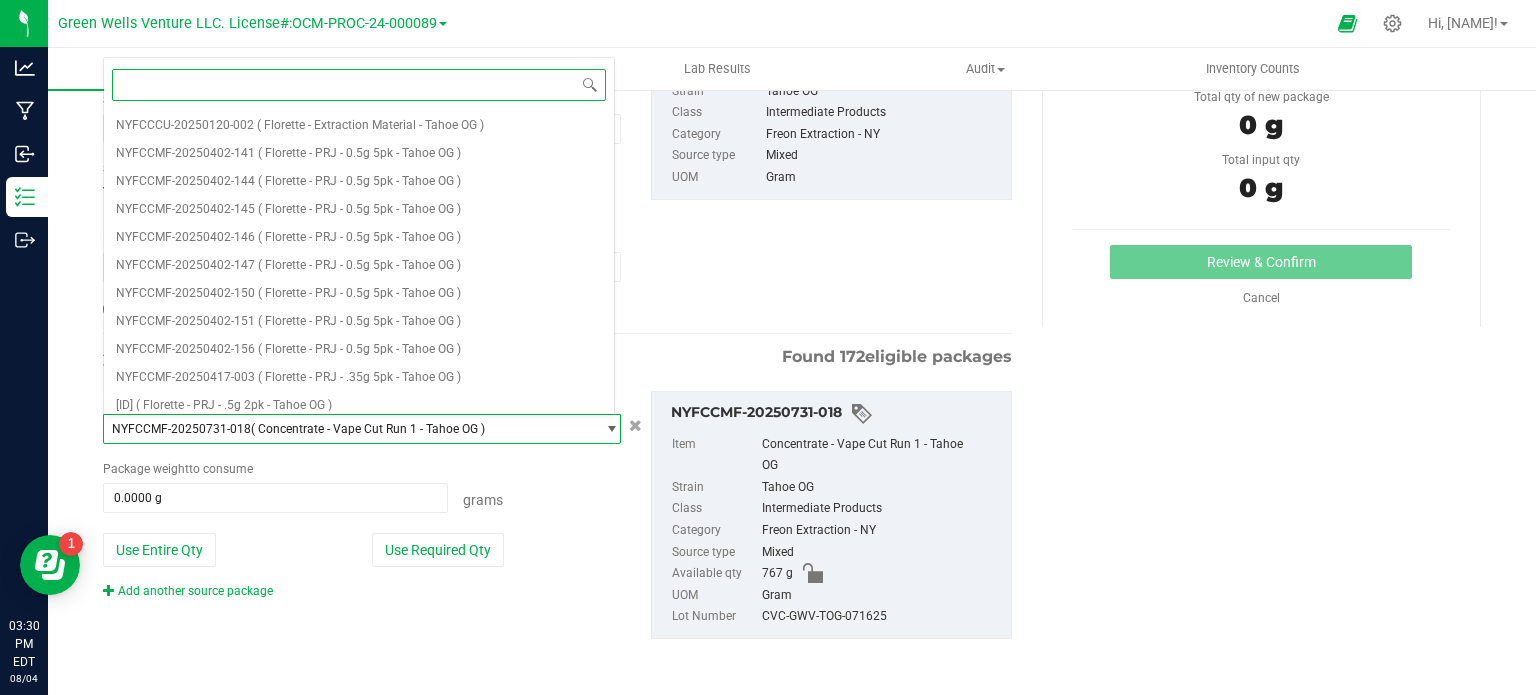 click at bounding box center (359, 84) 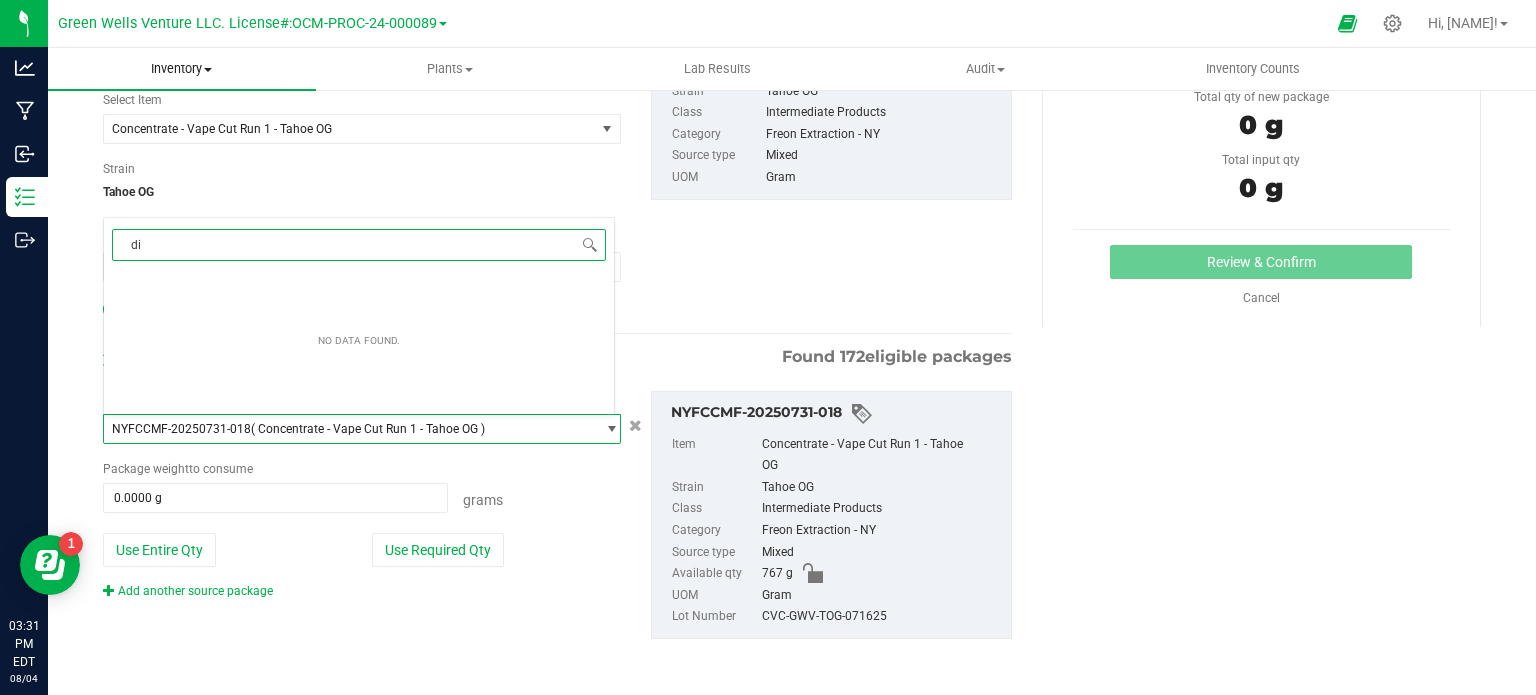 type on "d" 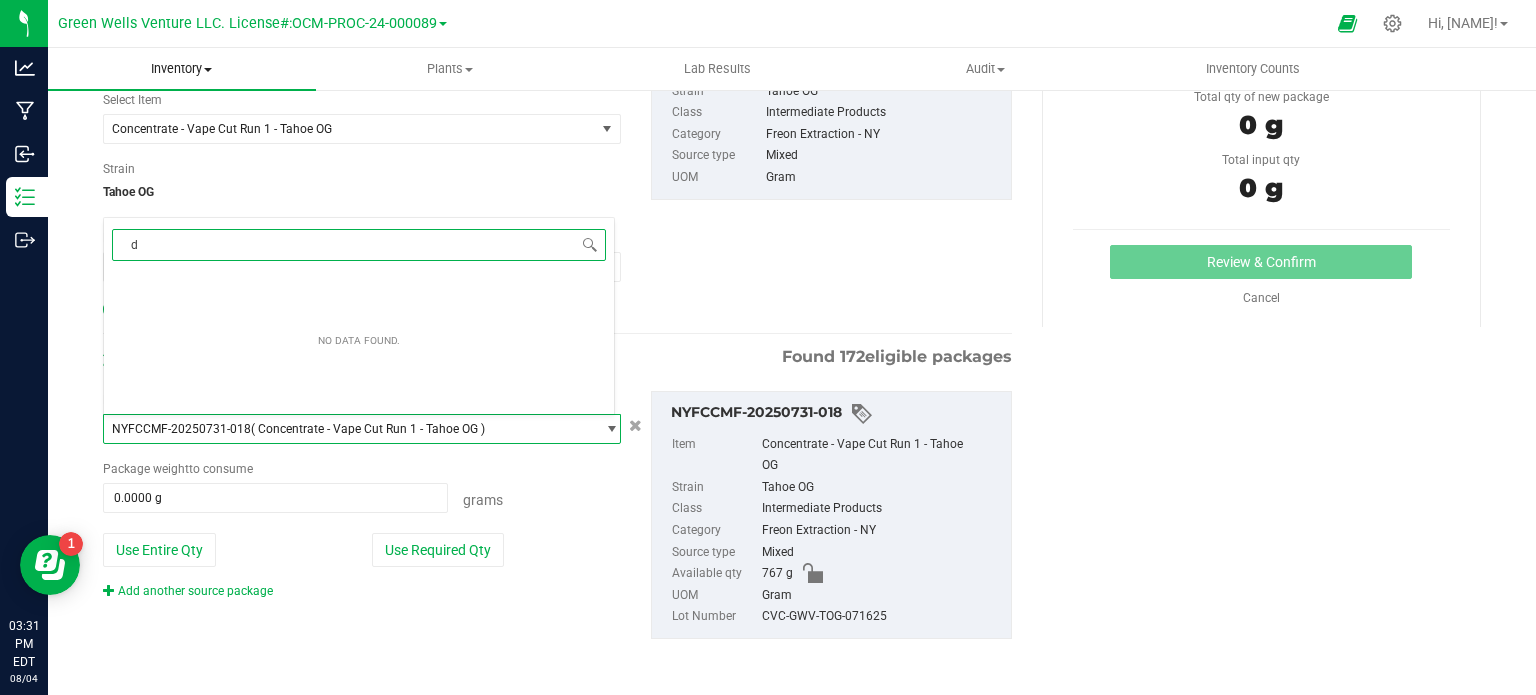 type 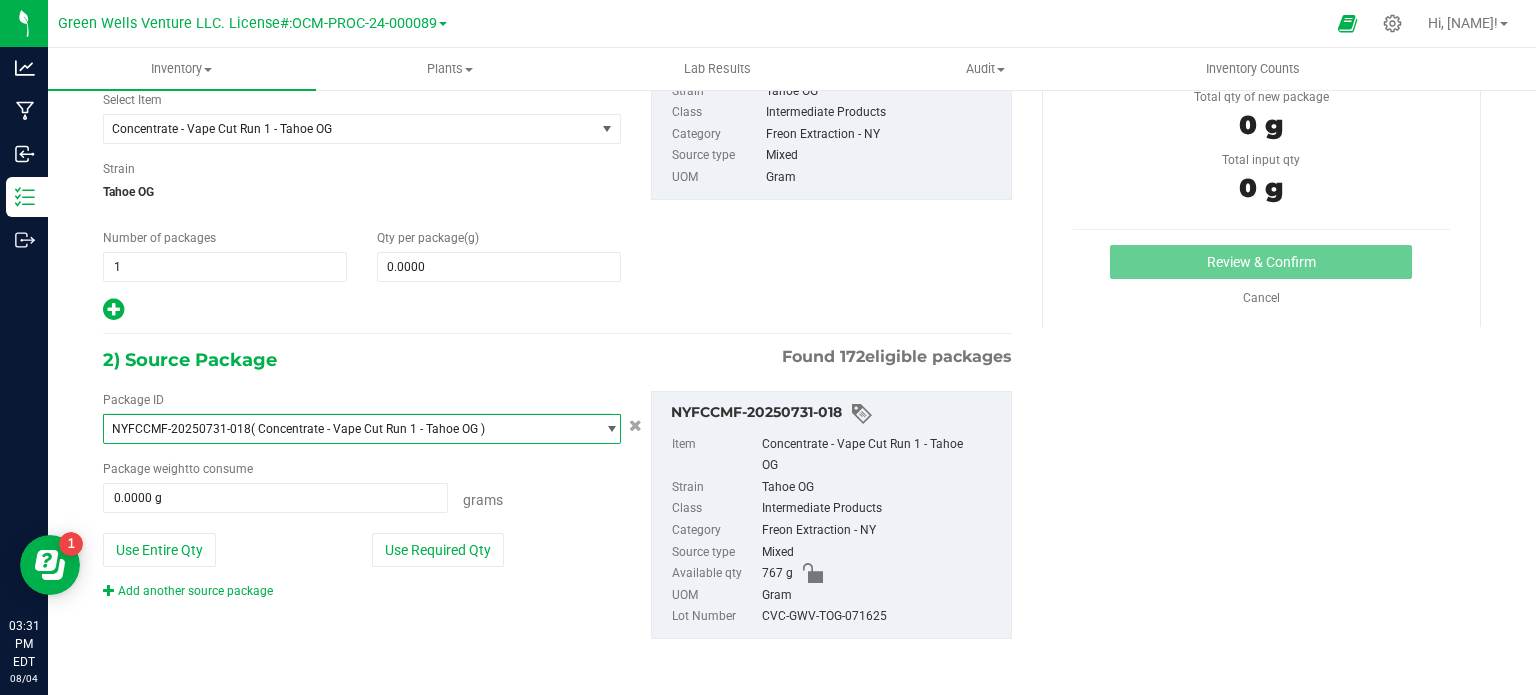 click on "1) New Package
Create lab sample
Select Item
Concentrate - Vape Cut Run 1 - Tahoe OG
- PRJ - 1g Single - Albany Sour Diesel - PRJ - 1g Single - Bernie Hana Butter - PRJ - 1g Single - Black Maple - PRJ - 1g Single - Blue Zushi - PRJ - 1g Single - Chemdog D - PRJ - 1g Single - Redline Haze - PRJ - 1g Single - Tahoe OG .35g (5 Pack) Ice Cream Cake x Blueberry .35g (5 Pack) Jealousy .35g (5 Pack) Melon .5g (2 Pack) Ice Cream Cake x Blueberry .5g (5 Pack) Ice Cream Cake x Blueberry 0.35g (5 Pack) Headband GR Pheno 0.5g (2 Pack) Headband GR Pheno" at bounding box center (557, 180) 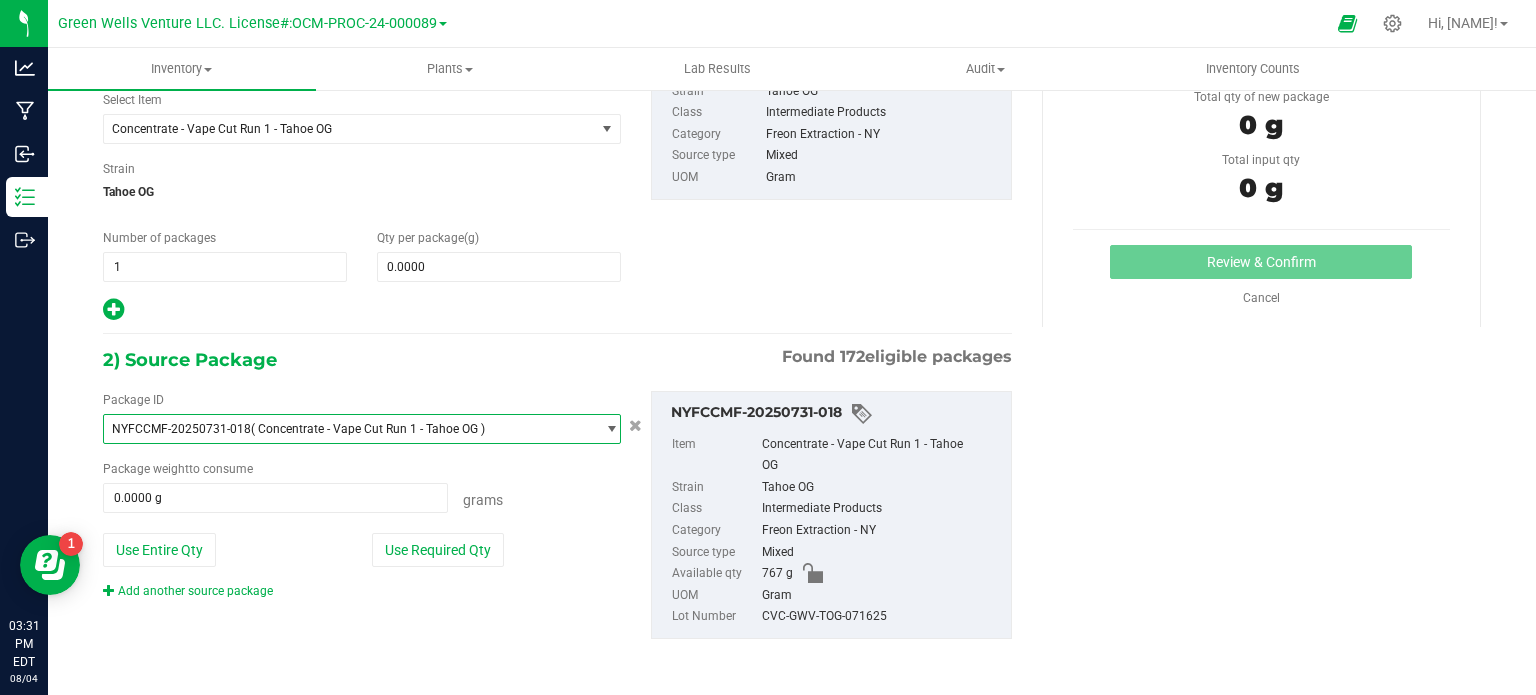 click on "NYFCCMF-20250731-018" at bounding box center (181, 429) 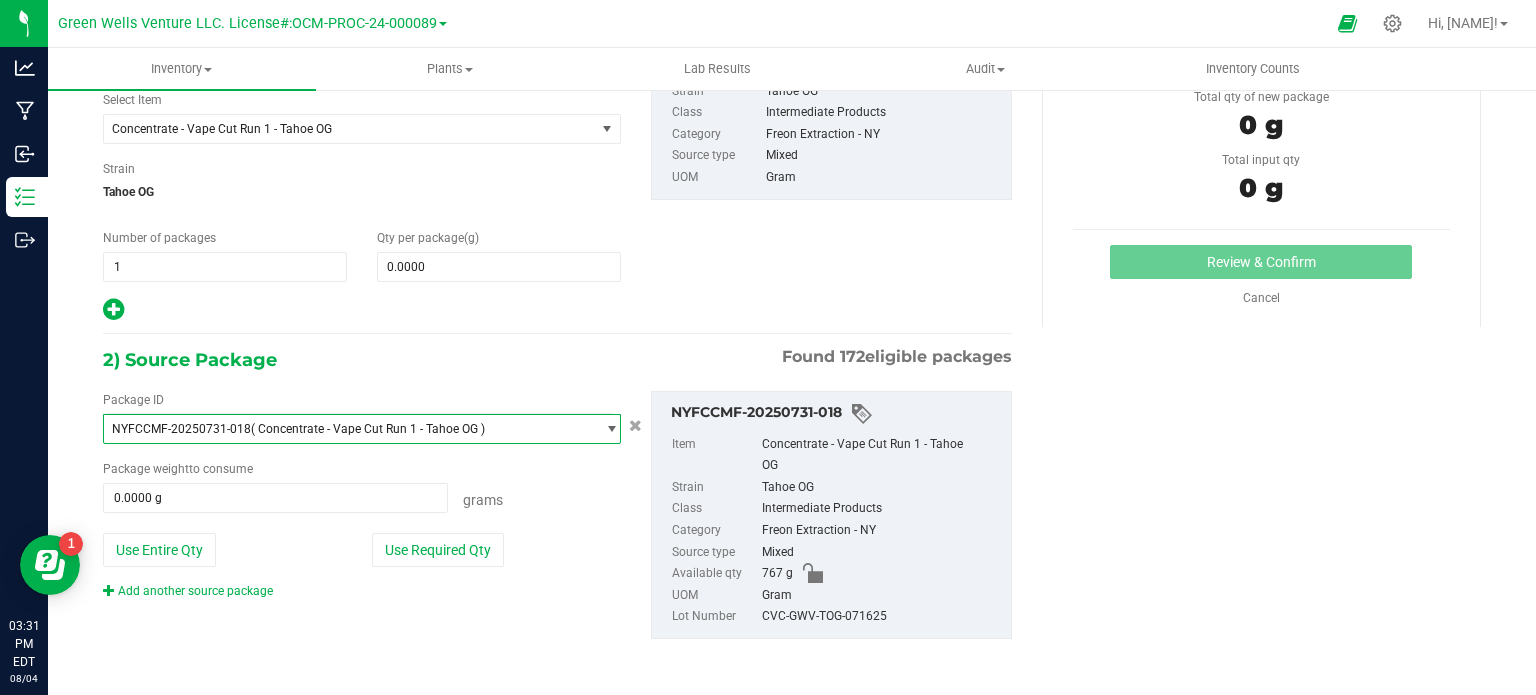click on "1) New Package
Create lab sample
Select Item
Concentrate - Vape Cut Run 1 - Tahoe OG
- PRJ - 1g Single - Albany Sour Diesel - PRJ - 1g Single - Bernie Hana Butter - PRJ - 1g Single - Black Maple - PRJ - 1g Single - Blue Zushi - PRJ - 1g Single - Chemdog D - PRJ - 1g Single - Redline Haze - PRJ - 1g Single - Tahoe OG .35g (5 Pack) Ice Cream Cake x Blueberry .35g (5 Pack) Jealousy .35g (5 Pack) Melon .5g (2 Pack) Ice Cream Cake x Blueberry .5g (5 Pack) Ice Cream Cake x Blueberry 0.35g (5 Pack) Headband GR Pheno 0.5g (2 Pack) Headband GR Pheno" at bounding box center (557, 180) 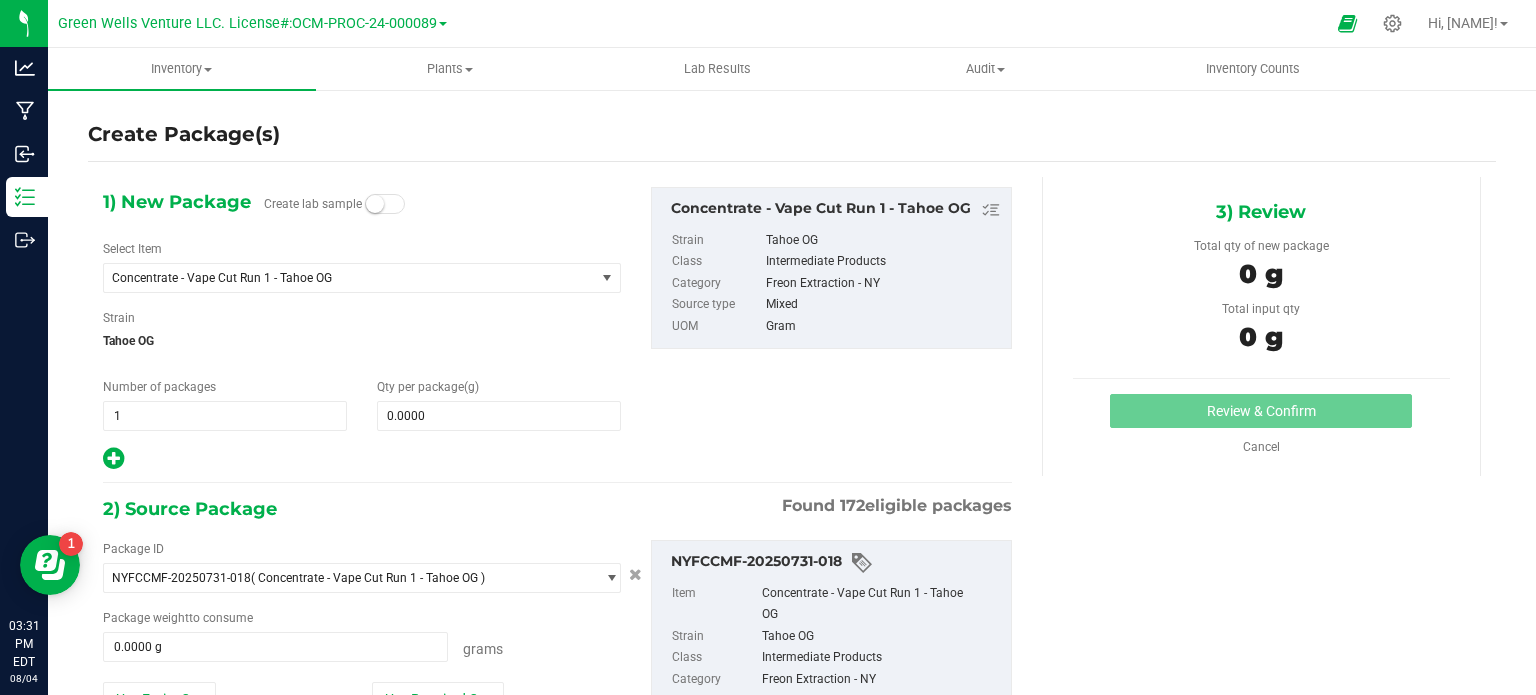 scroll, scrollTop: 0, scrollLeft: 0, axis: both 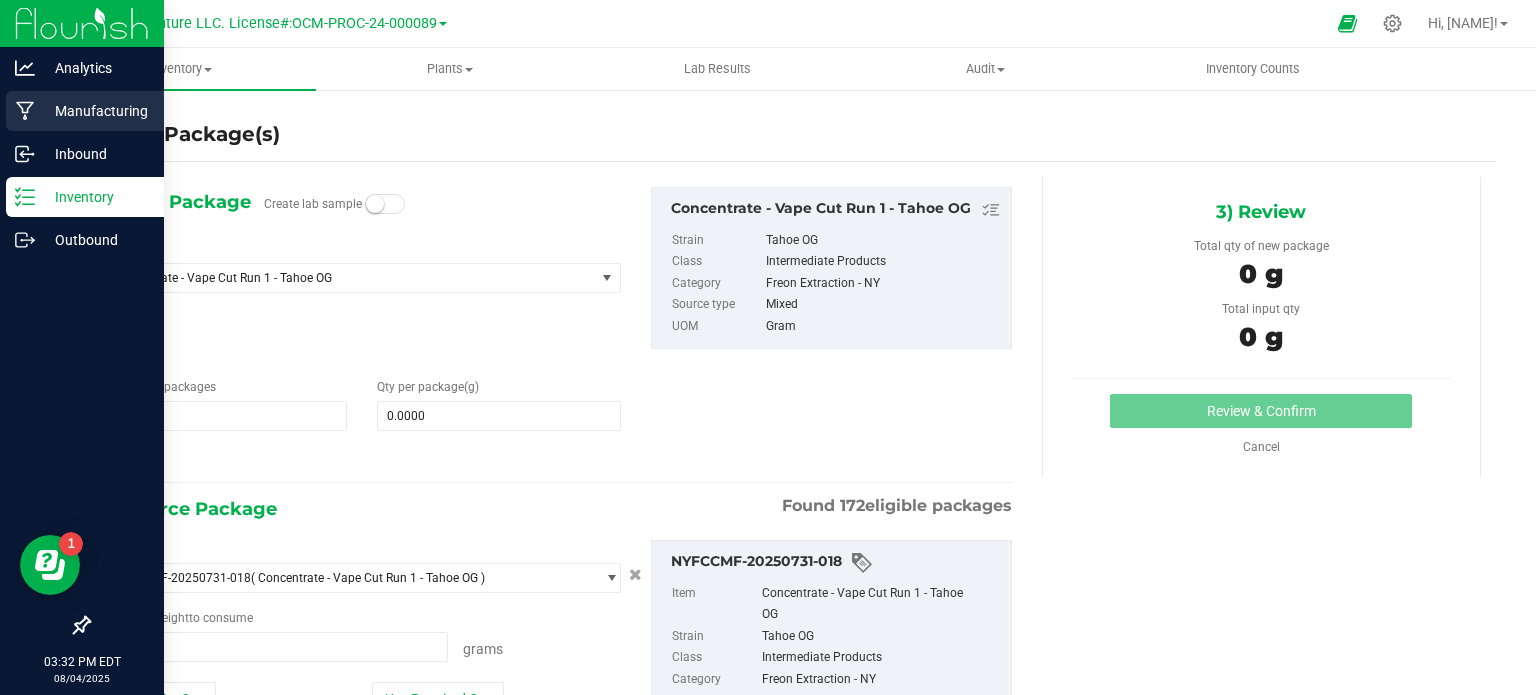 click on "Manufacturing" at bounding box center [85, 111] 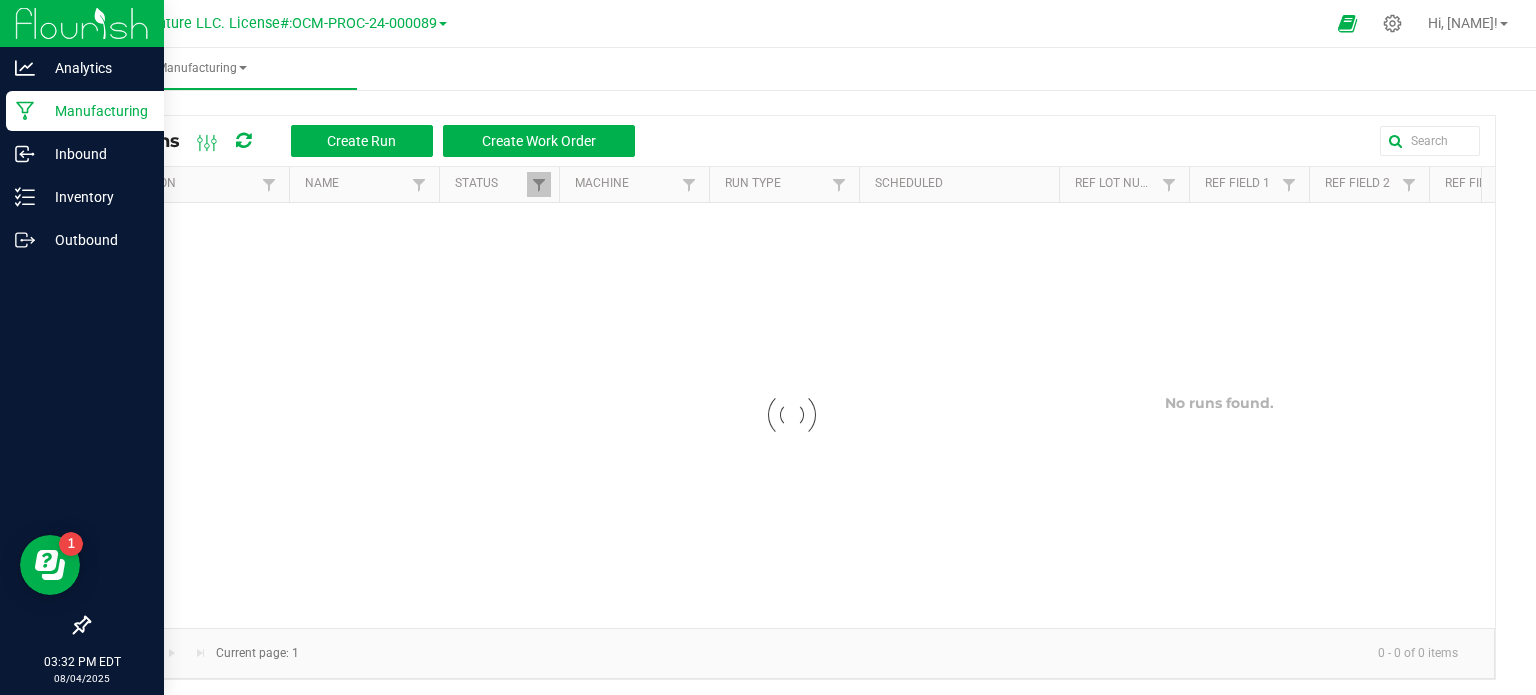 scroll, scrollTop: 0, scrollLeft: 0, axis: both 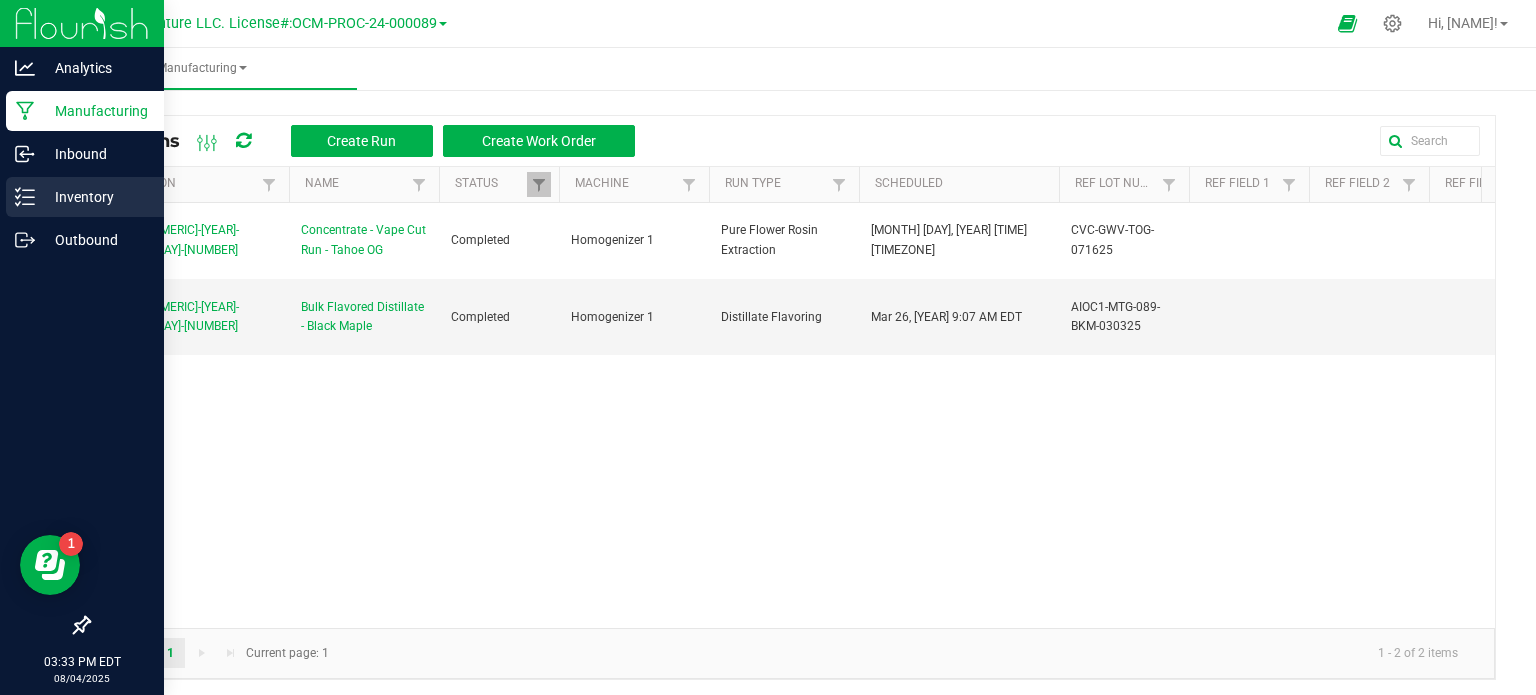 click on "Inventory" at bounding box center [85, 197] 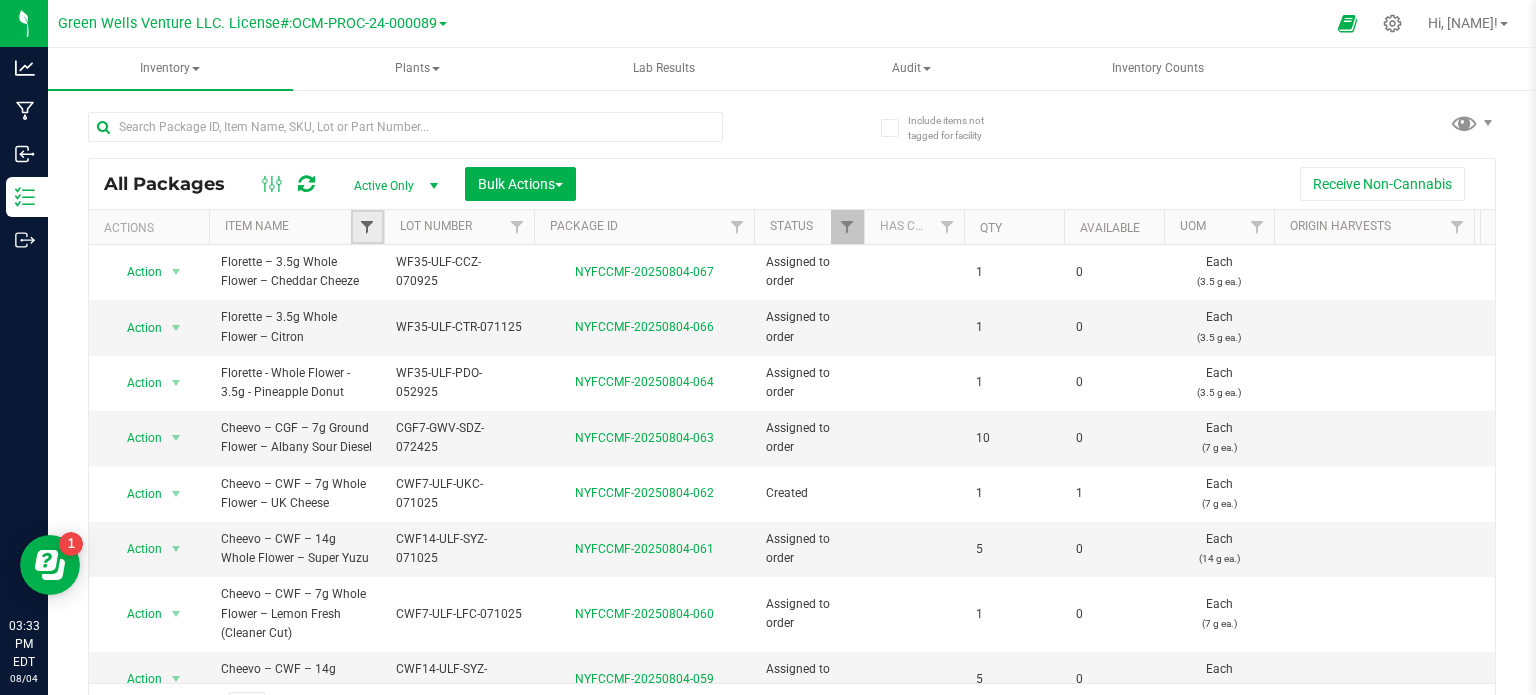 click at bounding box center [367, 227] 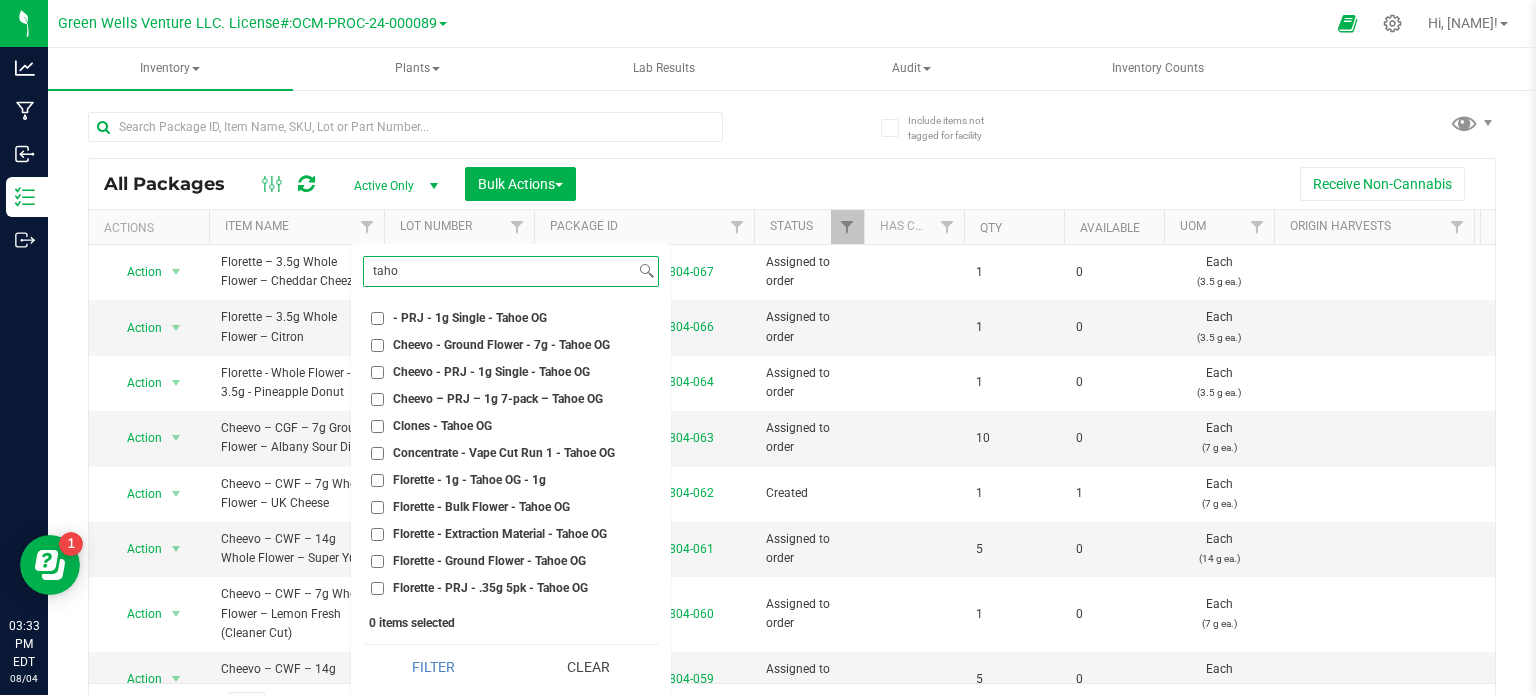 type on "taho" 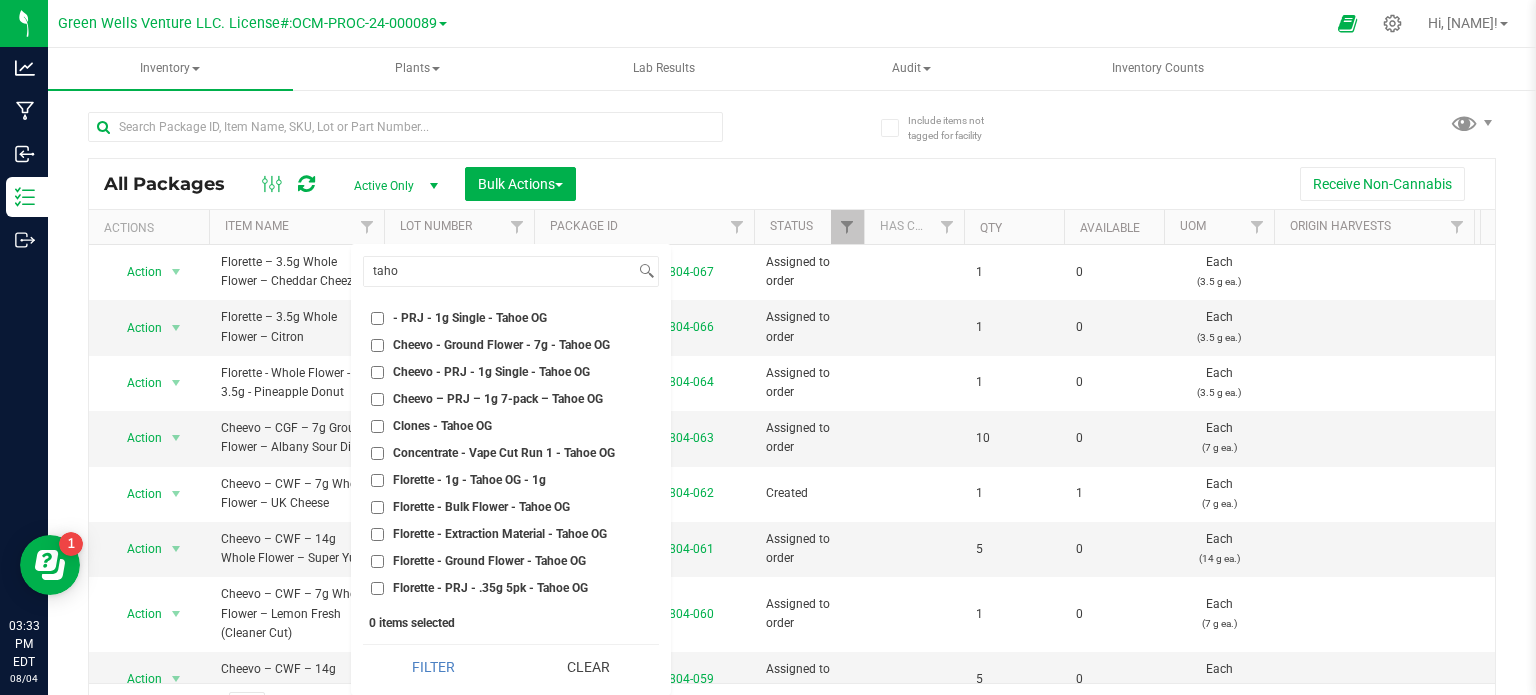 click on "Concentrate - Vape Cut Run 1 - Tahoe OG" at bounding box center [504, 453] 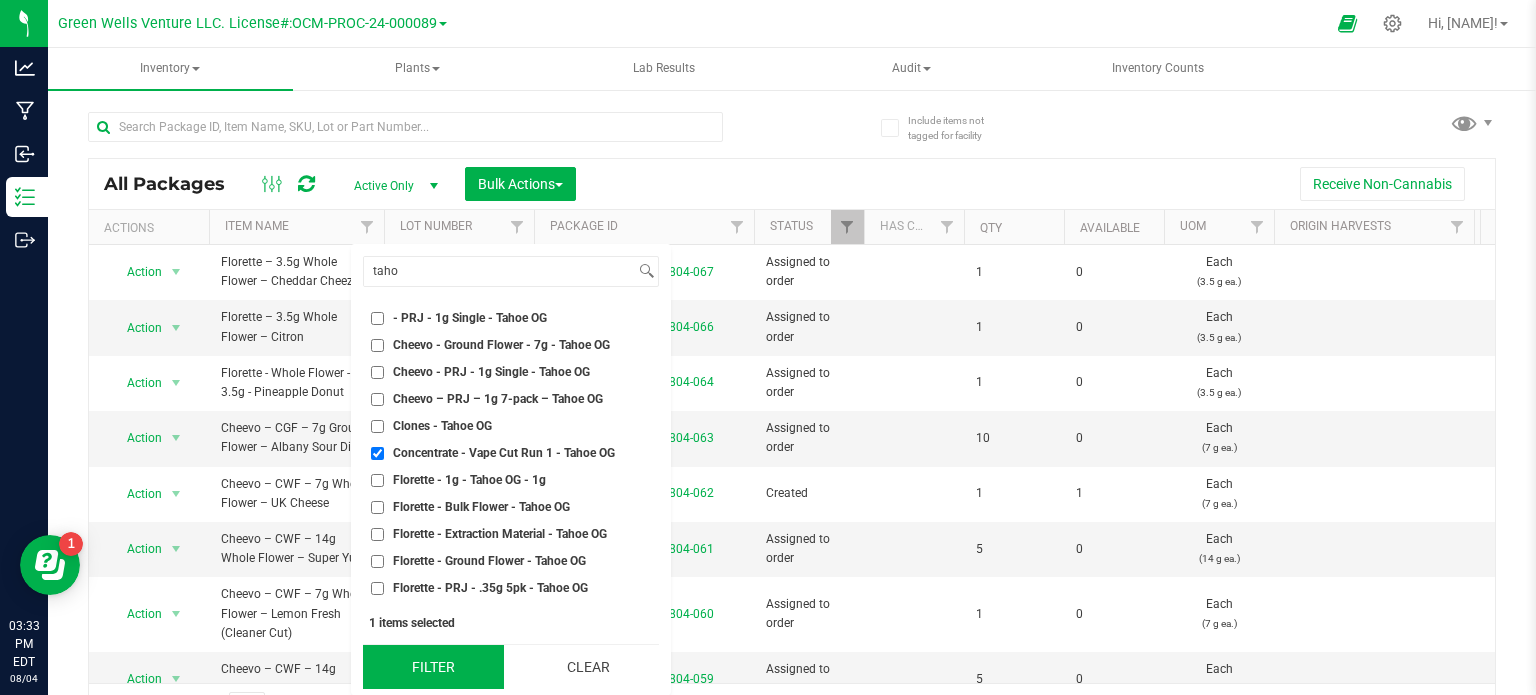 click on "Filter" at bounding box center [433, 667] 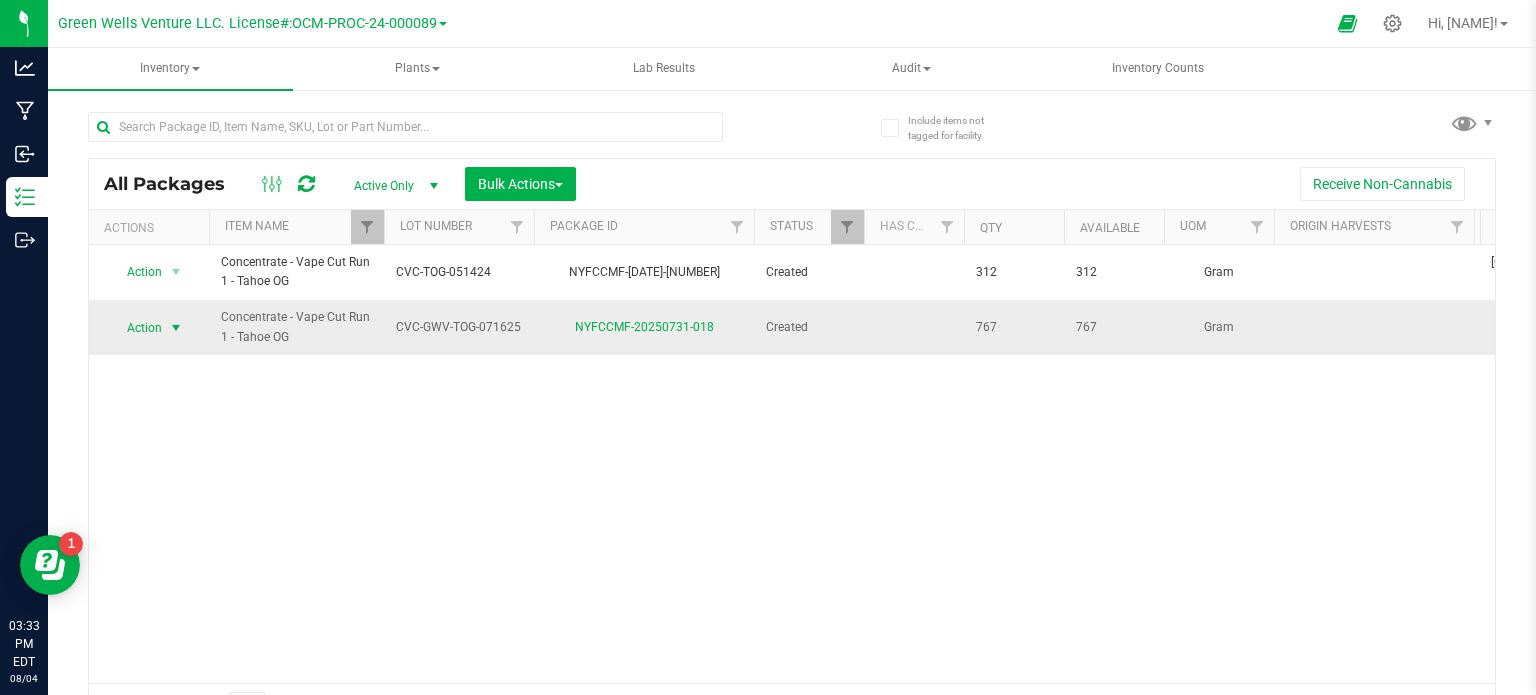 click at bounding box center (176, 328) 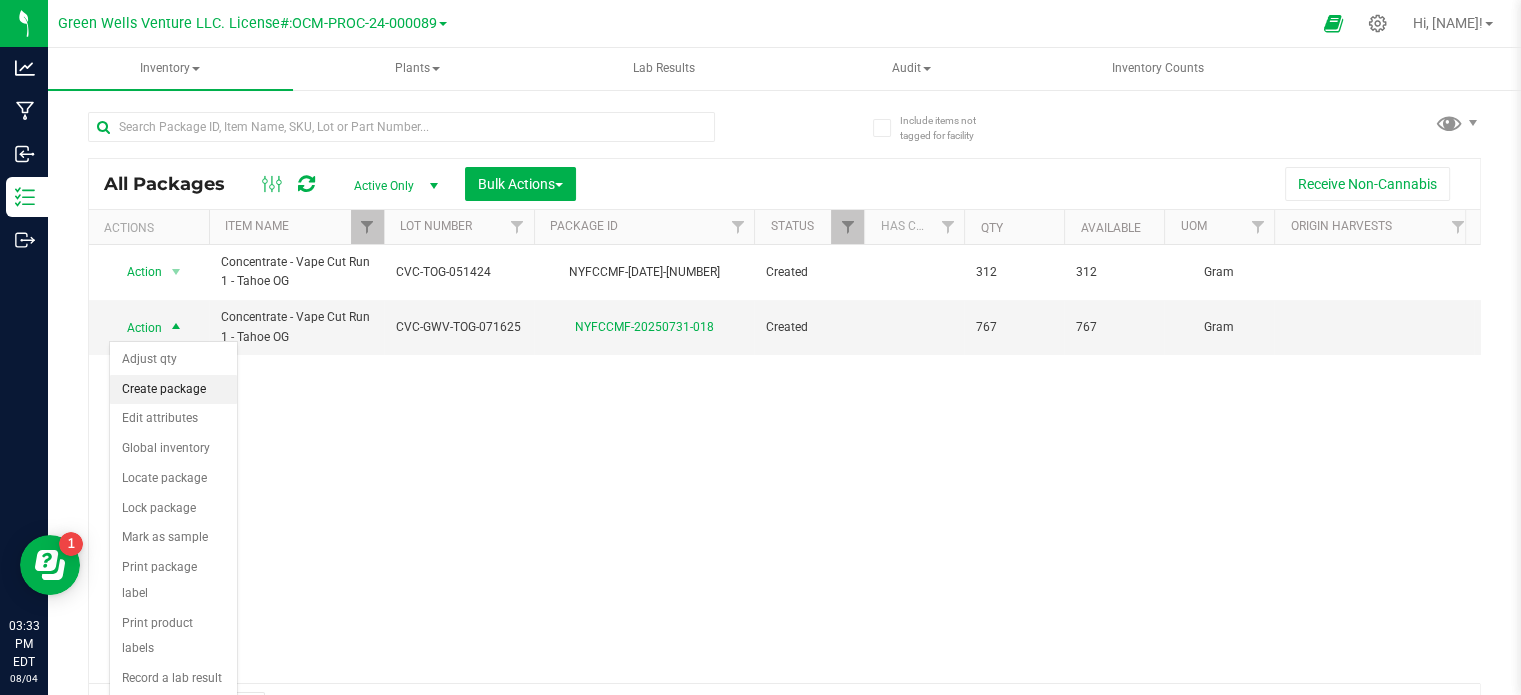 click on "Create package" at bounding box center (173, 390) 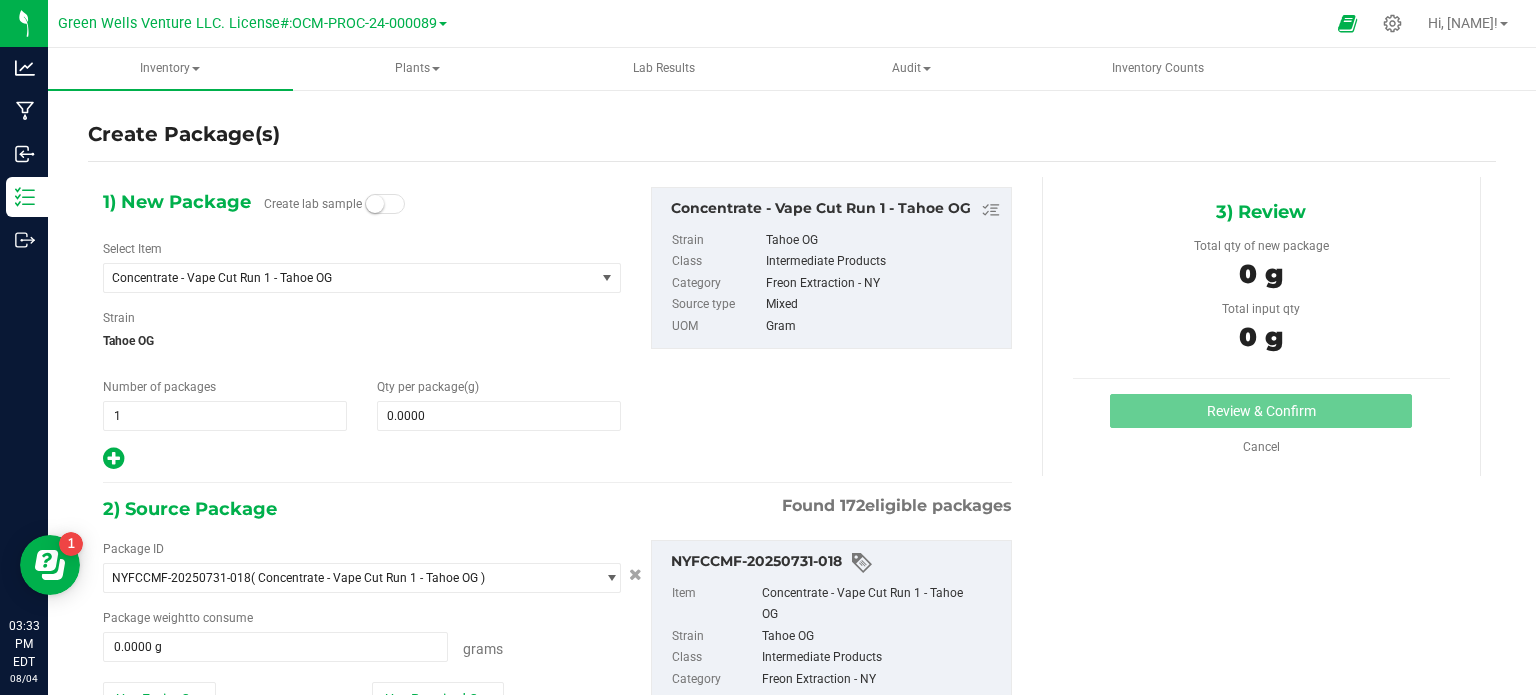 scroll, scrollTop: 149, scrollLeft: 0, axis: vertical 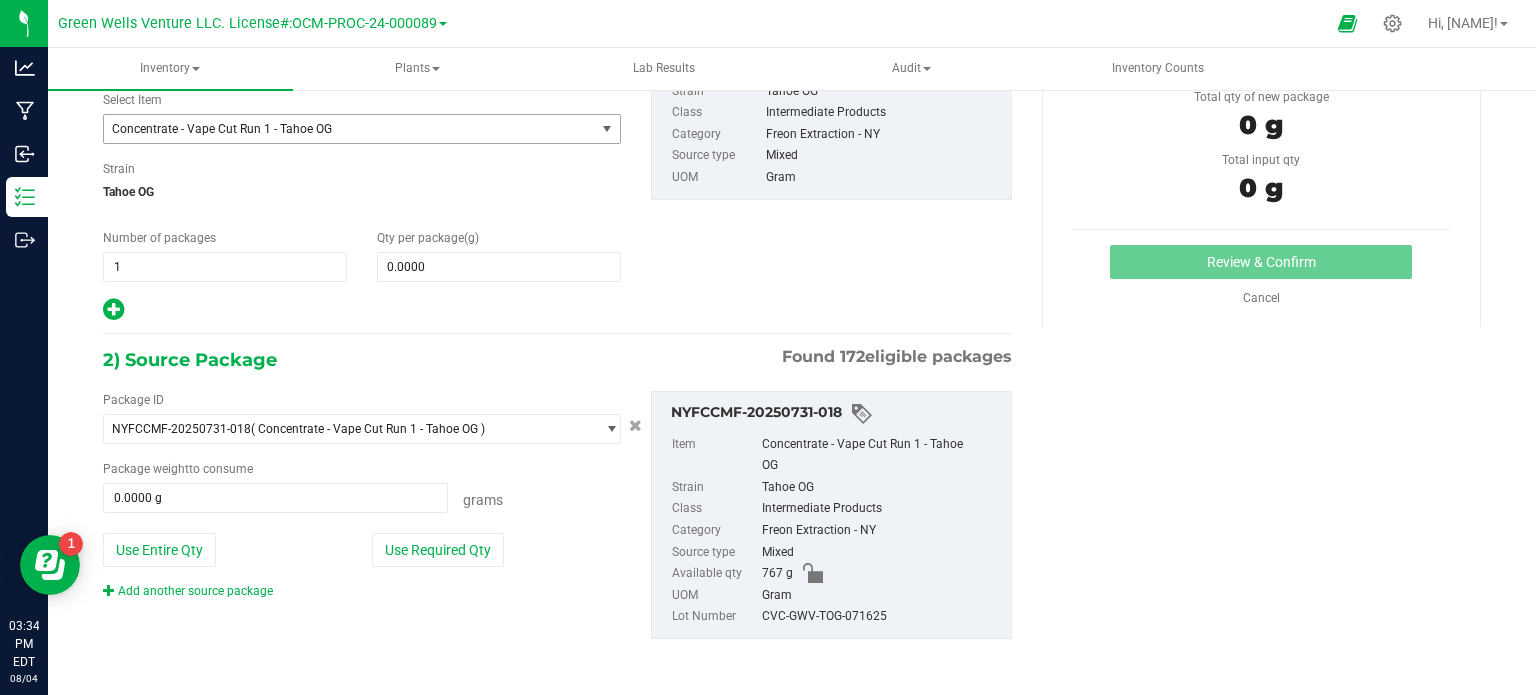 click on "Concentrate - Vape Cut Run 1 - Tahoe OG" at bounding box center (349, 129) 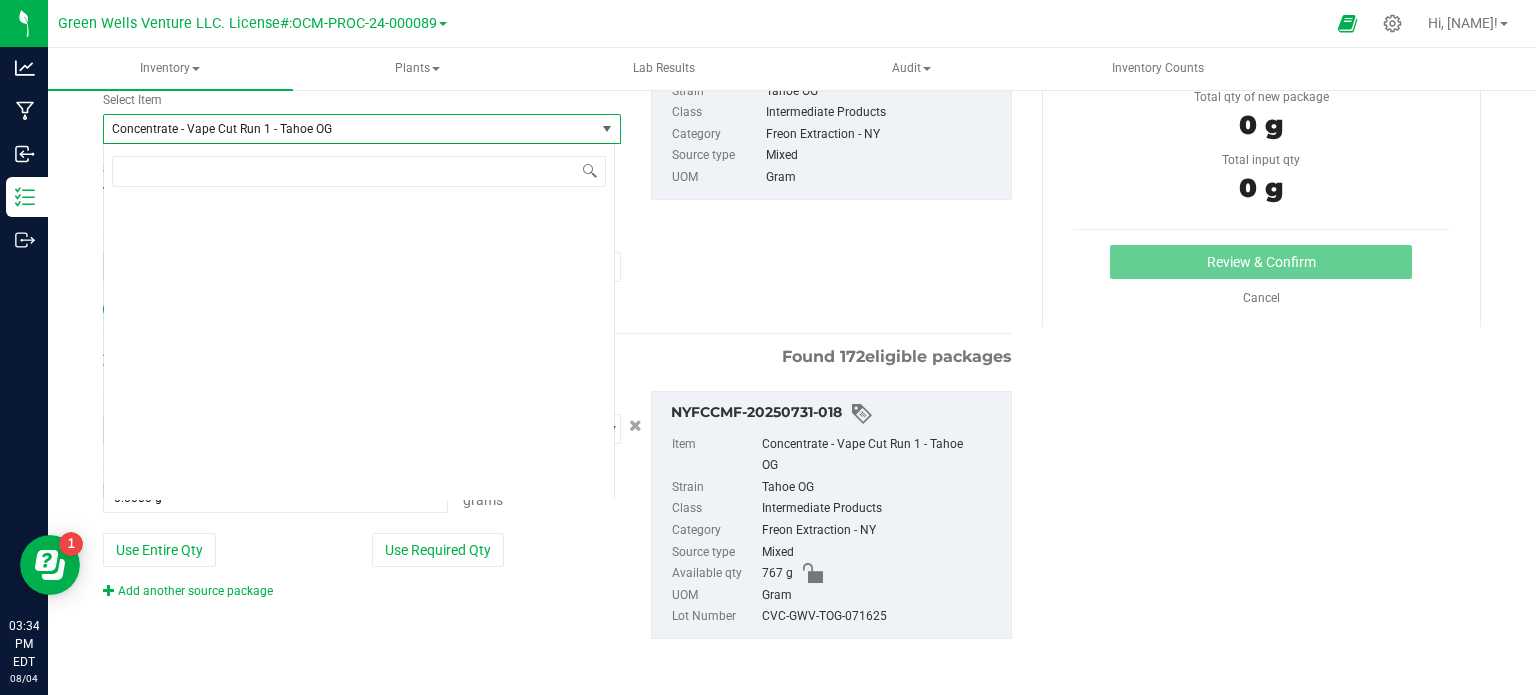 scroll, scrollTop: 4396, scrollLeft: 0, axis: vertical 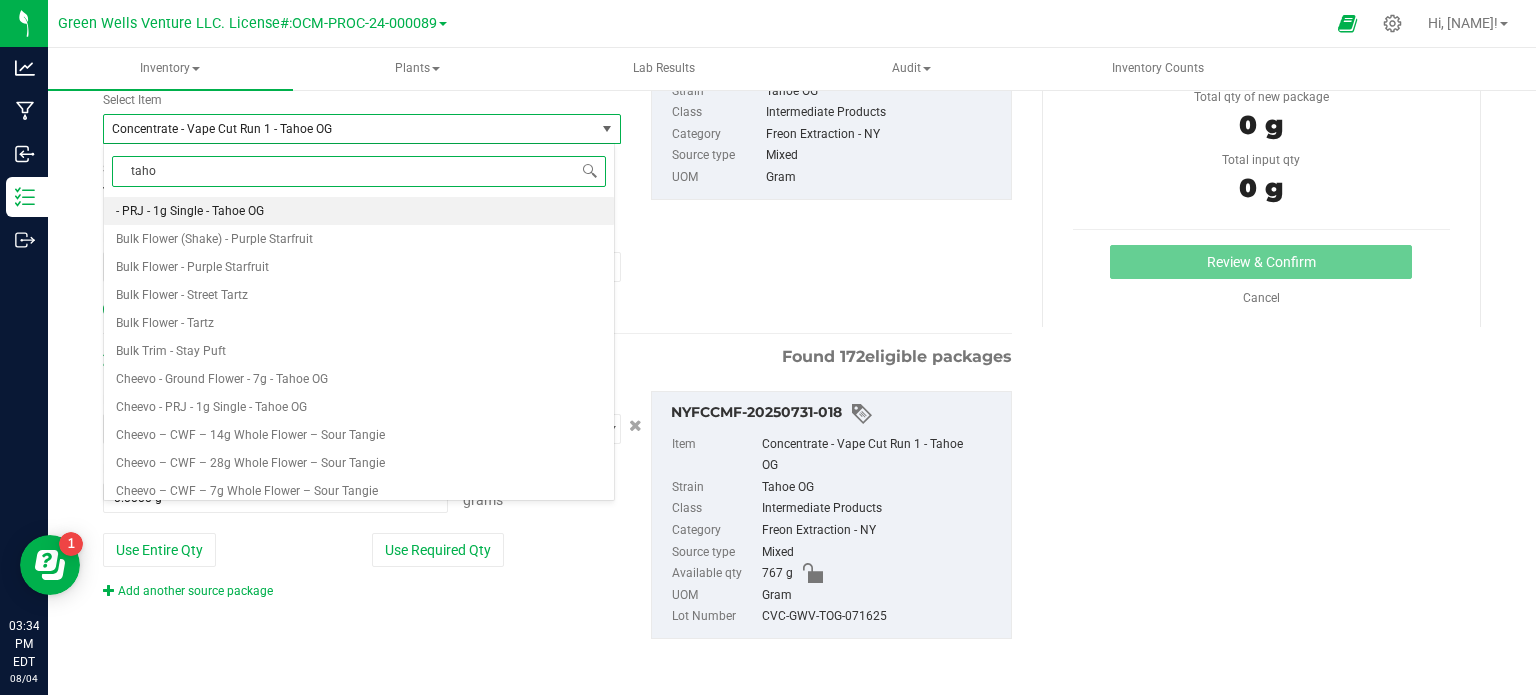 type on "tahoe" 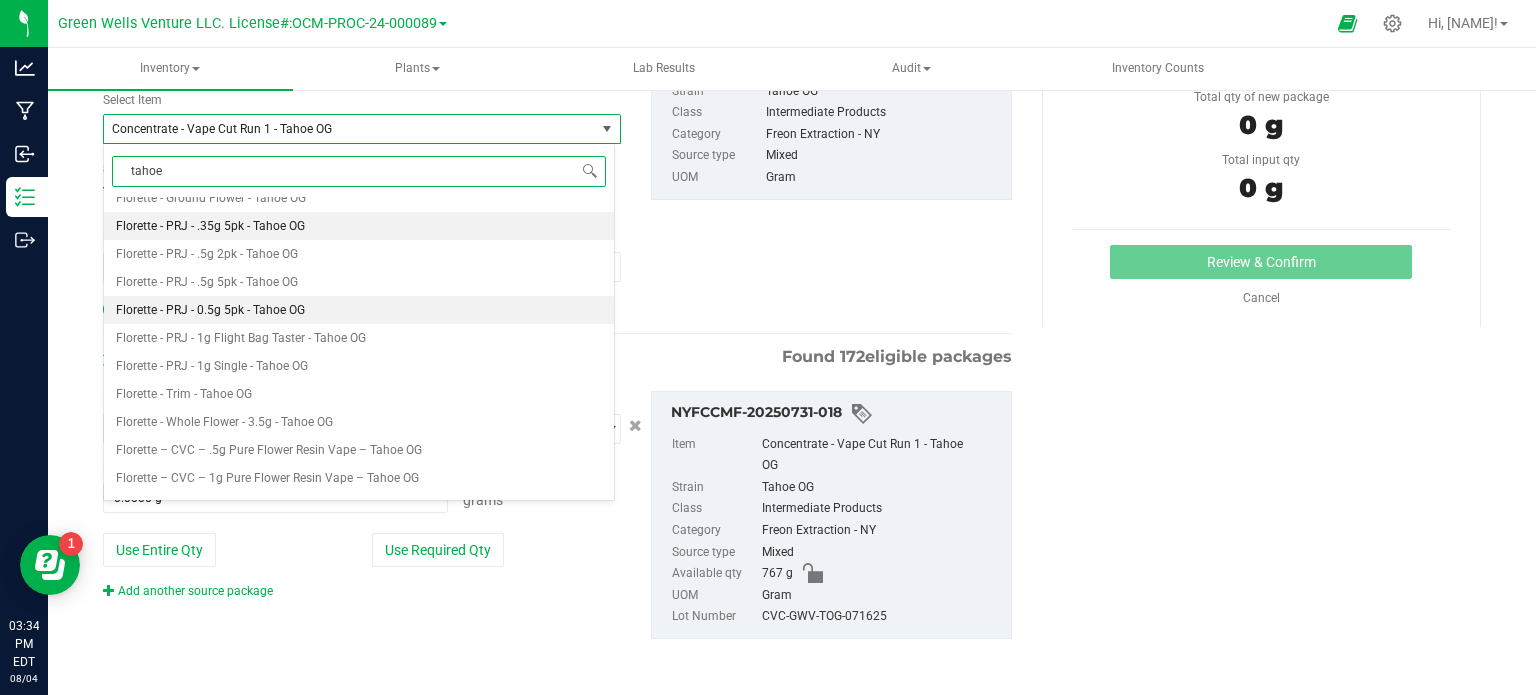 scroll, scrollTop: 288, scrollLeft: 0, axis: vertical 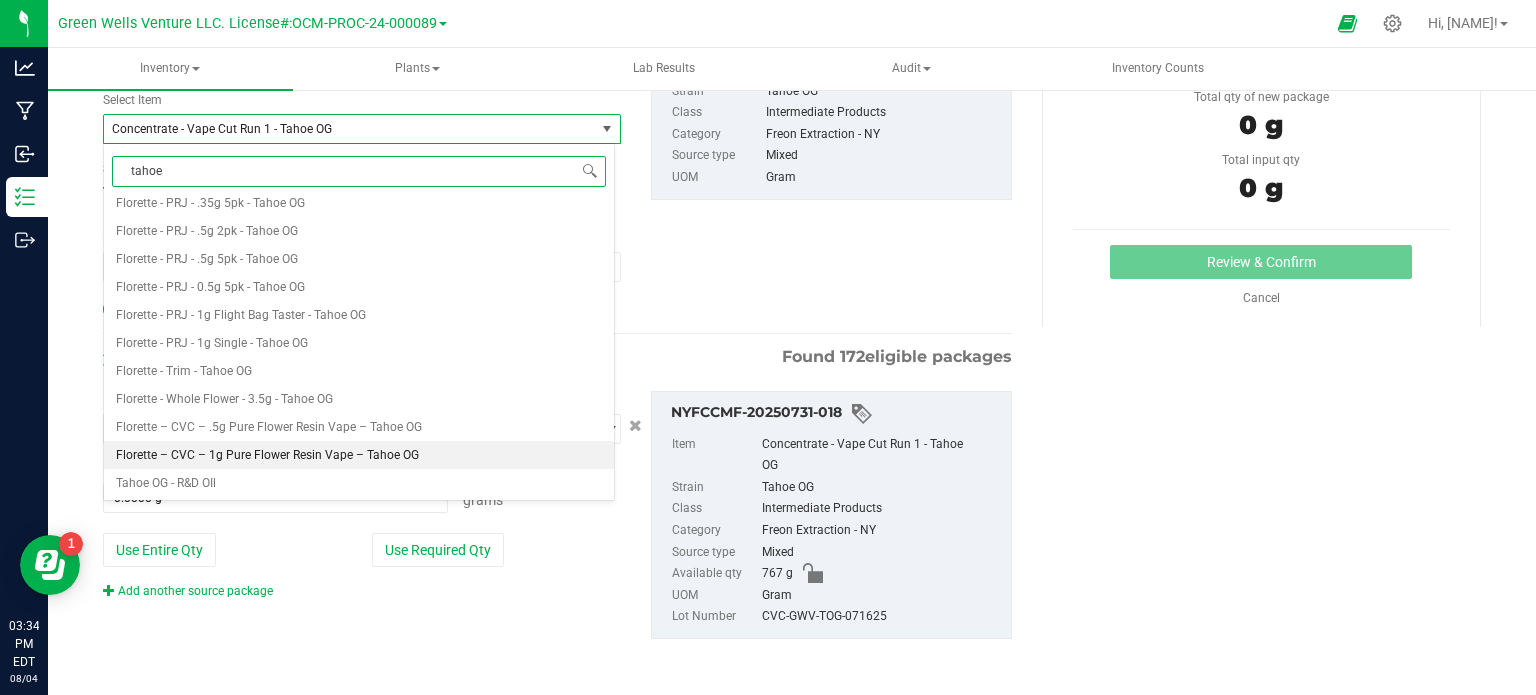 click on "Florette – CVC – 1g Pure Flower Resin Vape – Tahoe OG" at bounding box center (267, 455) 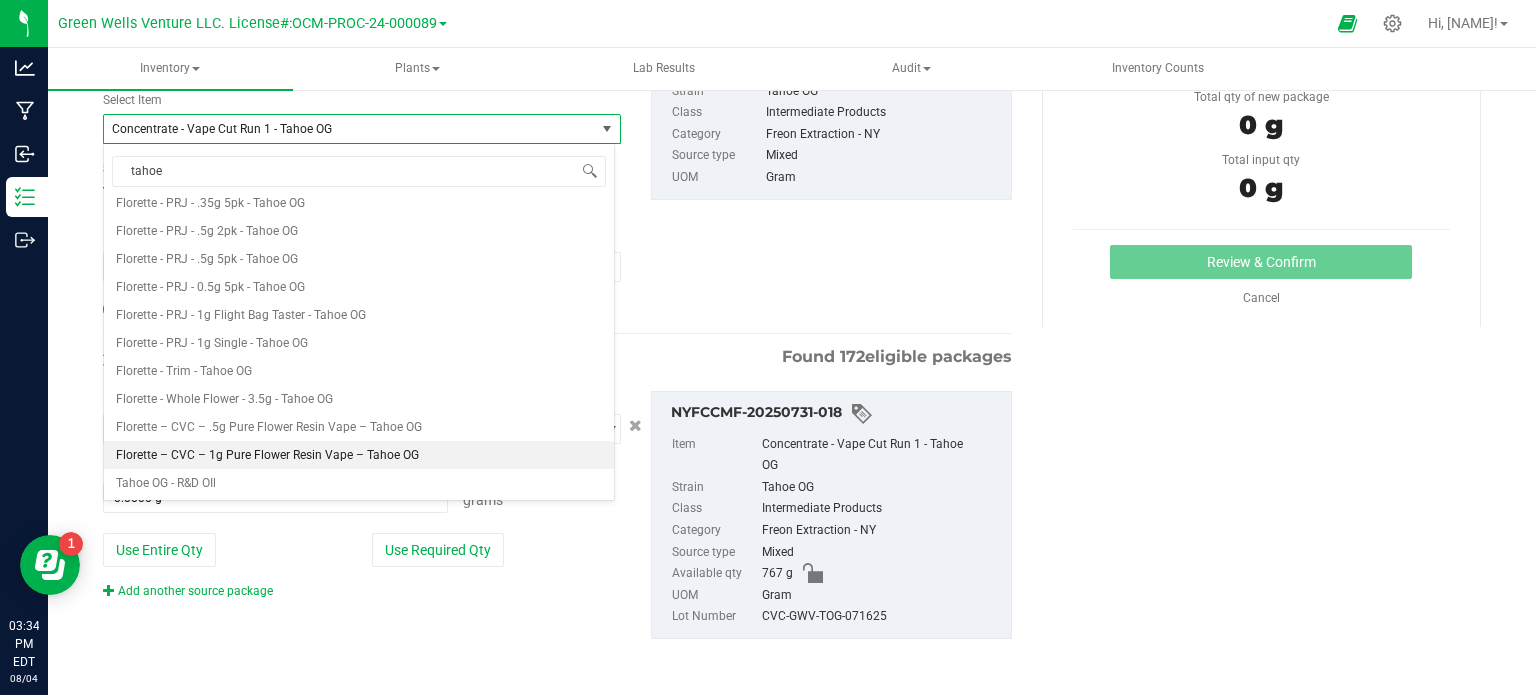 type 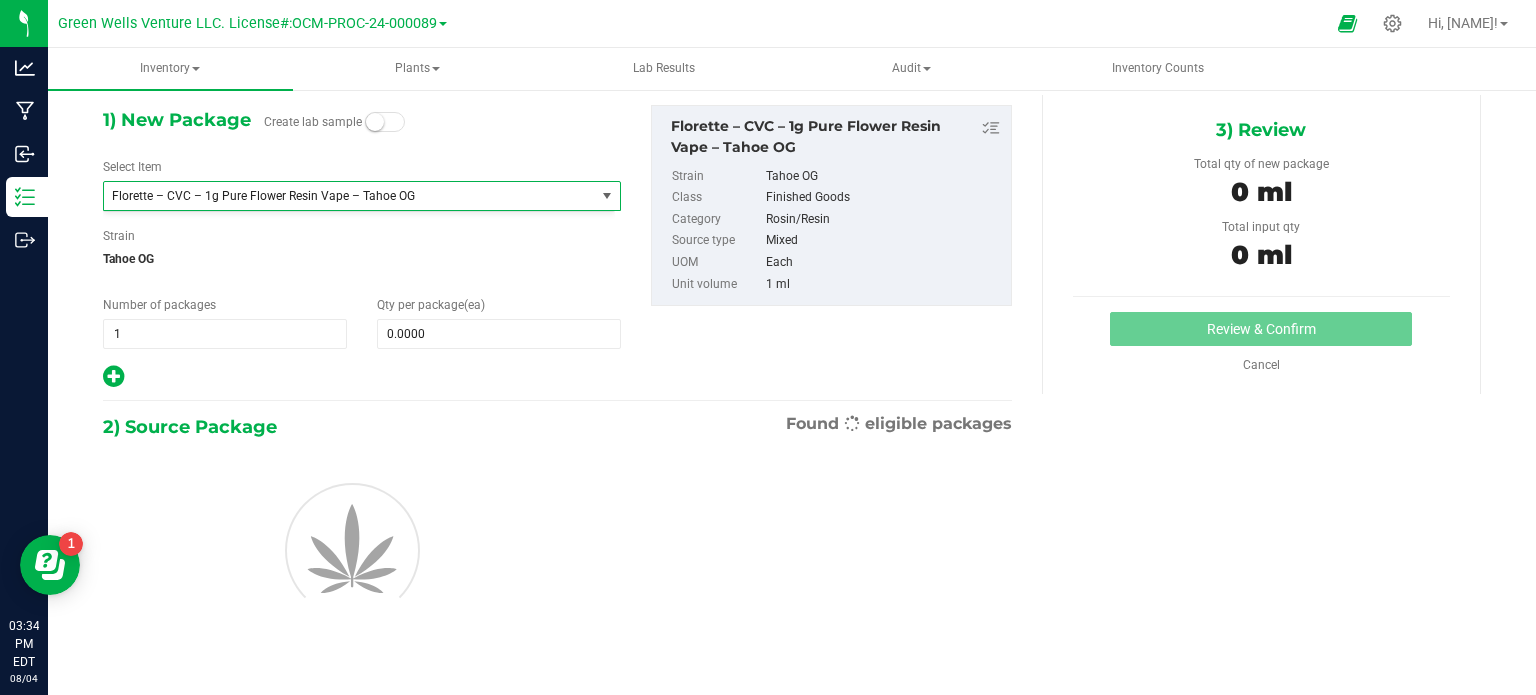 type on "0" 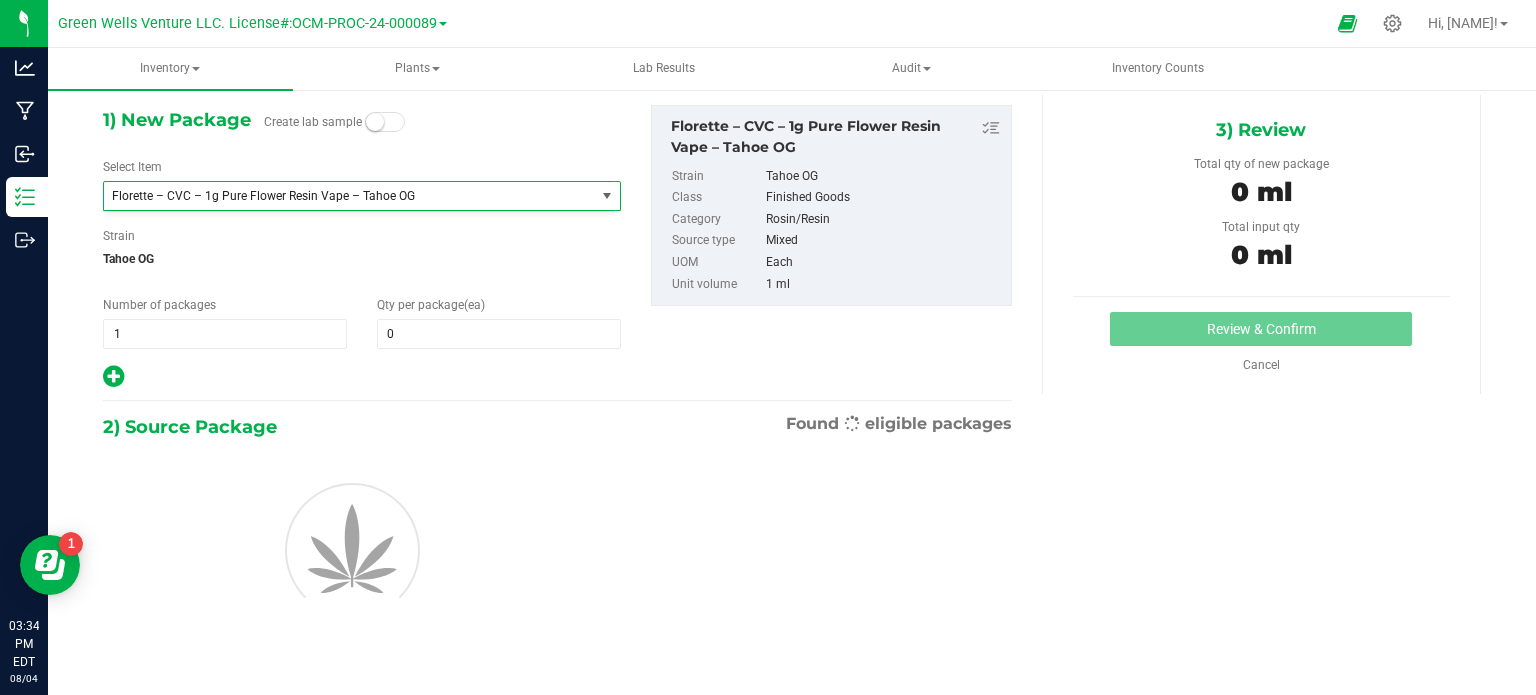scroll, scrollTop: 0, scrollLeft: 0, axis: both 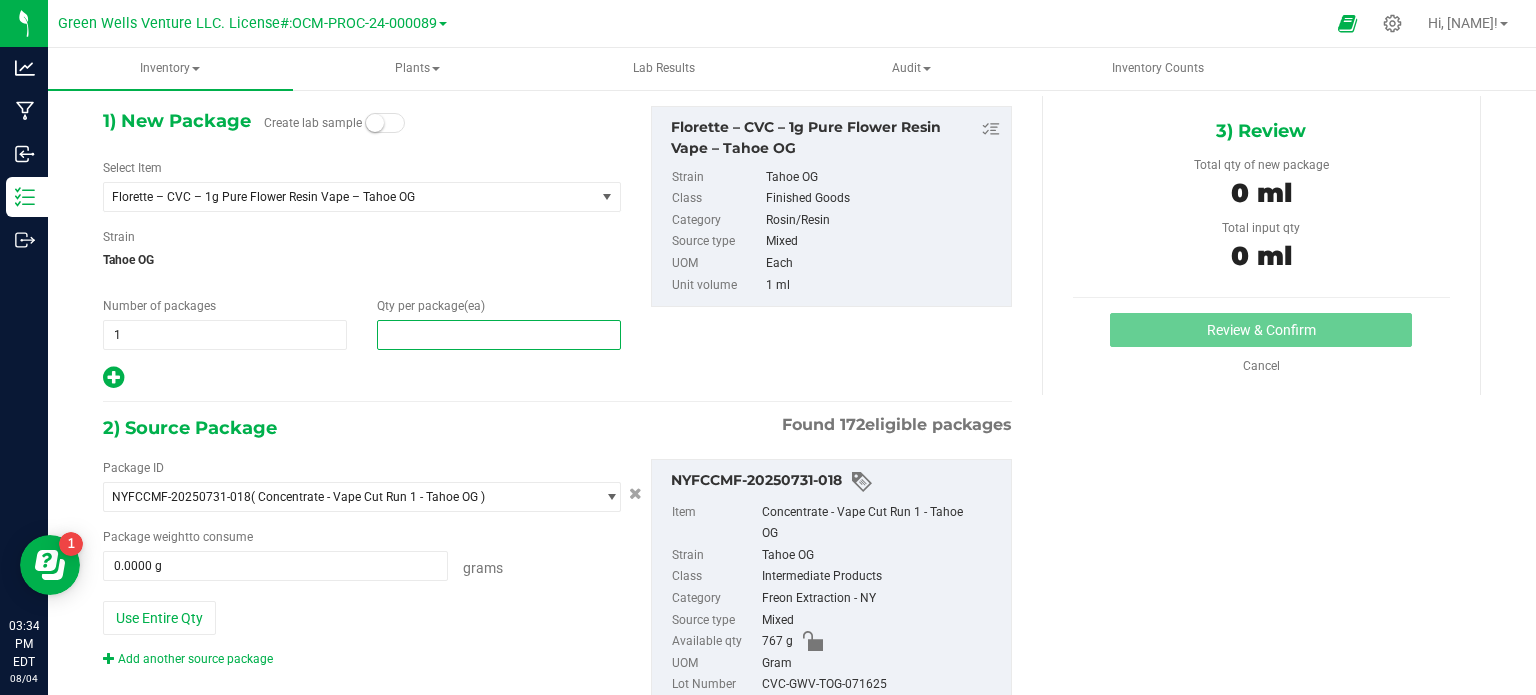 click at bounding box center (499, 335) 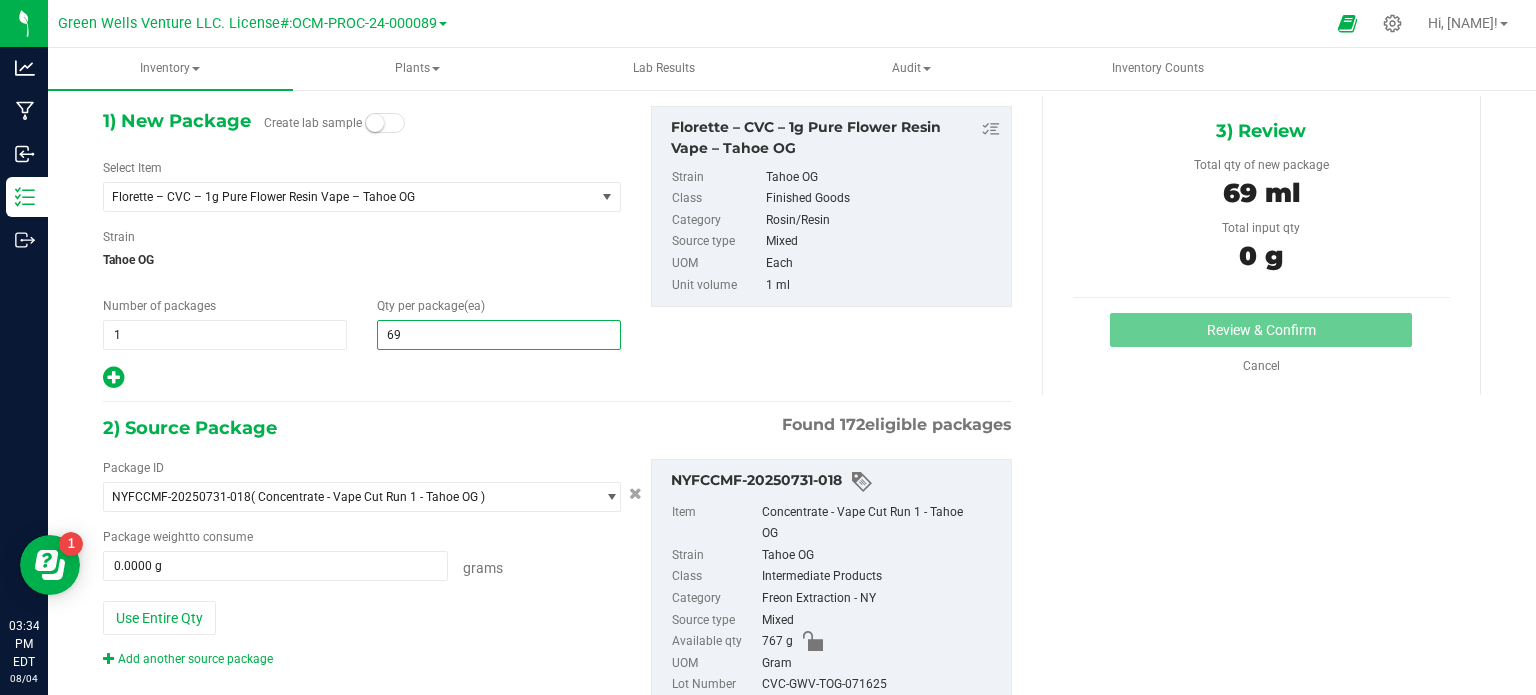 type on "691" 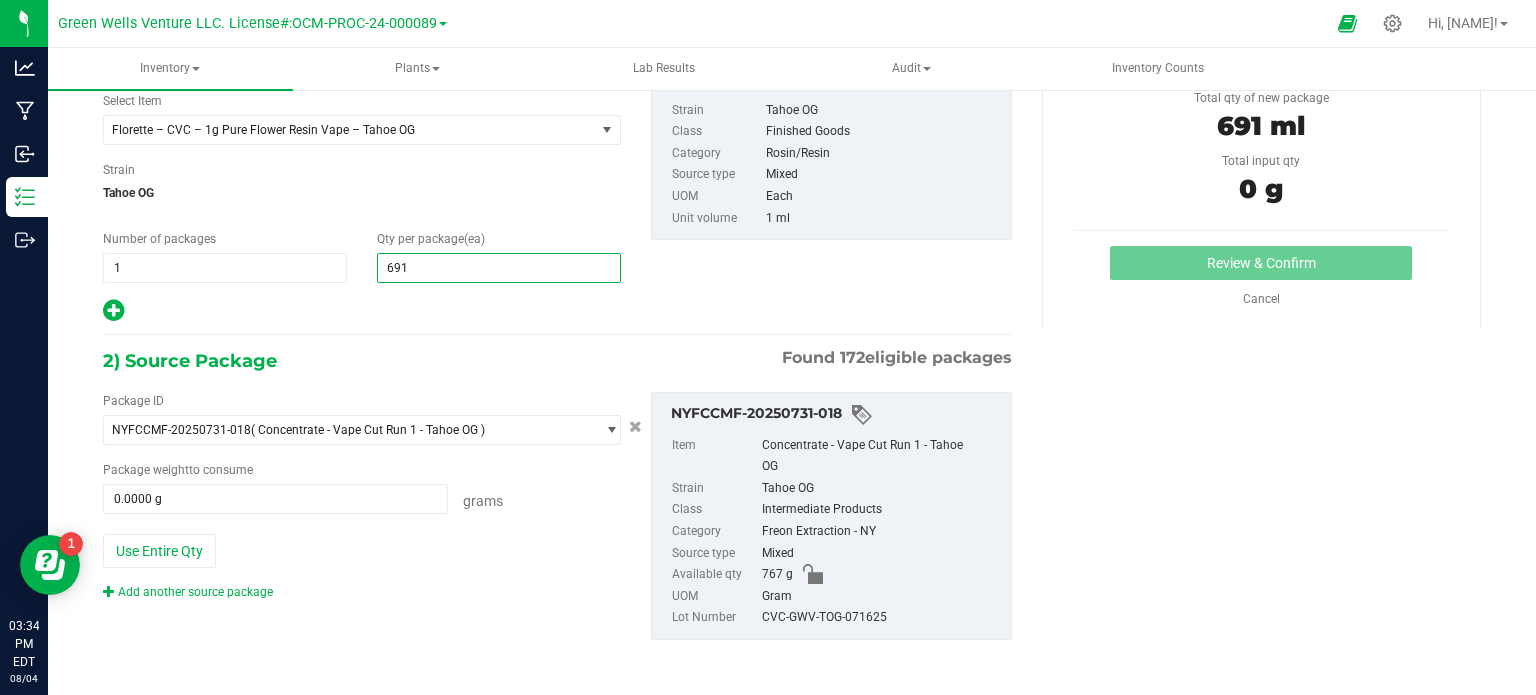scroll, scrollTop: 149, scrollLeft: 0, axis: vertical 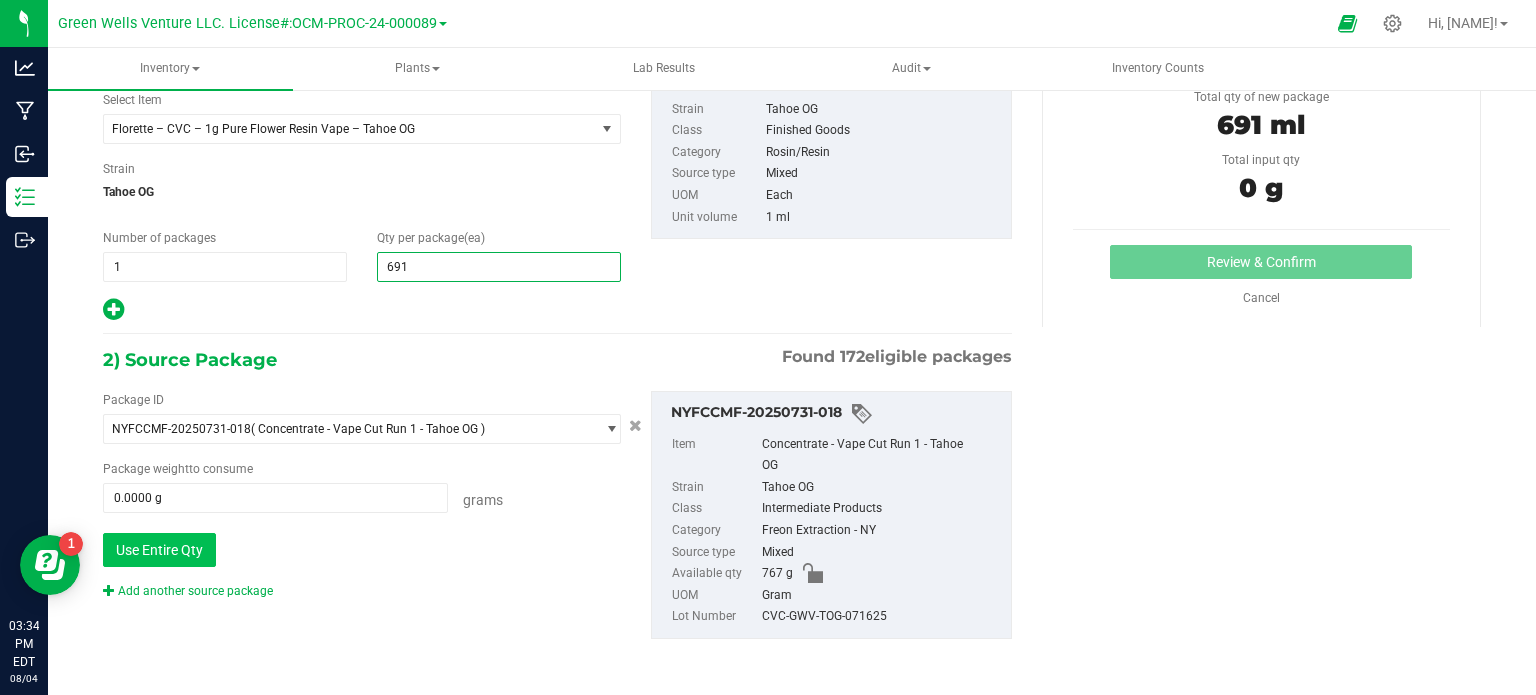 type on "691" 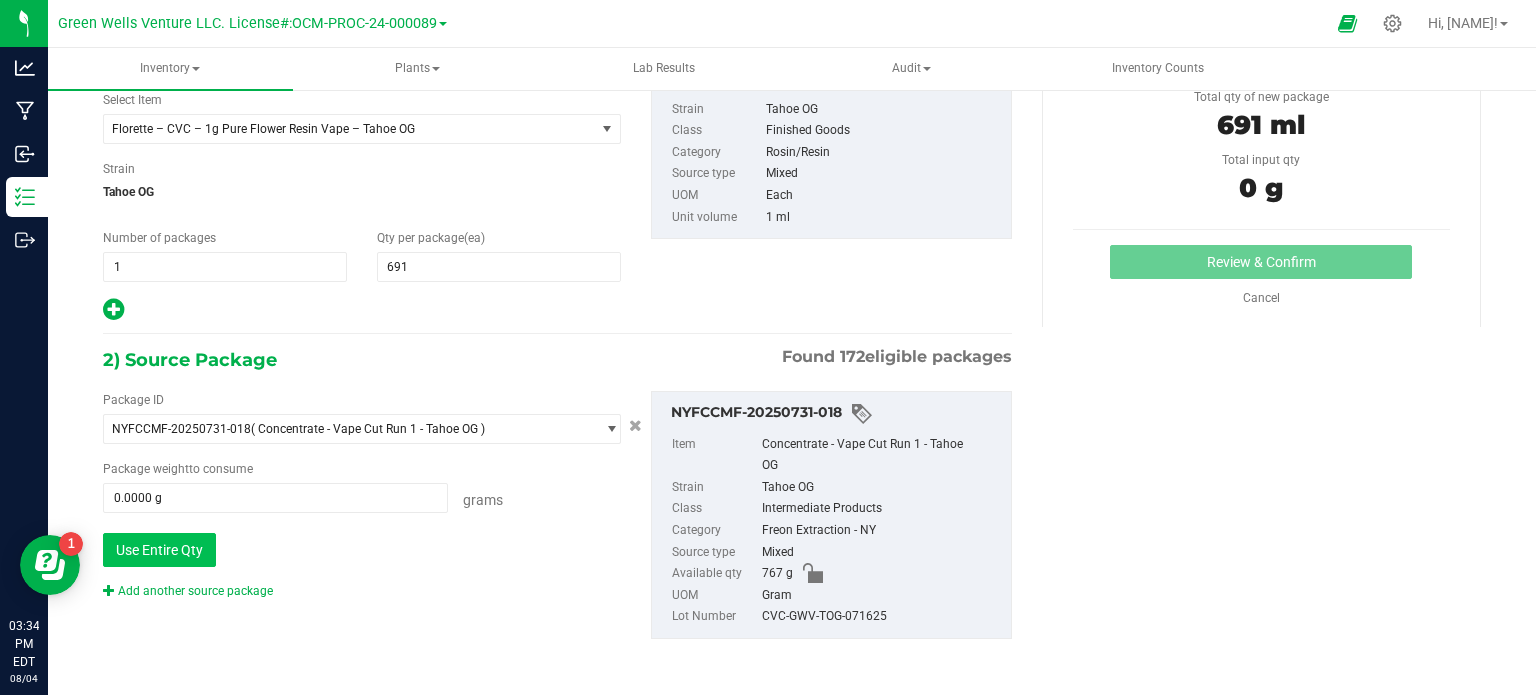 click on "Use Entire Qty" at bounding box center [159, 550] 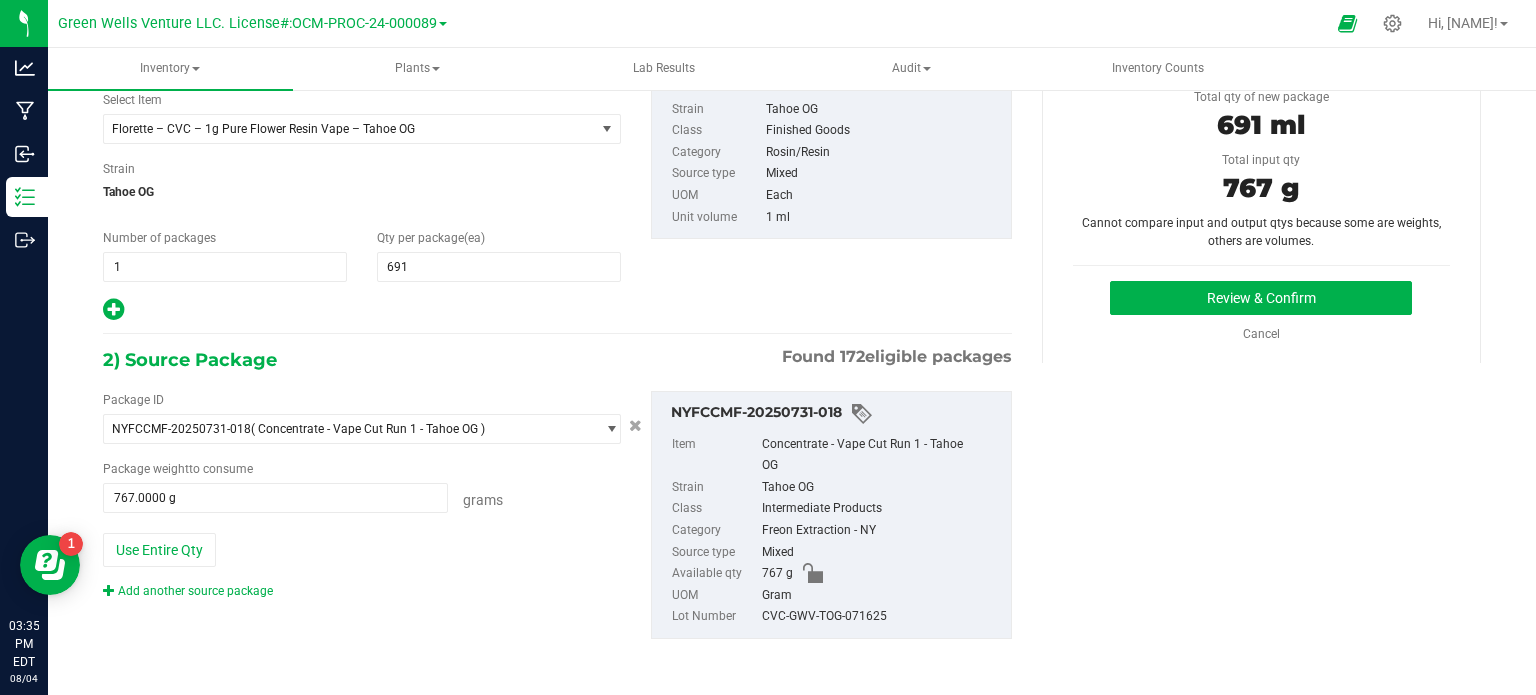 scroll, scrollTop: 49, scrollLeft: 0, axis: vertical 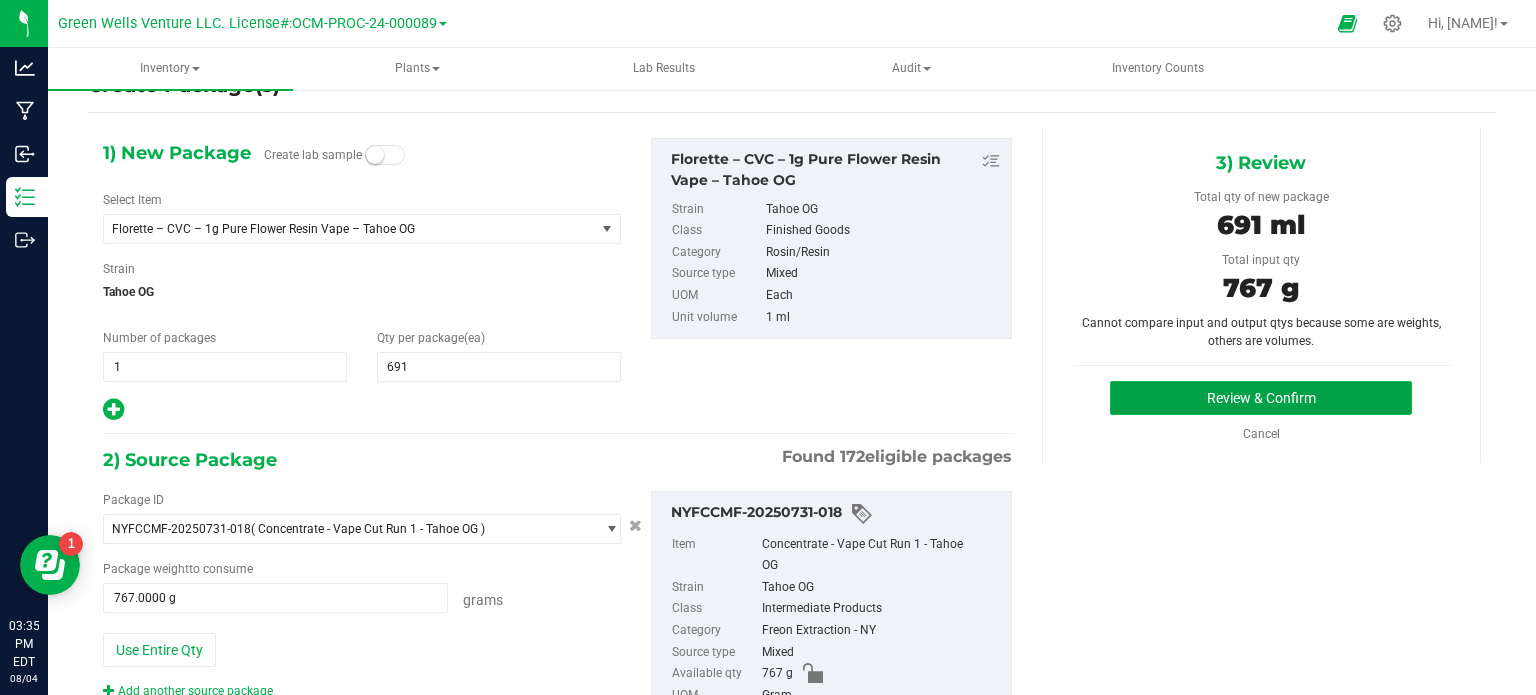 click on "Review & Confirm" at bounding box center [1261, 398] 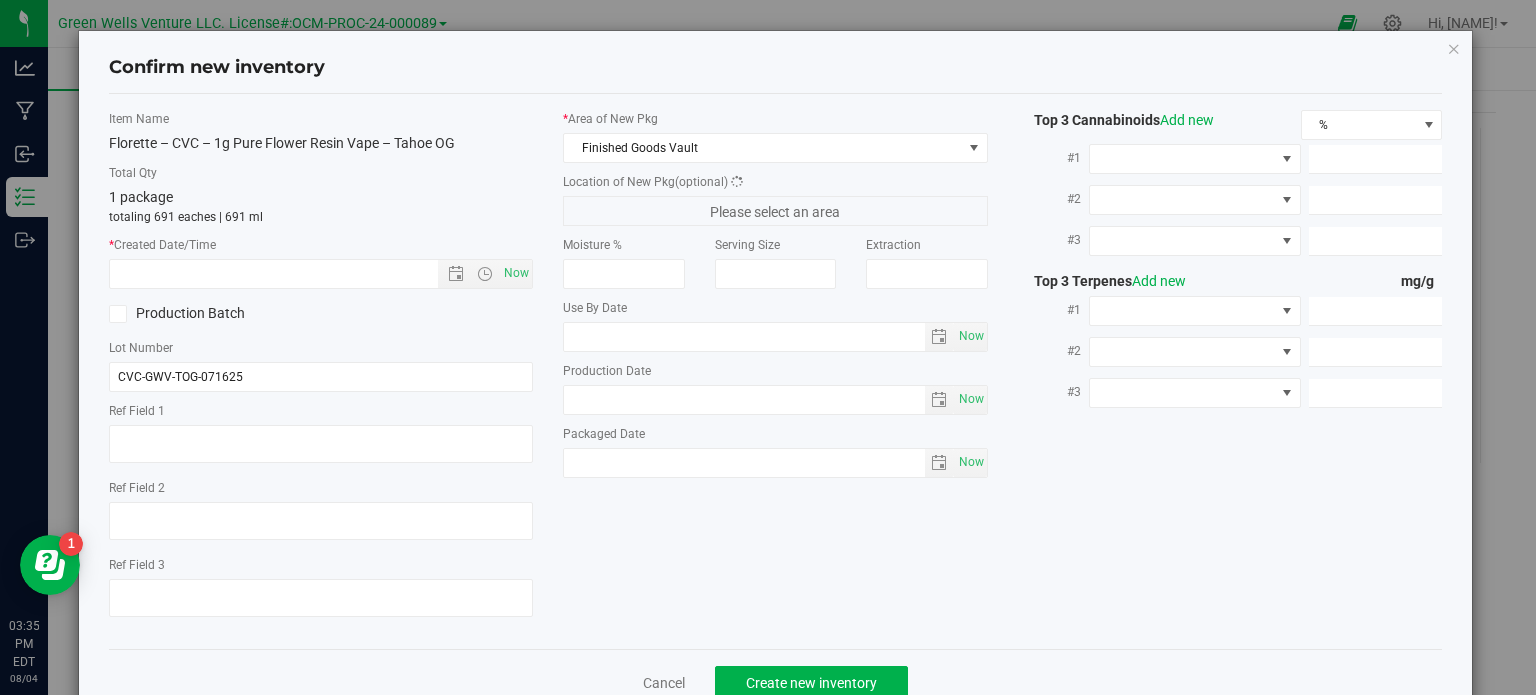 type on "2025-07-16" 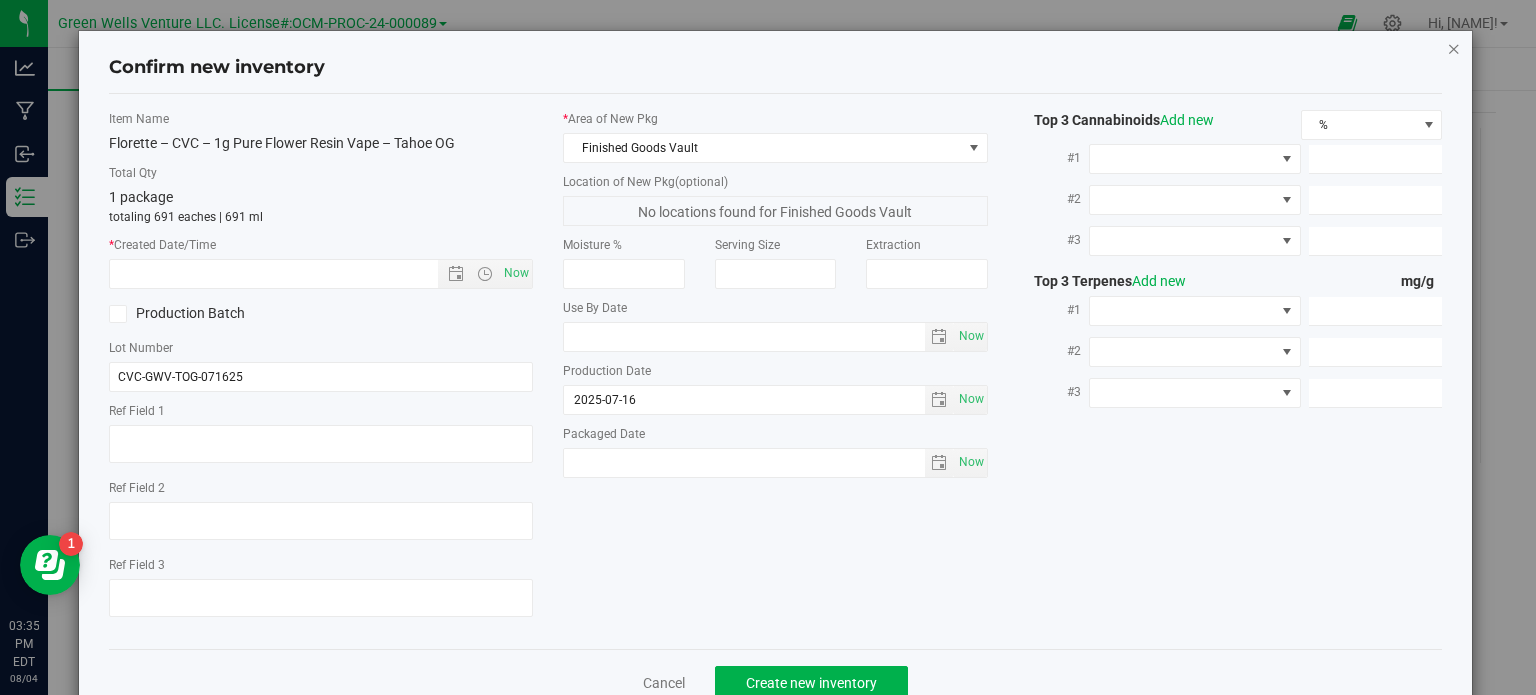 click at bounding box center (1454, 48) 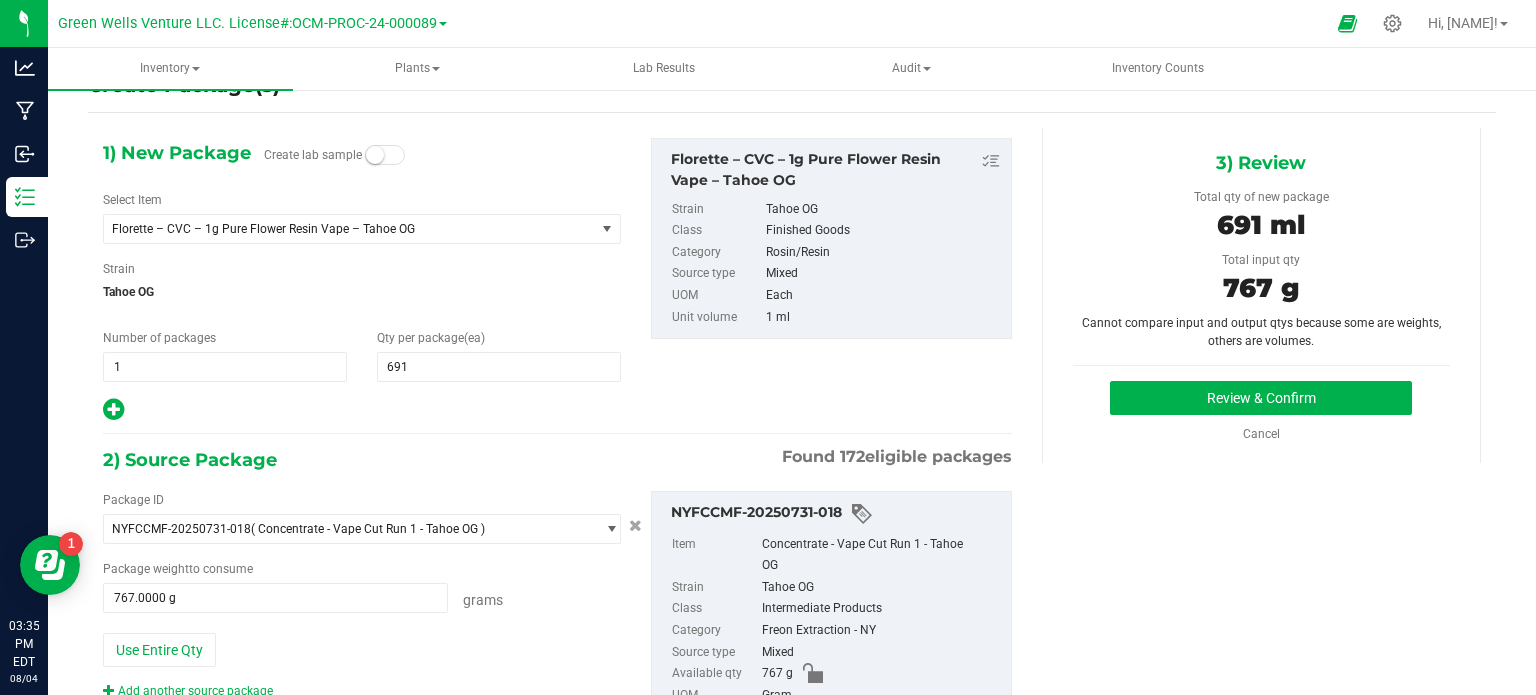 drag, startPoint x: 1292, startPoint y: 225, endPoint x: 1166, endPoint y: 209, distance: 127.01181 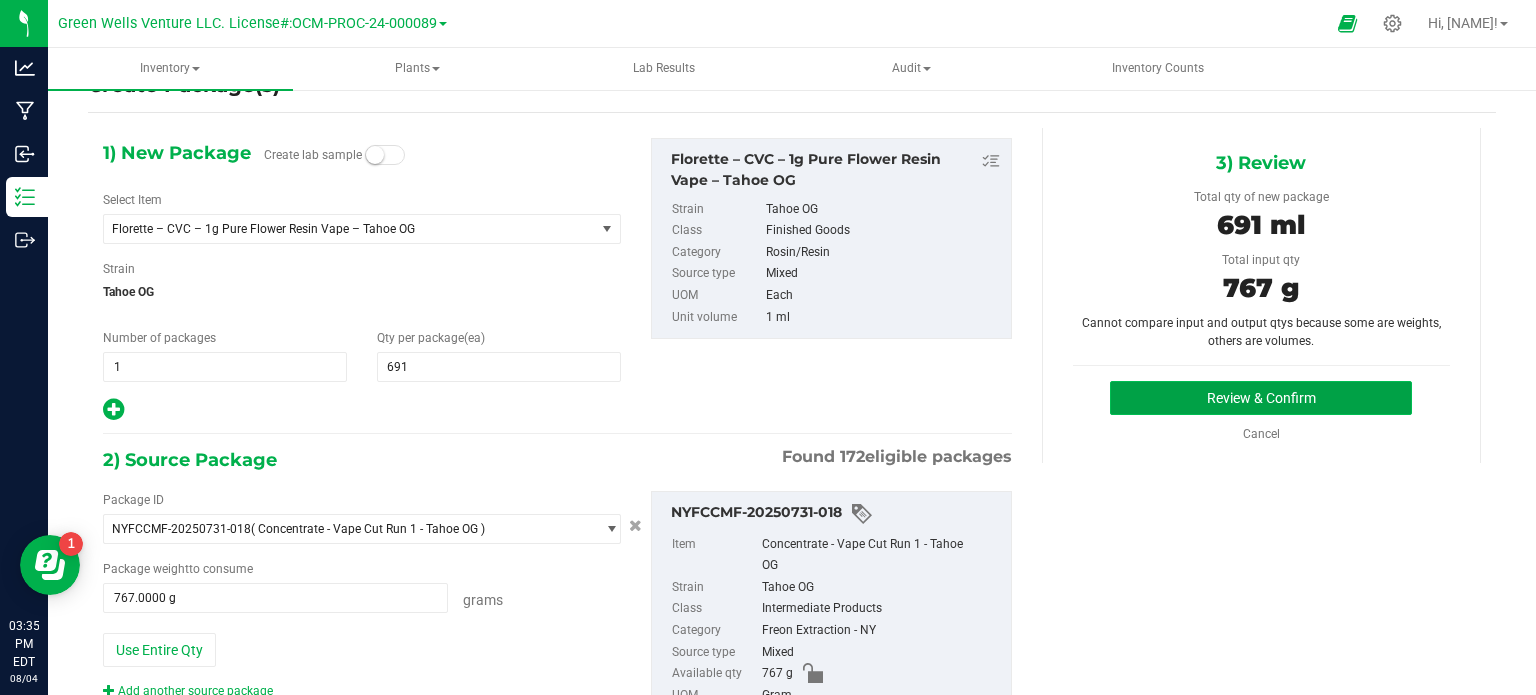 click on "Review & Confirm" at bounding box center (1261, 398) 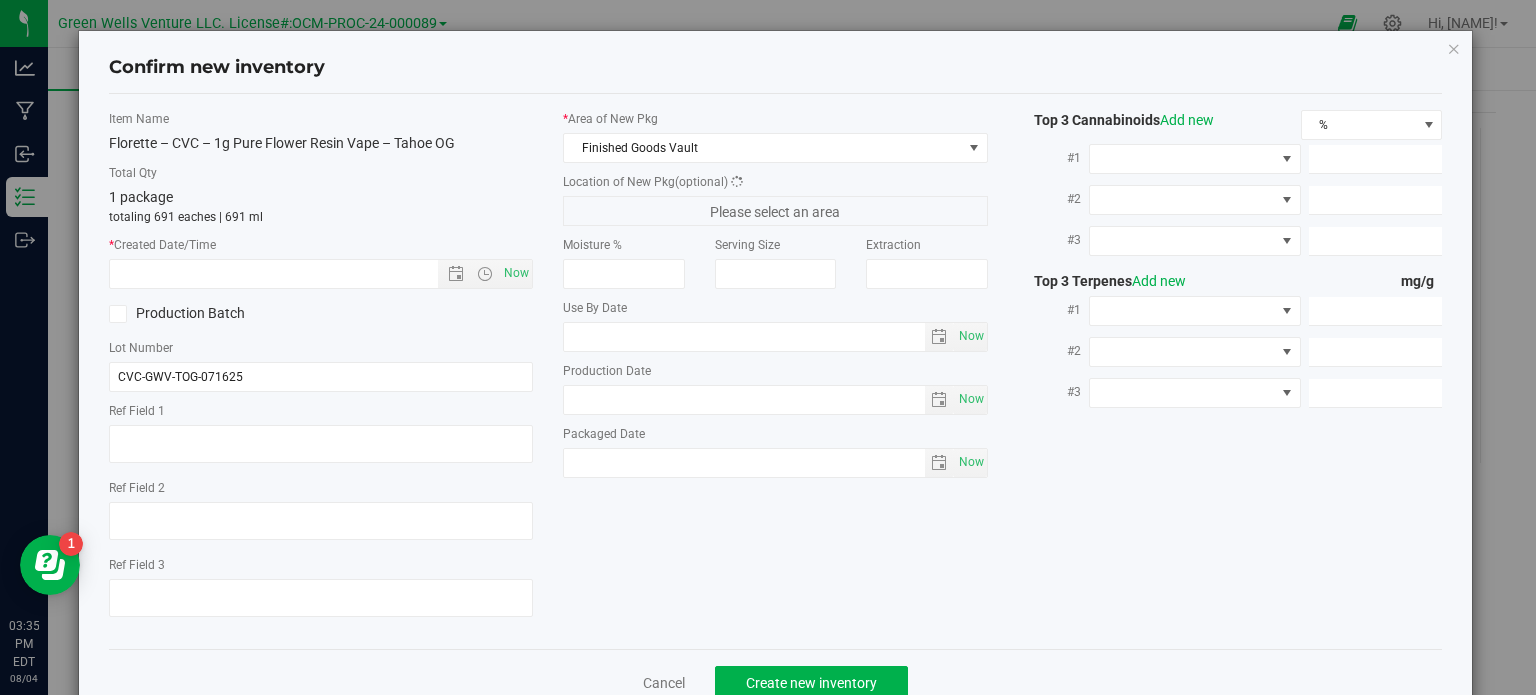 type on "2025-07-16" 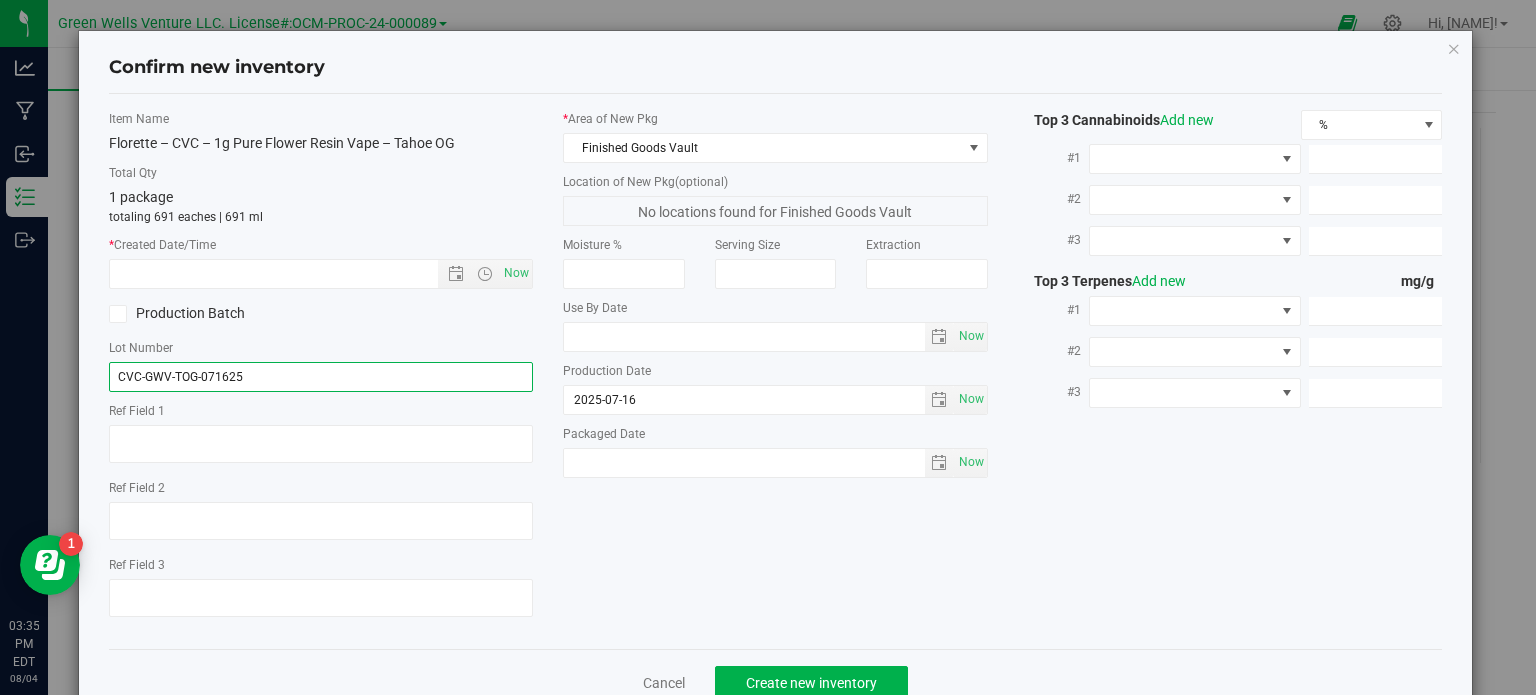 drag, startPoint x: 262, startPoint y: 382, endPoint x: 106, endPoint y: 367, distance: 156.7195 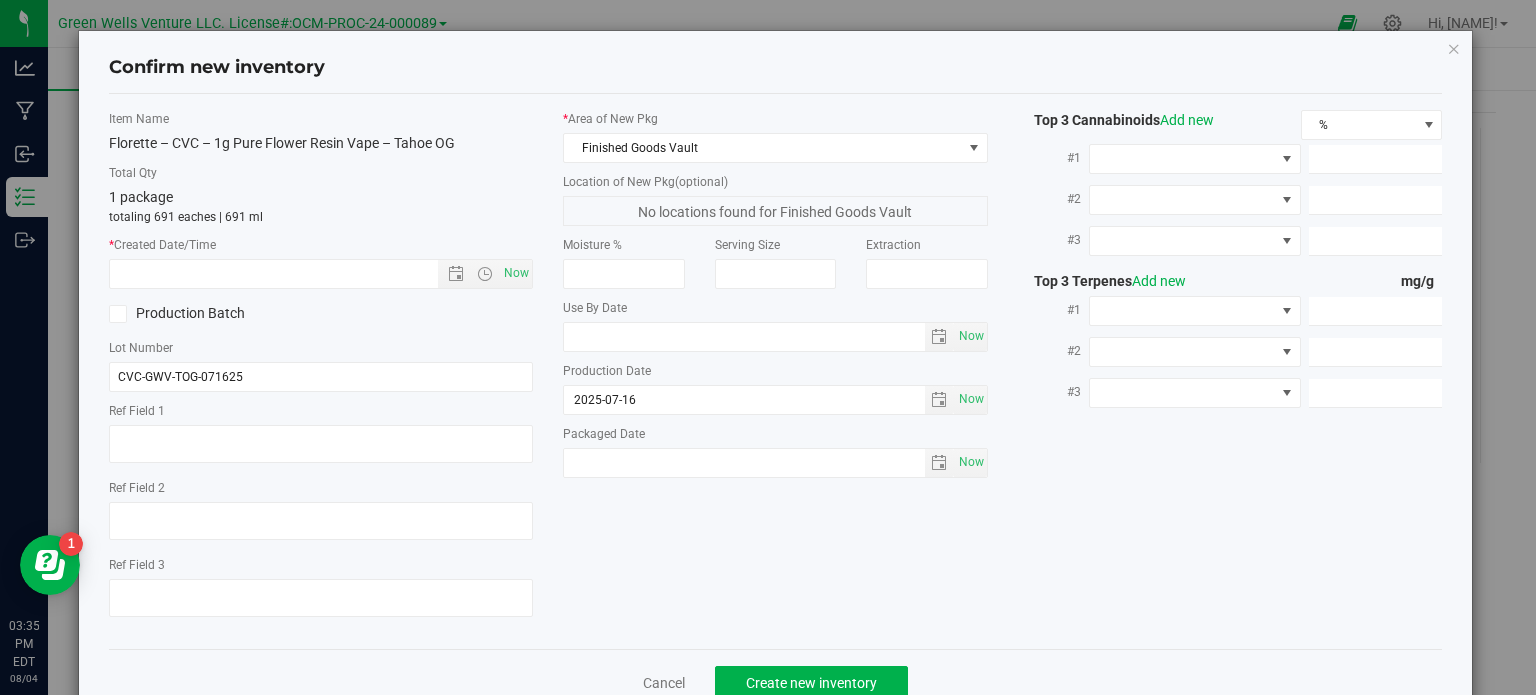click on "Item Name
Florette – CVC – 1g Pure Flower Resin Vape – Tahoe OG
Total Qty
1 package  totaling 691 eaches | 691 ml
*
Created Date/Time
Now
Production Batch
Lot Number
CVC-GWV-TOG-071625" at bounding box center (321, 371) 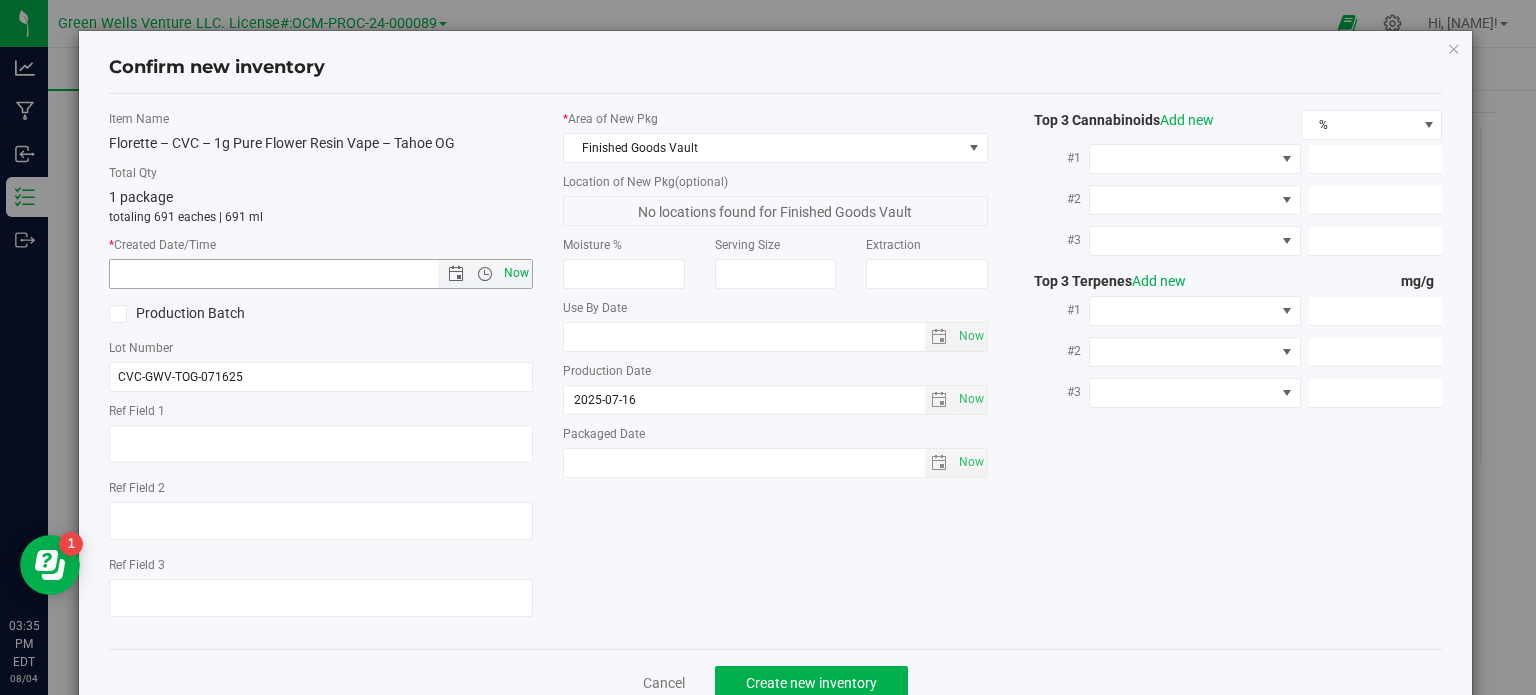 click on "Now" at bounding box center [517, 273] 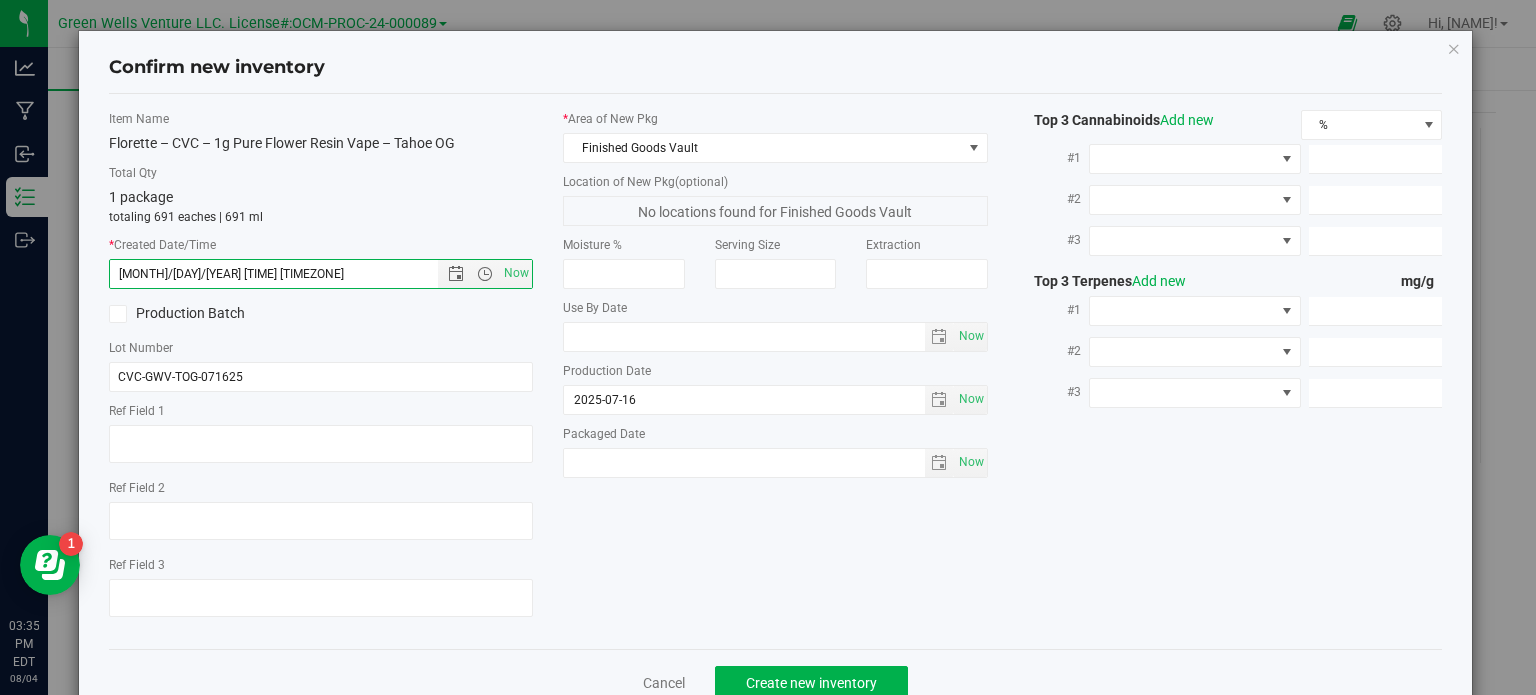 scroll, scrollTop: 50, scrollLeft: 0, axis: vertical 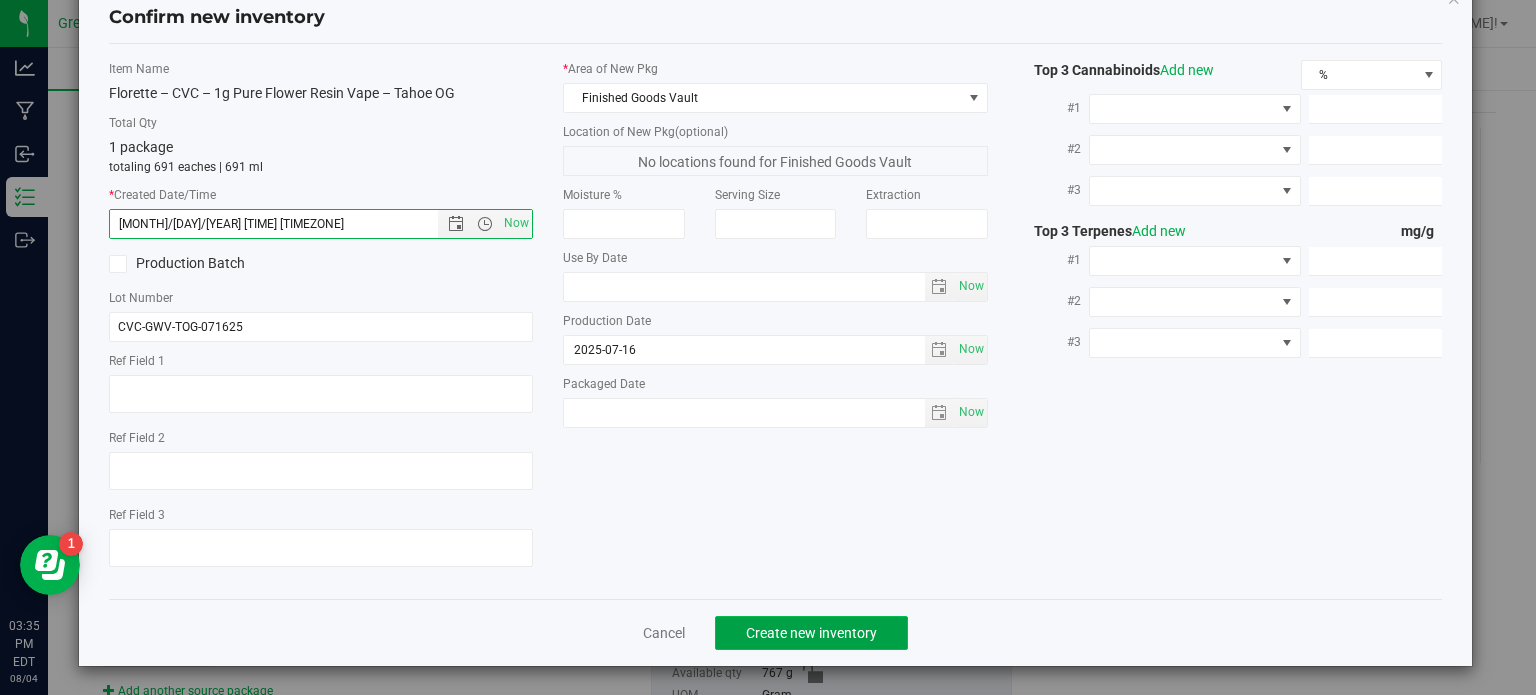 click on "Create new inventory" 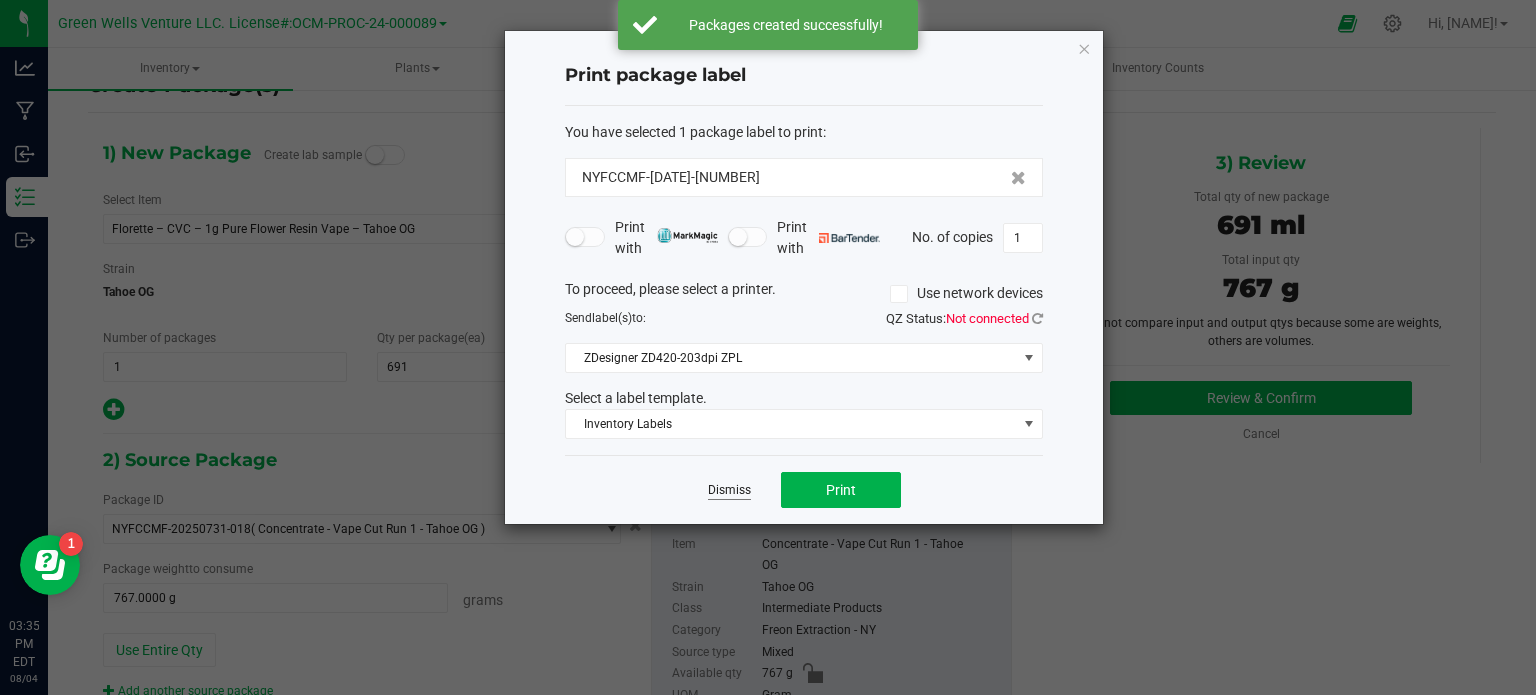 click on "Dismiss" 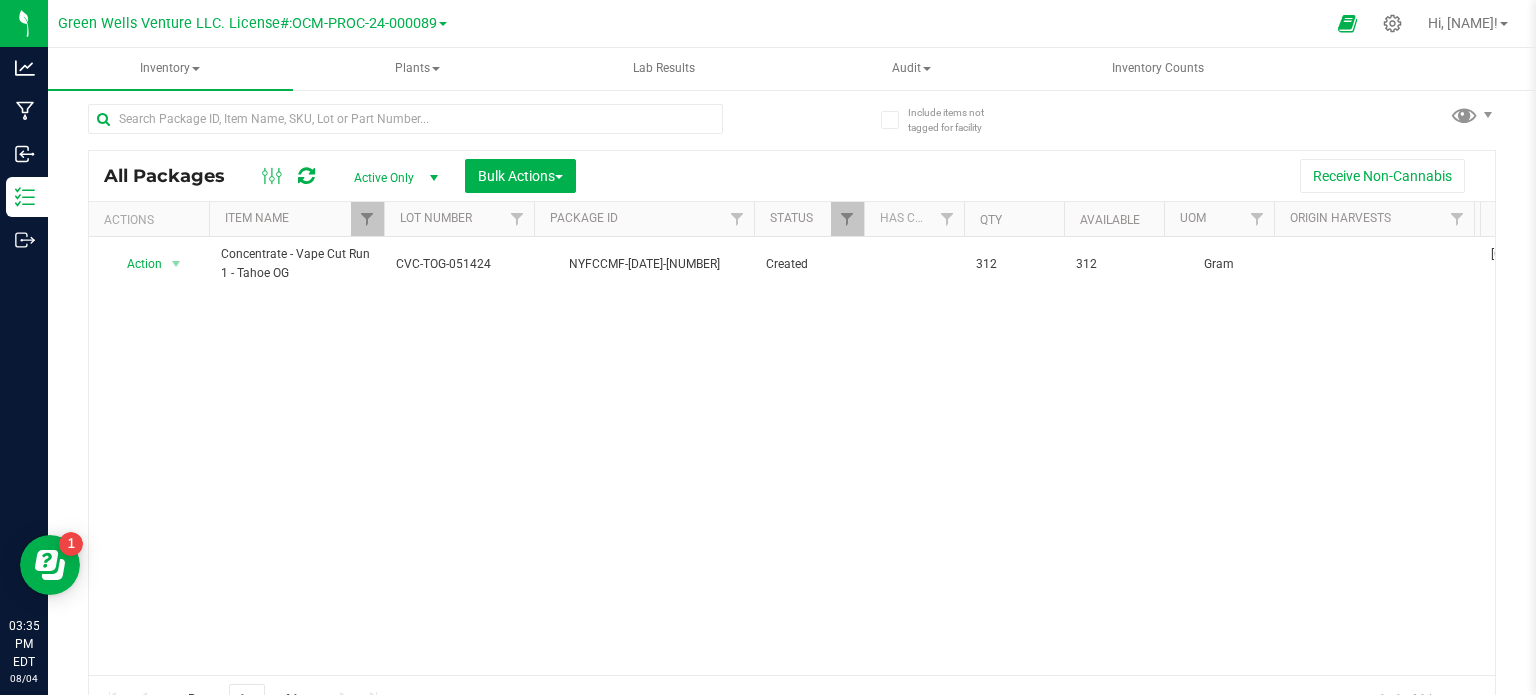 scroll, scrollTop: 0, scrollLeft: 0, axis: both 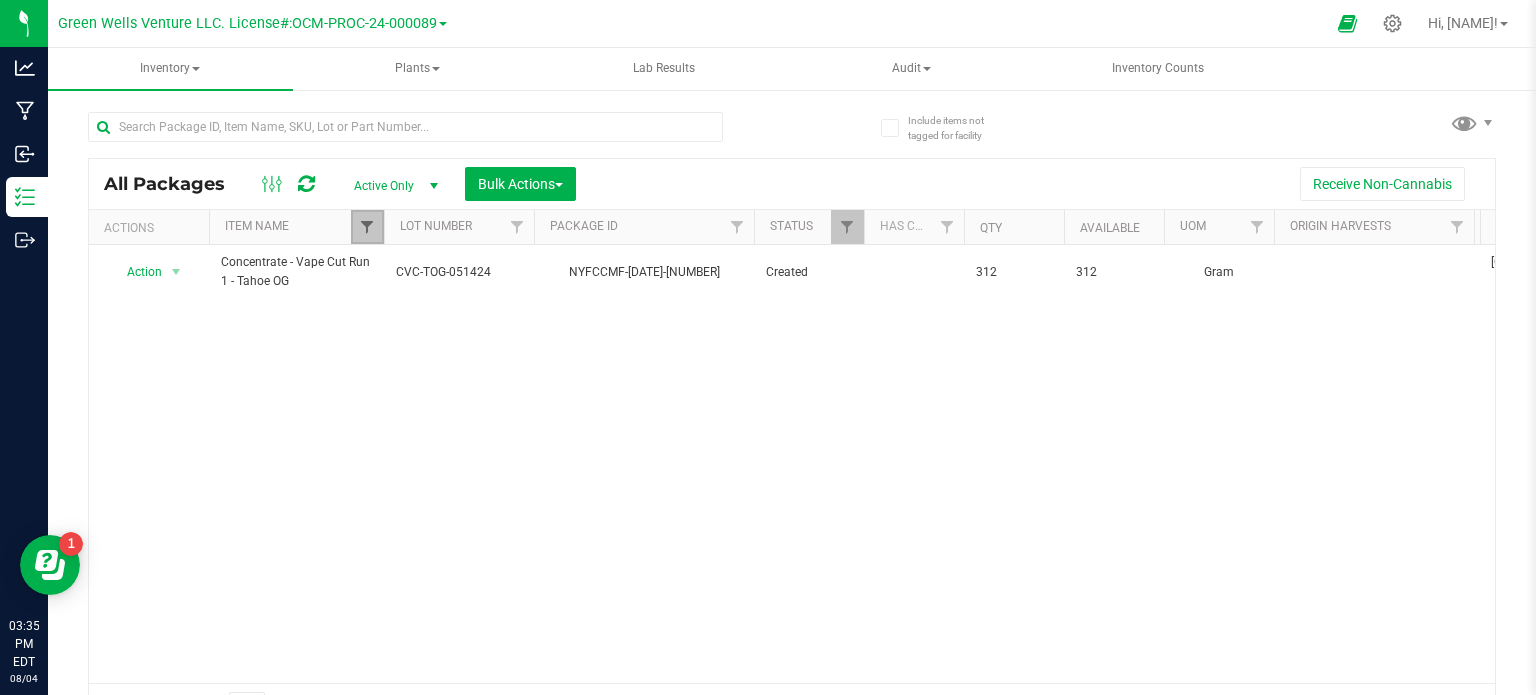 click at bounding box center [367, 227] 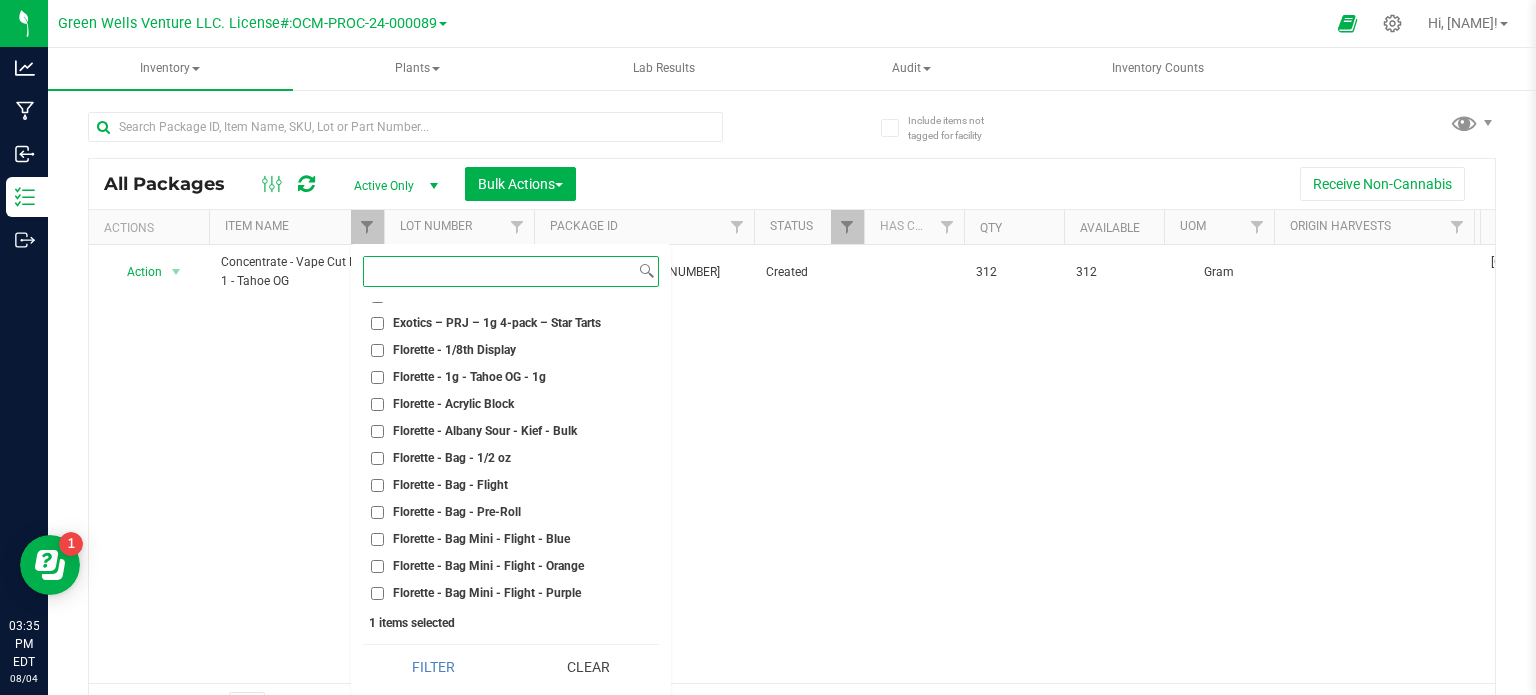 scroll, scrollTop: 4700, scrollLeft: 0, axis: vertical 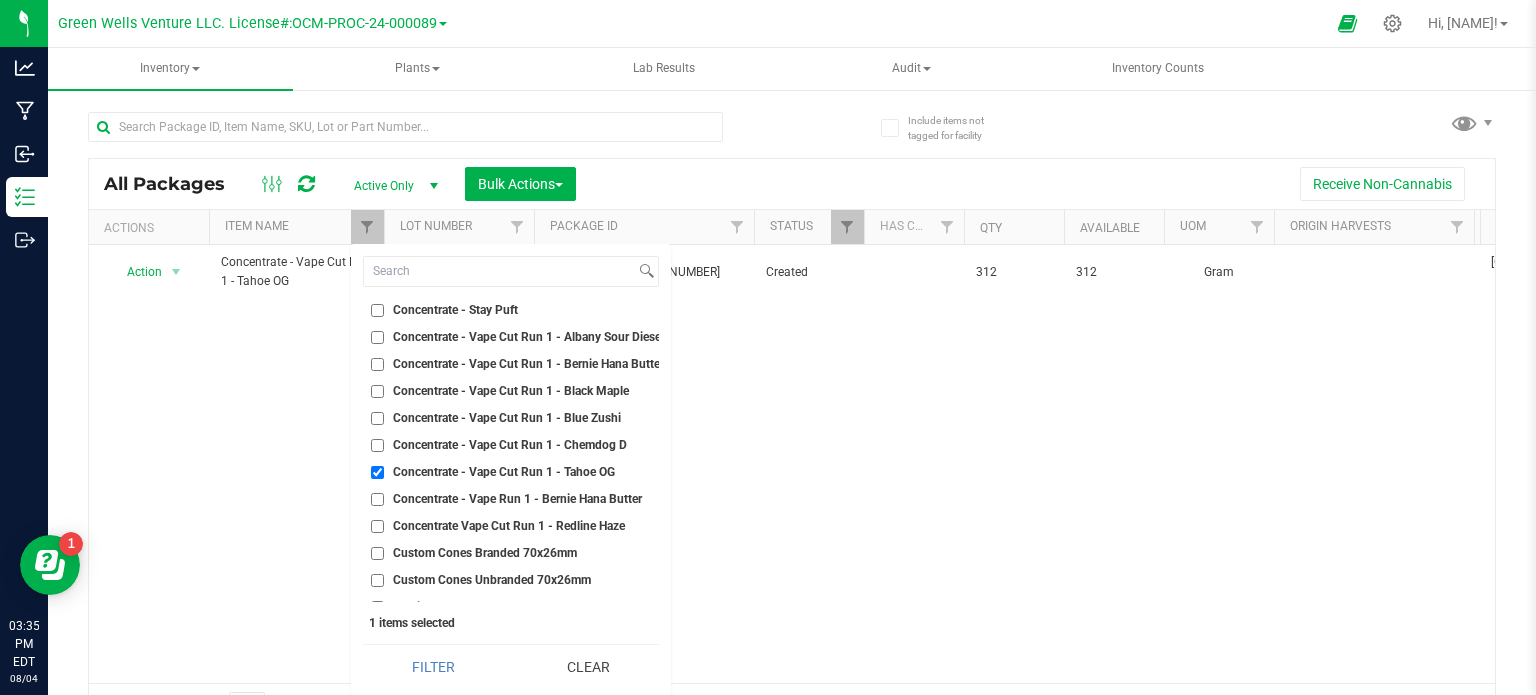 click on "Concentrate - Vape Cut Run 1 - Tahoe OG" at bounding box center (377, 472) 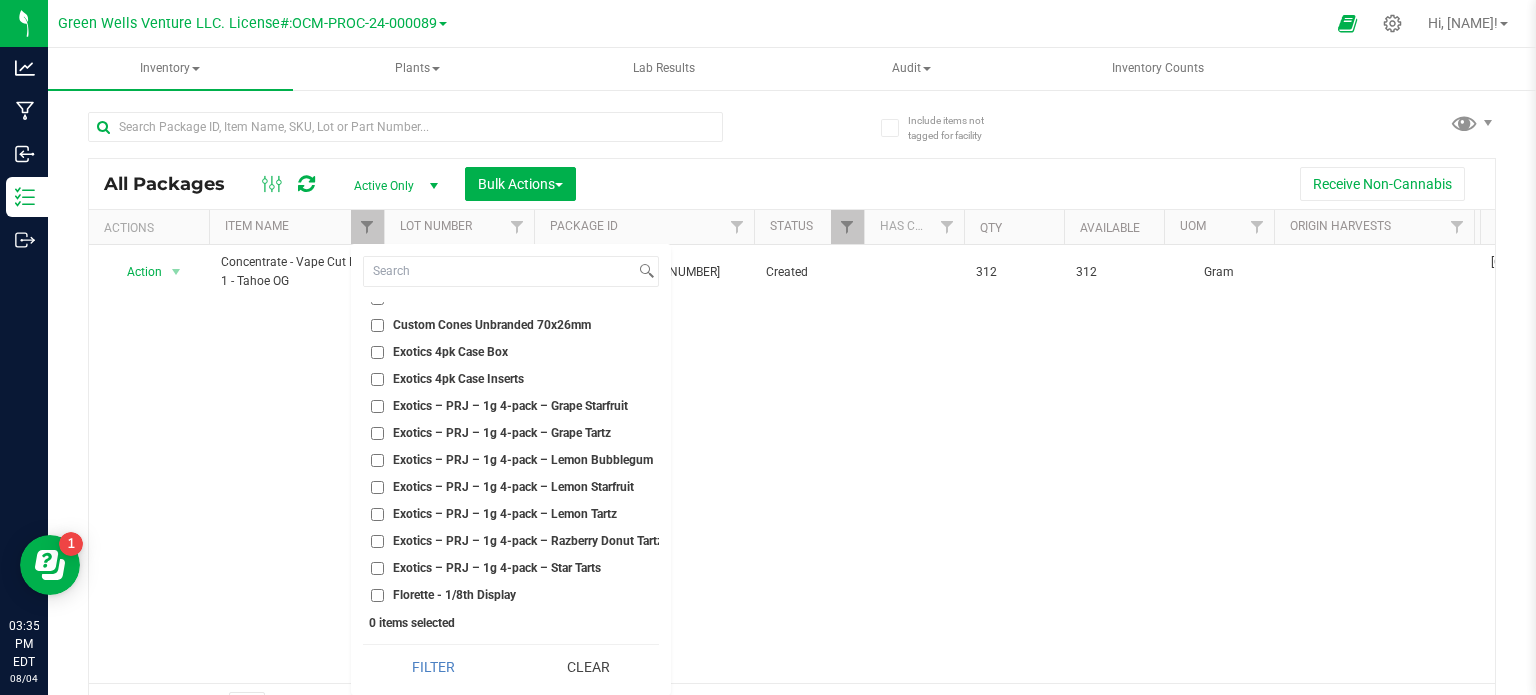 scroll, scrollTop: 5000, scrollLeft: 0, axis: vertical 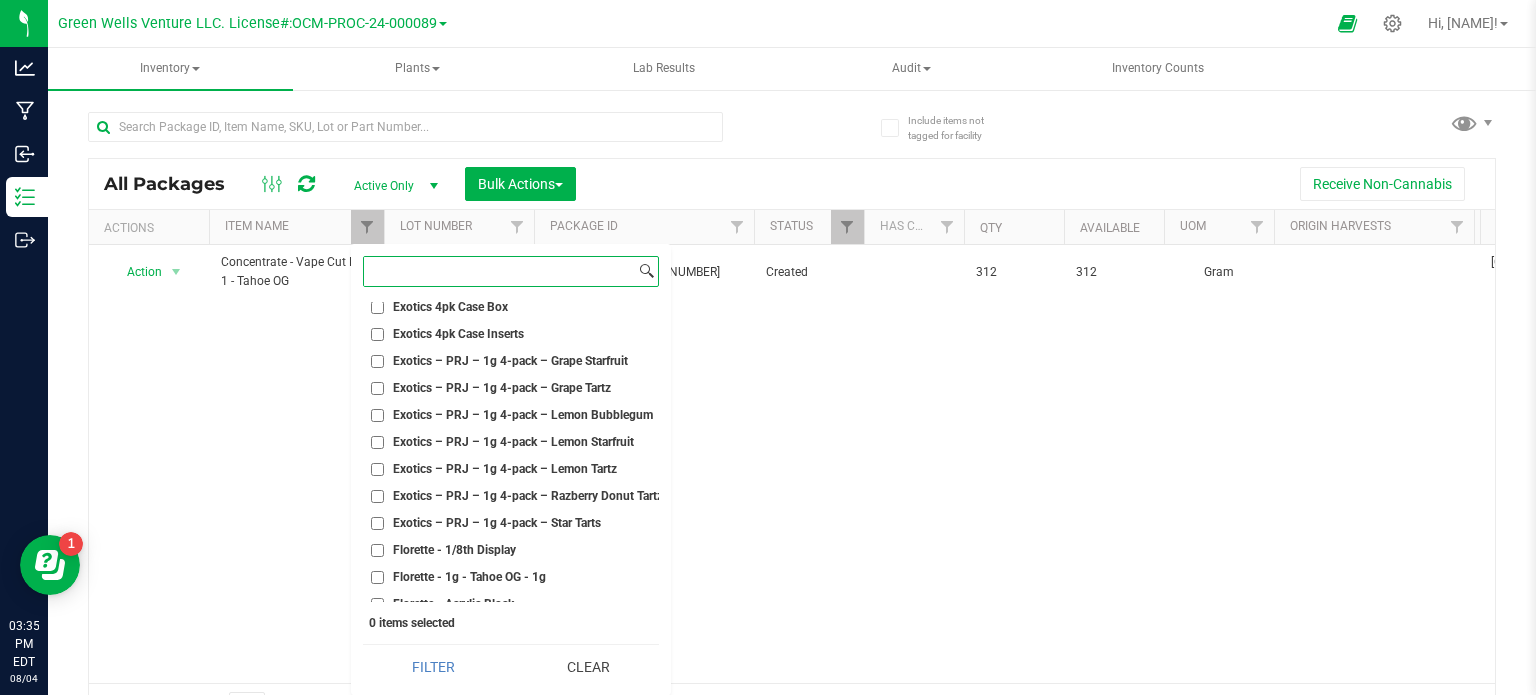 click at bounding box center (499, 271) 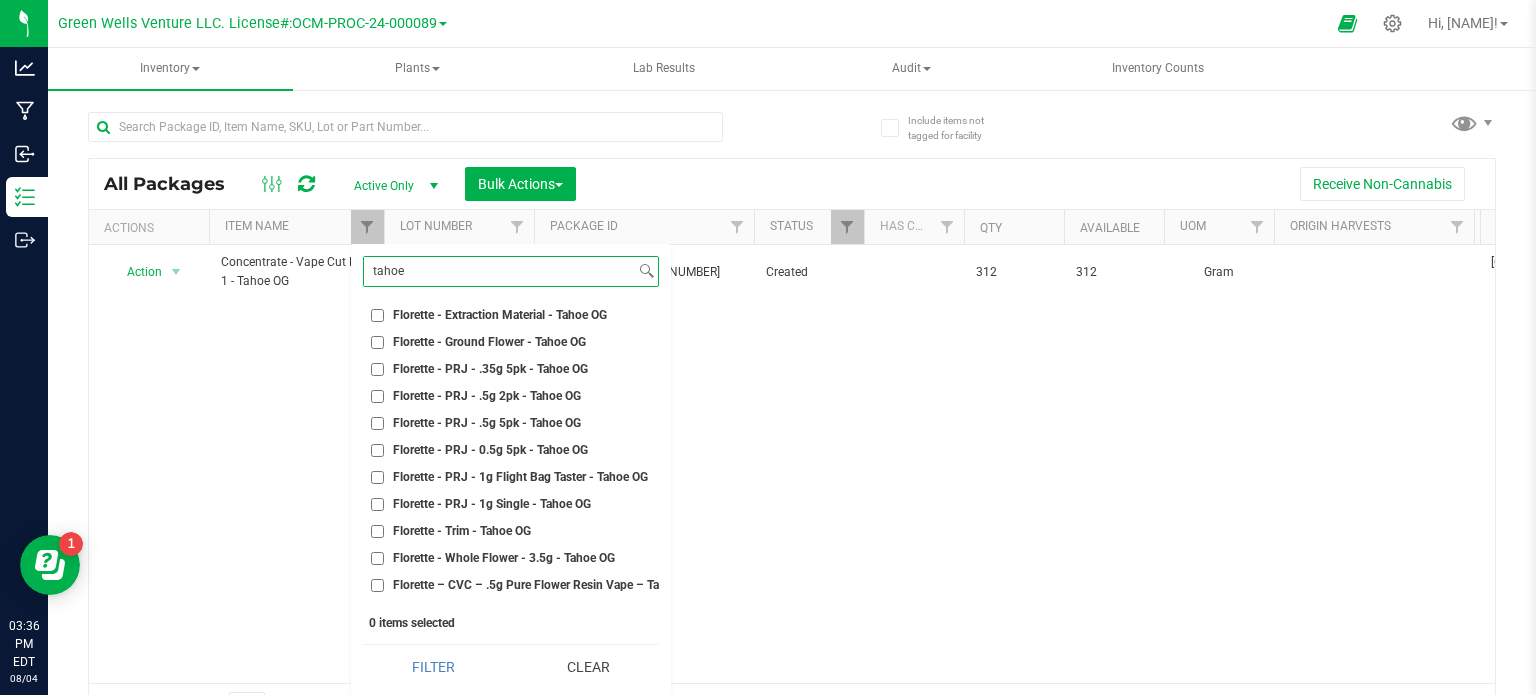 scroll, scrollTop: 281, scrollLeft: 0, axis: vertical 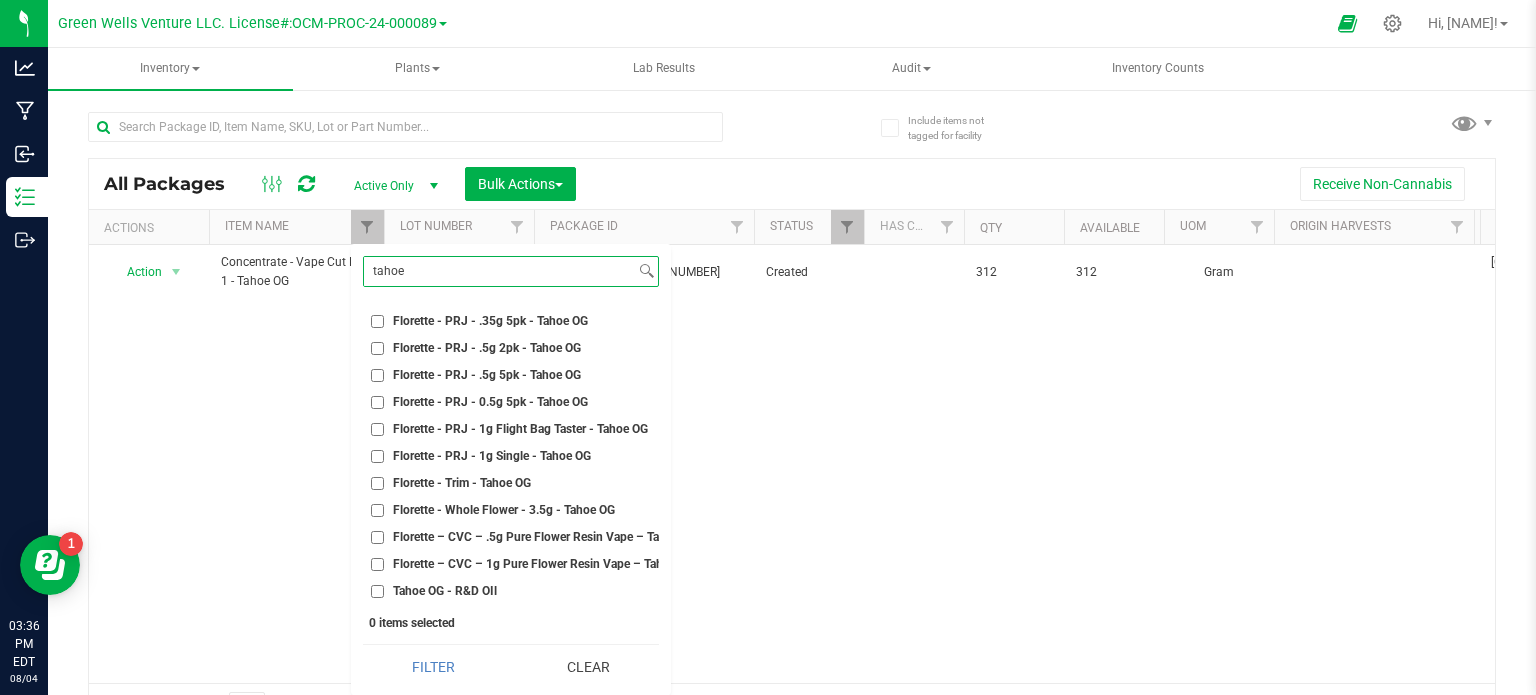 type on "tahoe" 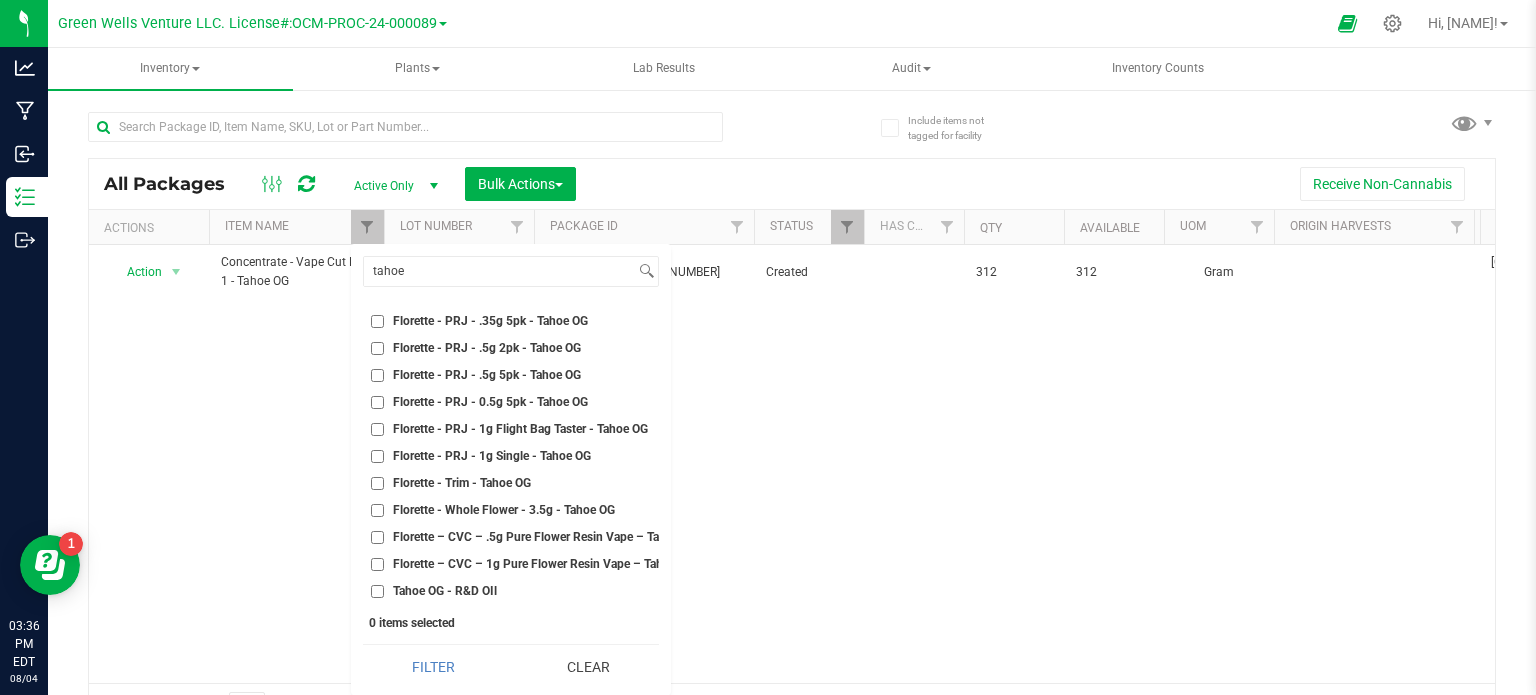 click on "Florette – CVC – 1g Pure Flower Resin Vape – Tahoe OG" at bounding box center (511, 564) 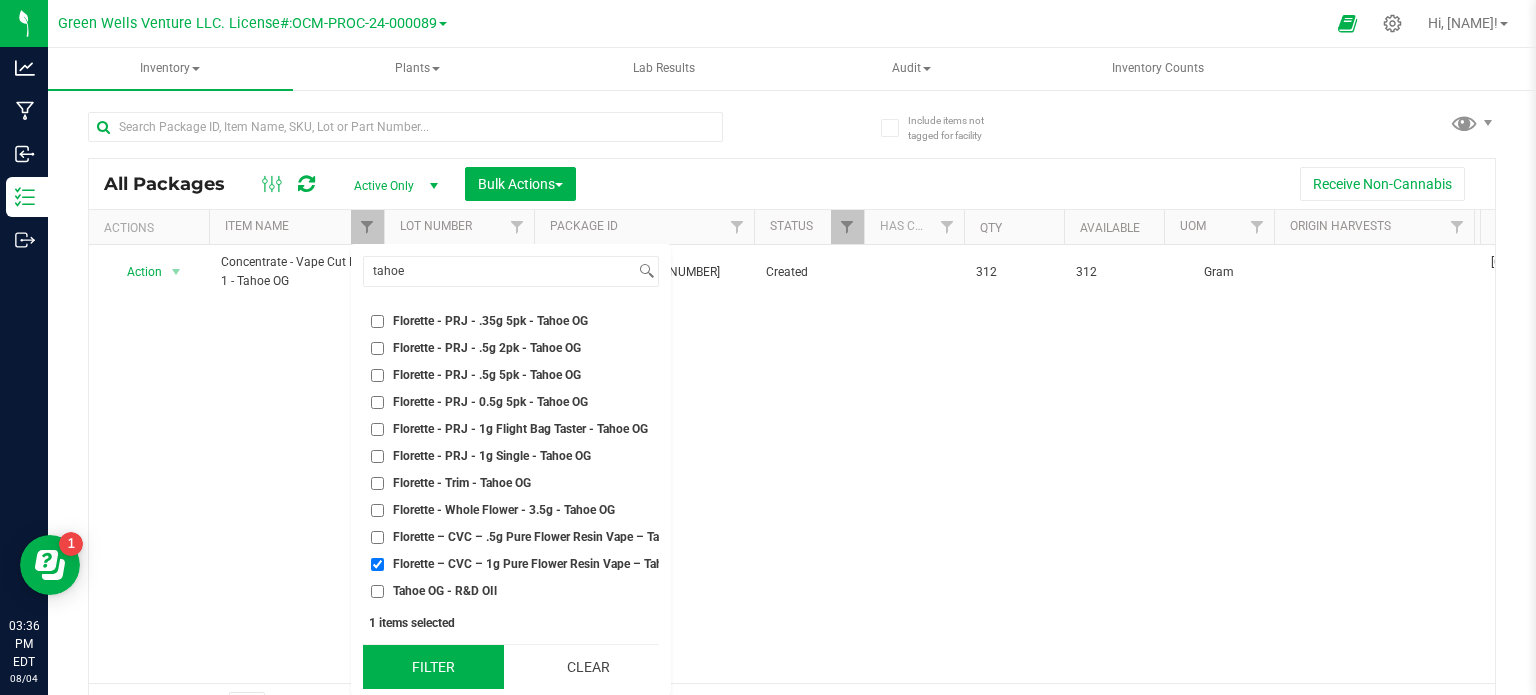 click on "Filter" at bounding box center (433, 667) 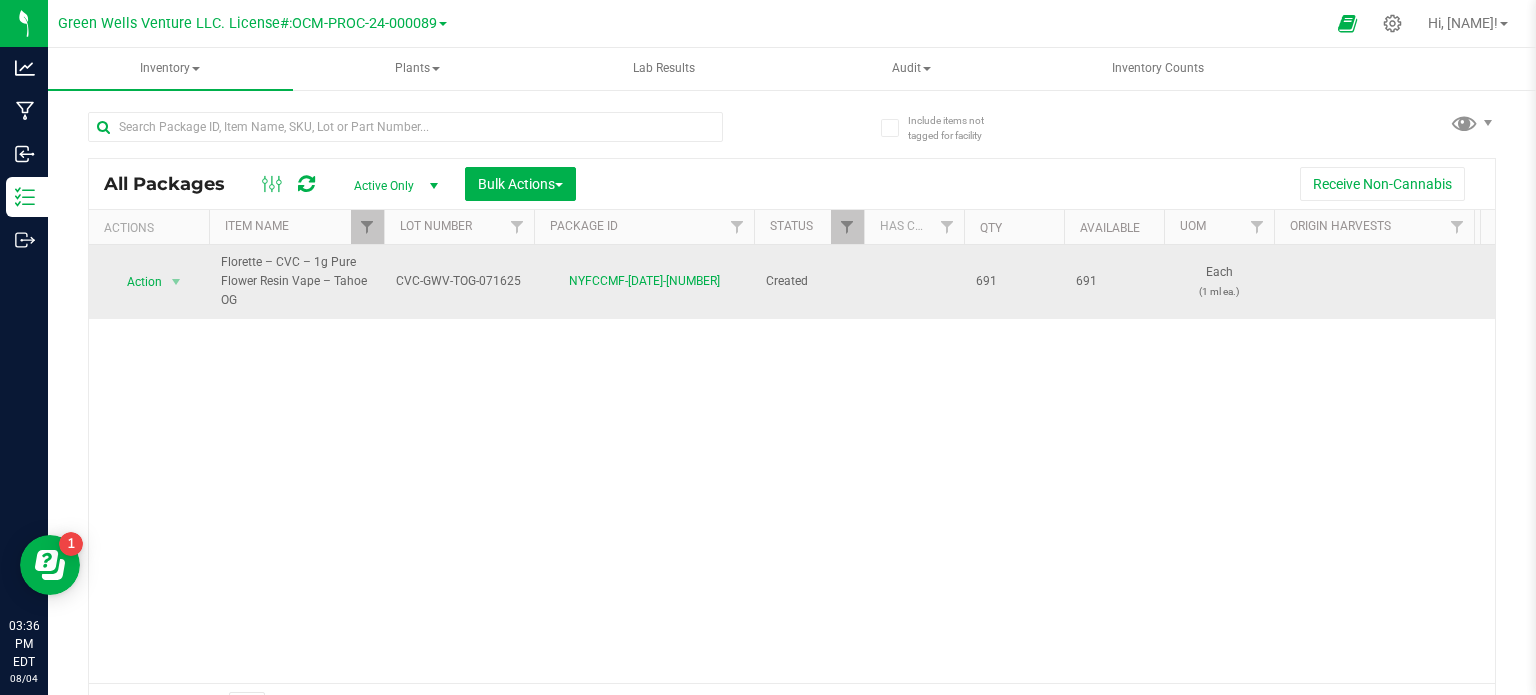 drag, startPoint x: 996, startPoint y: 286, endPoint x: 1253, endPoint y: 315, distance: 258.631 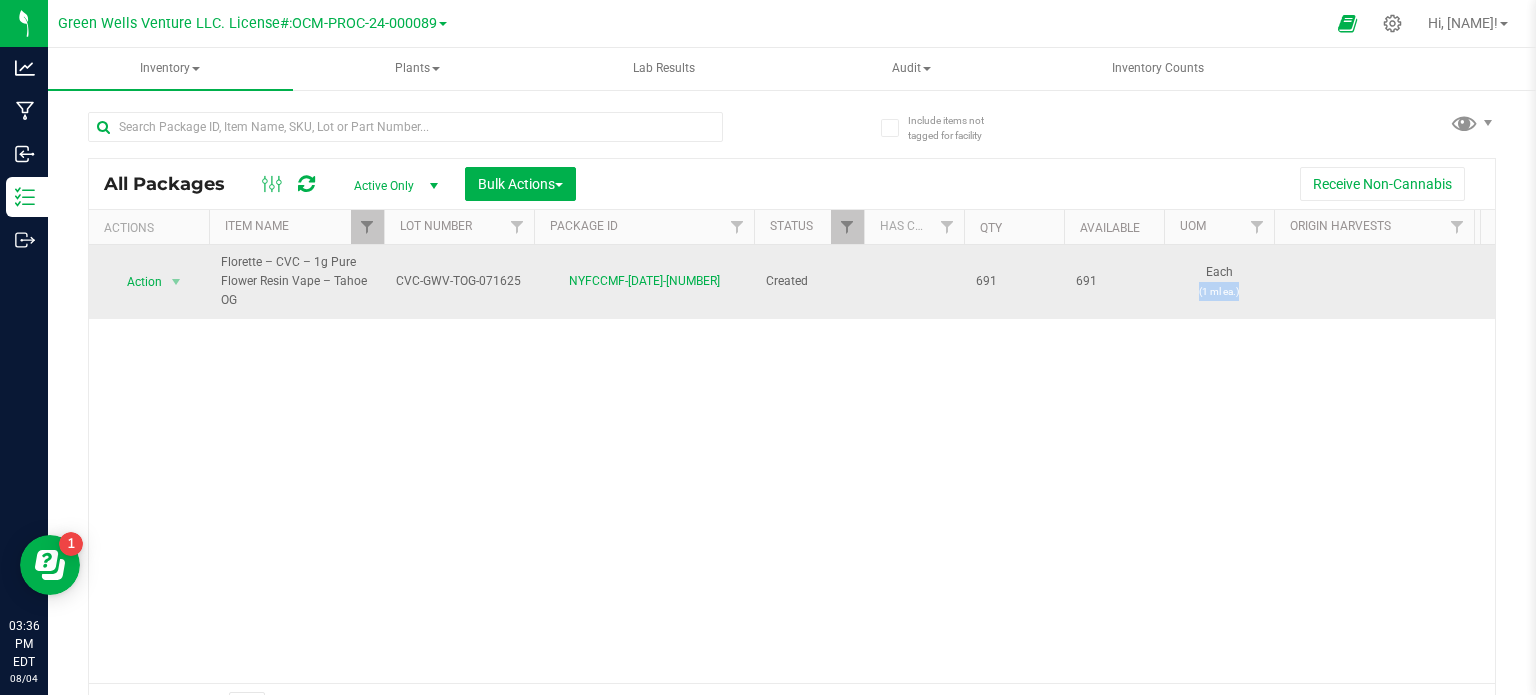 drag, startPoint x: 1274, startPoint y: 294, endPoint x: 1172, endPoint y: 289, distance: 102.122475 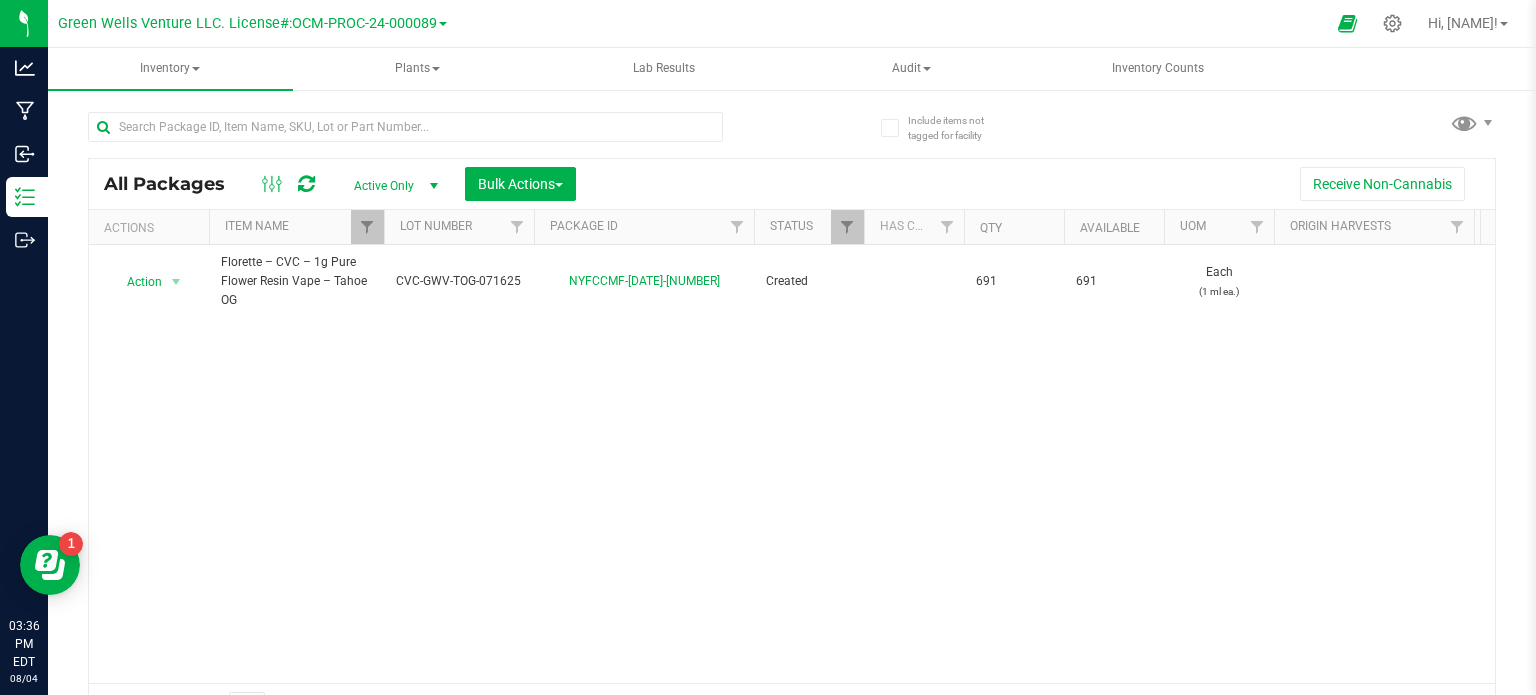 click on "Action Action Adjust qty Create package Edit attributes Global inventory Locate package Lock package Mark as sample Print package label Print product labels Record a lab result See history Take lab sample
Florette – CVC – 1g Pure Flower Resin Vape – Tahoe OG
CVC-GWV-TOG-071625
[ID]
Created
691
691
Each
(1 ml ea.)
$0.00811 $0.00000
Finished Goods Vault
1.3.7.522.0
$5.60 $5.60 $0.00 Aug 4, [YEAR] 15:35:00 EDT
2025-07-16
Now" at bounding box center (792, 464) 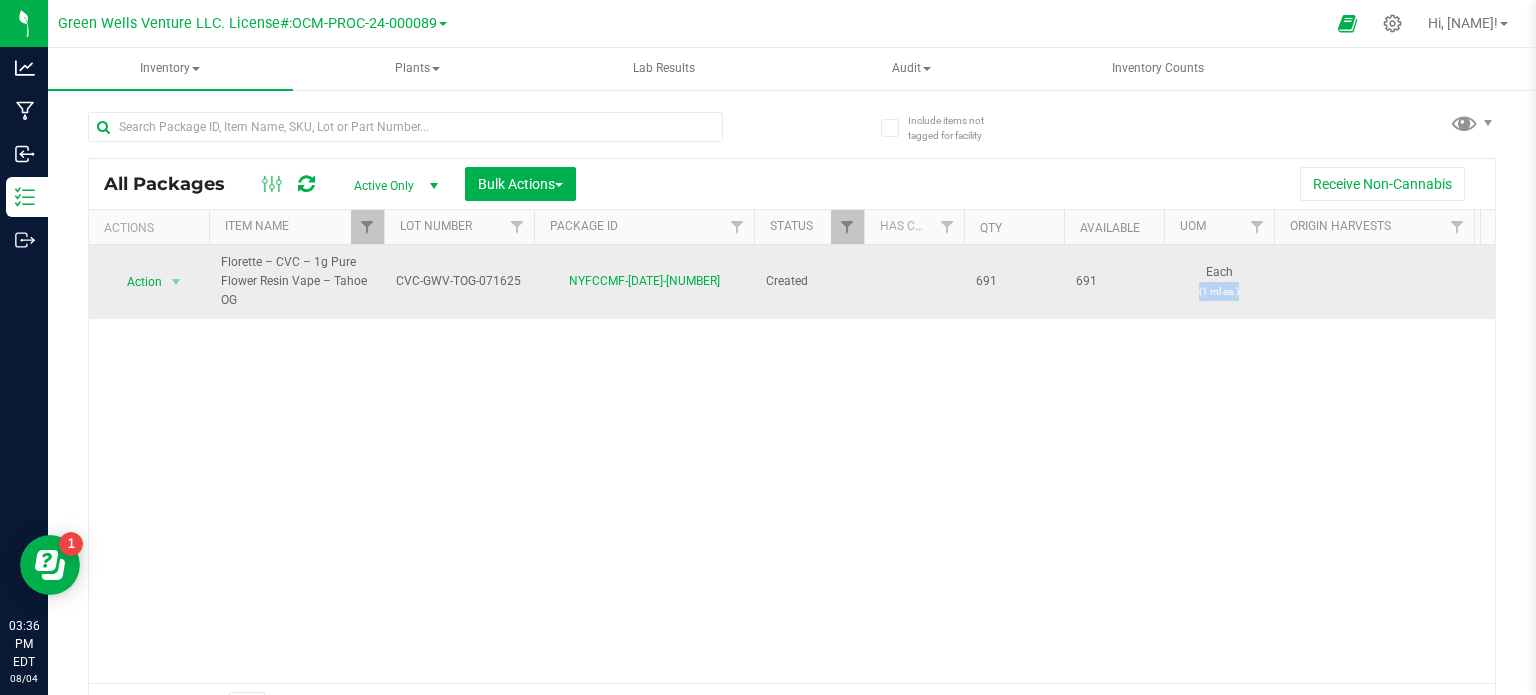 drag, startPoint x: 1190, startPoint y: 299, endPoint x: 1288, endPoint y: 299, distance: 98 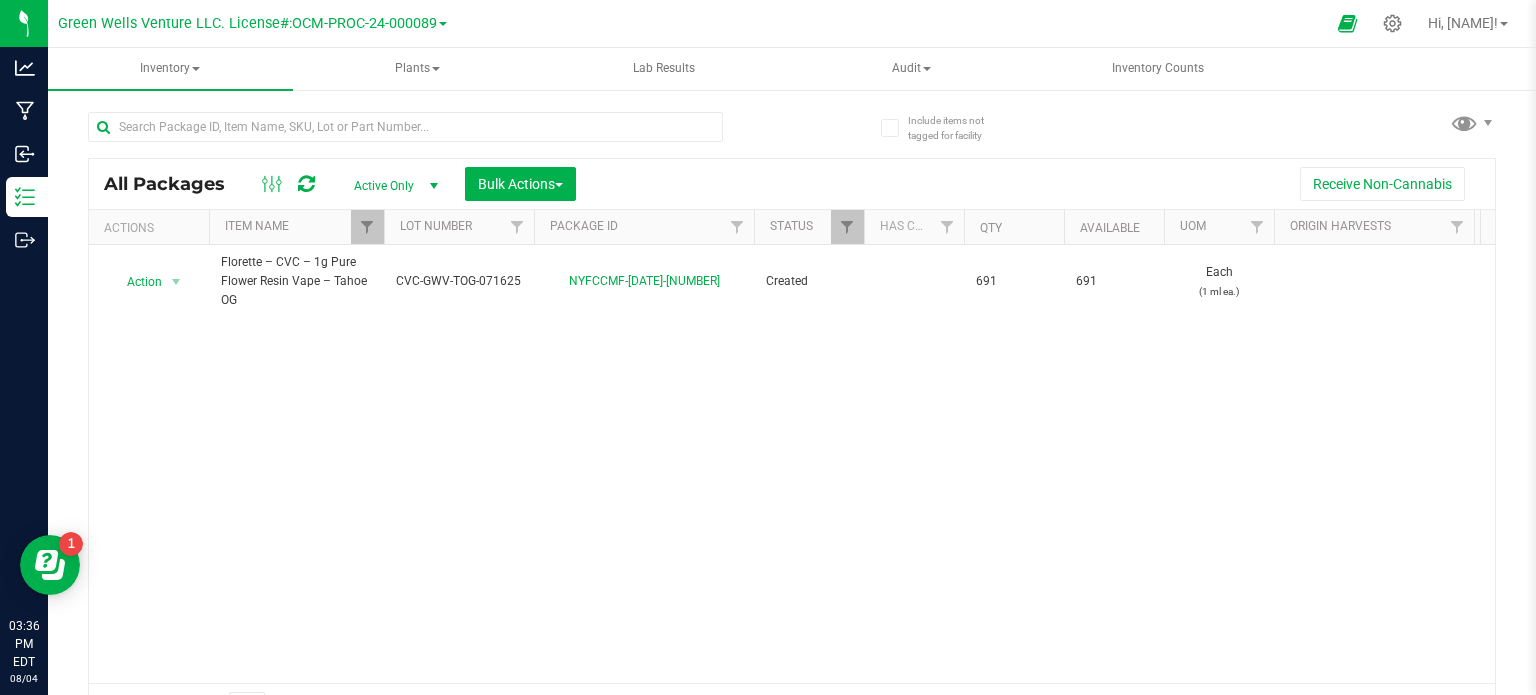 click on "Action Action Adjust qty Create package Edit attributes Global inventory Locate package Lock package Mark as sample Print package label Print product labels Record a lab result See history Take lab sample
Florette – CVC – 1g Pure Flower Resin Vape – Tahoe OG
CVC-GWV-TOG-071625
[ID]
Created
691
691
Each
(1 ml ea.)
$0.00811 $0.00000
Finished Goods Vault
1.3.7.522.0
$5.60 $5.60 $0.00 Aug 4, [YEAR] 15:35:00 EDT
2025-07-16
Now" at bounding box center (792, 464) 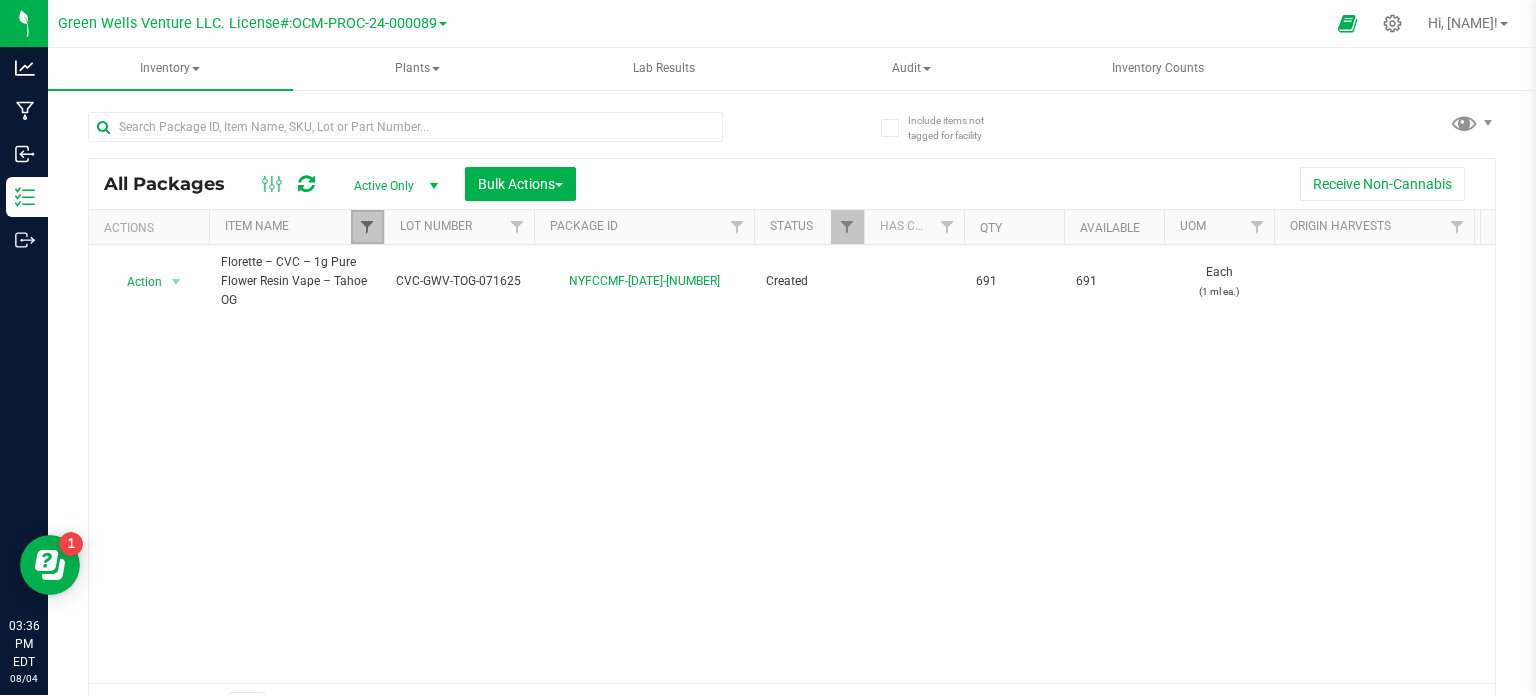 click at bounding box center (367, 227) 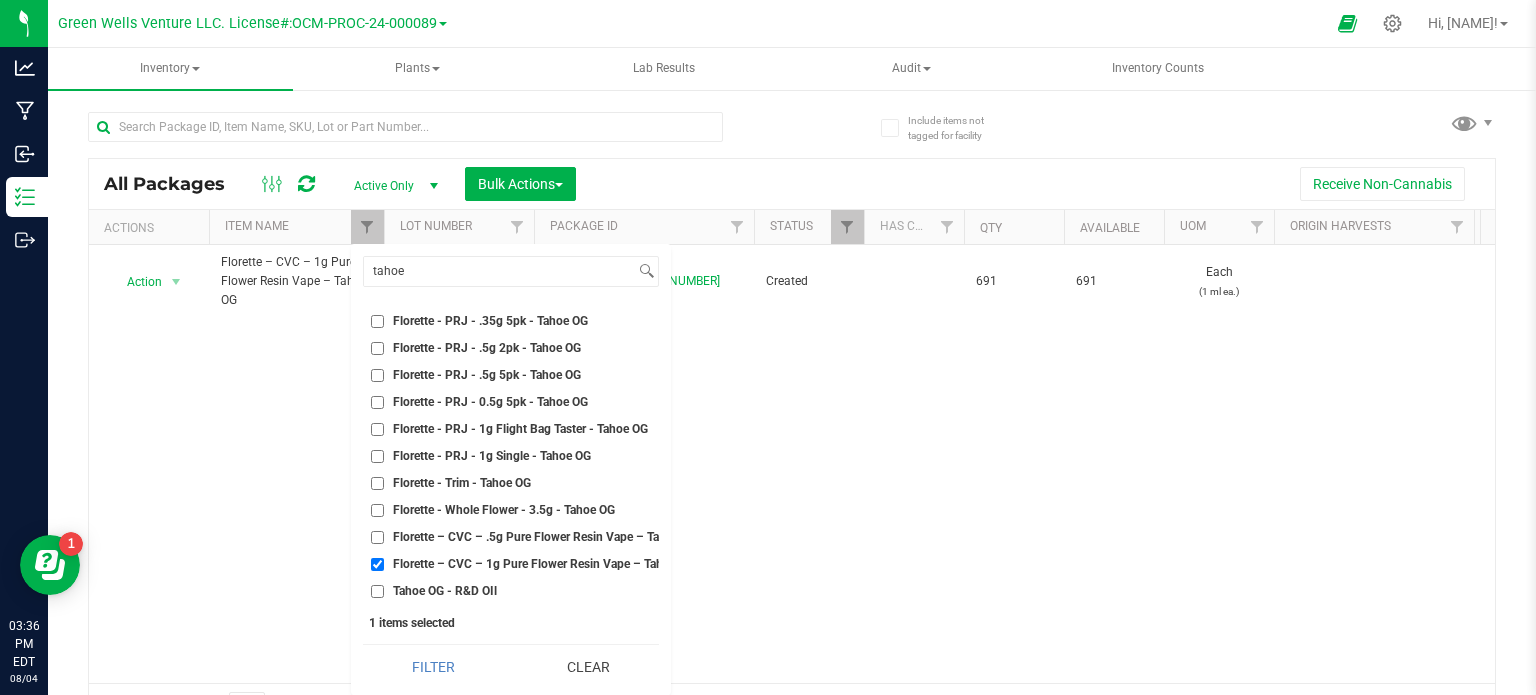 click on "Florette – CVC – .5g Pure Flower Resin Vape – Tahoe OG" at bounding box center [377, 537] 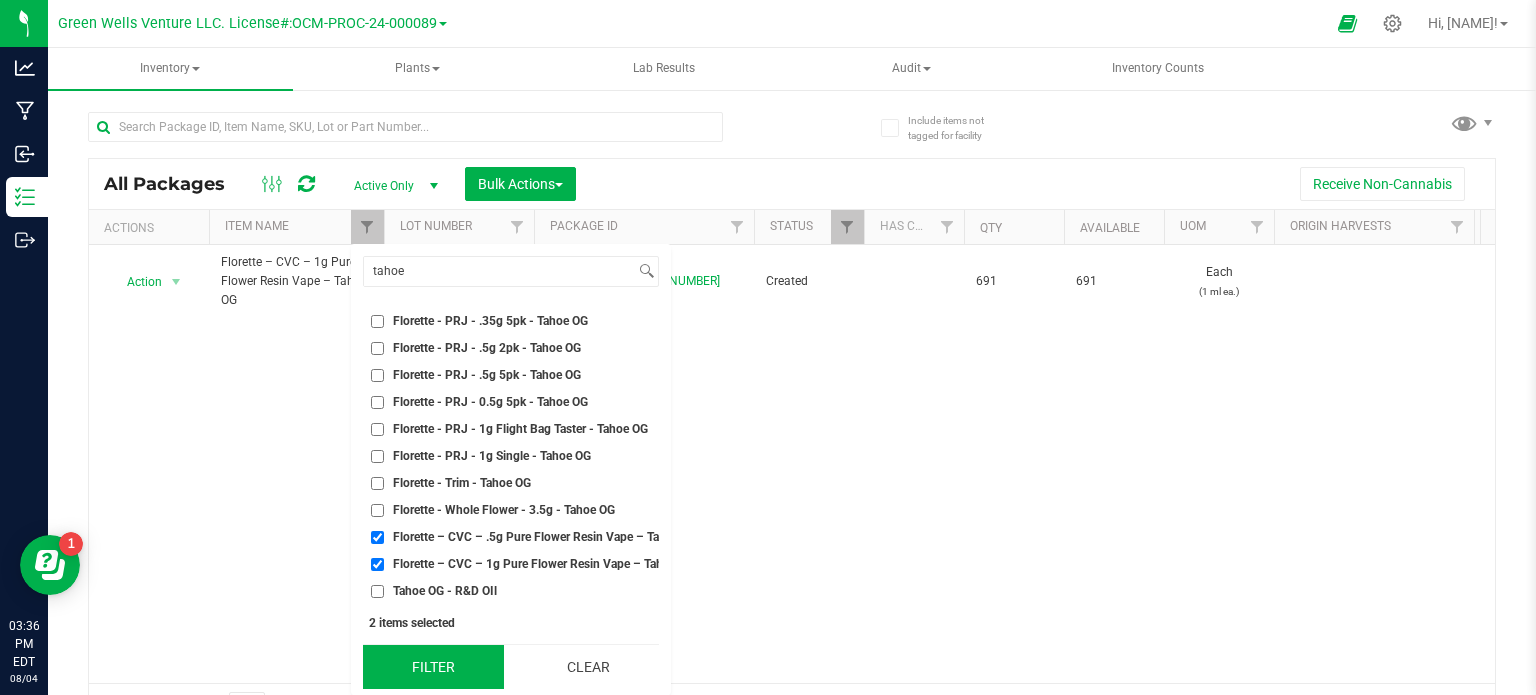 click on "Filter" at bounding box center [433, 667] 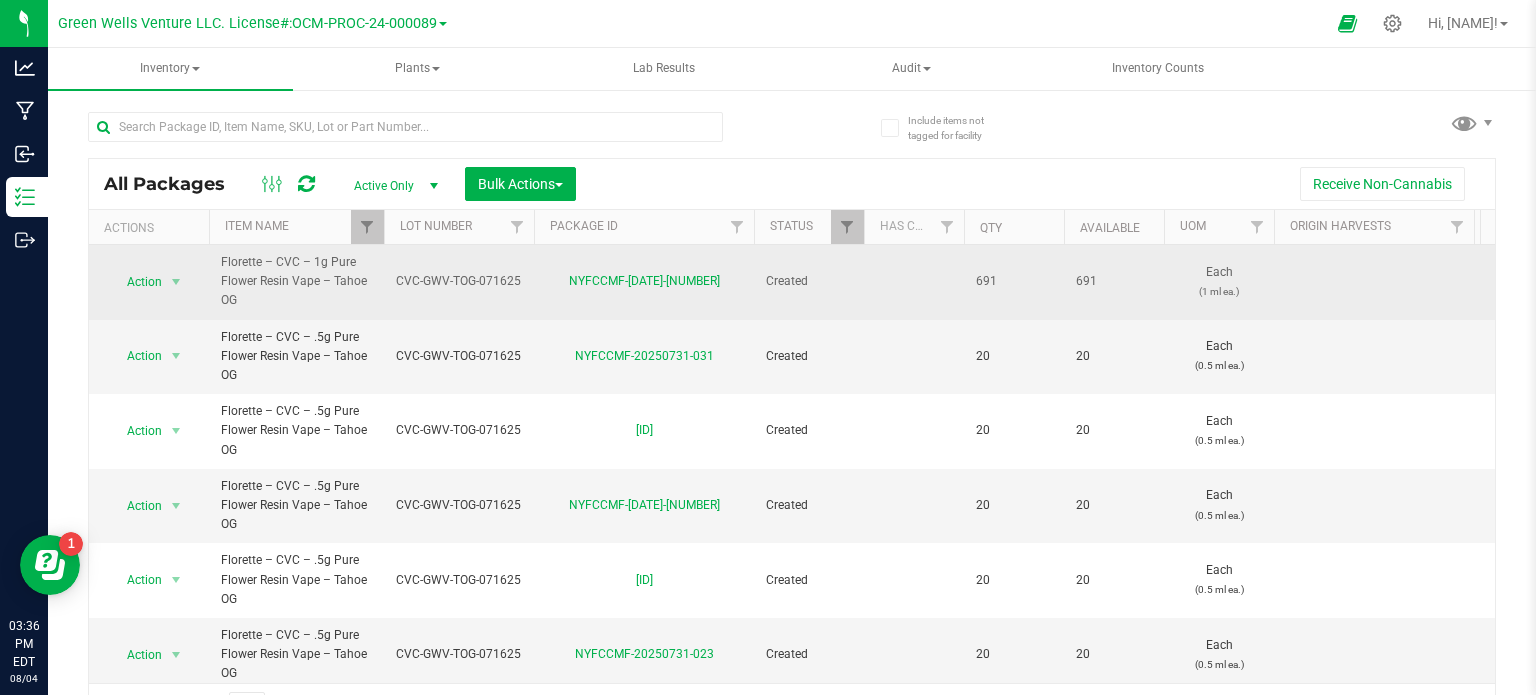 click on "NYFCCMF-[DATE]-[NUMBER]" at bounding box center (644, 282) 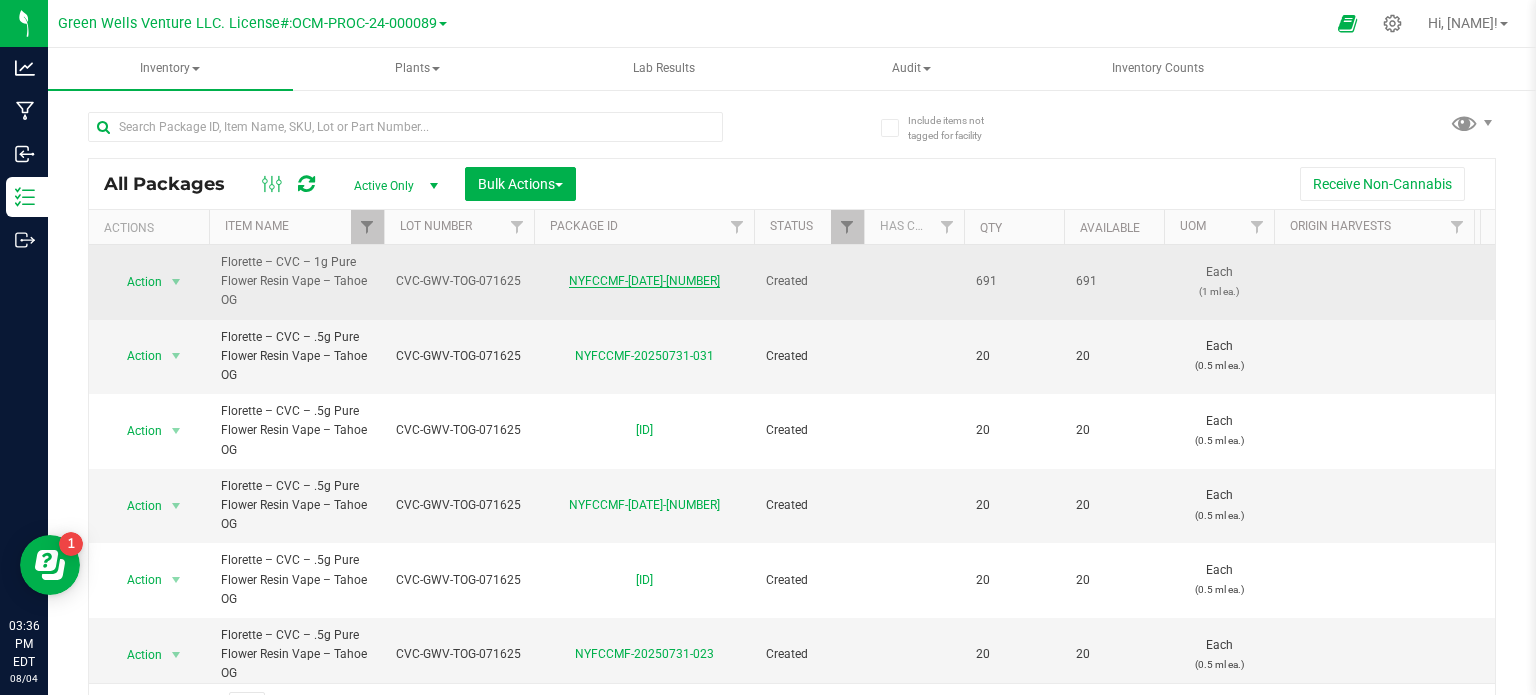 click on "NYFCCMF-[DATE]-[NUMBER]" at bounding box center [644, 281] 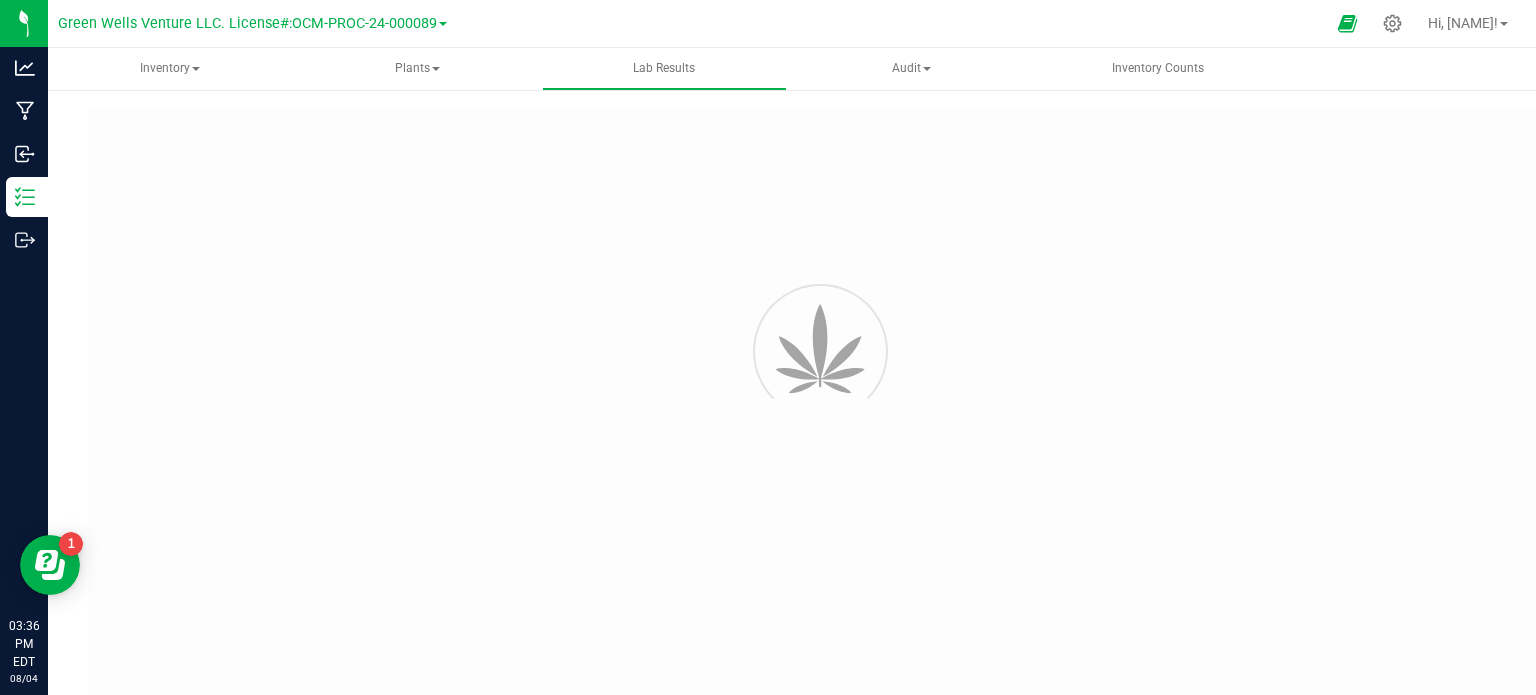 type on "NYFCCMF-20250731-019" 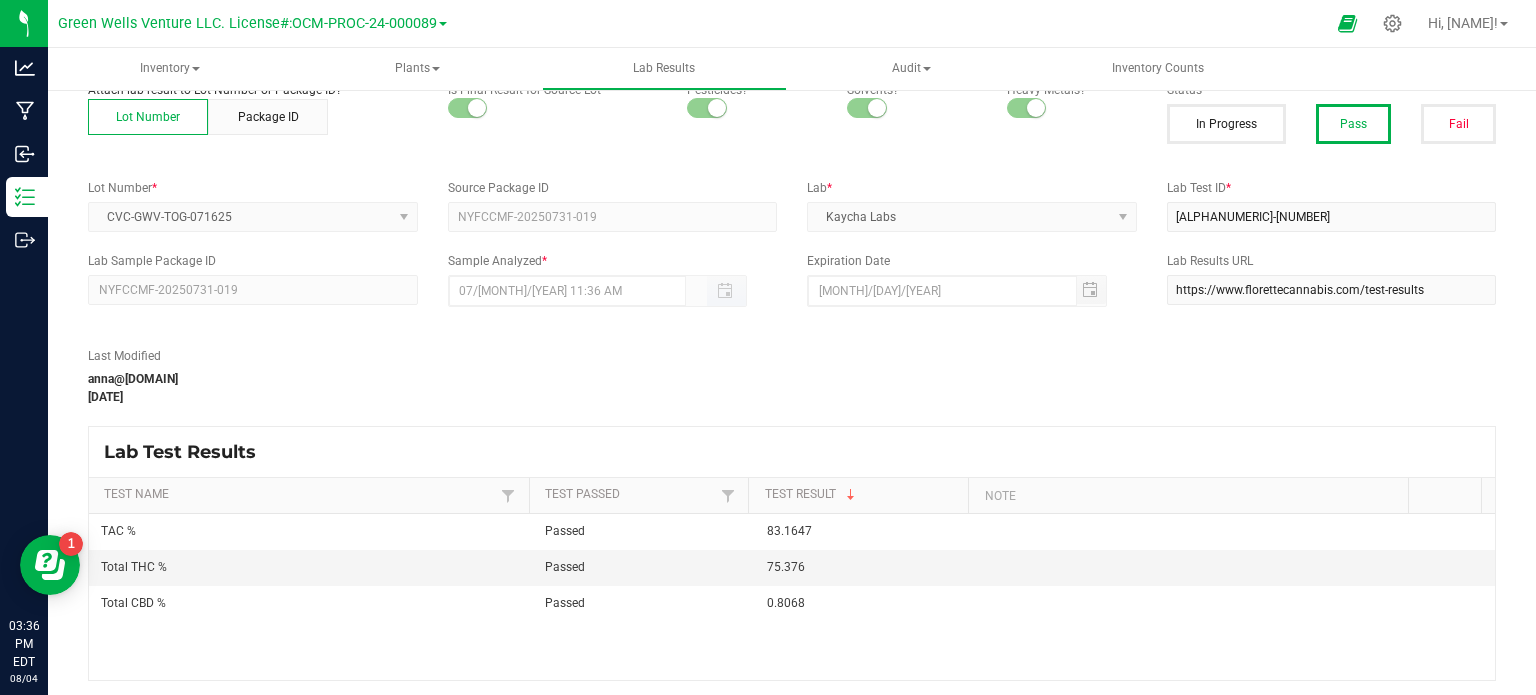 scroll, scrollTop: 120, scrollLeft: 0, axis: vertical 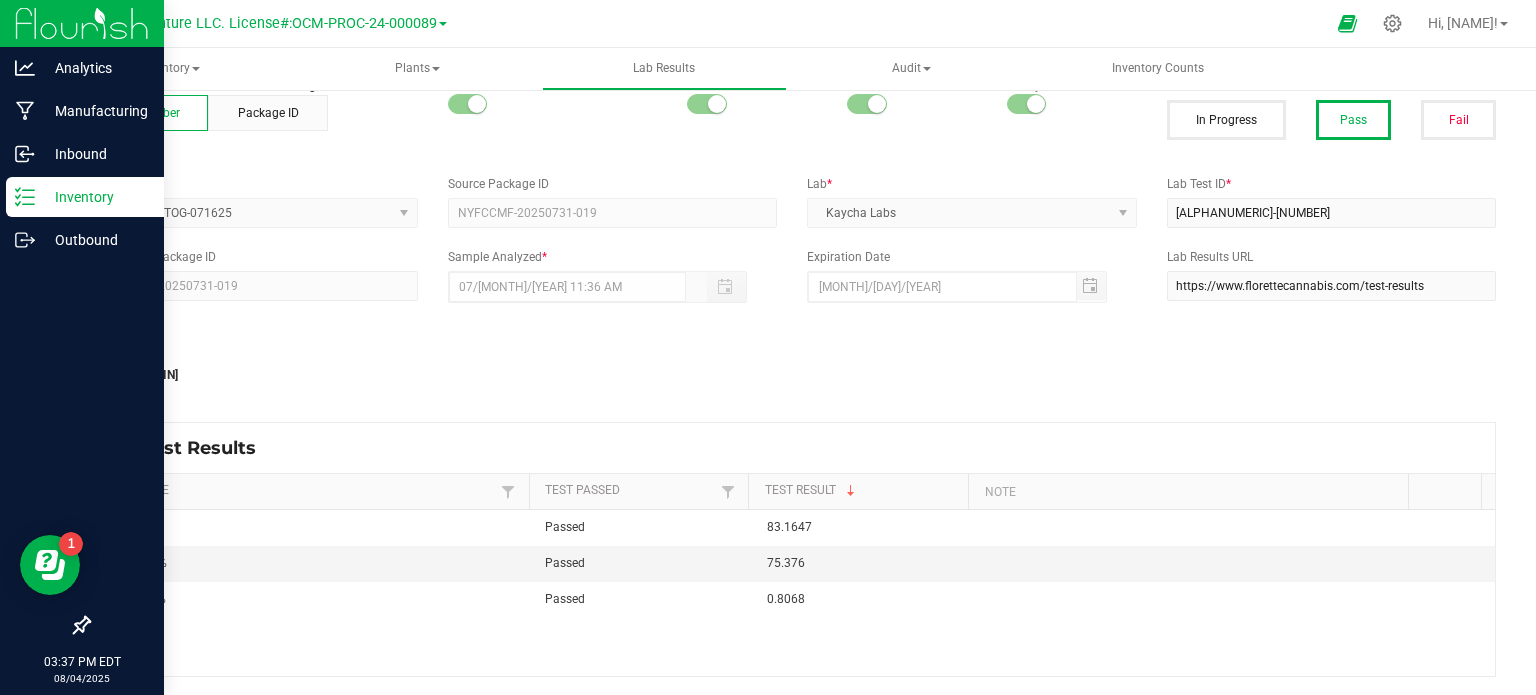 click on "Inventory" at bounding box center (95, 197) 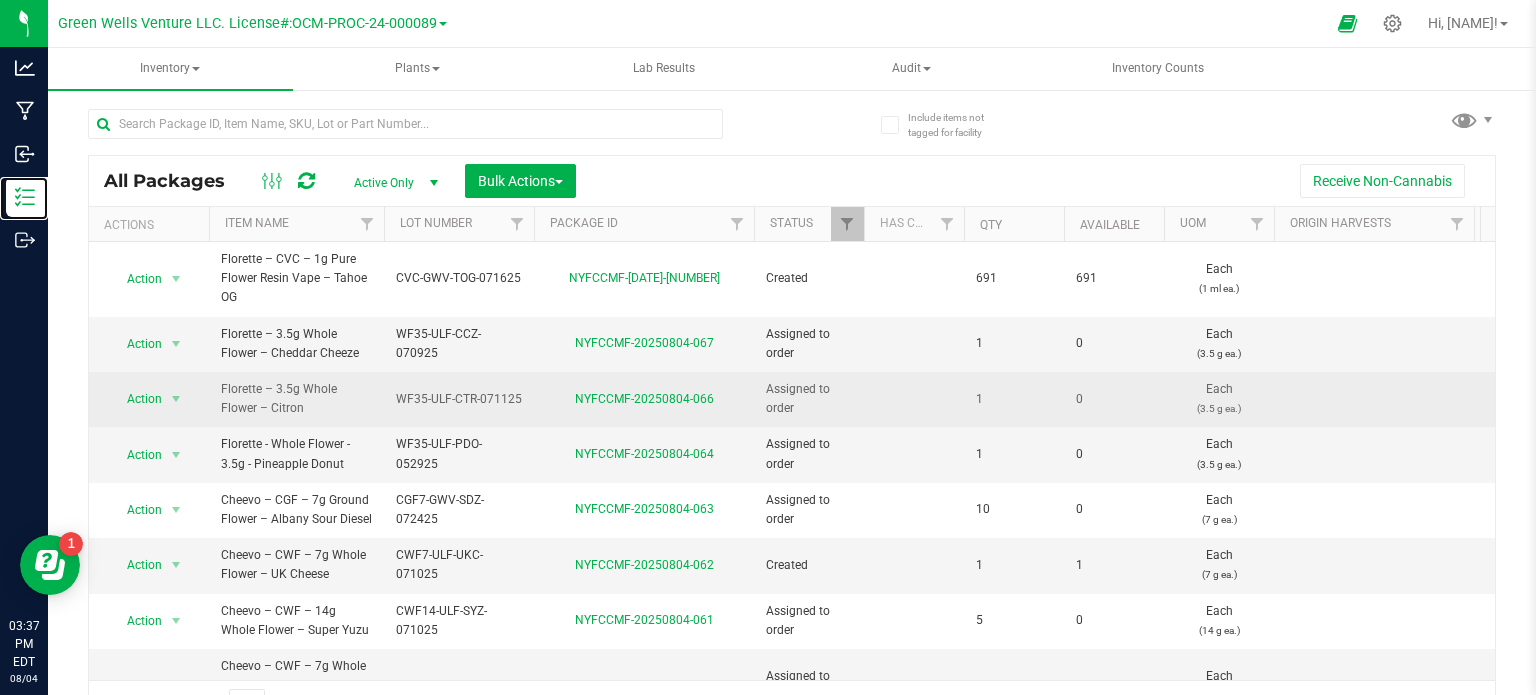 scroll, scrollTop: 35, scrollLeft: 0, axis: vertical 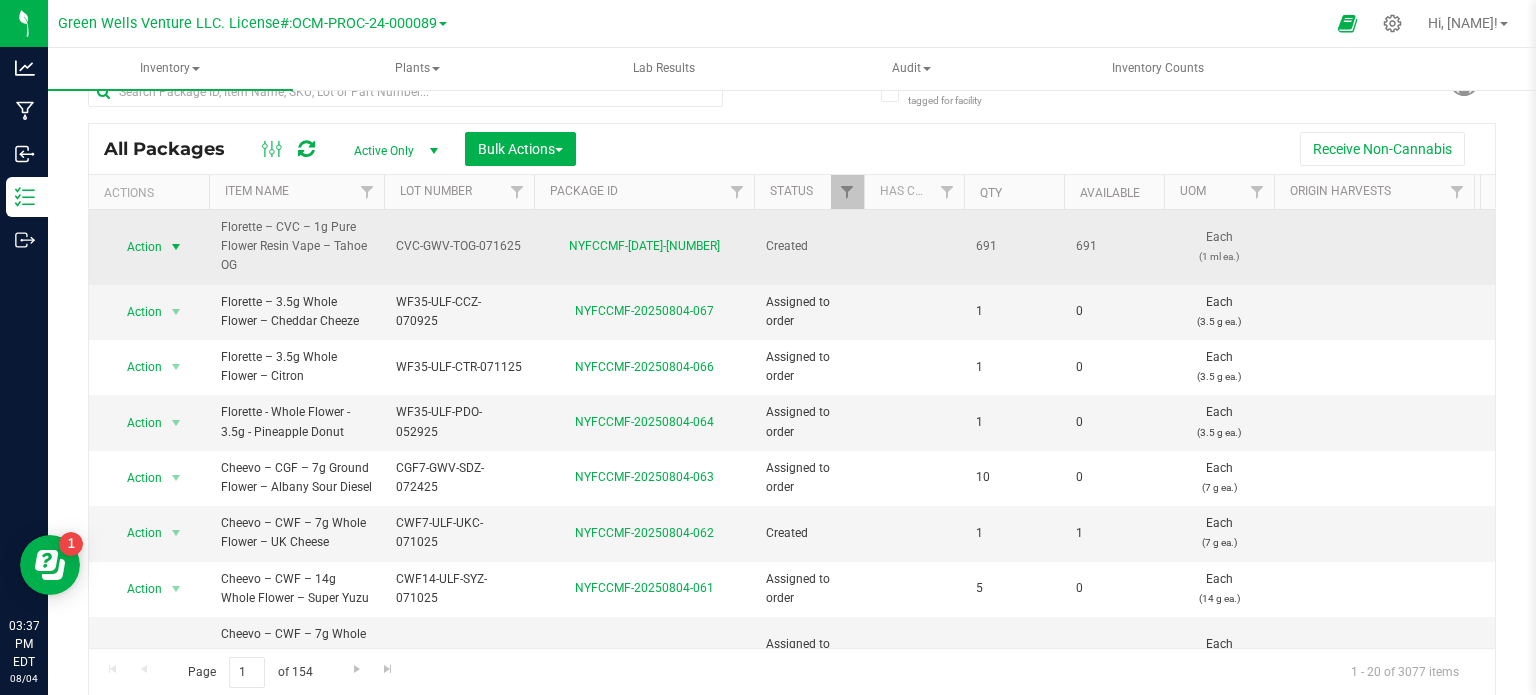 click on "Action" at bounding box center [136, 247] 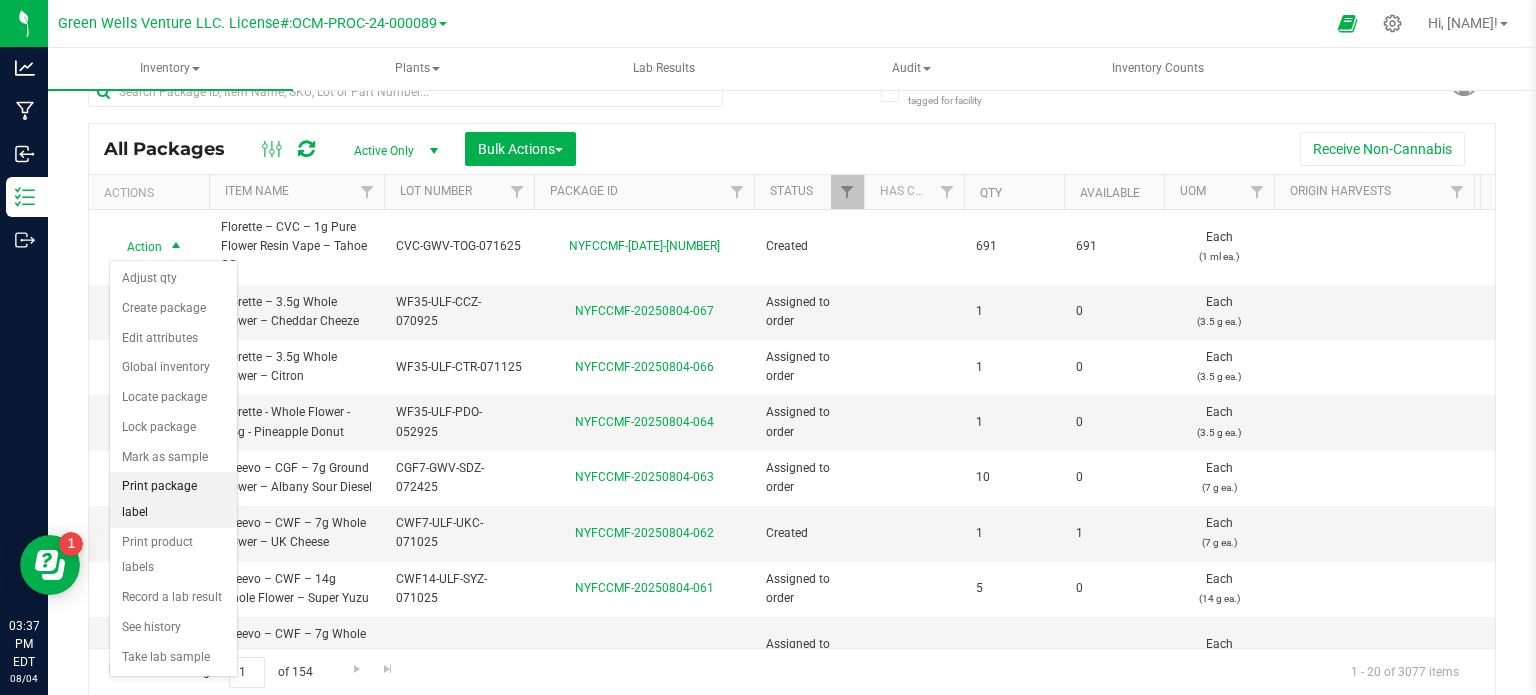 click on "Print package label" at bounding box center [173, 499] 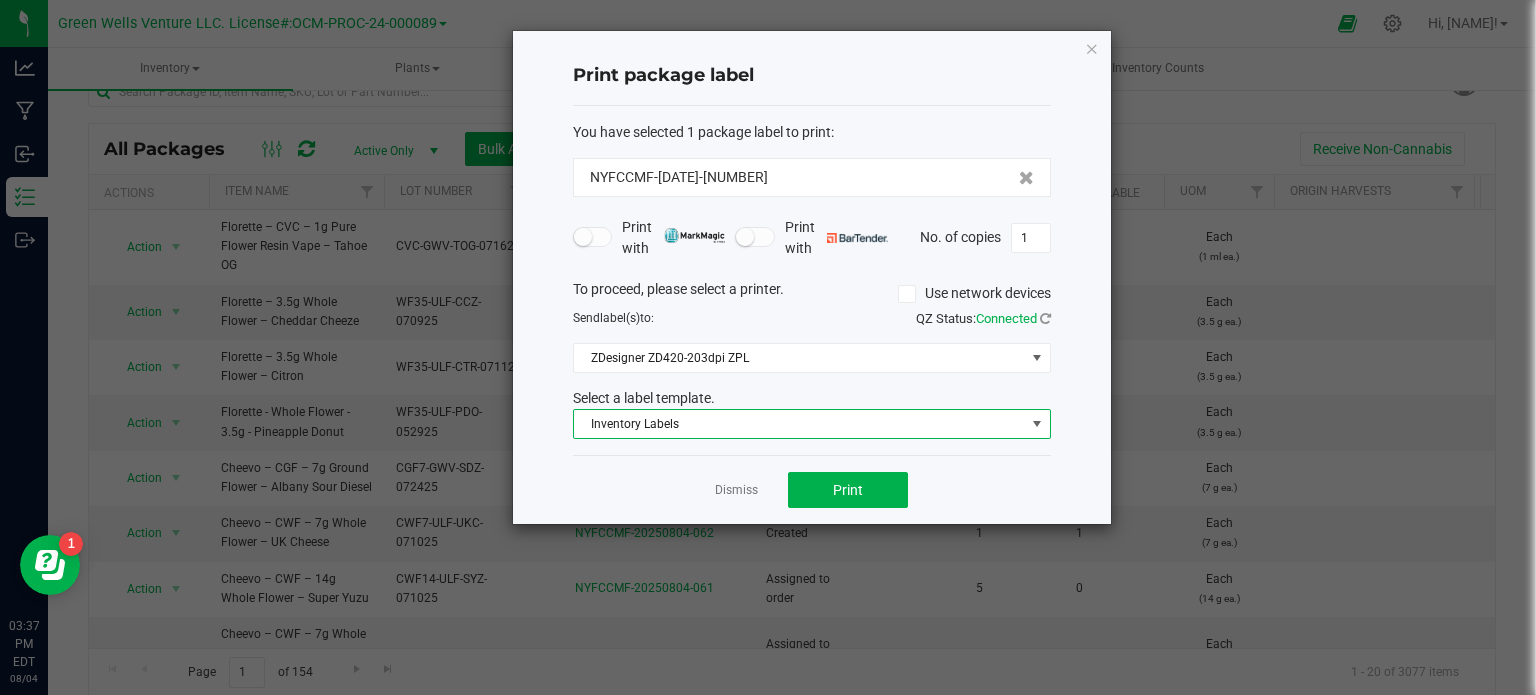 click on "Inventory Labels" at bounding box center [799, 424] 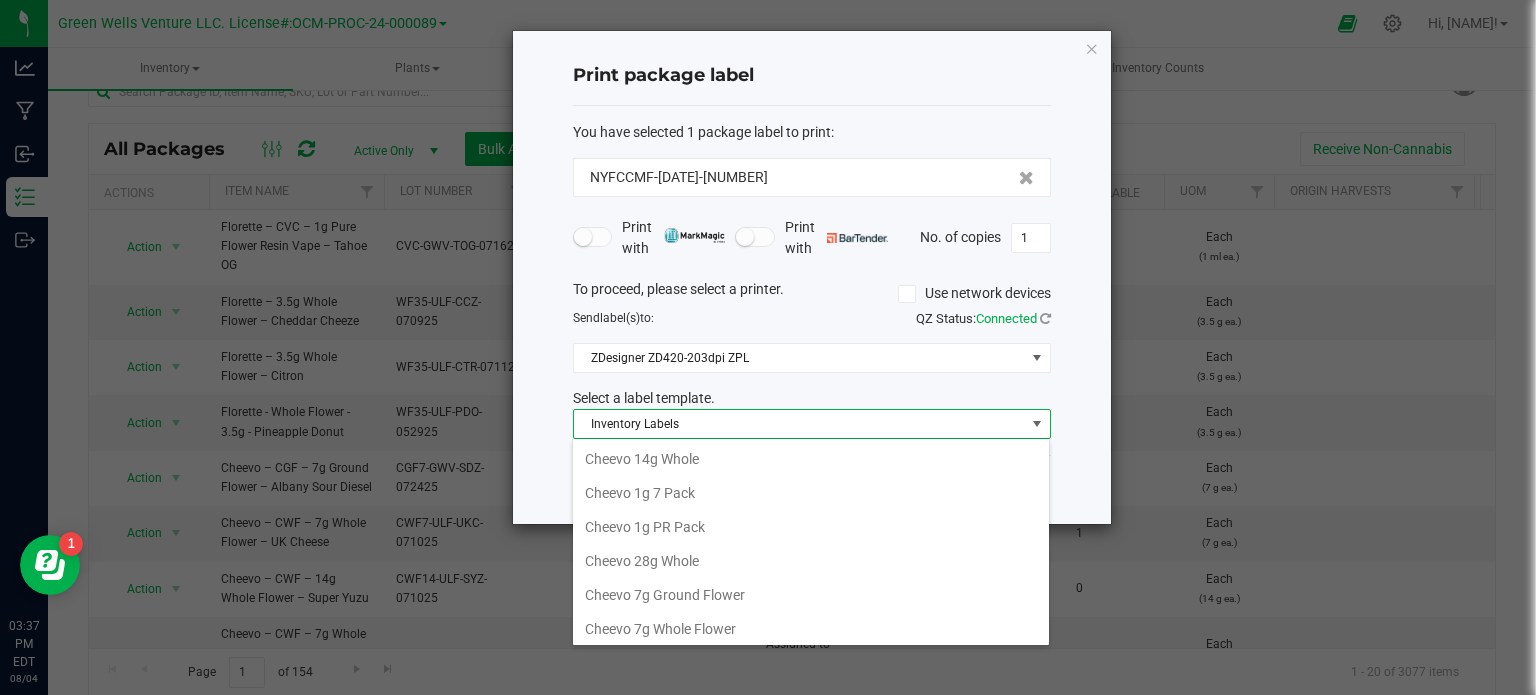 scroll, scrollTop: 337, scrollLeft: 0, axis: vertical 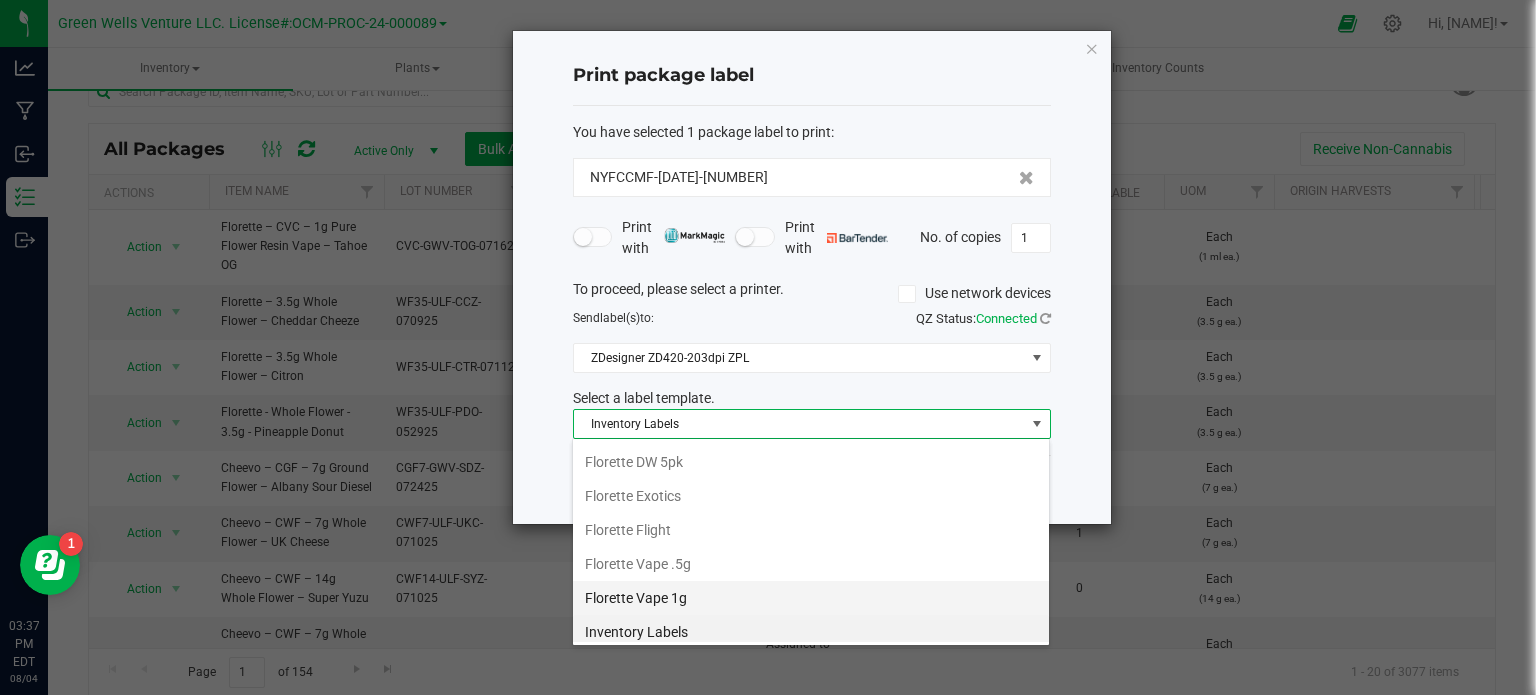 click on "Florette Vape 1g" at bounding box center (811, 598) 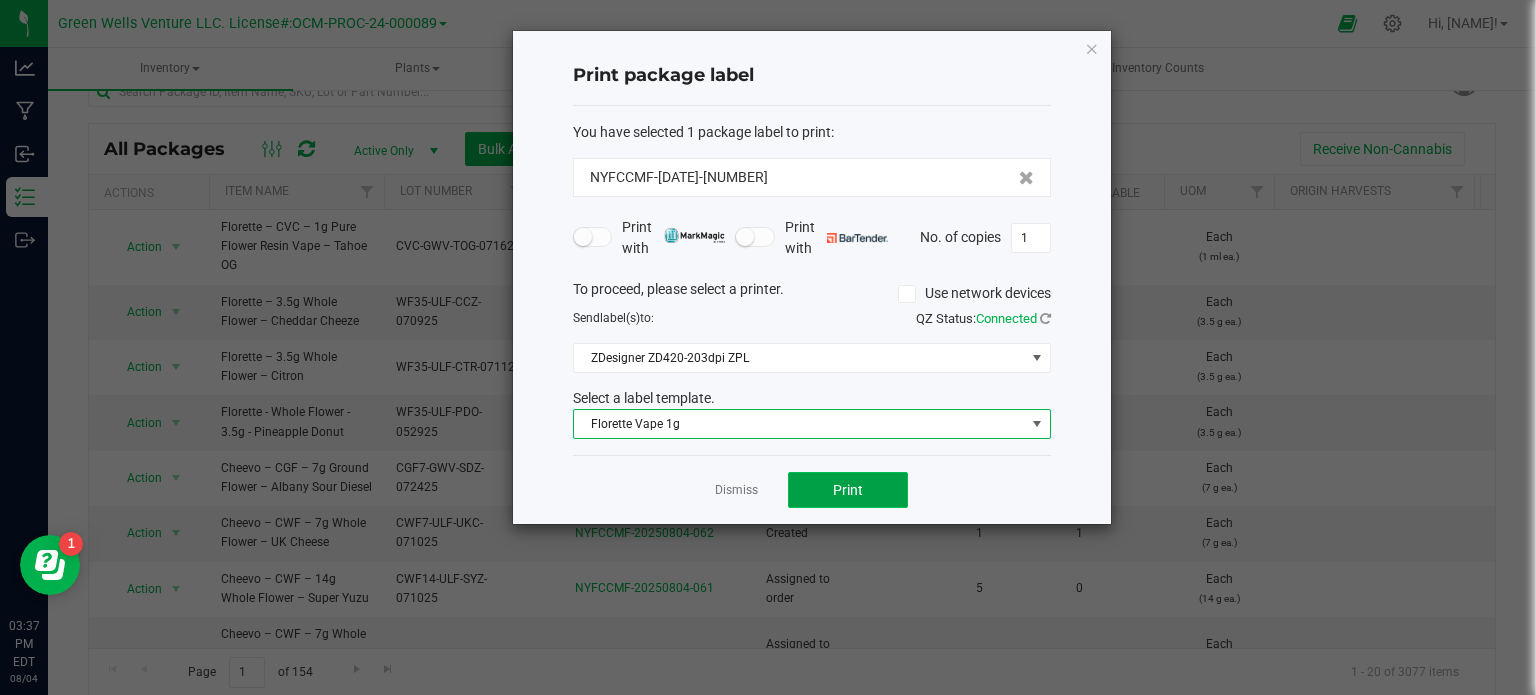 click on "Print" 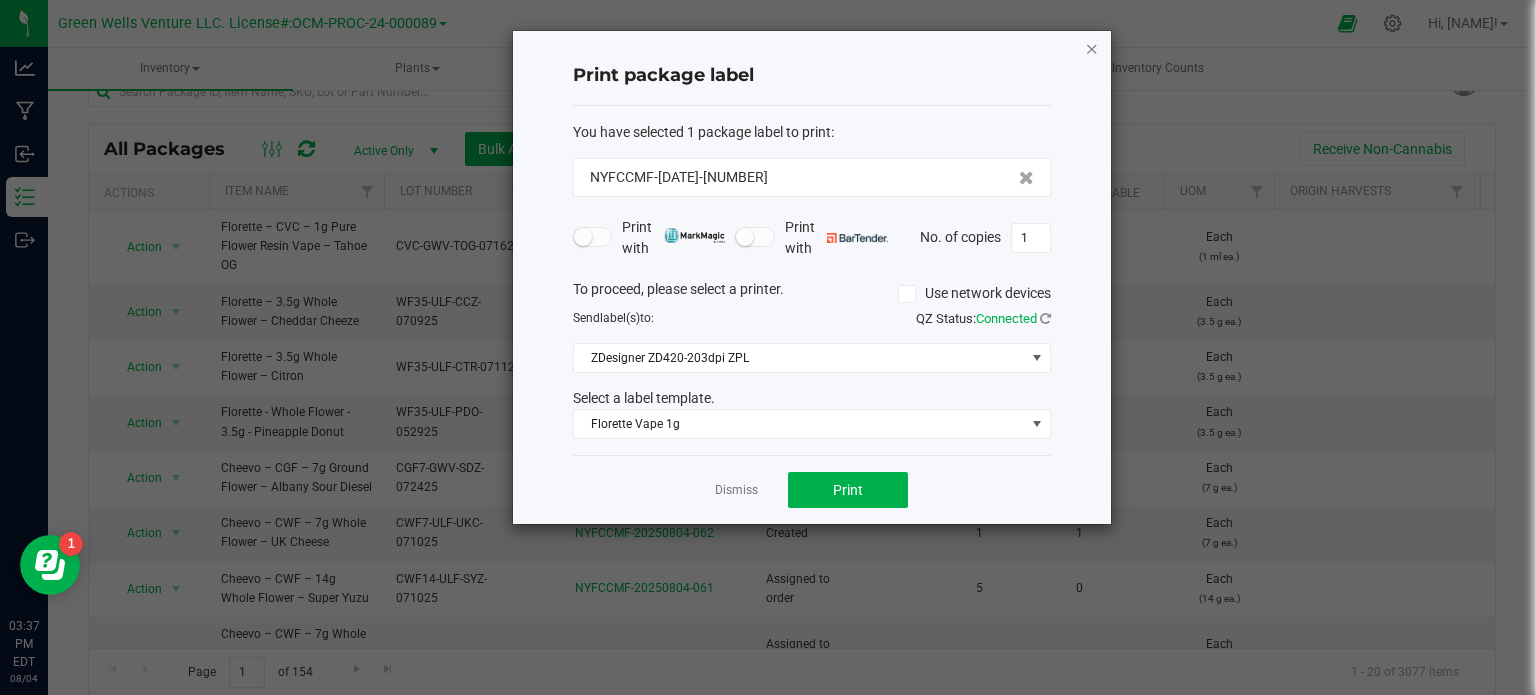 click 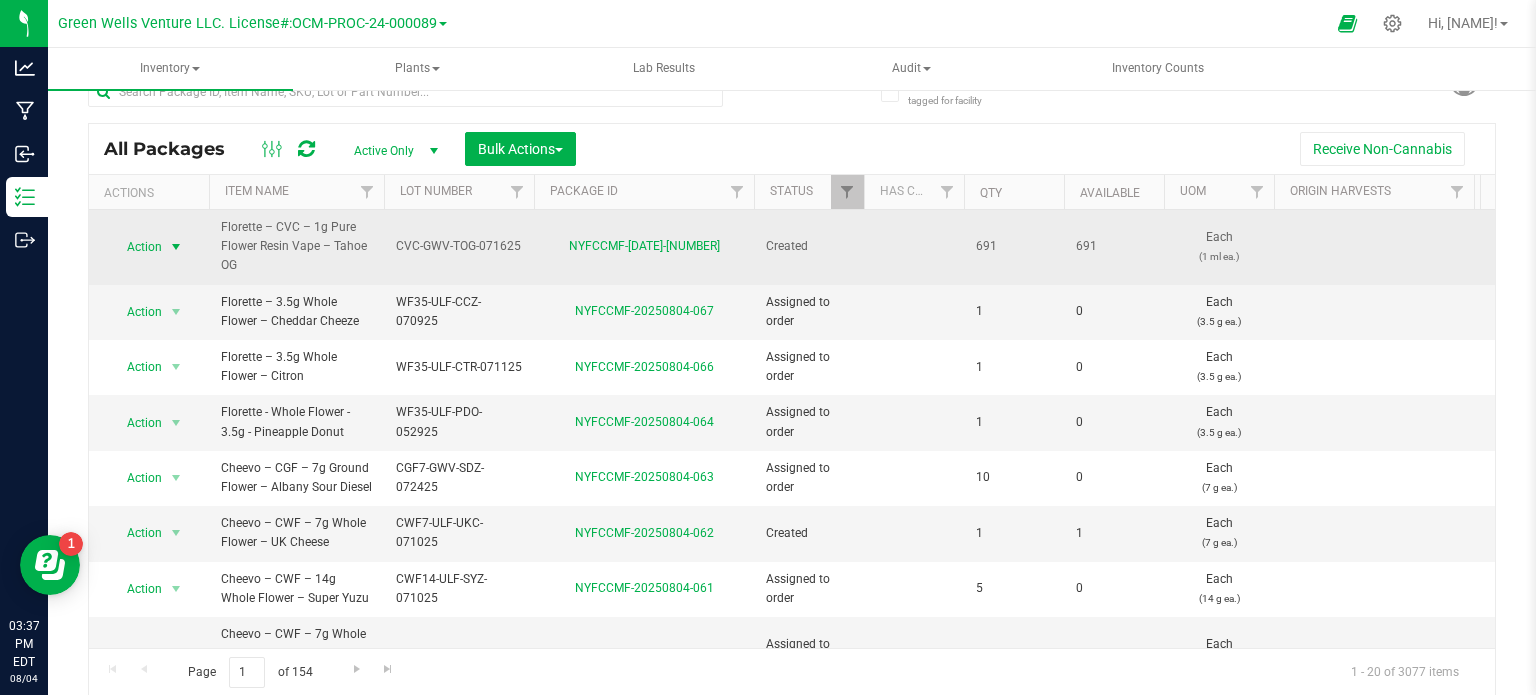 click at bounding box center [176, 247] 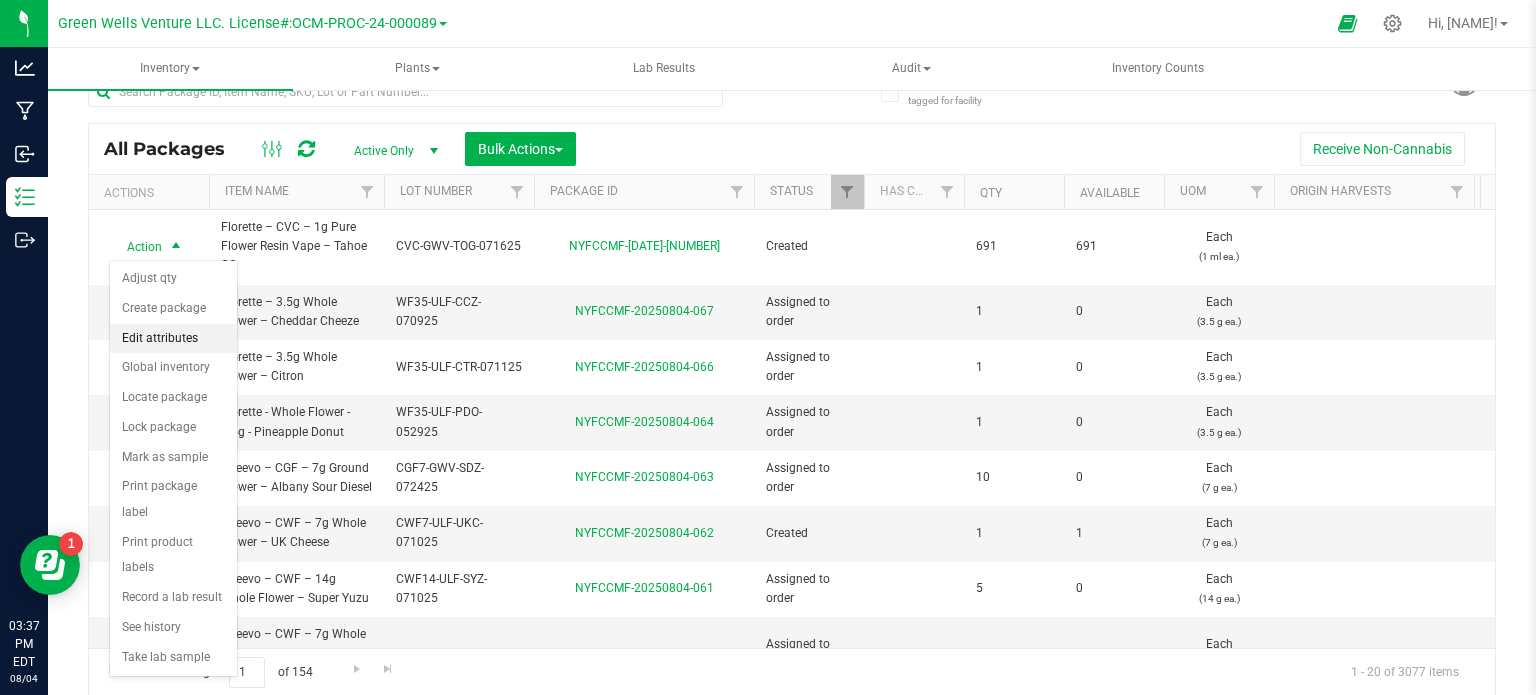 click on "Edit attributes" at bounding box center [173, 339] 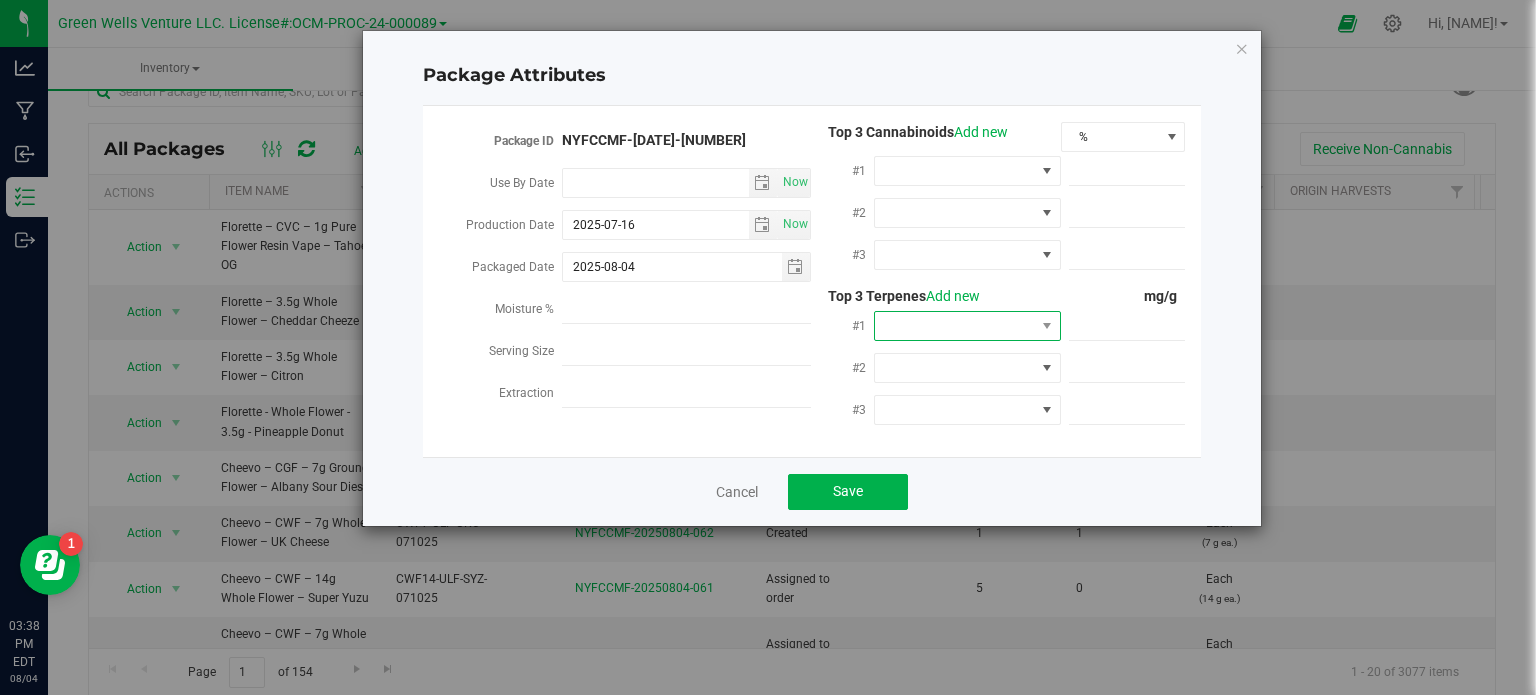 click at bounding box center [955, 326] 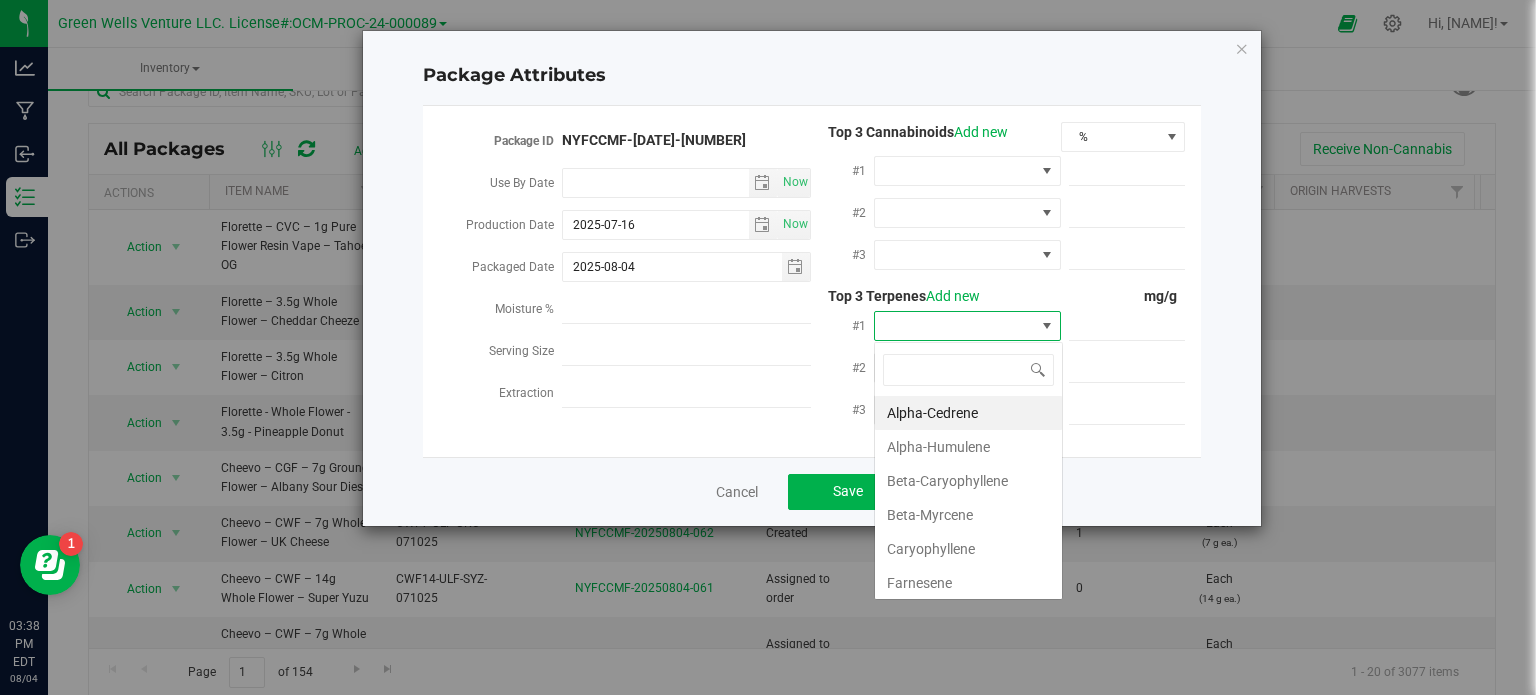 scroll, scrollTop: 99970, scrollLeft: 99812, axis: both 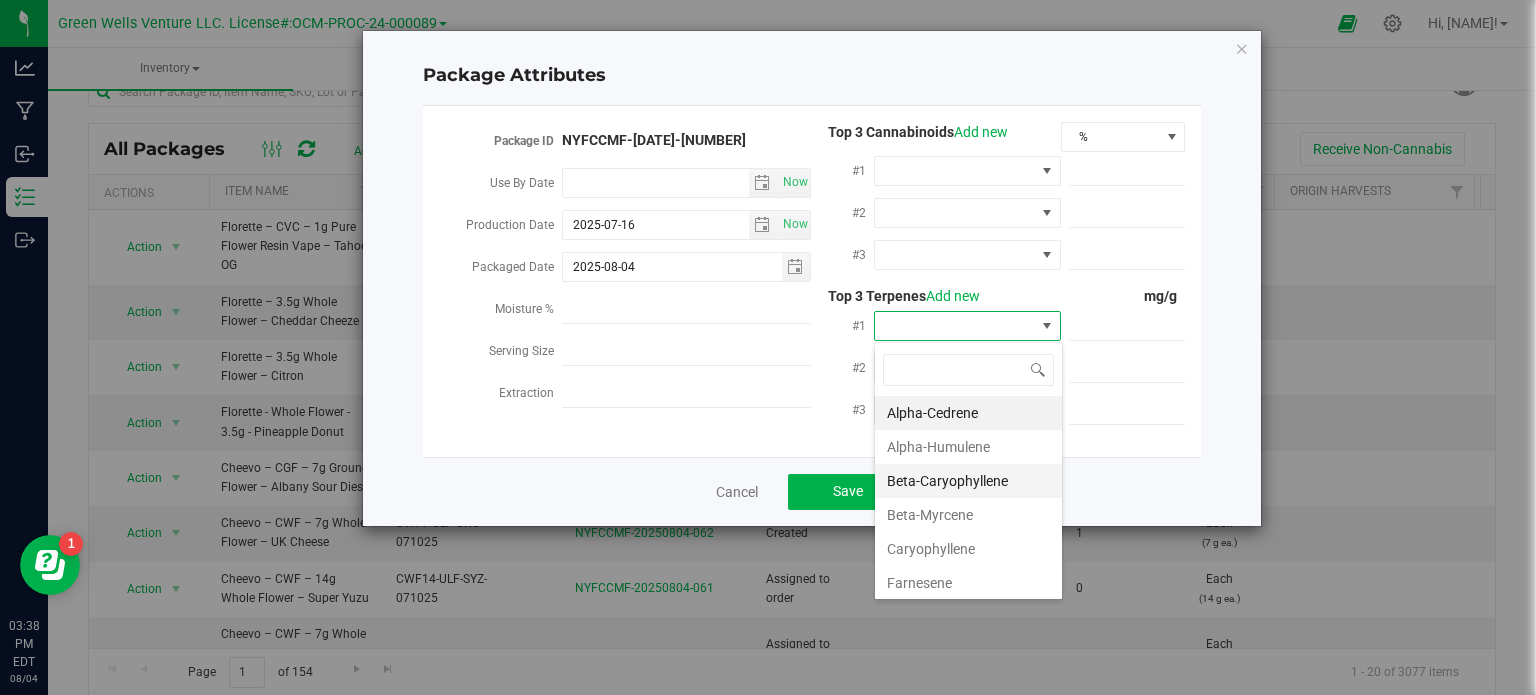 click on "Beta-Caryophyllene" at bounding box center [968, 481] 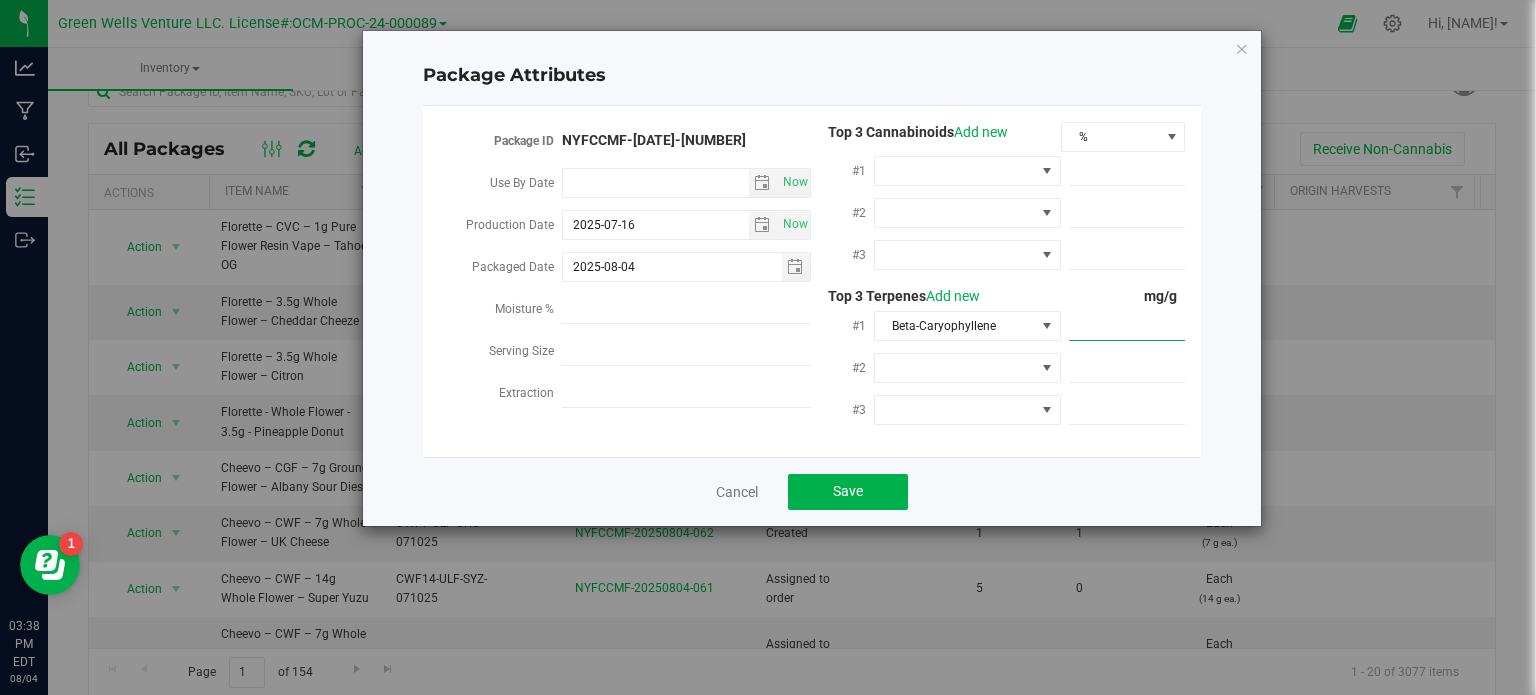 click at bounding box center (1127, 326) 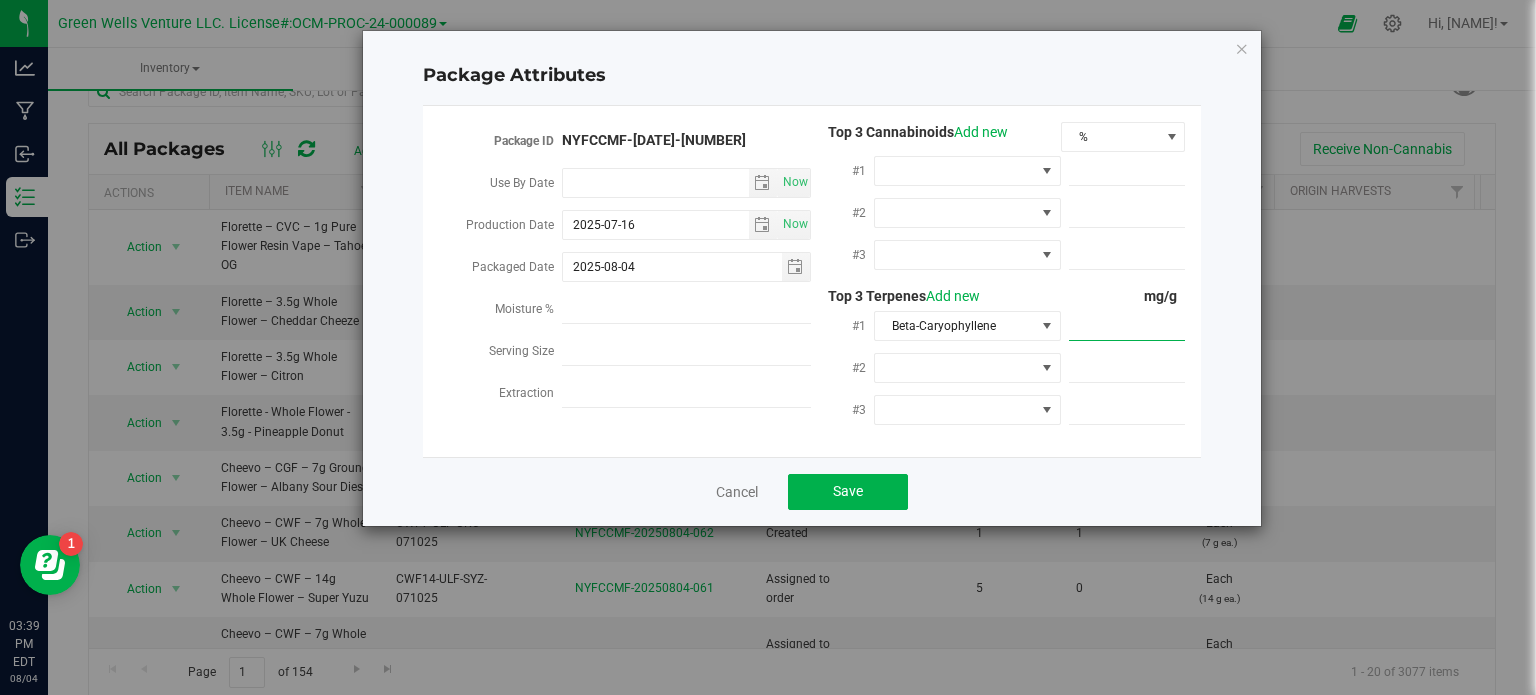 click at bounding box center (1127, 326) 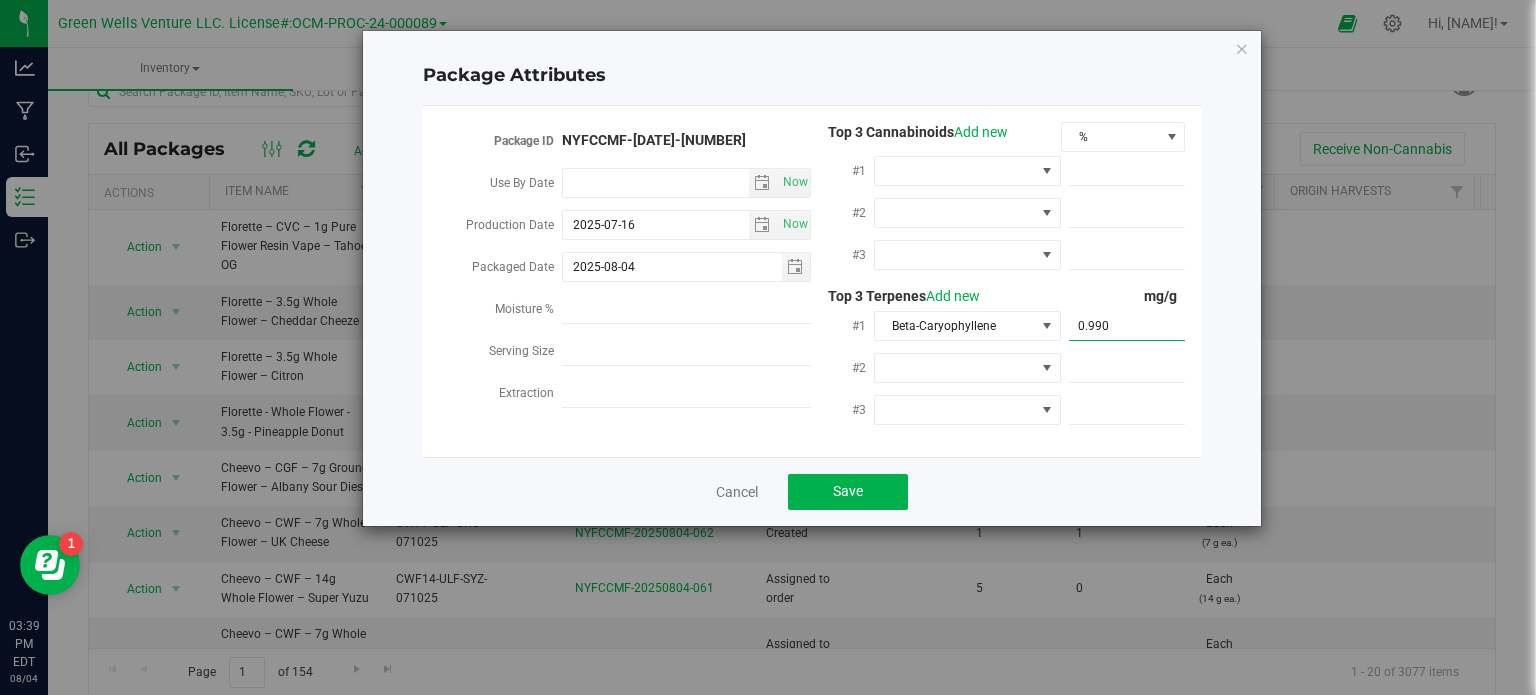 type on "0.9900" 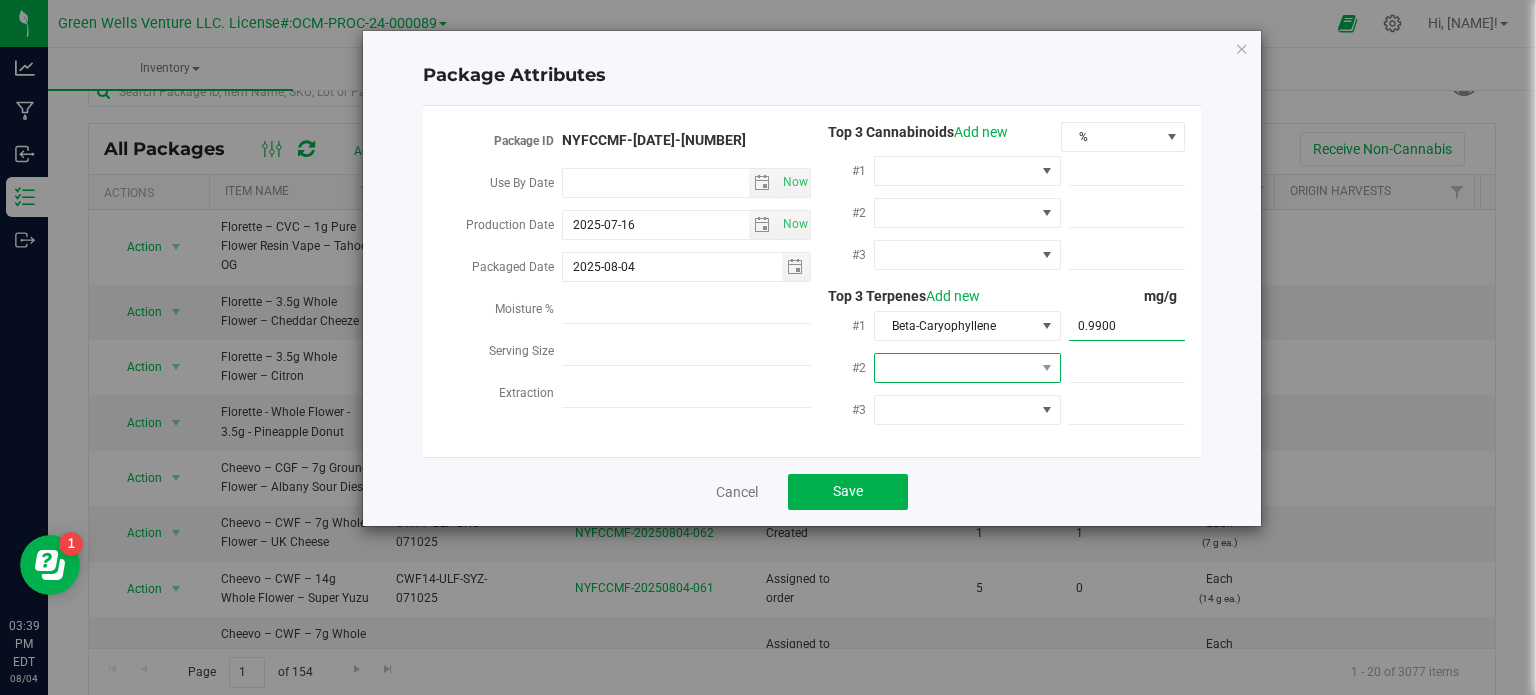 type on "0.9900" 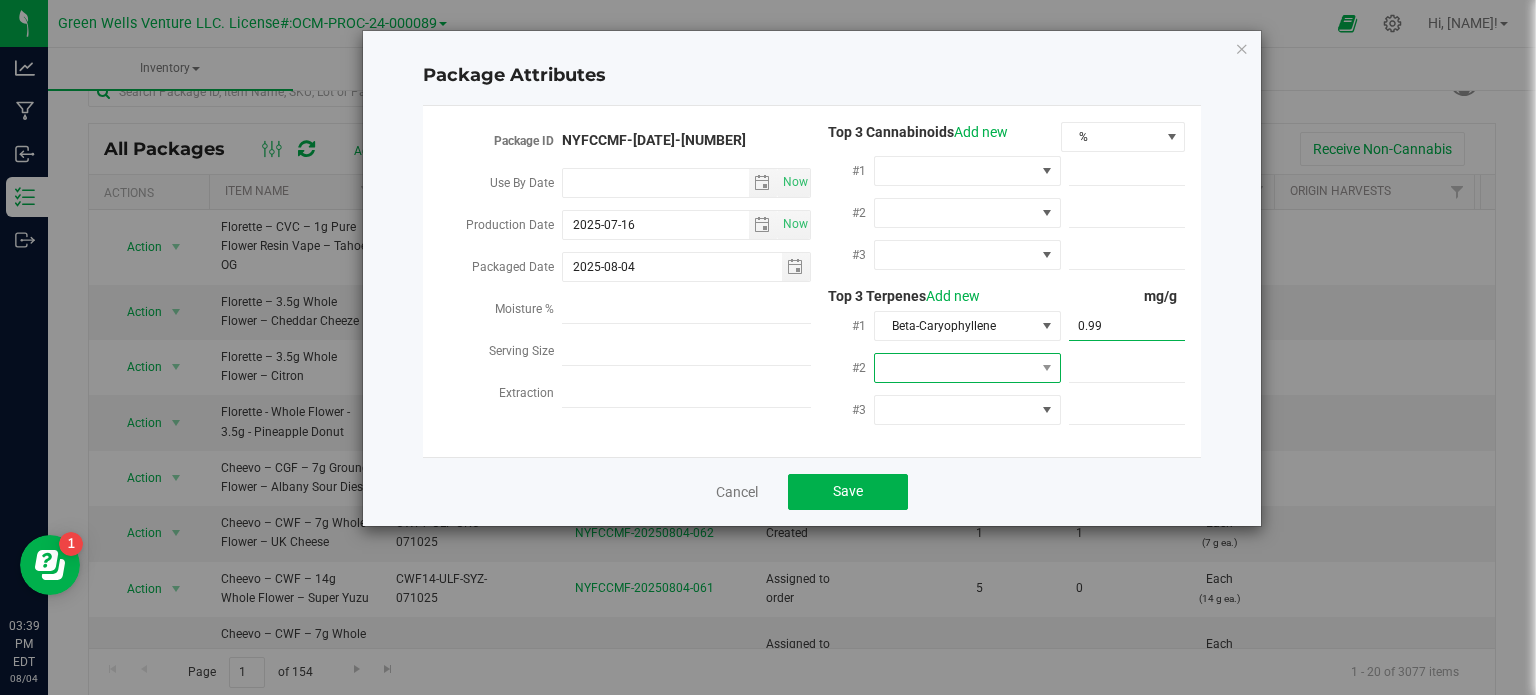 click at bounding box center [955, 368] 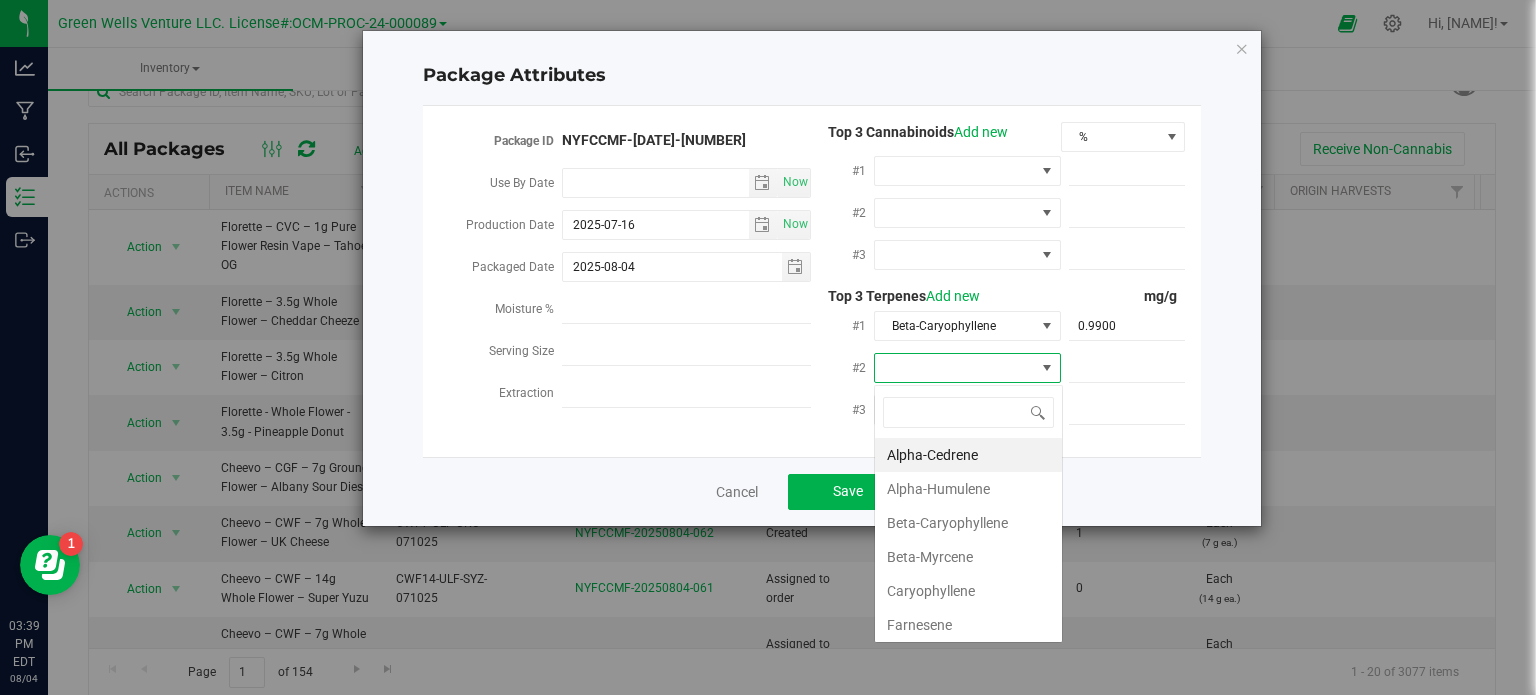 scroll, scrollTop: 99970, scrollLeft: 99812, axis: both 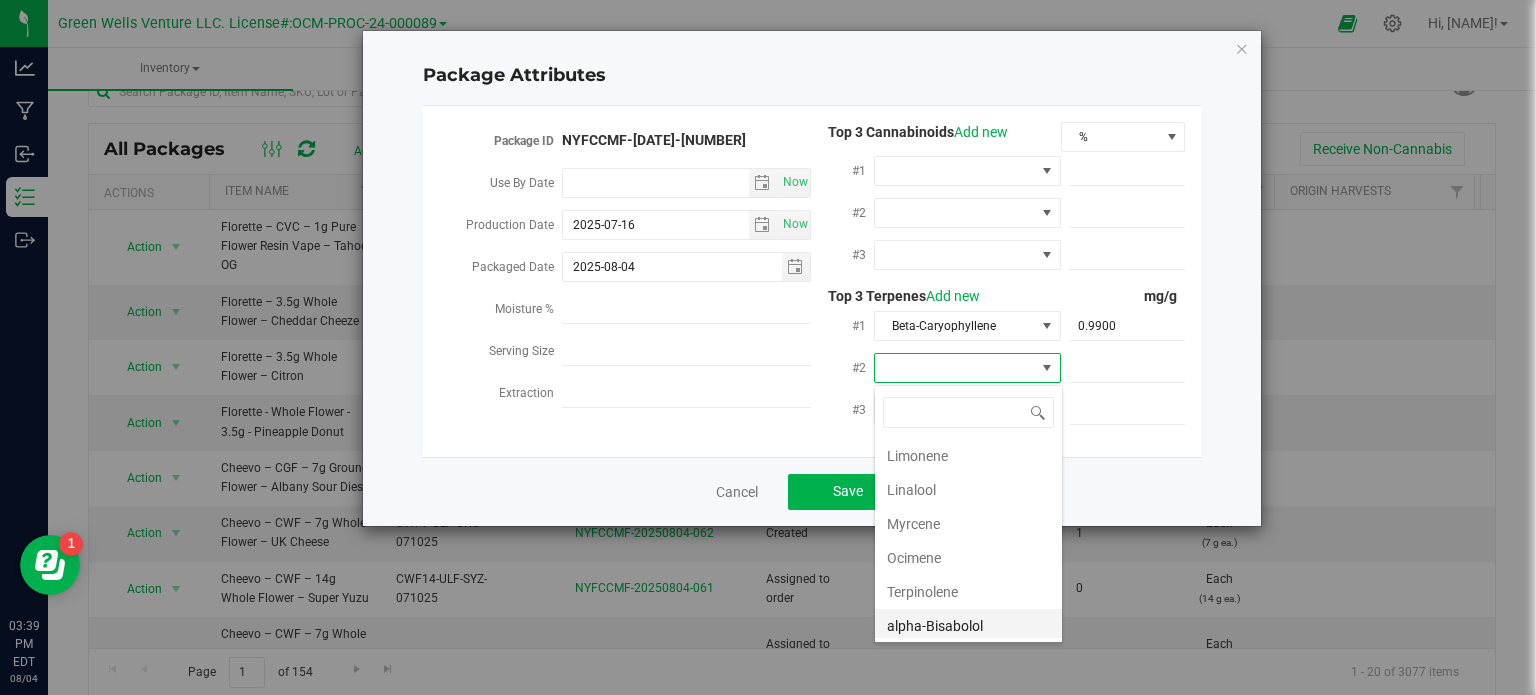 click on "alpha-Bisabolol" at bounding box center (968, 626) 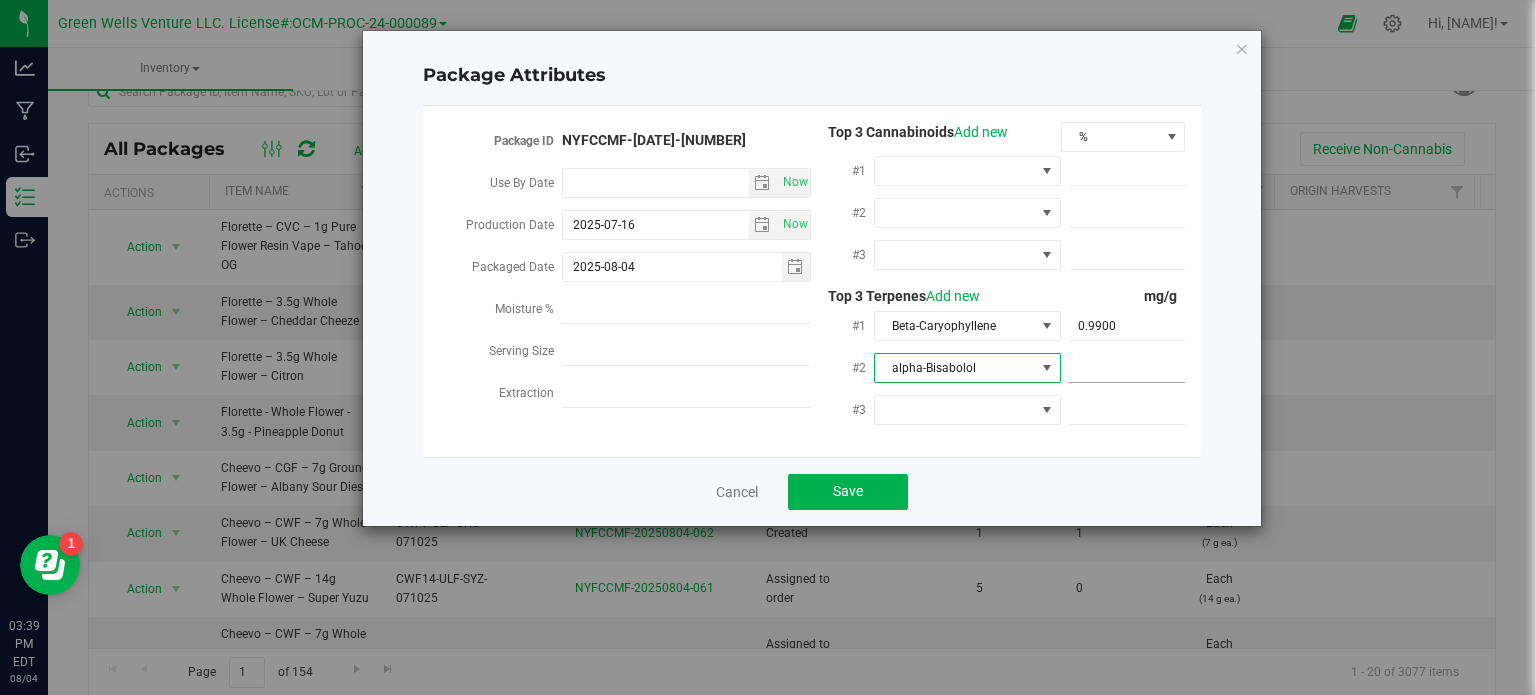 click at bounding box center (1127, 368) 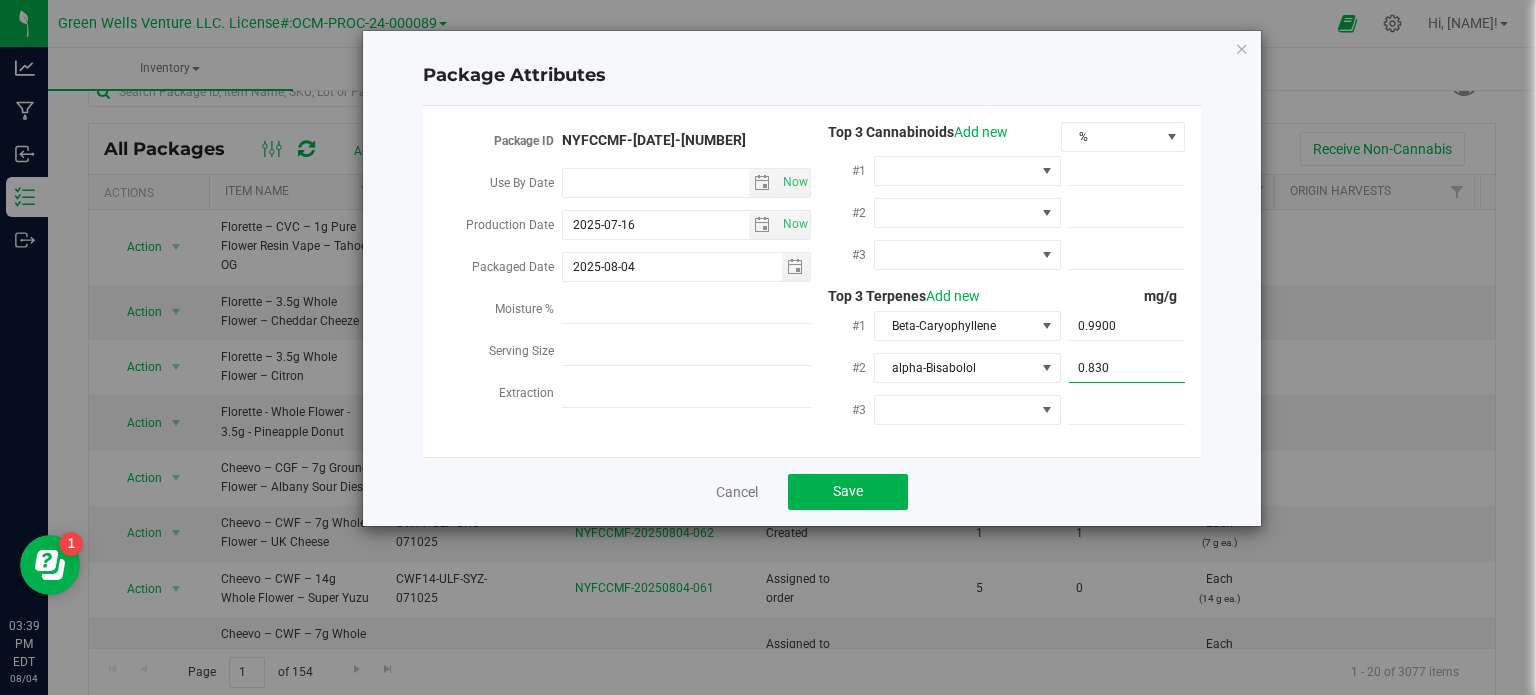 type on "[NUMBER]" 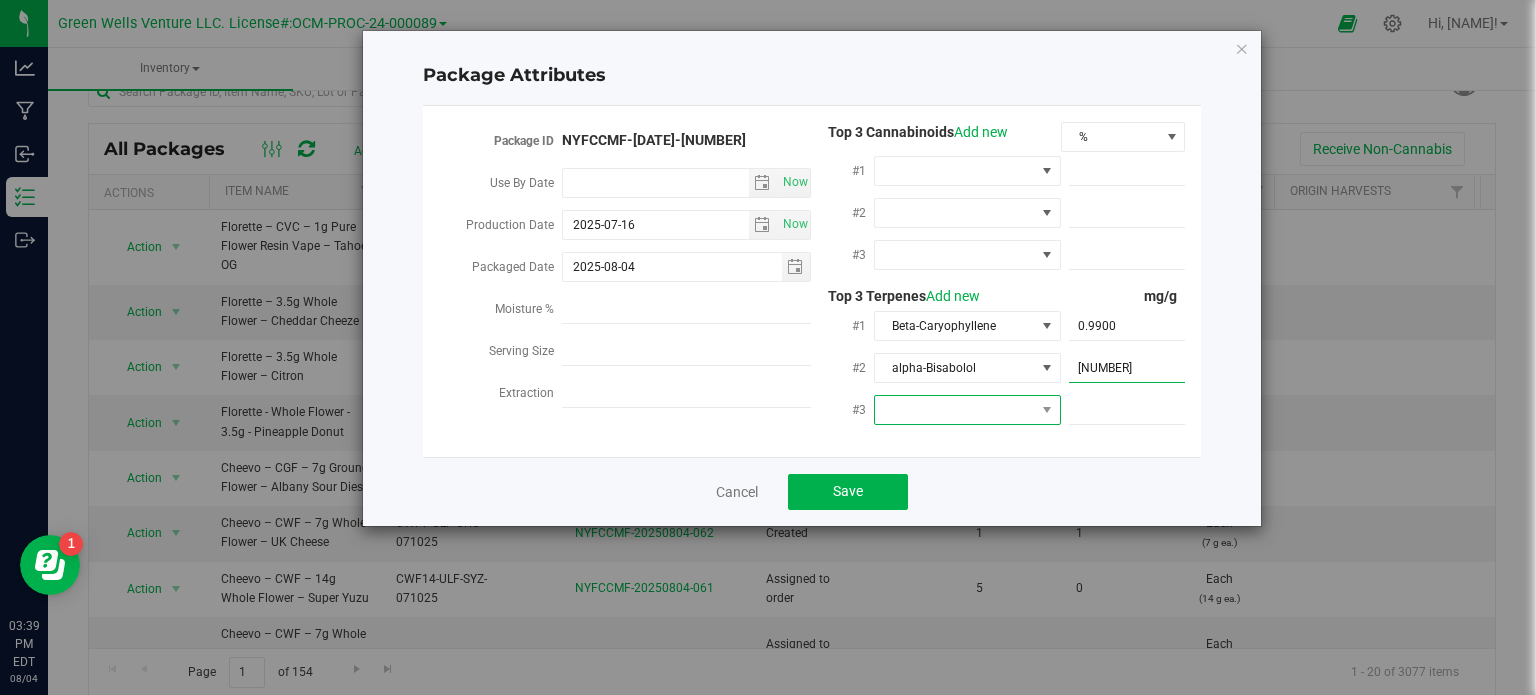 type on "[NUMBER]" 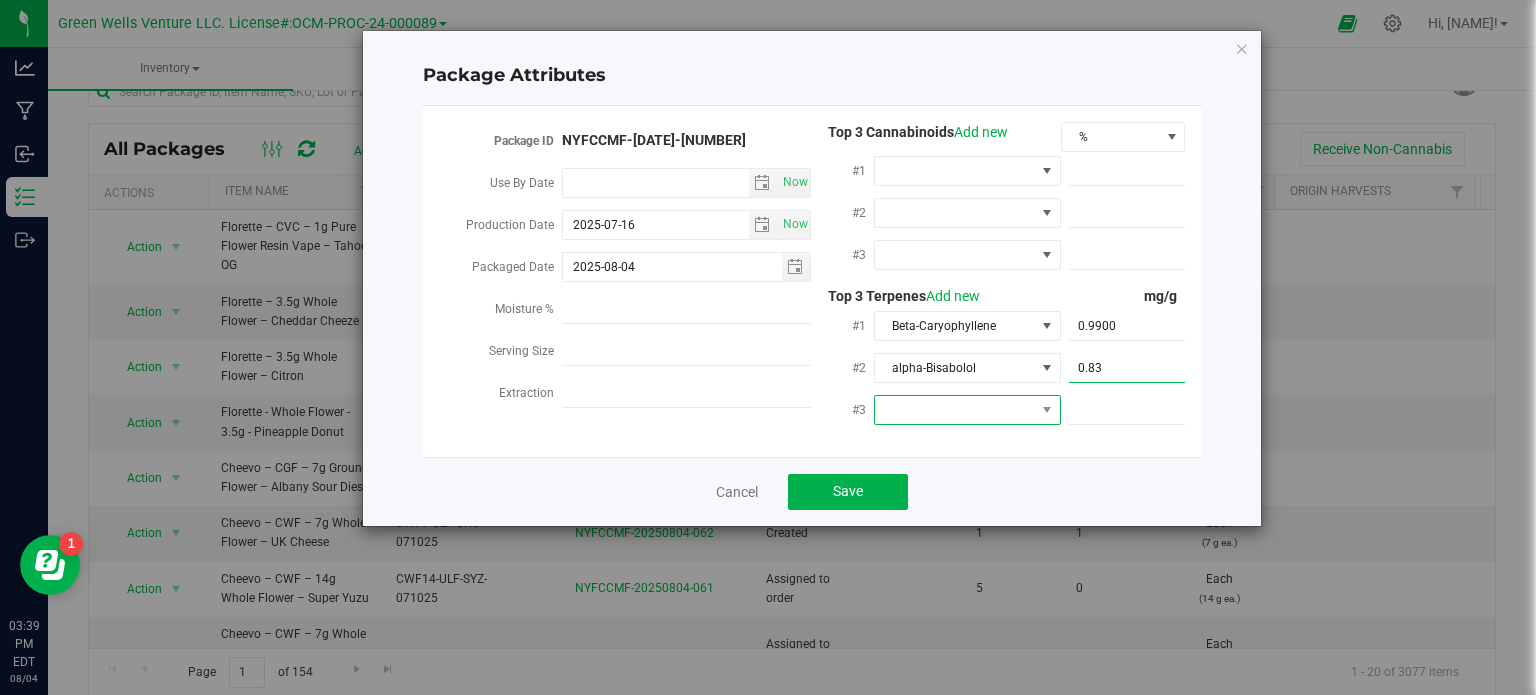 click at bounding box center [955, 410] 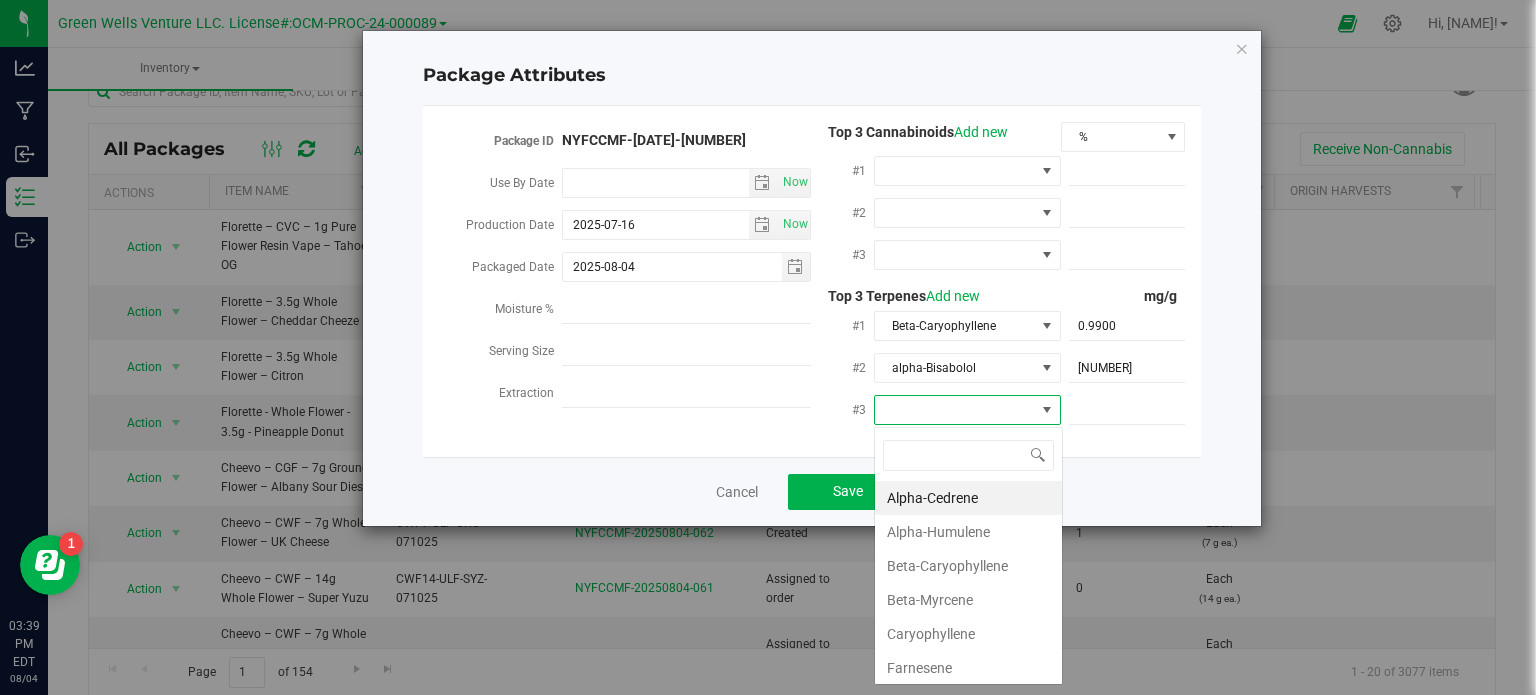 scroll, scrollTop: 99970, scrollLeft: 99812, axis: both 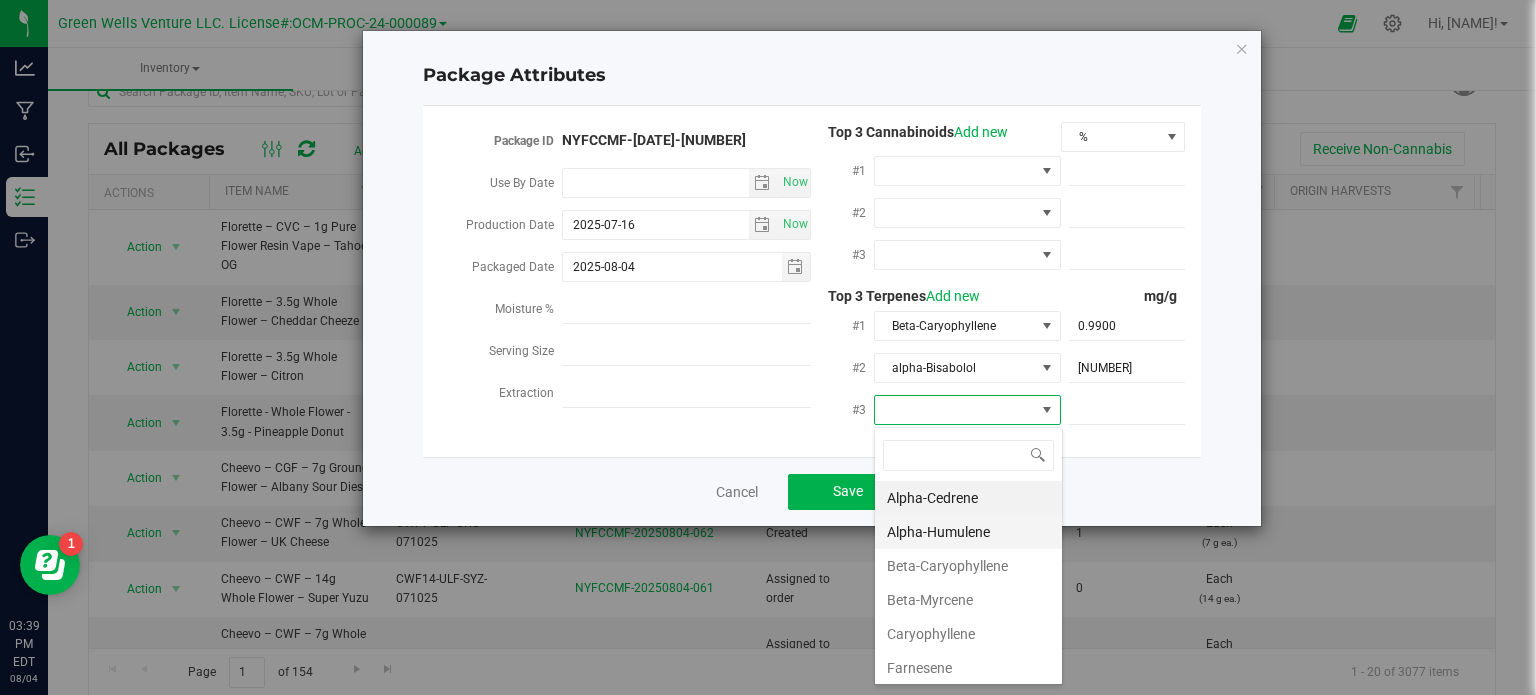 click on "Alpha-Humulene" at bounding box center (968, 532) 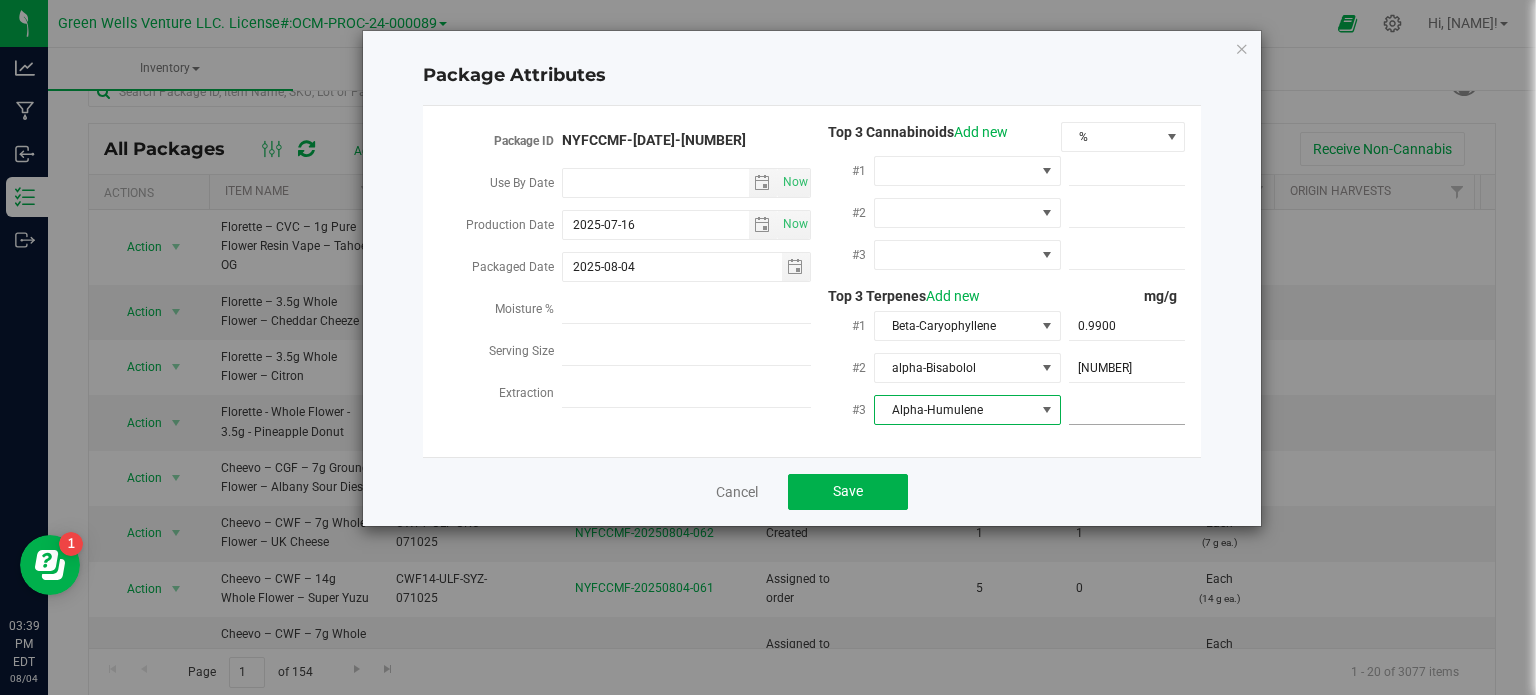 click at bounding box center (1127, 410) 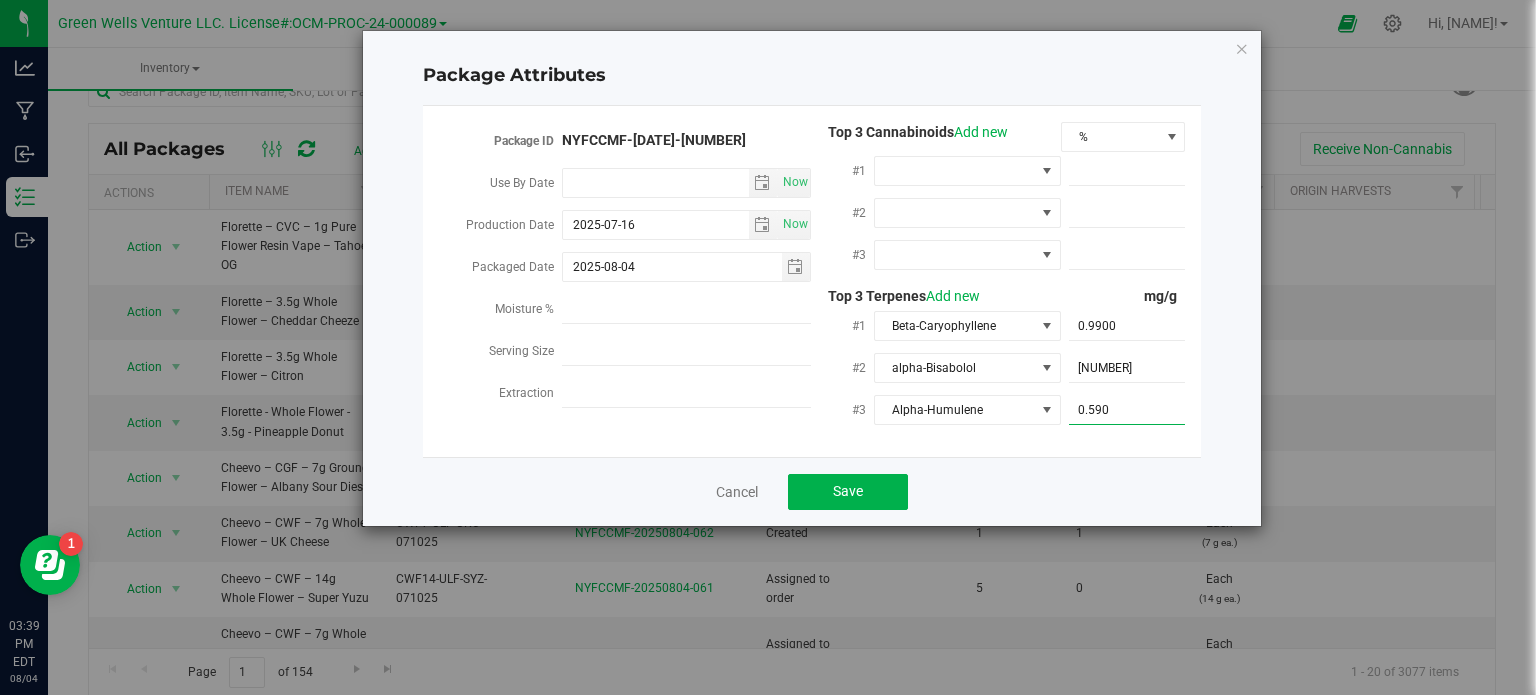 type on "0.5900" 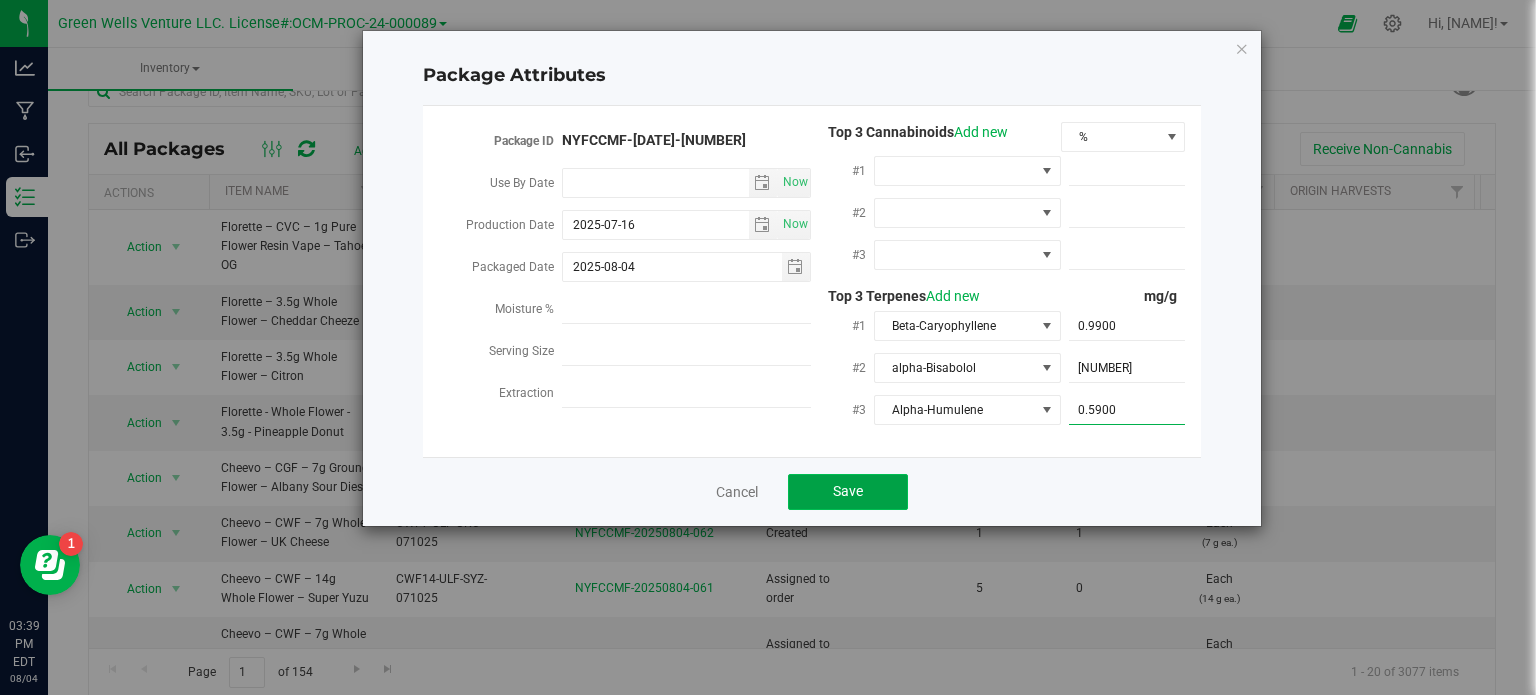 type on "0.5900" 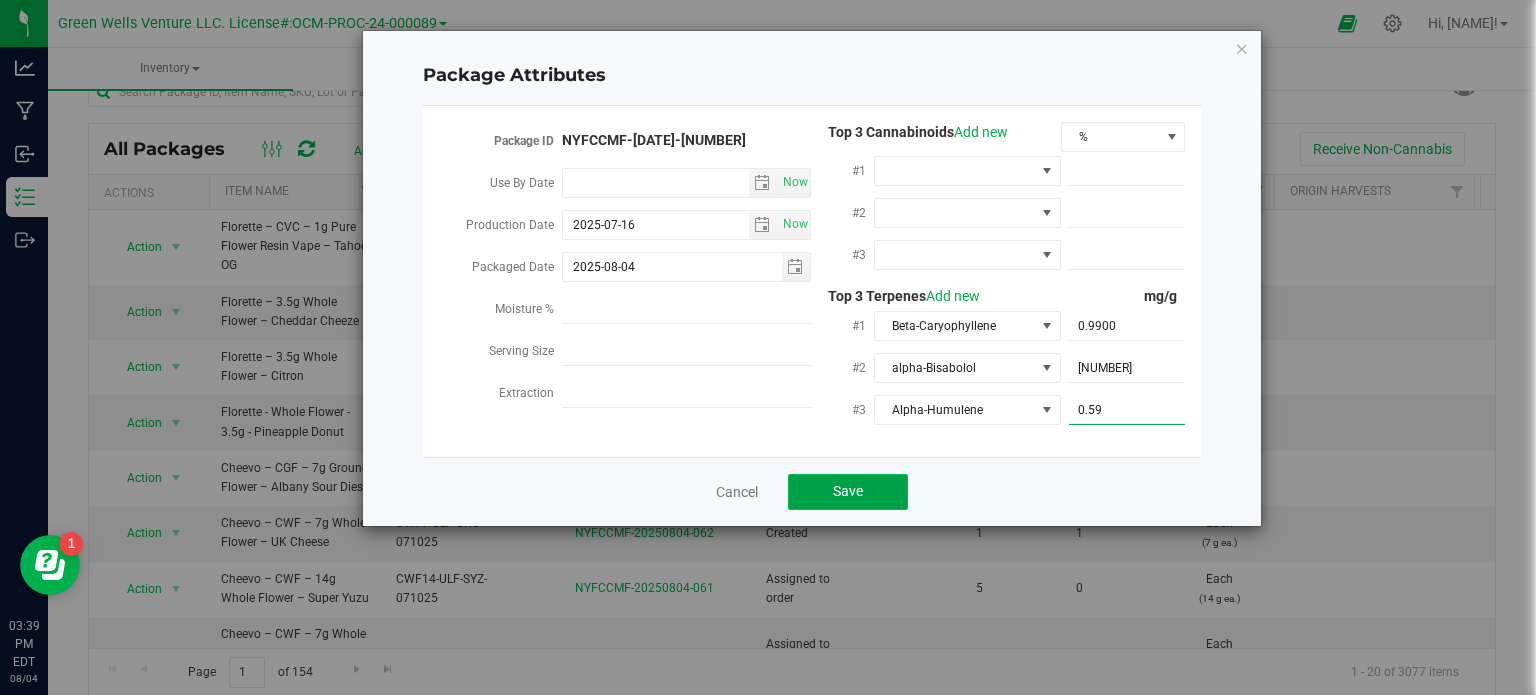 click on "Save" 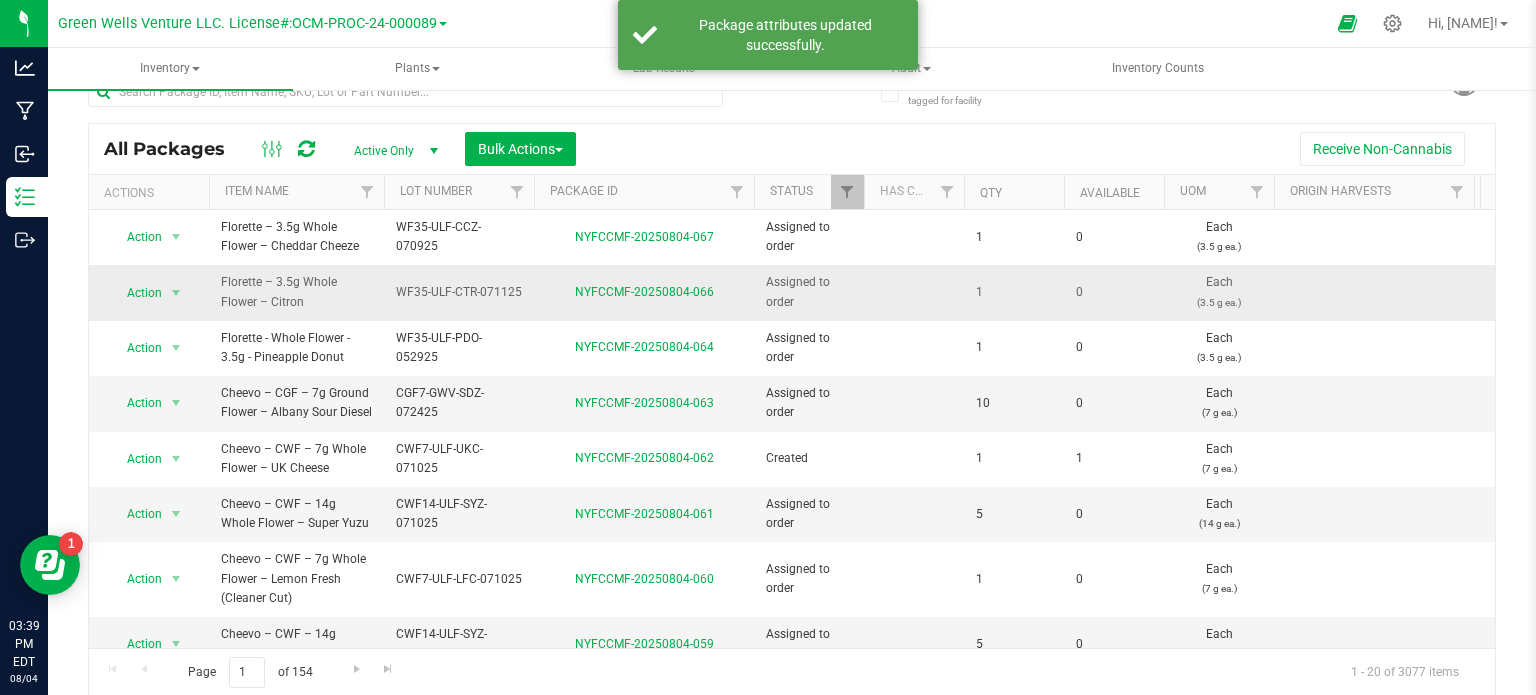 scroll, scrollTop: 0, scrollLeft: 0, axis: both 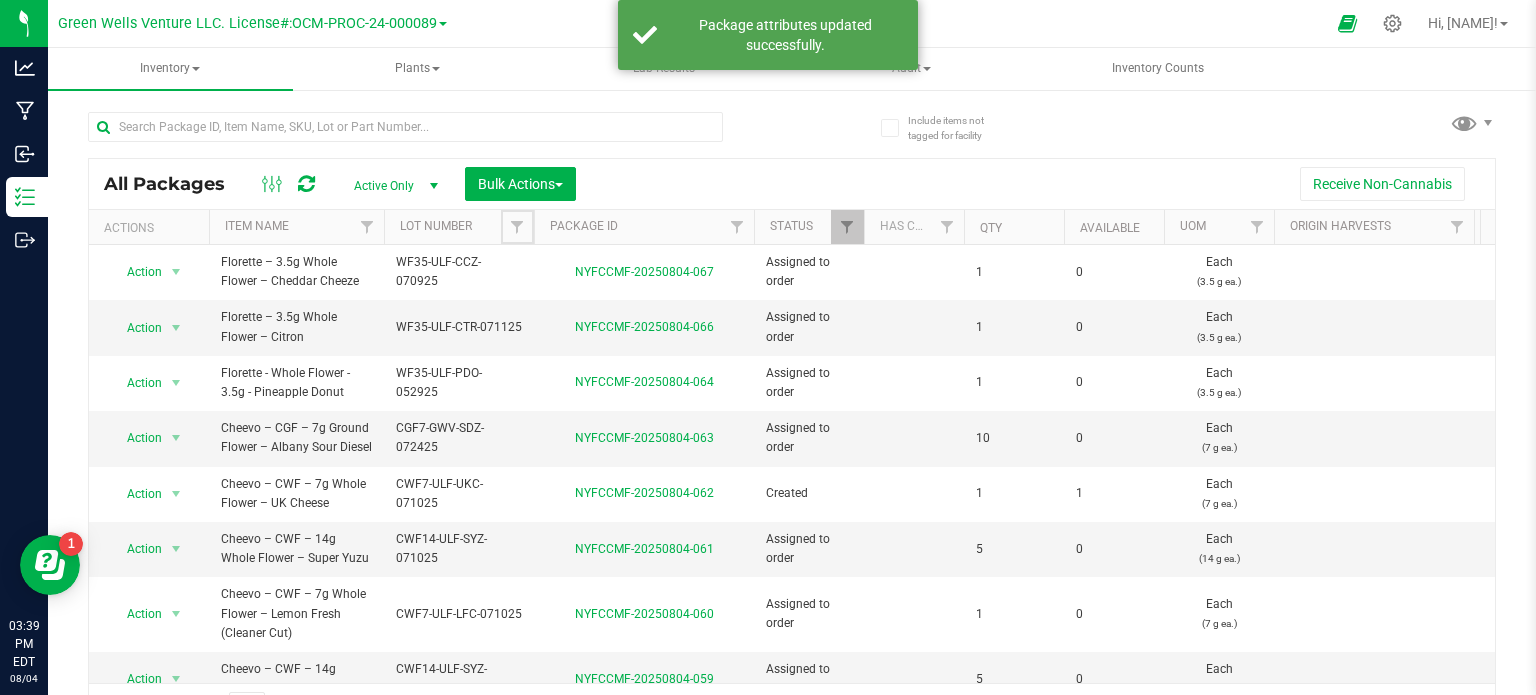 click on "Actions Item Name Lot Number Package ID Status Has COA Qty Available UOM Origin Harvests Unit Cost Unit Price Area Location External Lab Test Result Order Id Shipment SKU Total Cost Total Price Total Available Cost Total Non-Available Cost Pkg Timestamp Production Date PO ID Lock Code Lab Test Result External/Internal Class Category Strain Total THC% Total CBD% Src Type SKU Name SKU Retail Display Name Non-Available Source Packages Parent Packages Harvest Dates Destination Ref Field 1 Ref Field 2 Ref Field 3 Version Season Style Proc Duration Temperature Pressure Equipment Code Use By External Item Name Part Number Moisture % Brand Description Created Date Created By Modified Date Modified By" at bounding box center [785, 227] 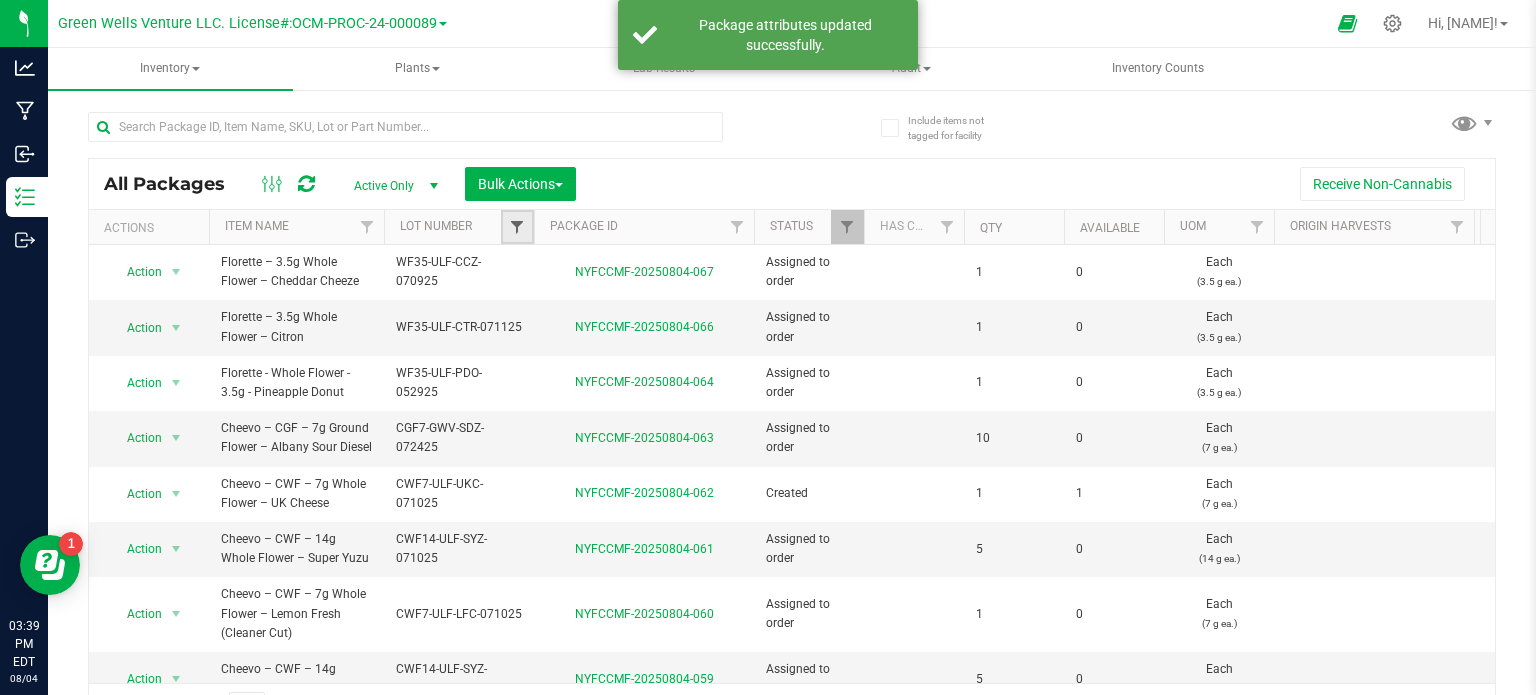 click at bounding box center [517, 227] 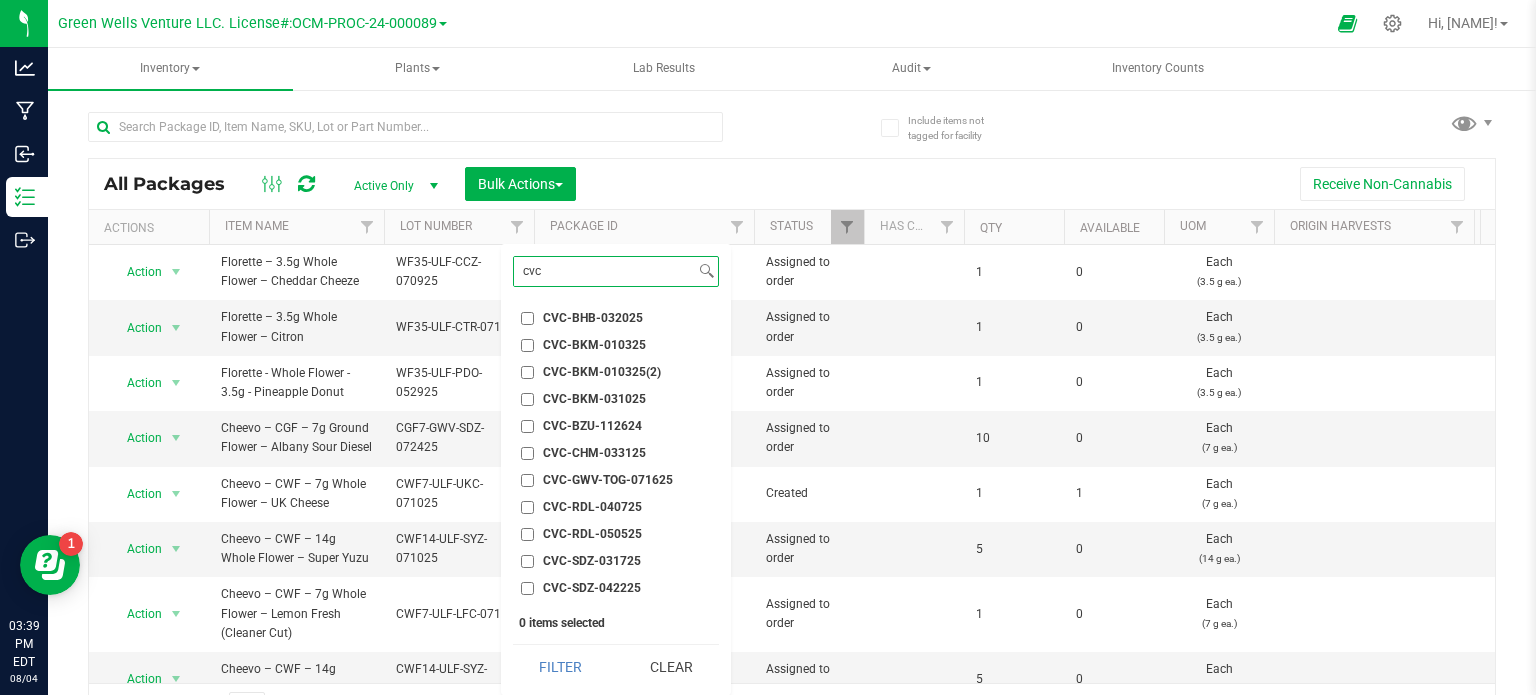 scroll, scrollTop: 50, scrollLeft: 0, axis: vertical 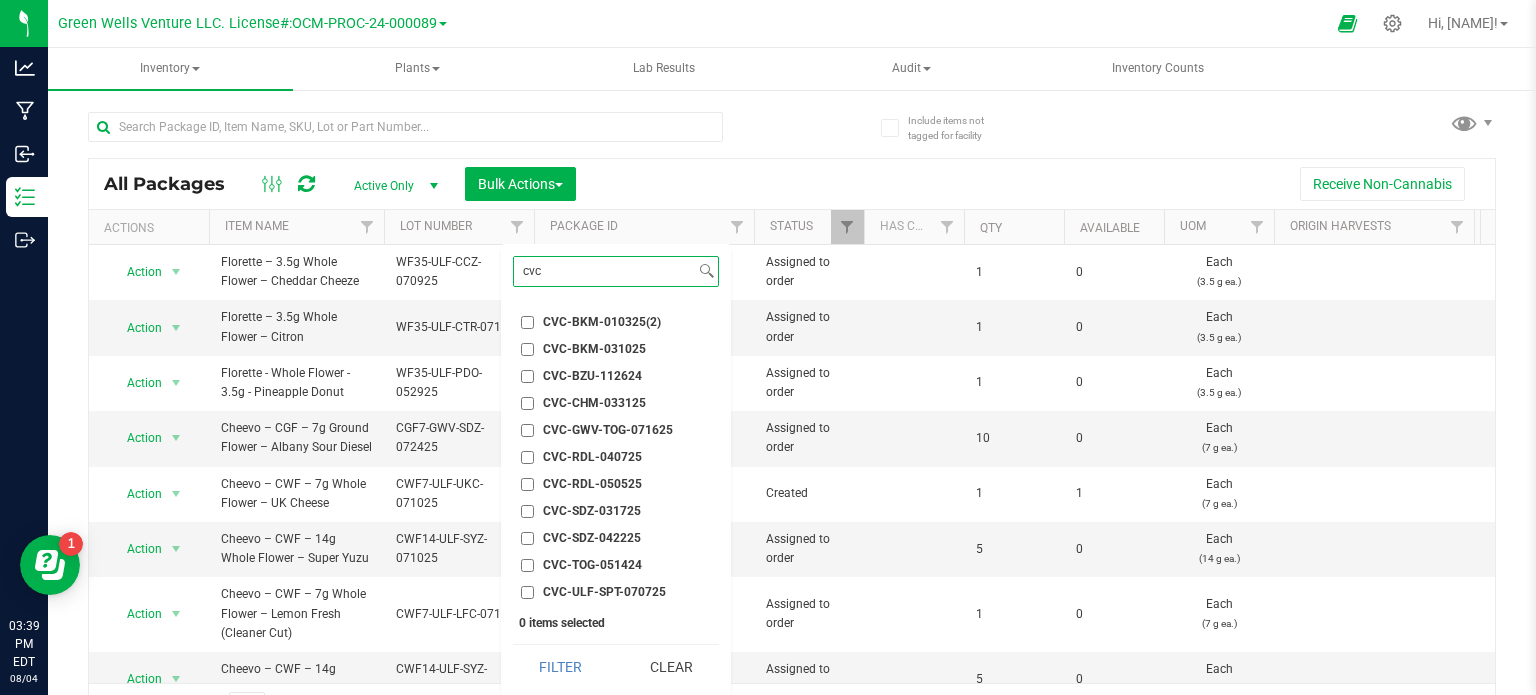 type on "cvc" 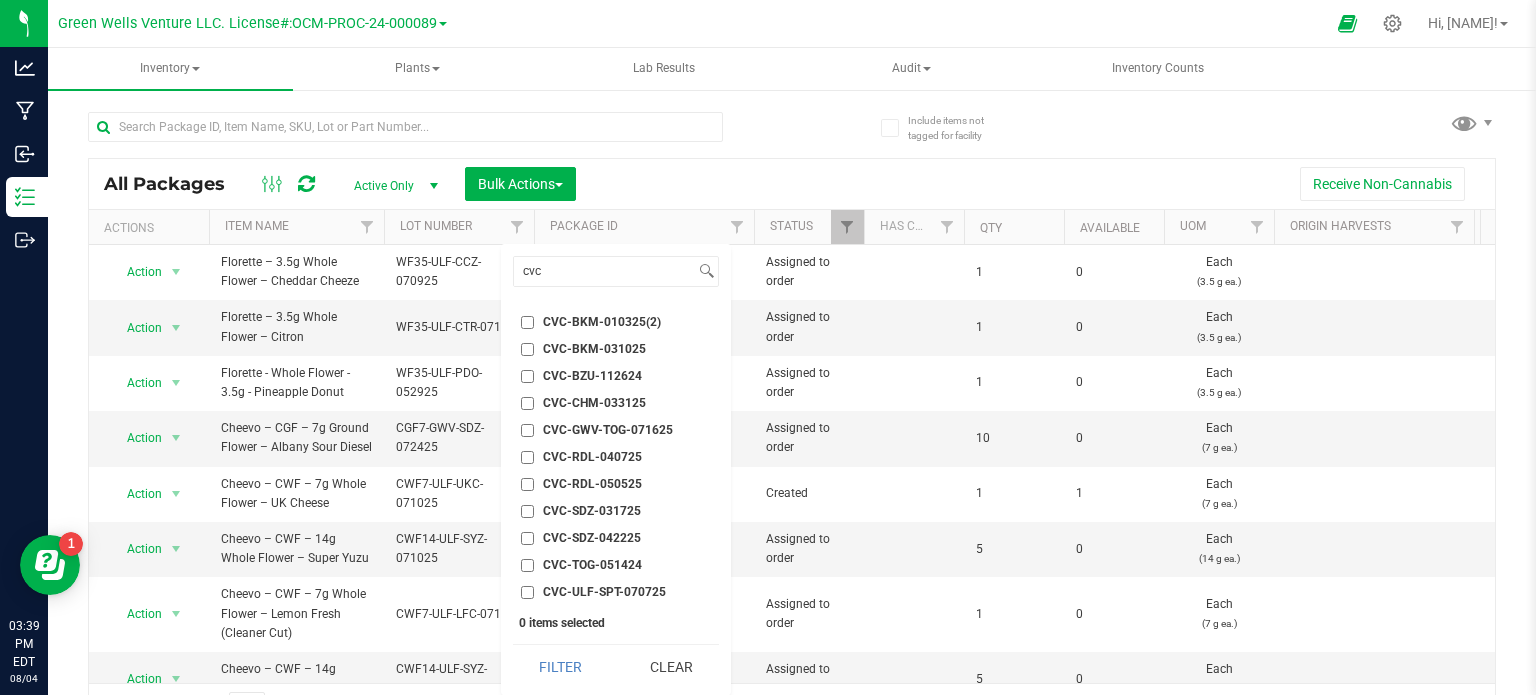 click on "CVC-GWV-TOG-071625" at bounding box center (527, 430) 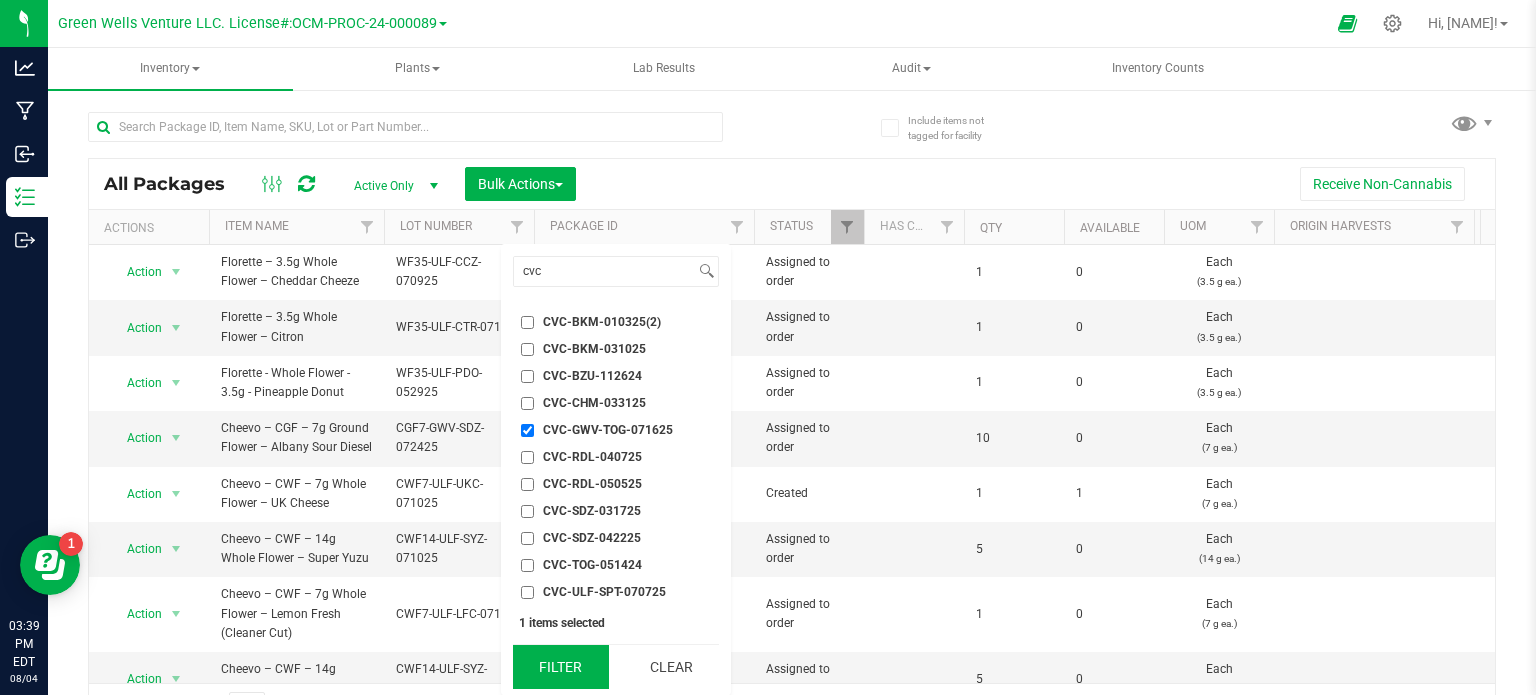click on "Filter" at bounding box center [561, 667] 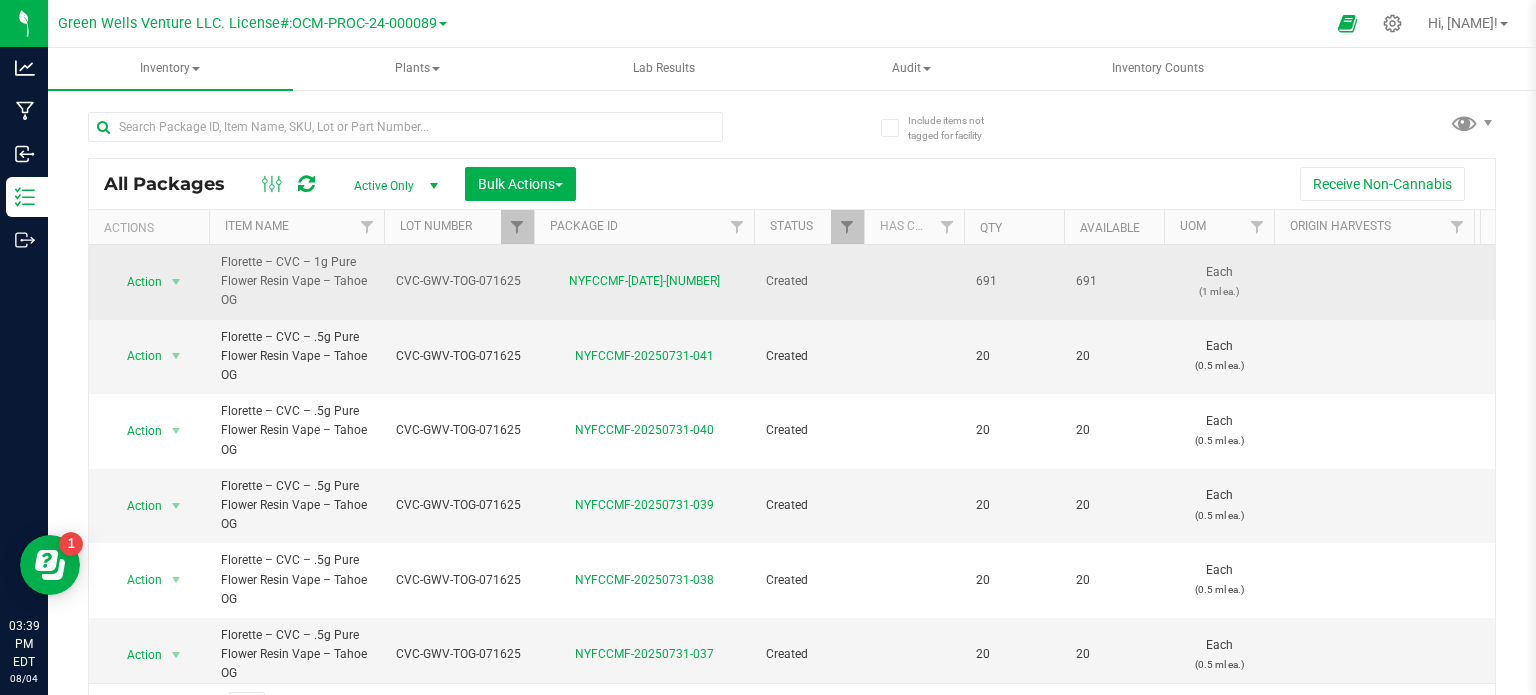 click on "Action Action Adjust qty Create package Edit attributes Global inventory Locate package Lock package Mark as sample Print package label Print product labels Record a lab result See history Take lab sample" at bounding box center [149, 282] 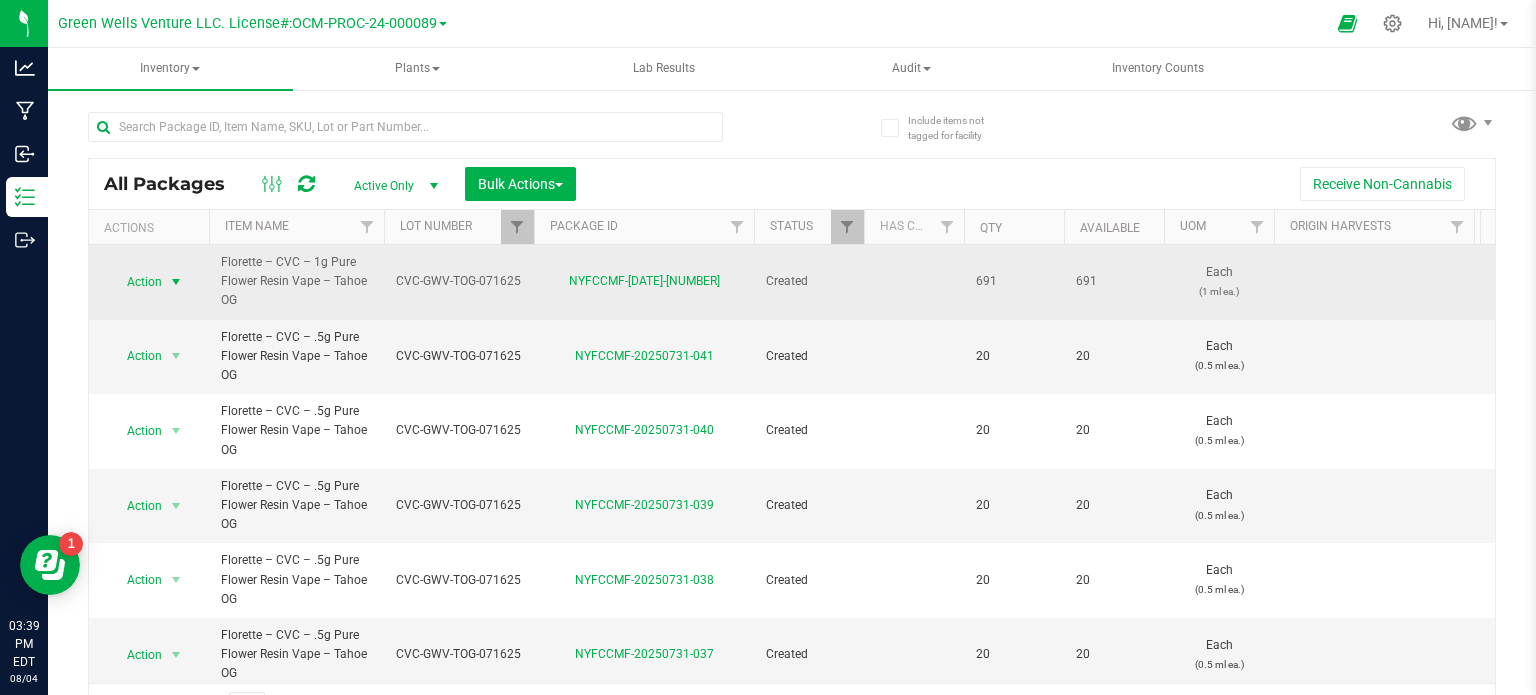 click on "Action" at bounding box center [136, 282] 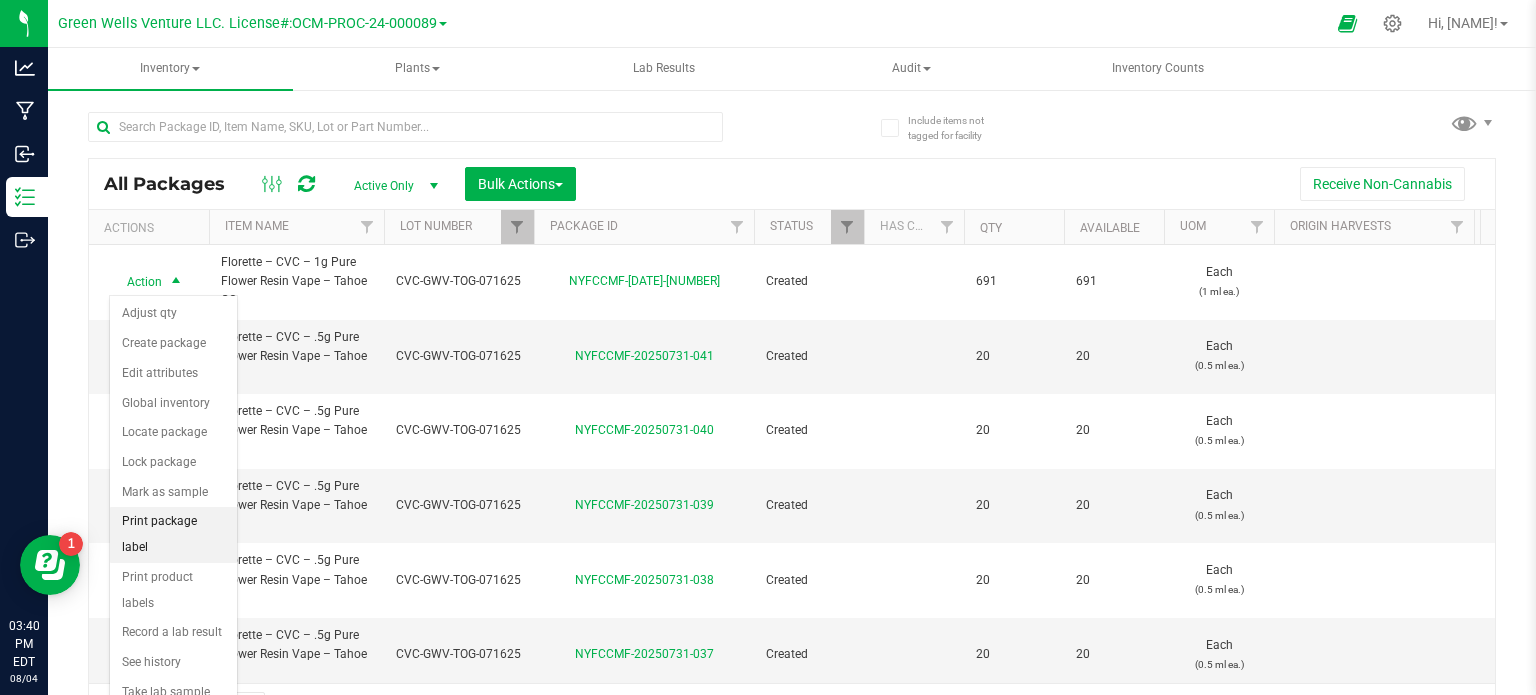 drag, startPoint x: 176, startPoint y: 523, endPoint x: 184, endPoint y: 515, distance: 11.313708 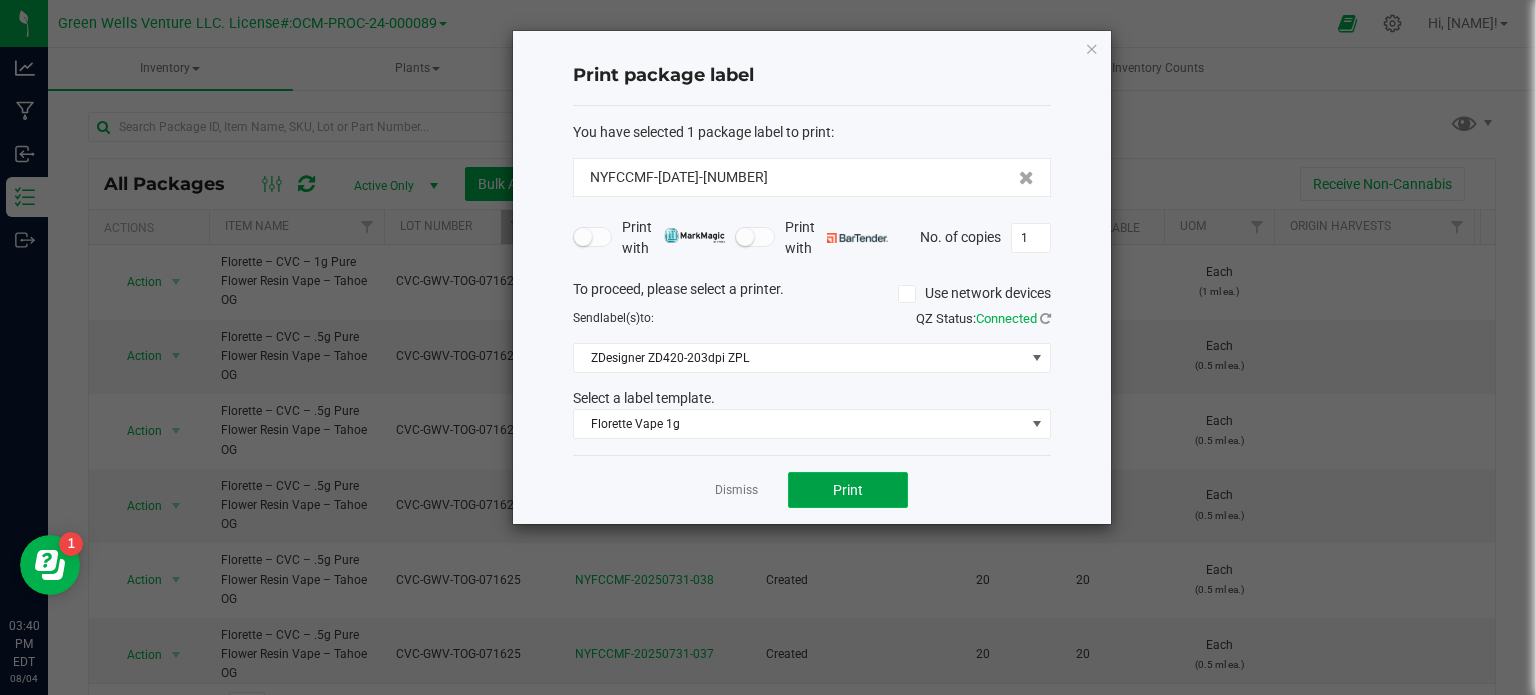 click on "Print" 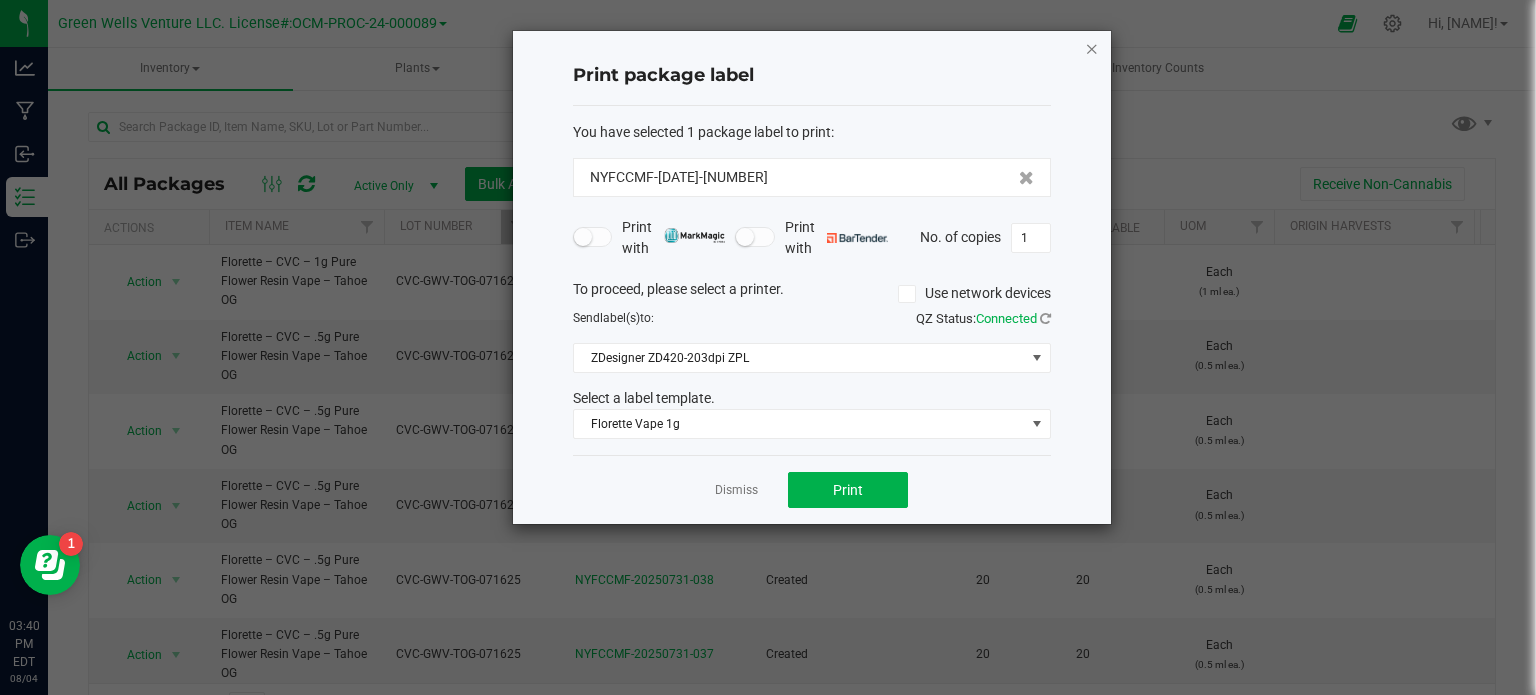 click 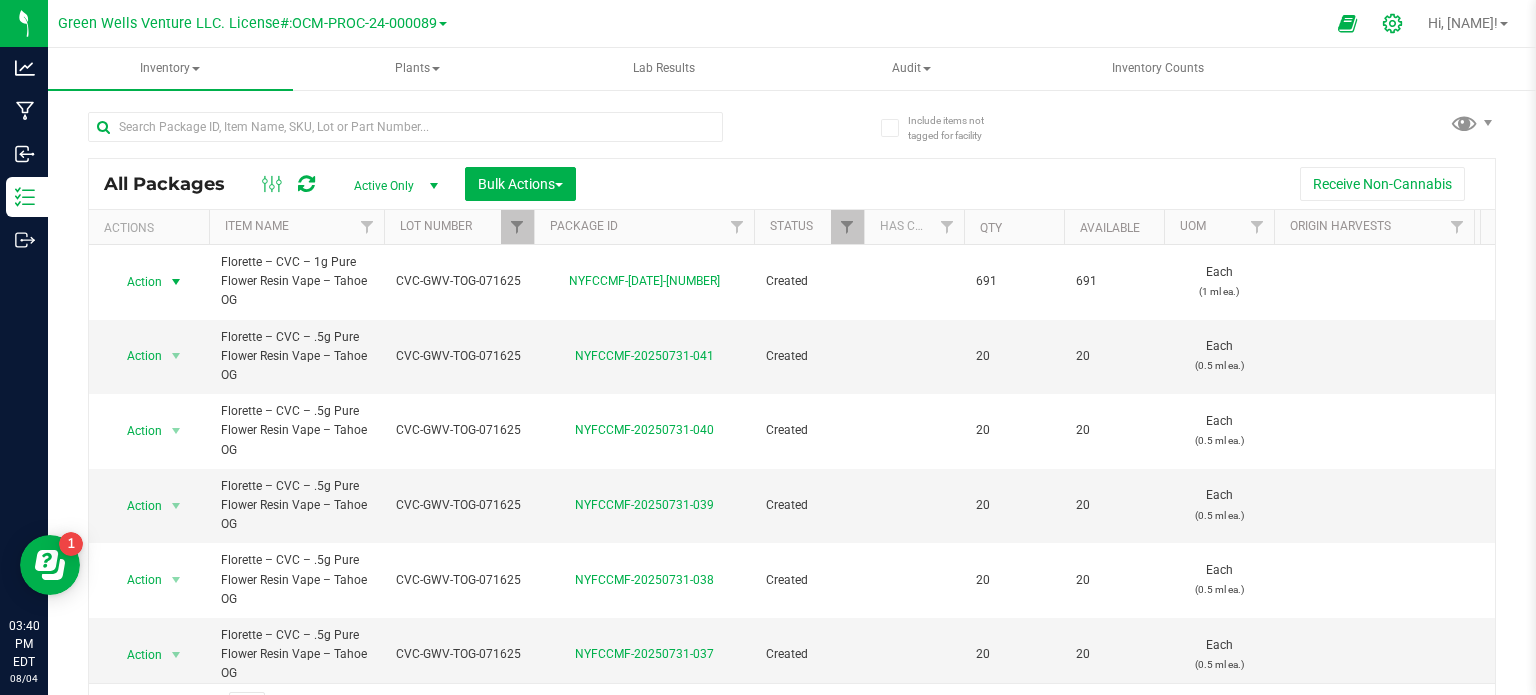 click 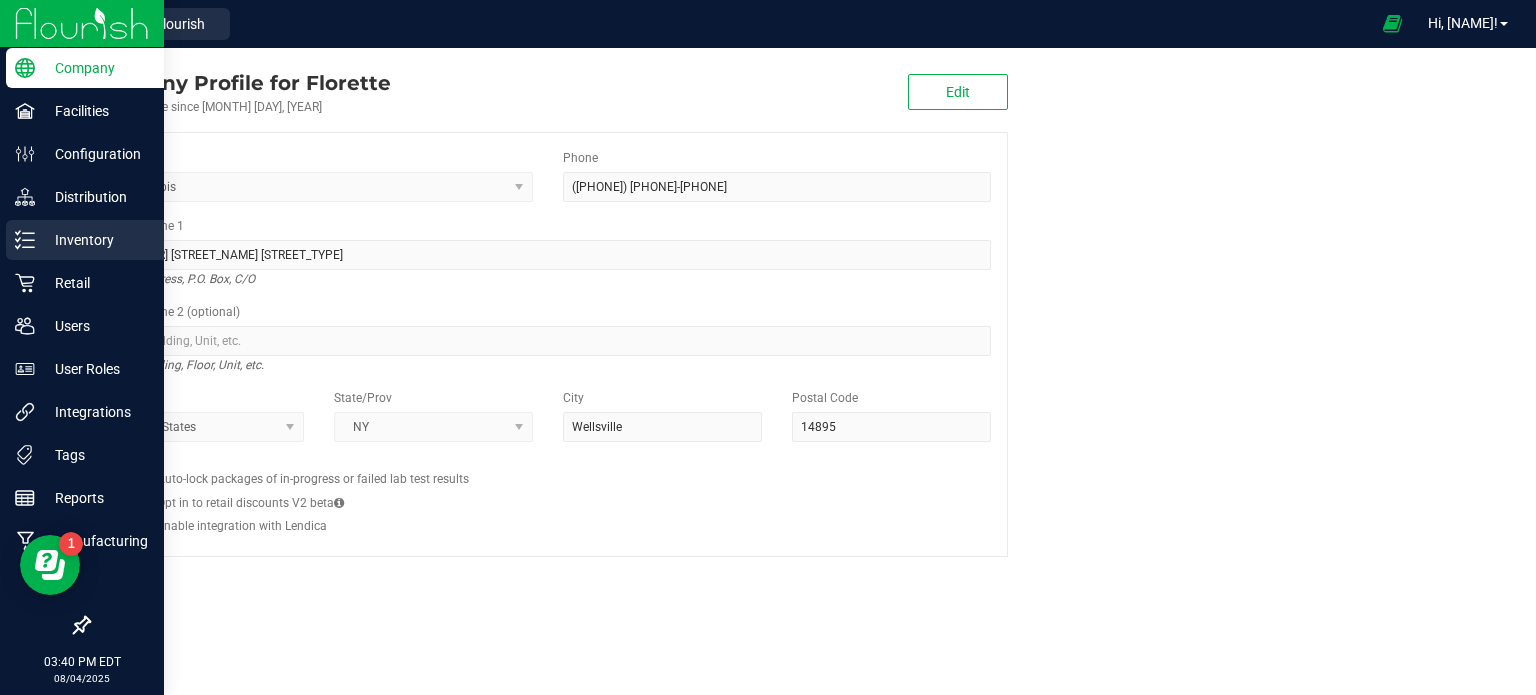click on "Inventory" at bounding box center (85, 240) 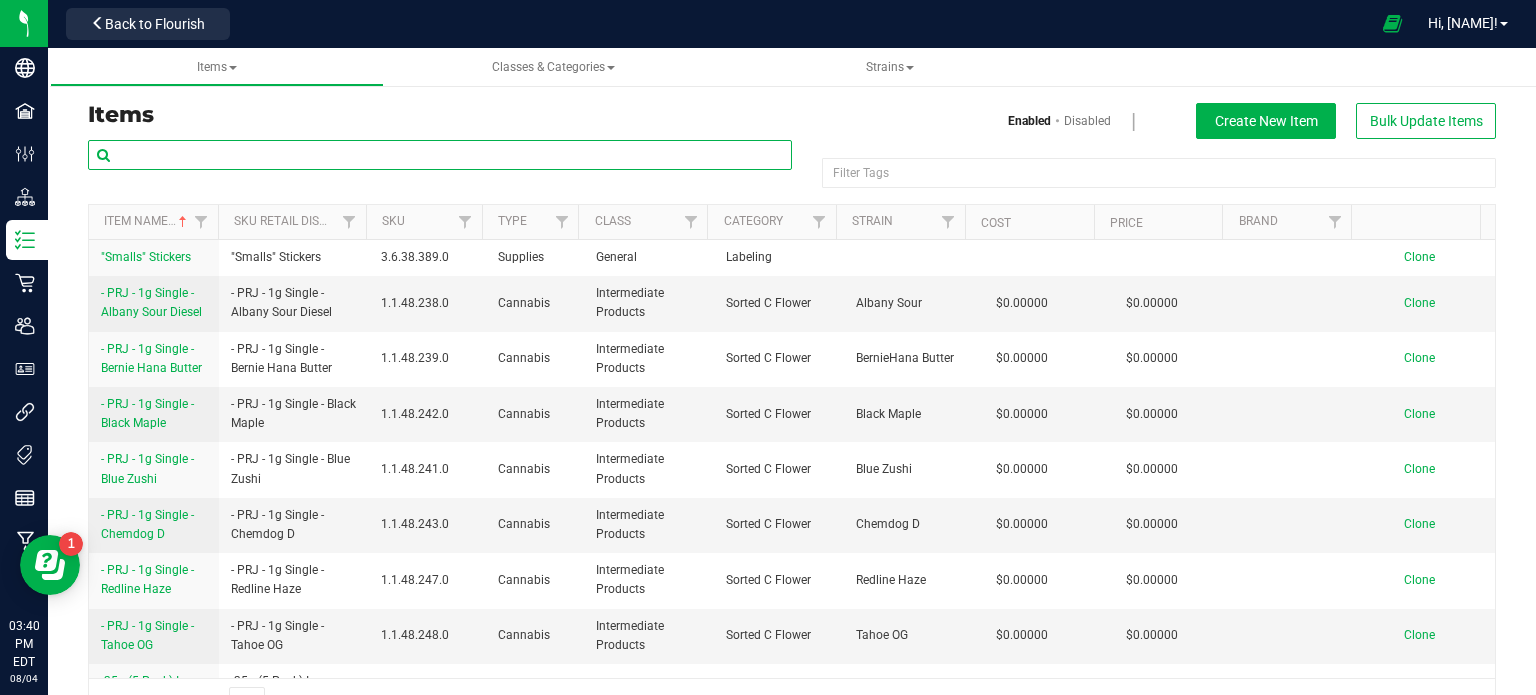 click at bounding box center (440, 155) 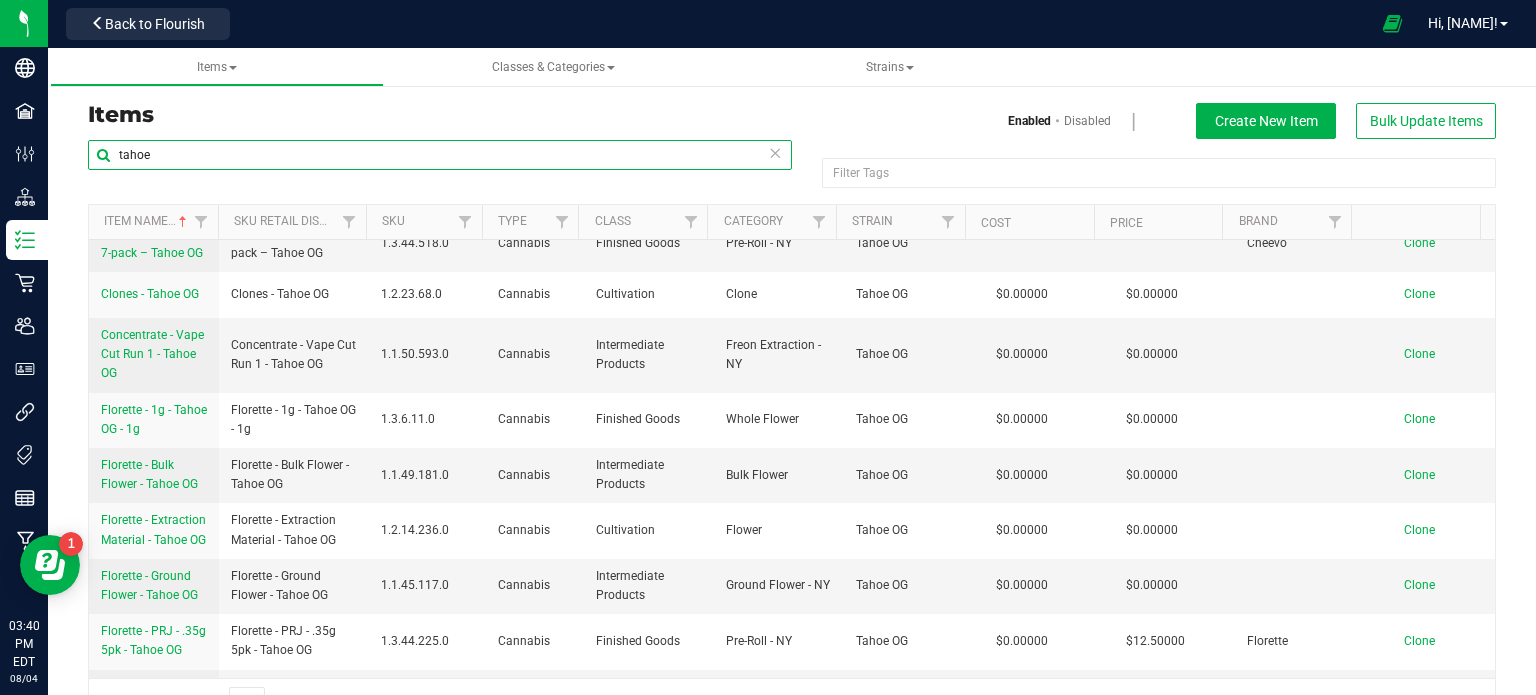 scroll, scrollTop: 0, scrollLeft: 0, axis: both 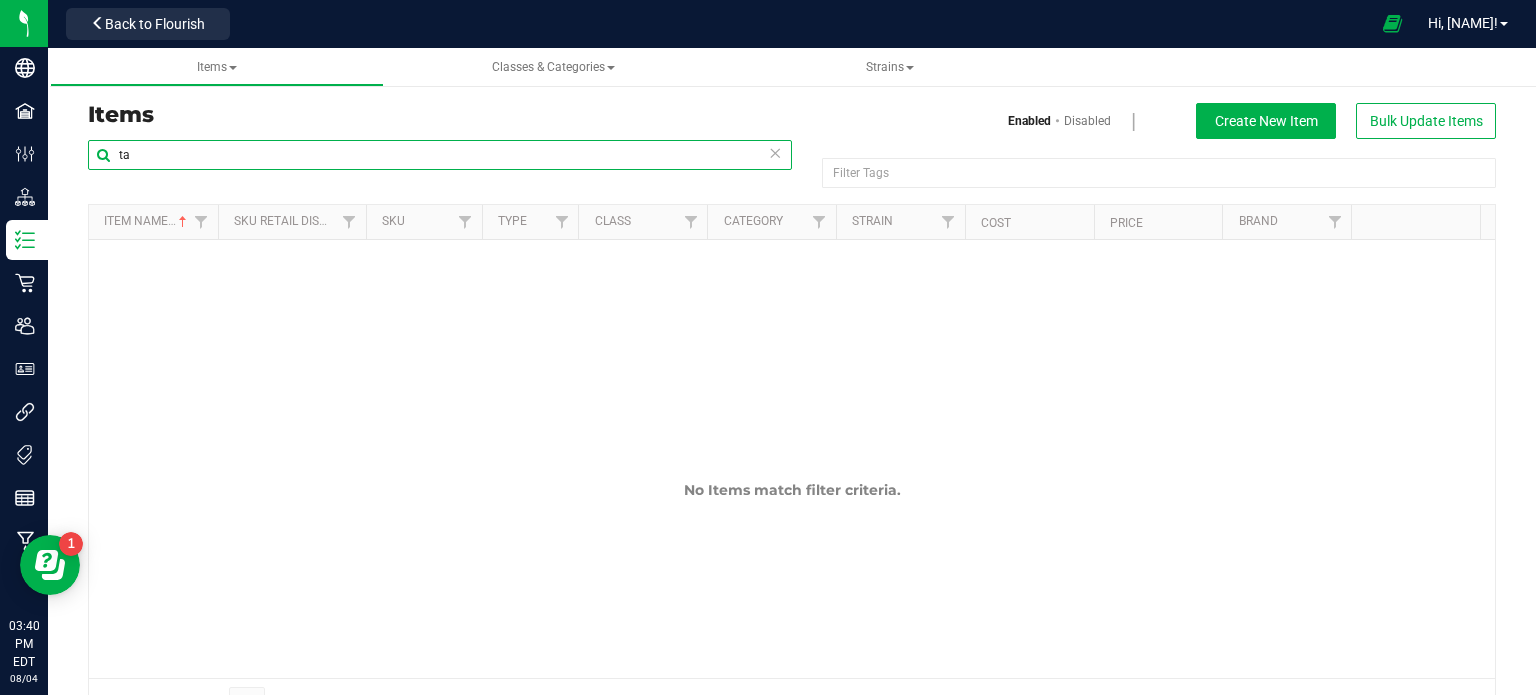 type on "t" 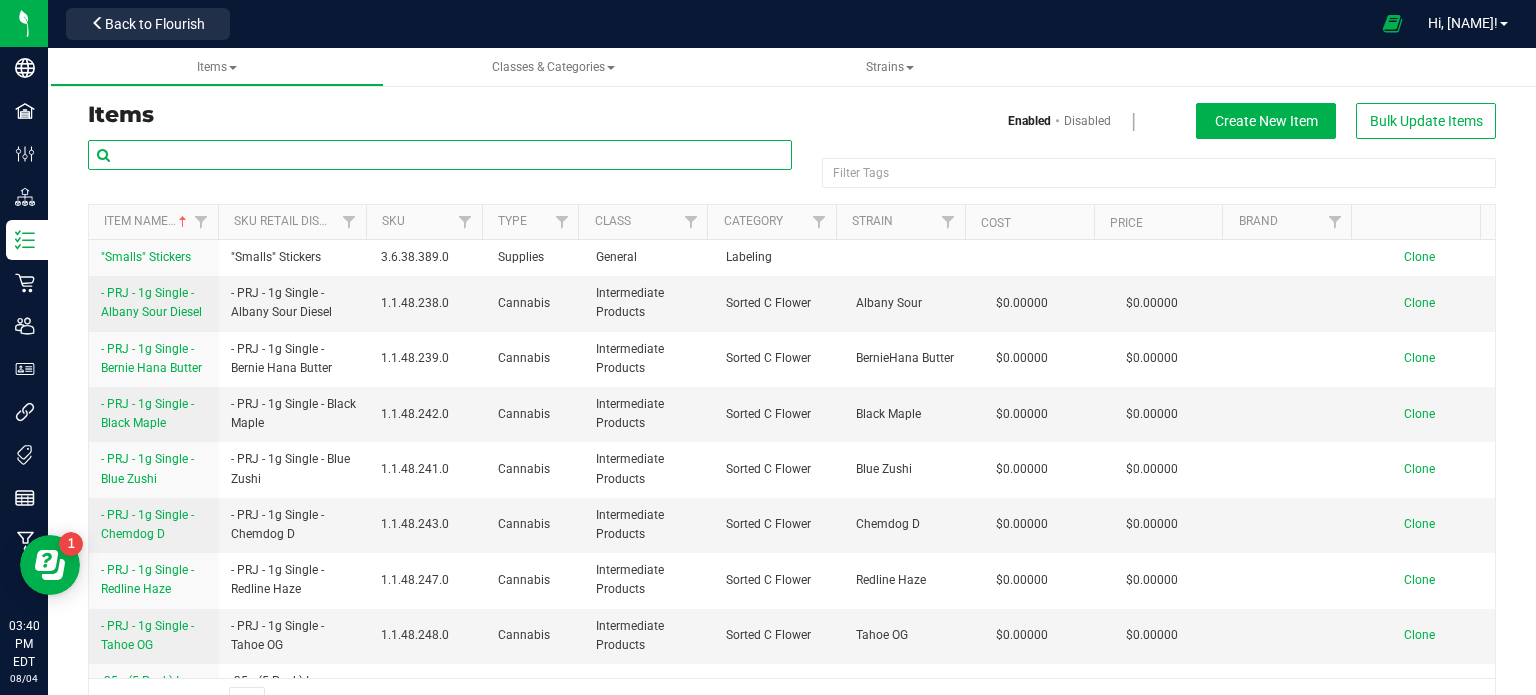 click at bounding box center (440, 155) 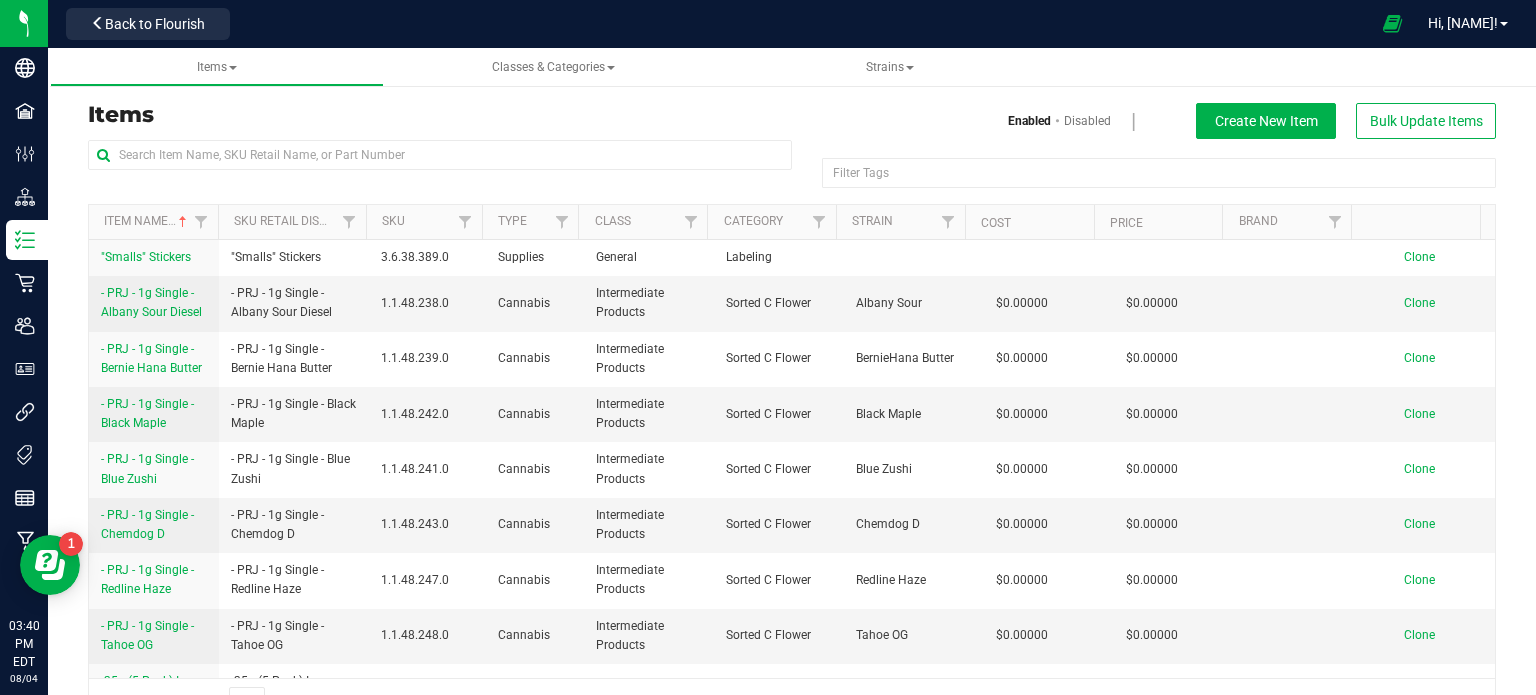 click on "Items" at bounding box center (432, 115) 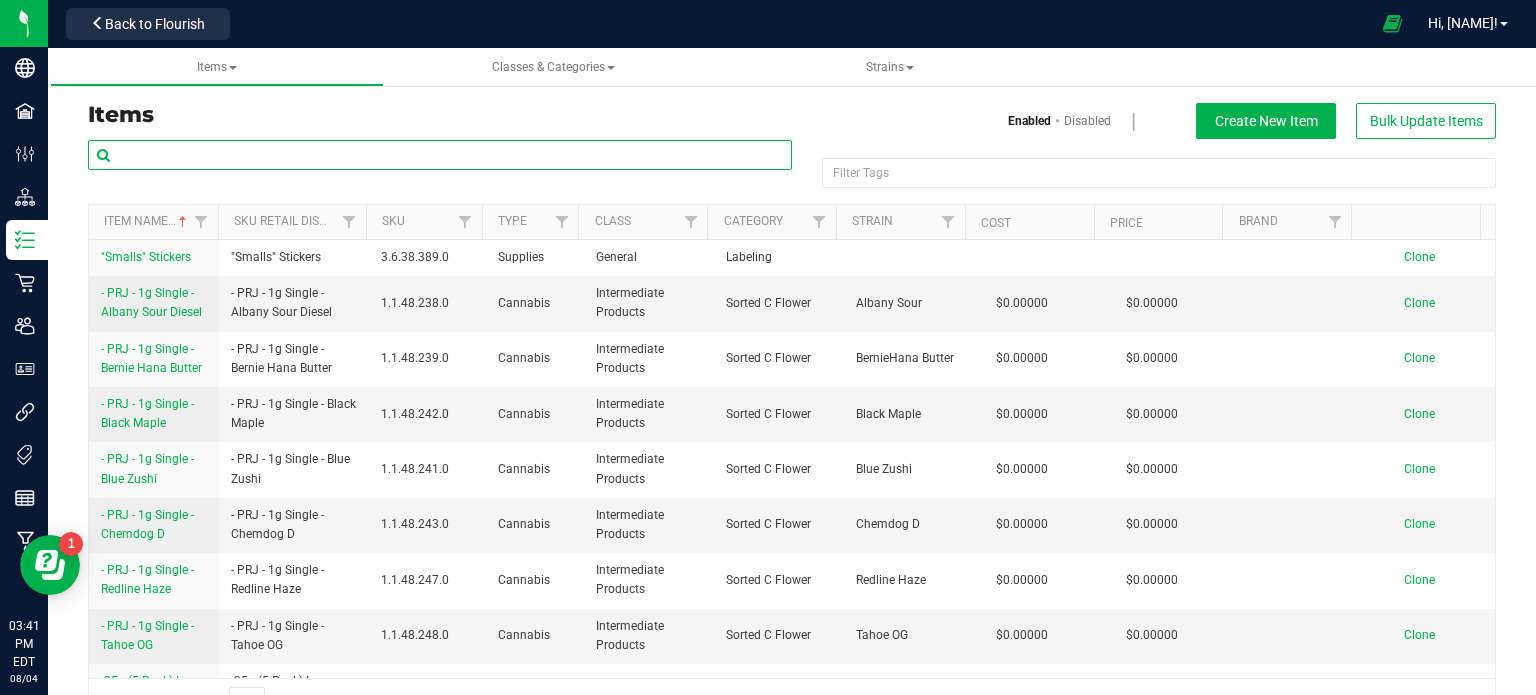 click at bounding box center (440, 155) 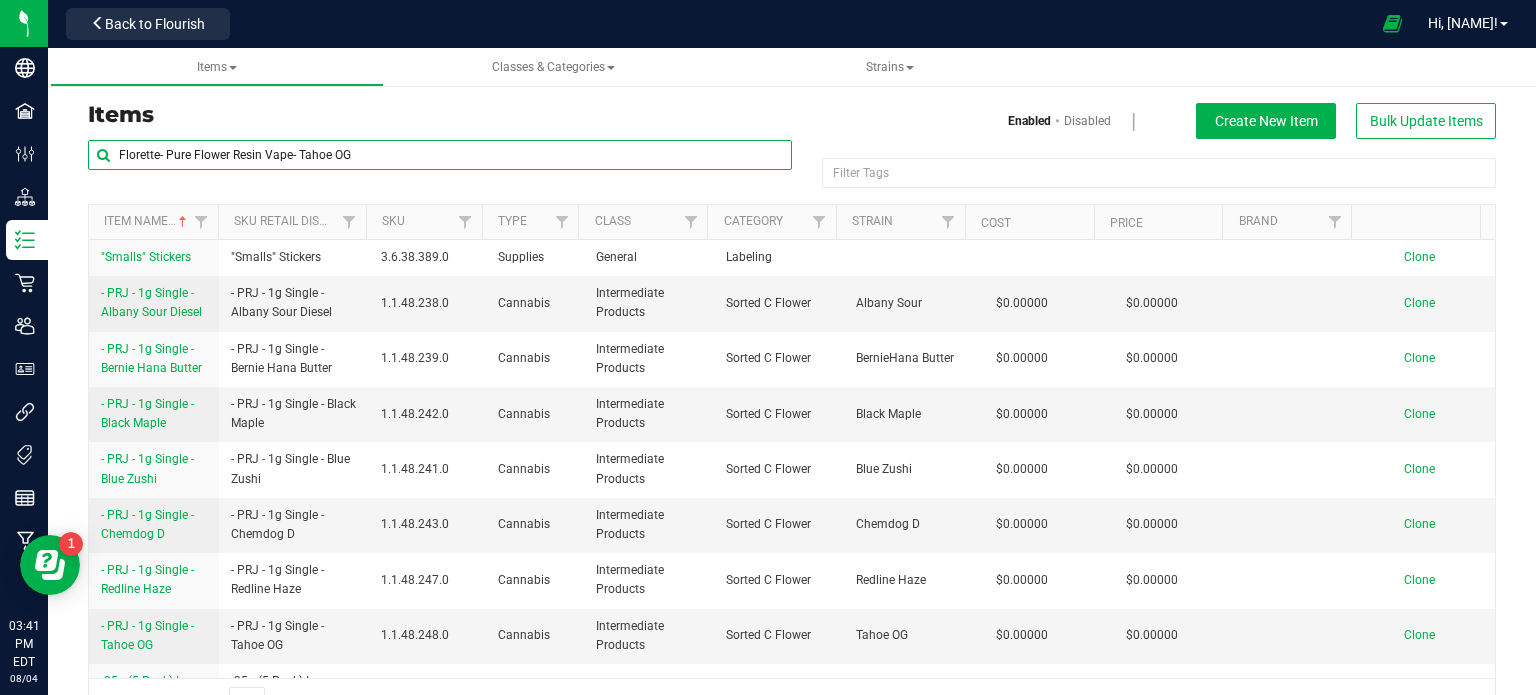 type on "Florette- Pure Flower Resin Vape- Tahoe OG" 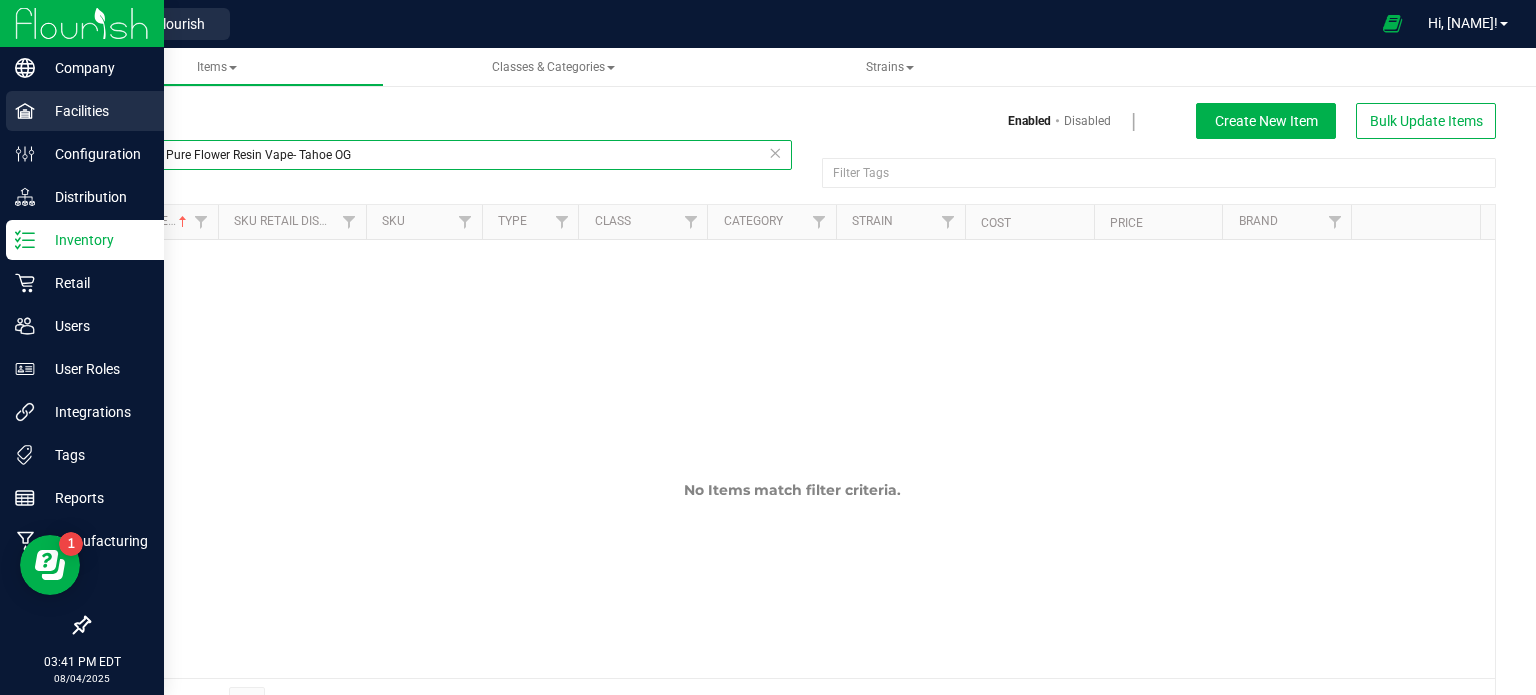drag, startPoint x: 0, startPoint y: 107, endPoint x: 0, endPoint y: 96, distance: 11 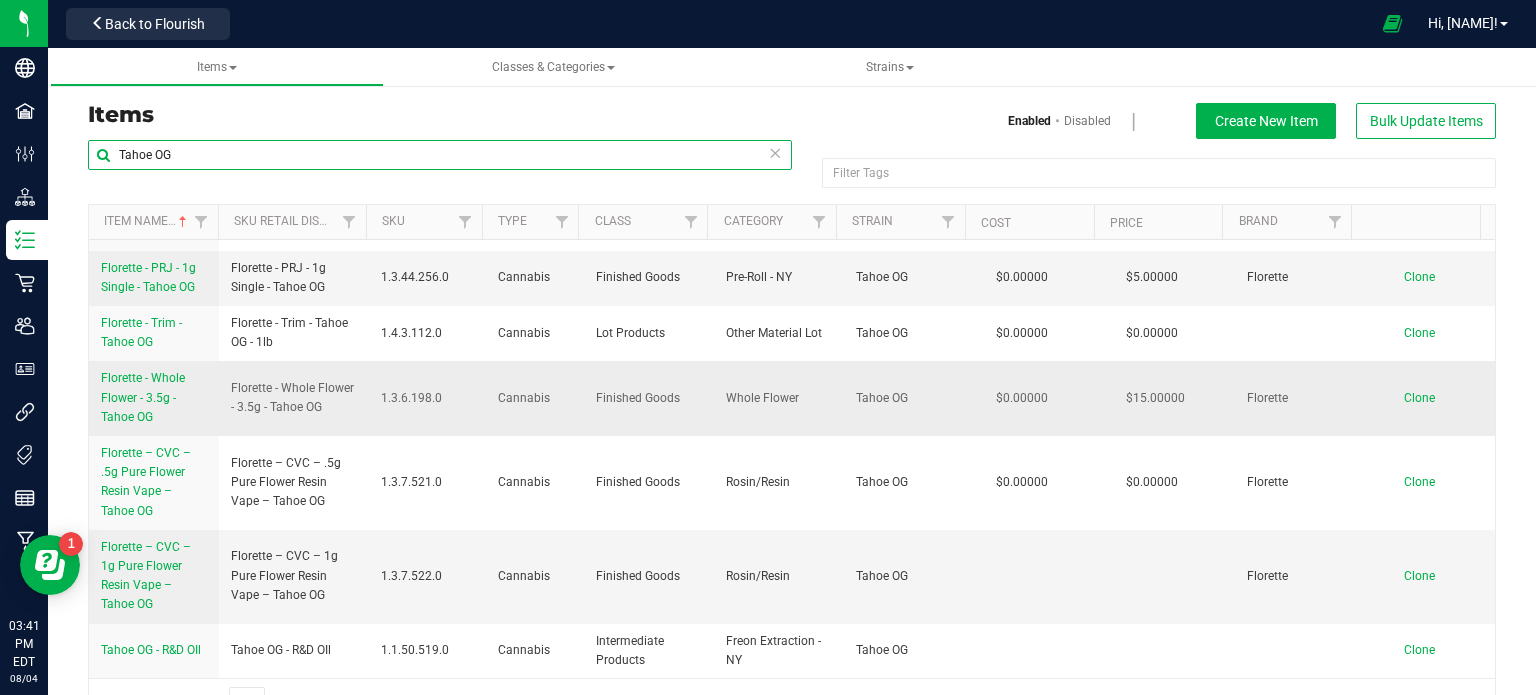scroll, scrollTop: 922, scrollLeft: 0, axis: vertical 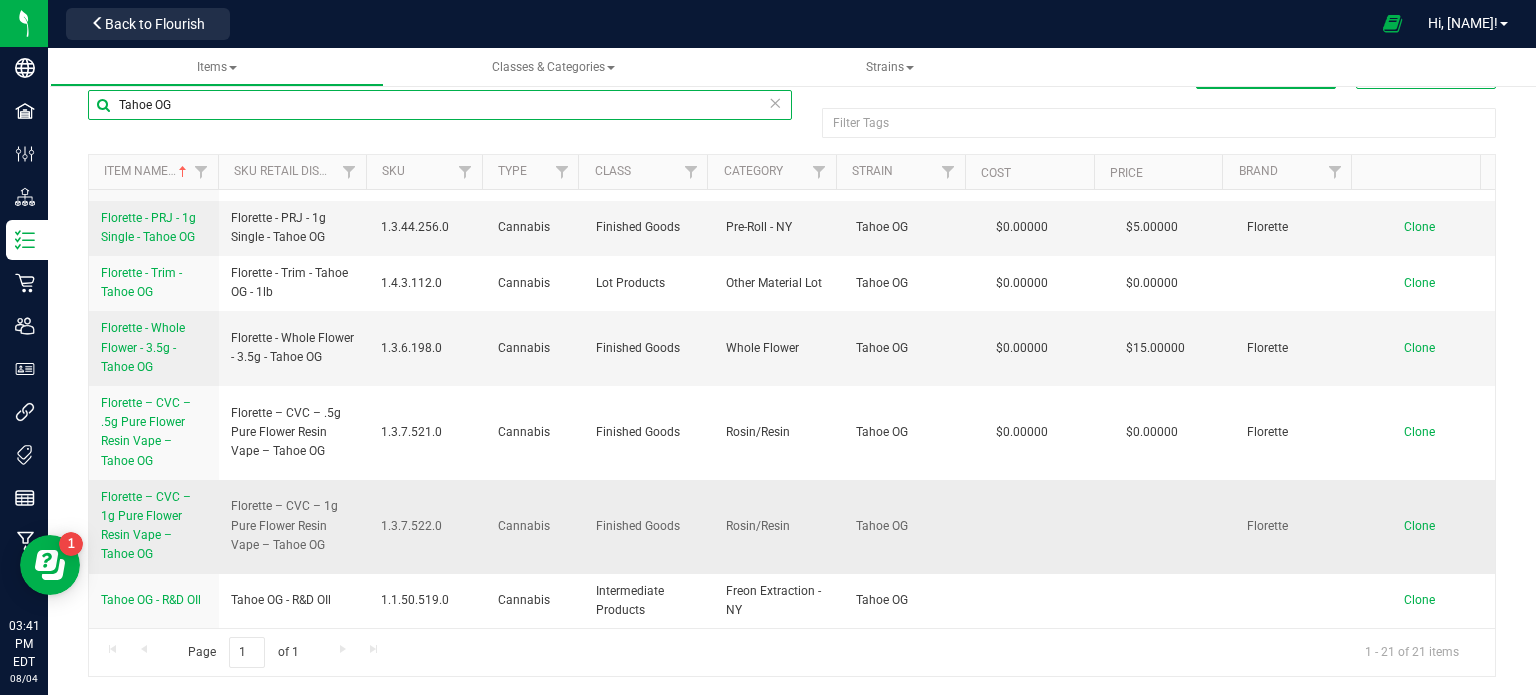 type on "Tahoe OG" 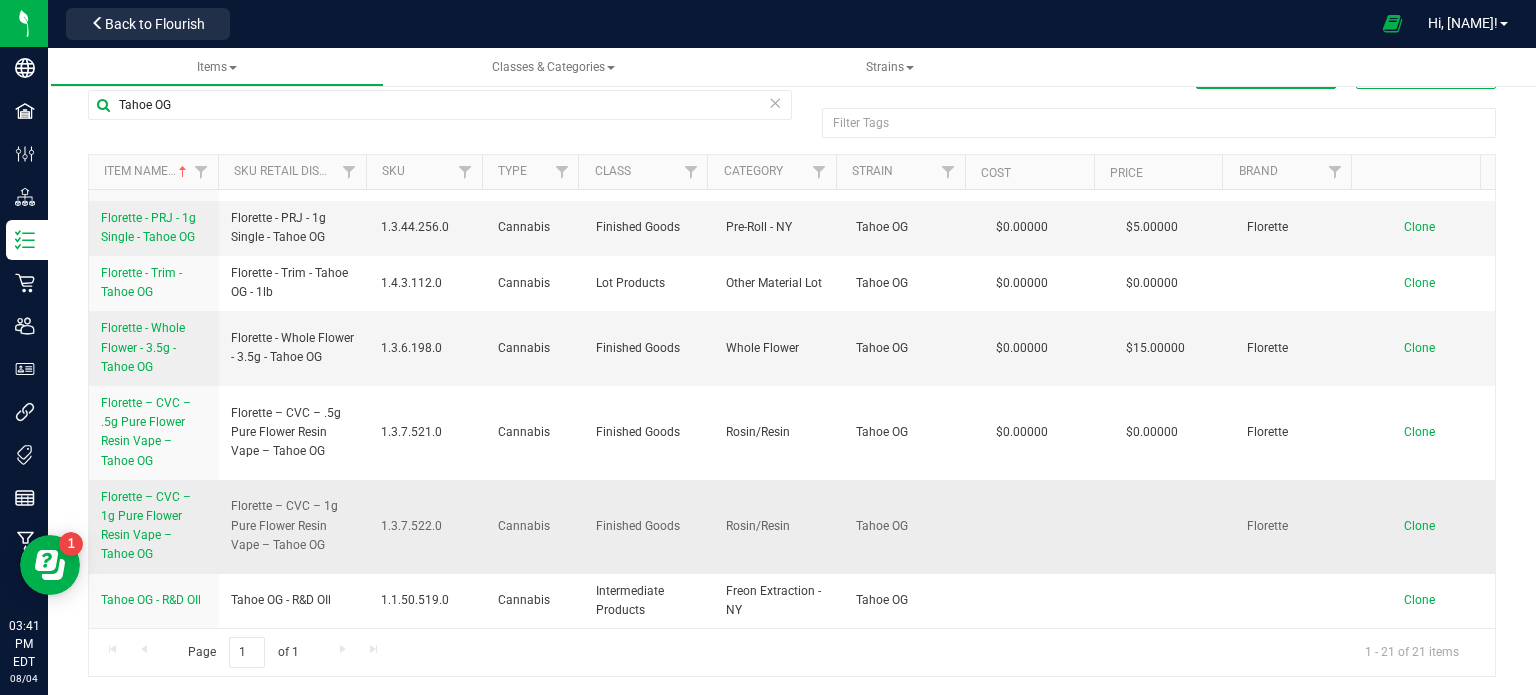 click on "Florette – CVC – 1g Pure Flower Resin Vape – Tahoe OG" at bounding box center (146, 526) 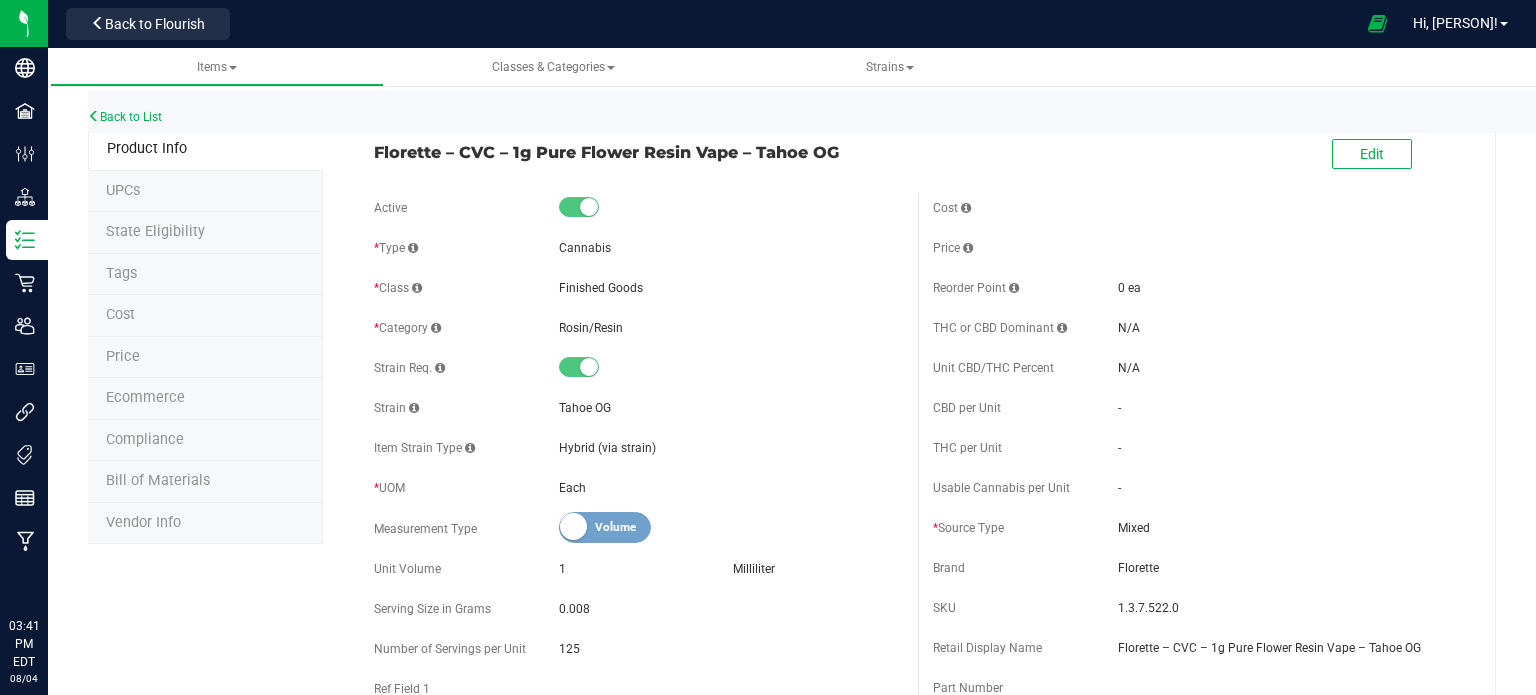 scroll, scrollTop: 0, scrollLeft: 0, axis: both 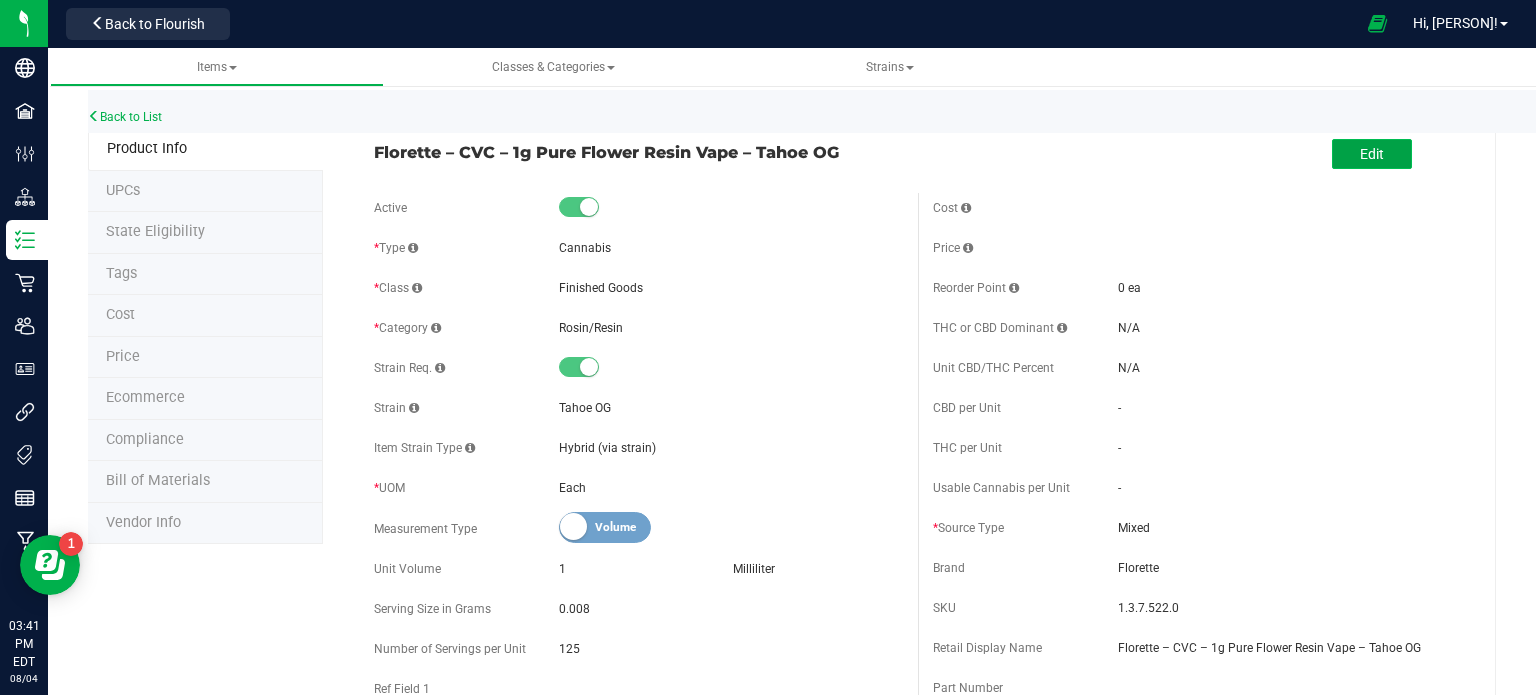click on "Edit" at bounding box center (1372, 154) 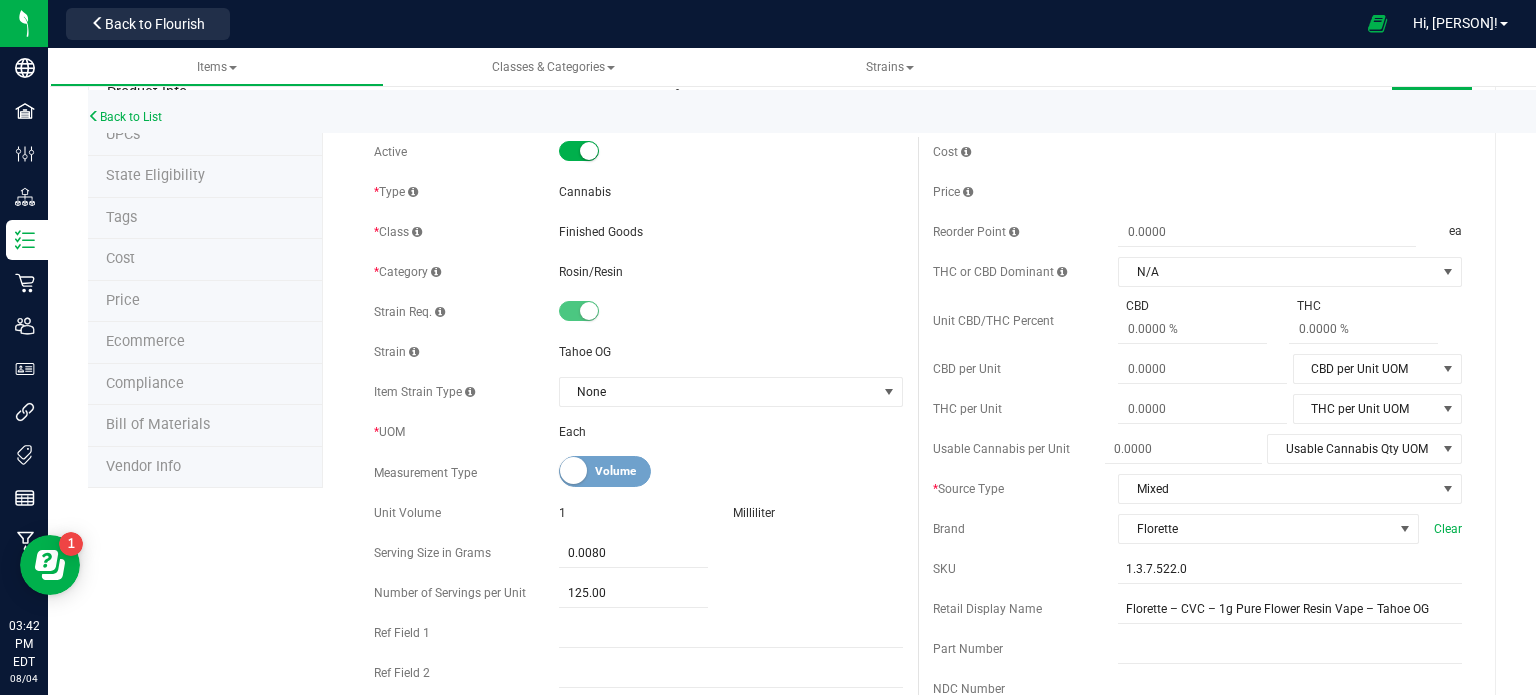 scroll, scrollTop: 100, scrollLeft: 0, axis: vertical 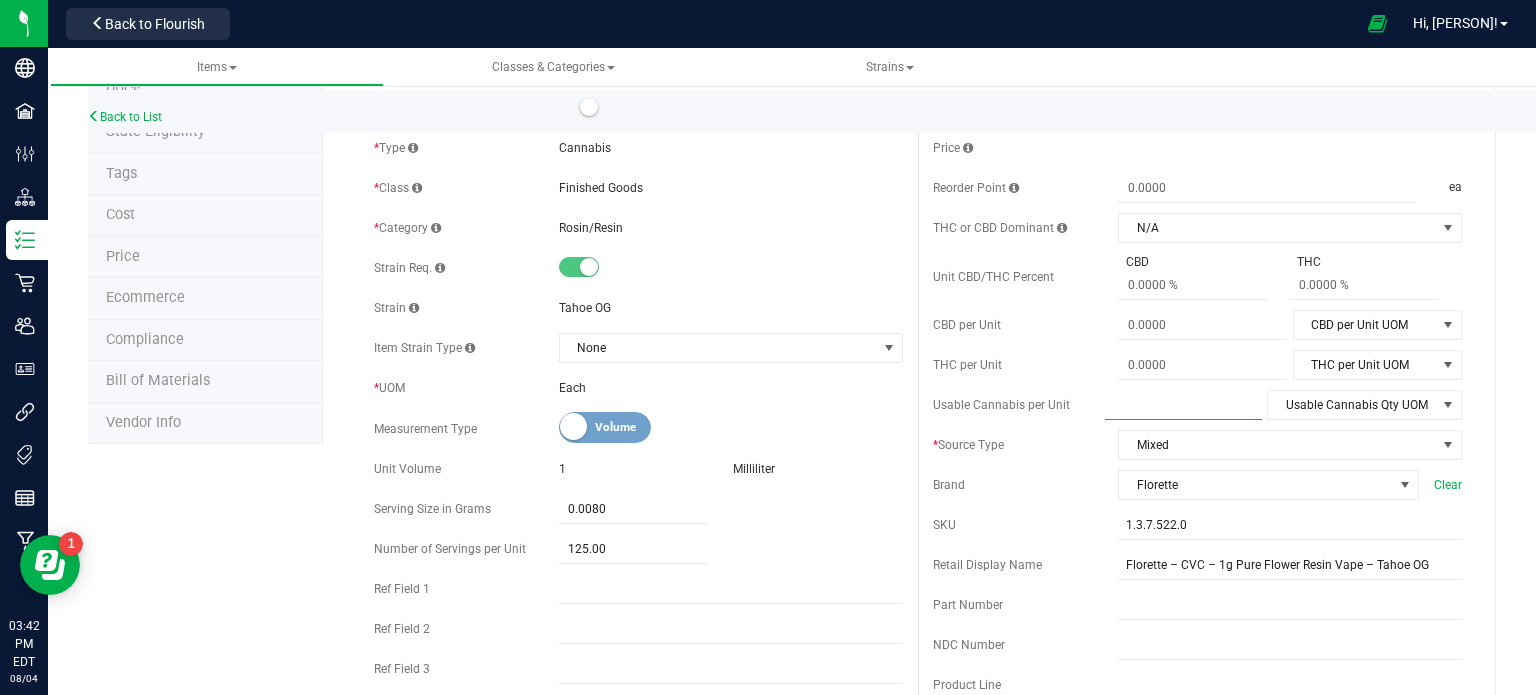click at bounding box center [1183, 405] 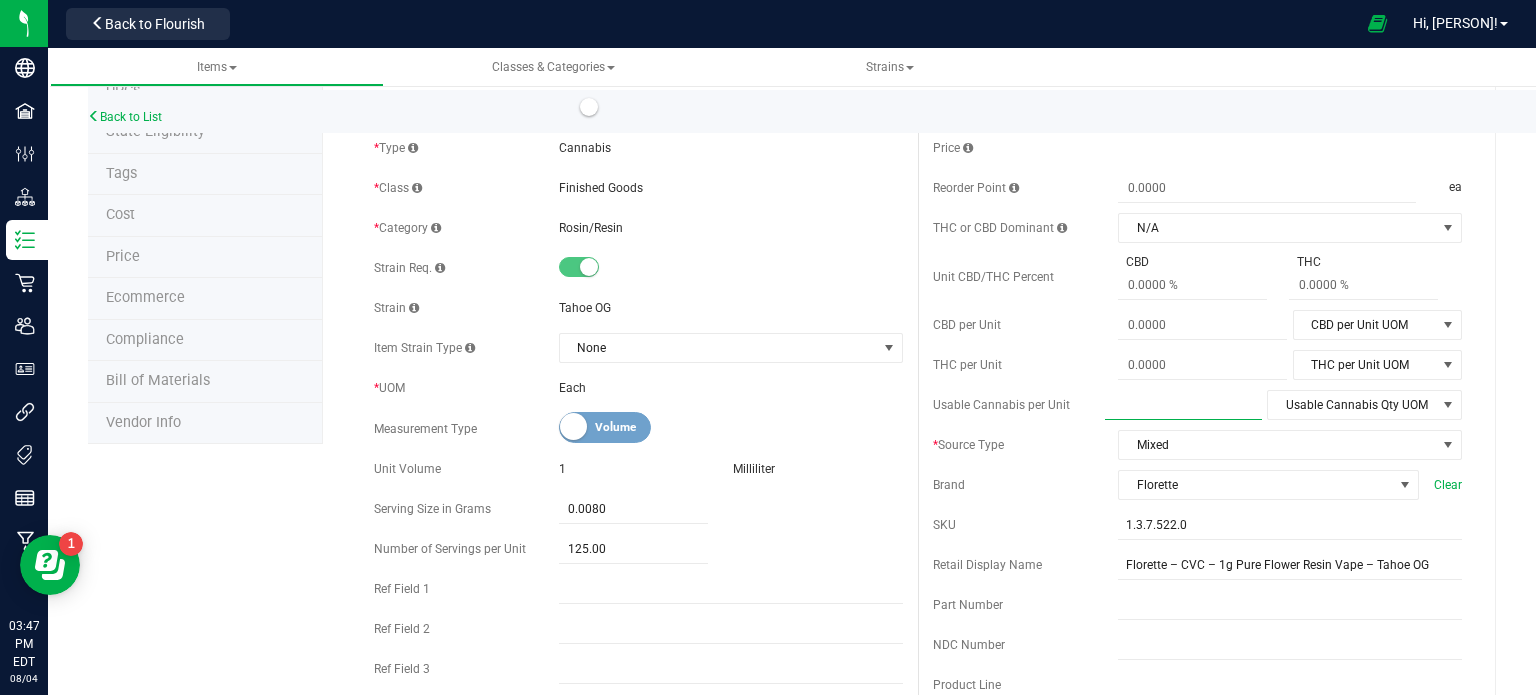 click at bounding box center (1183, 405) 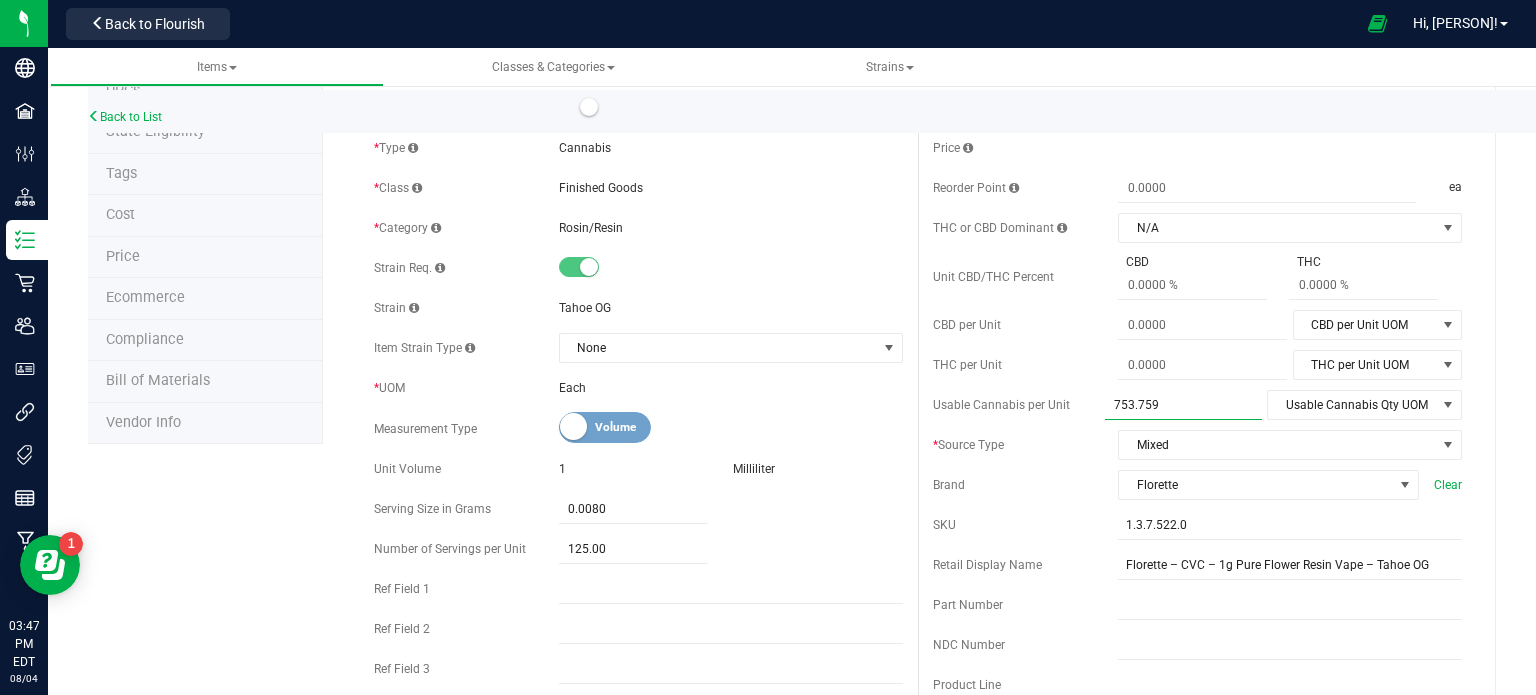 type on "753.7598" 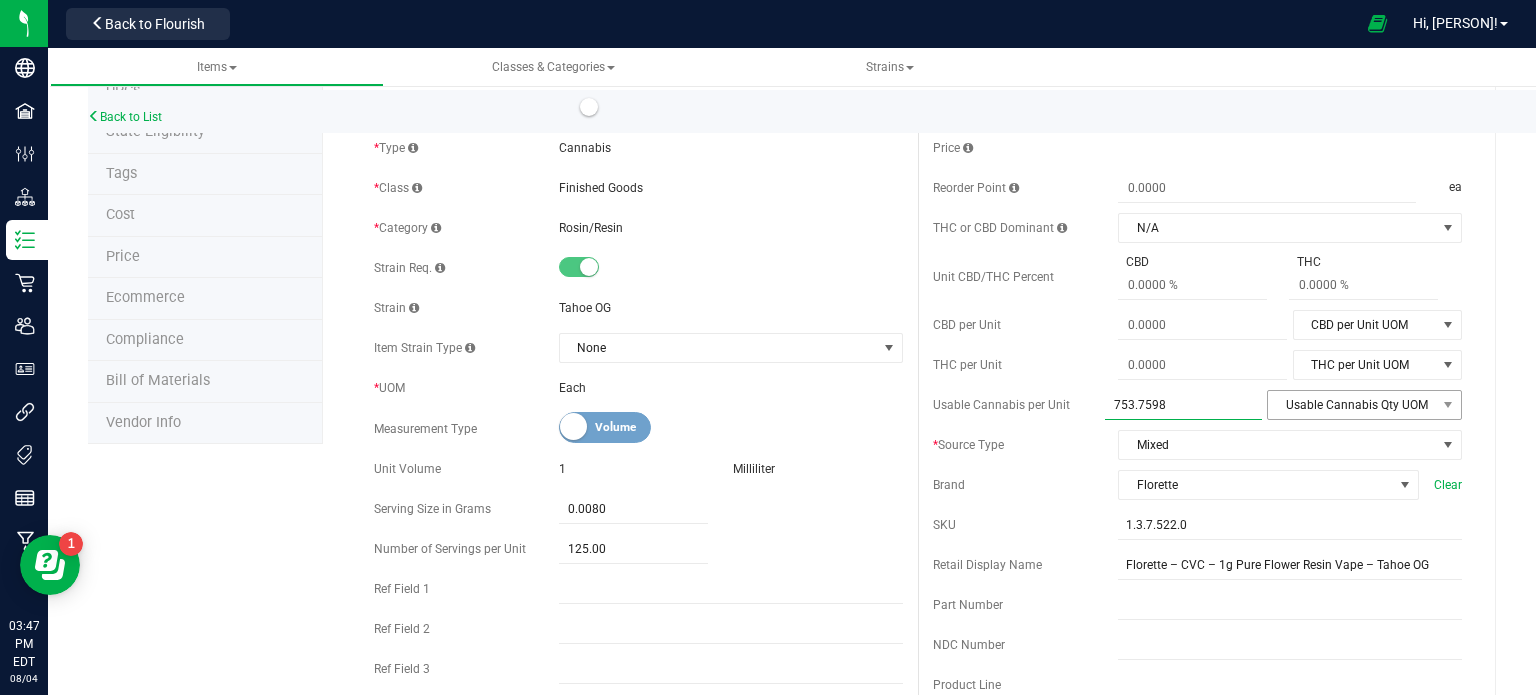 type on "753.7598" 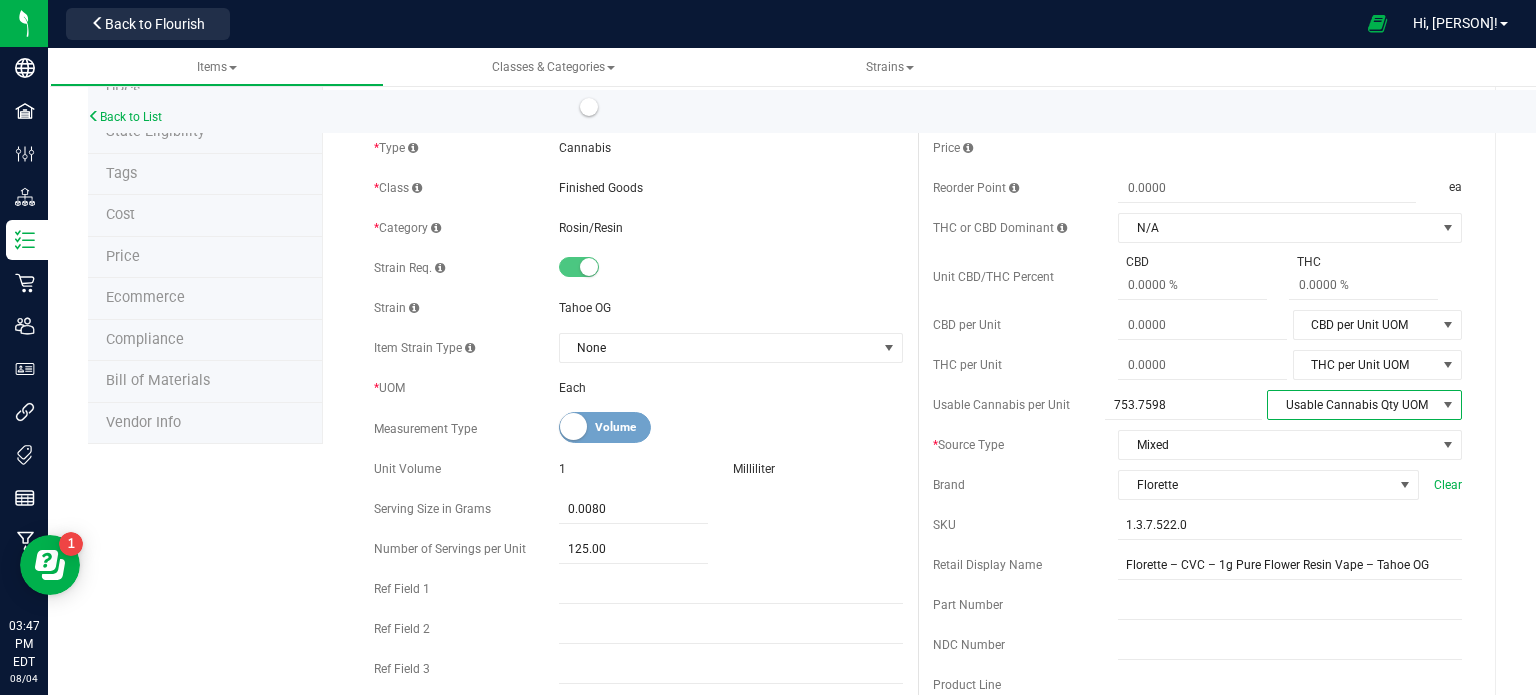 click on "Usable Cannabis Qty UOM" at bounding box center (1352, 405) 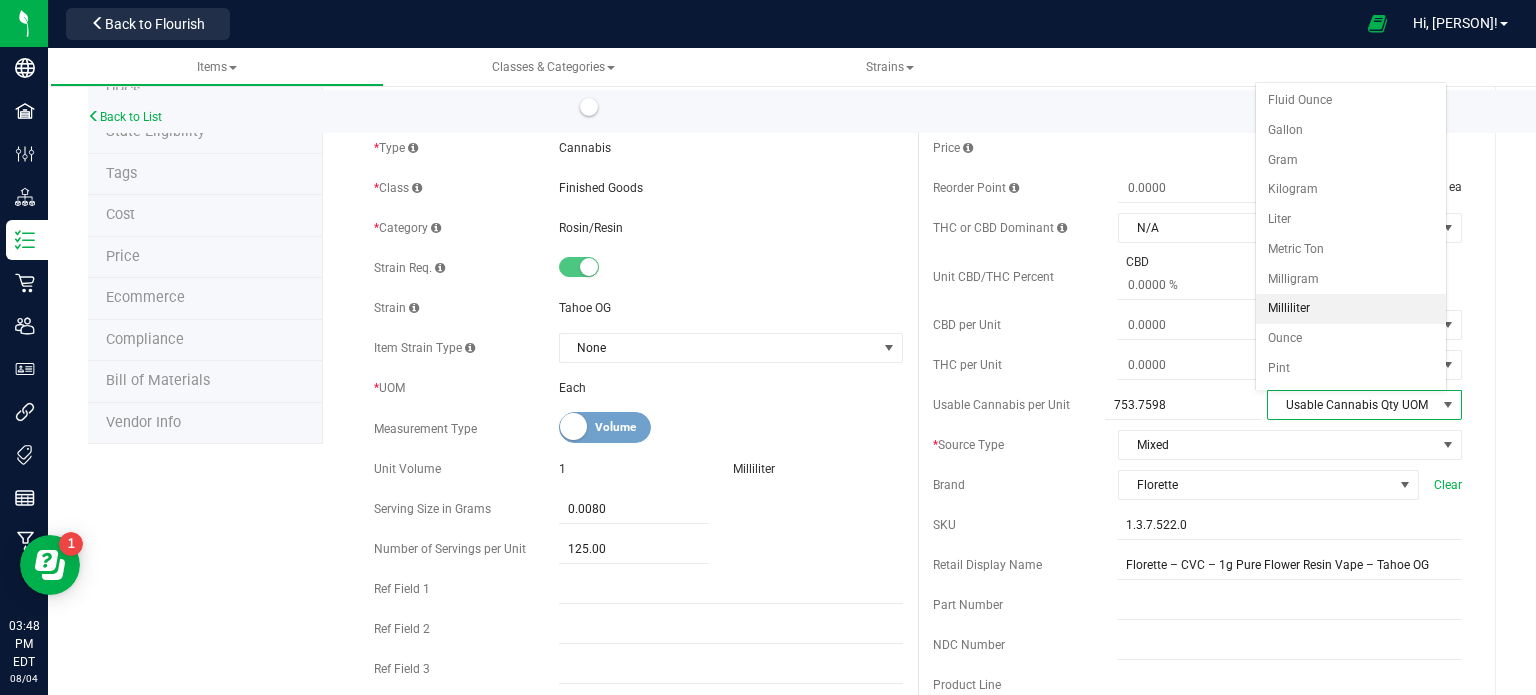 click on "Milliliter" at bounding box center [1351, 309] 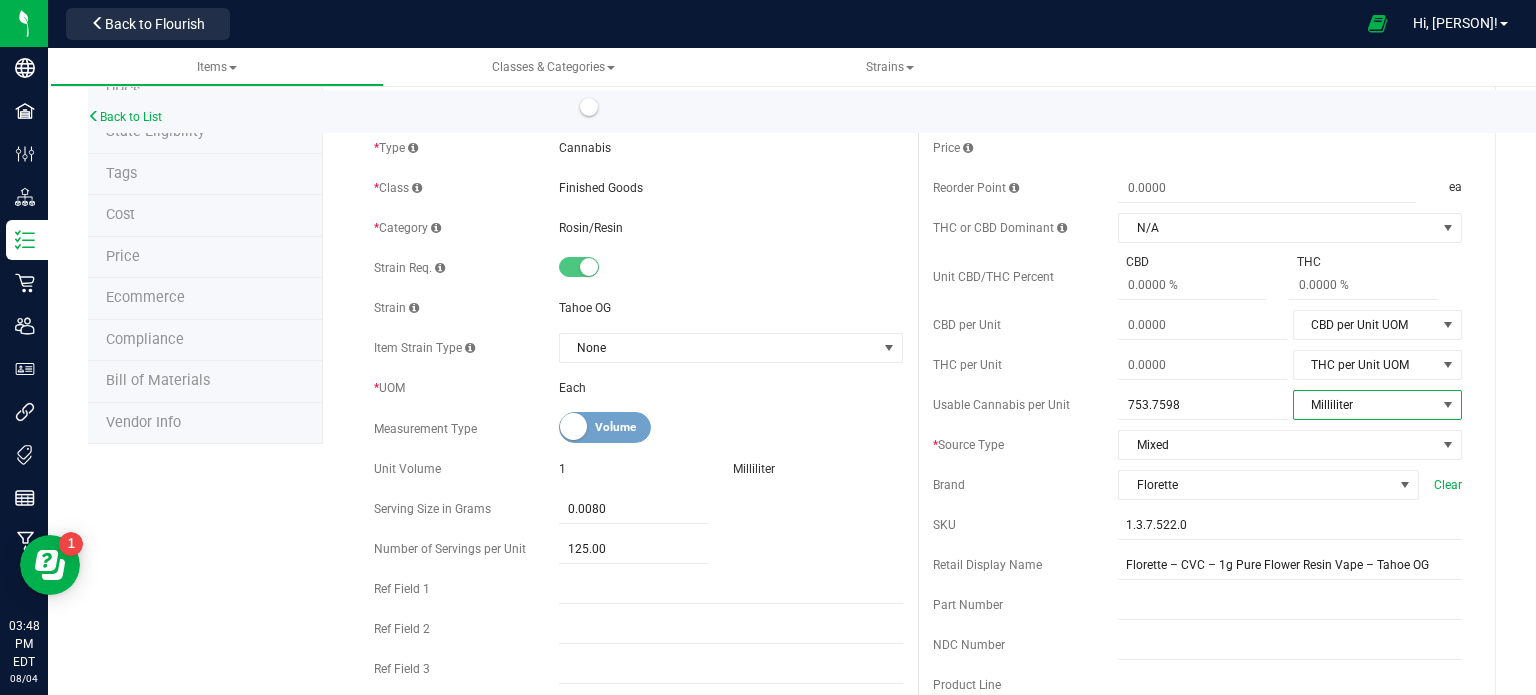 click on "Milliliter" at bounding box center (1365, 405) 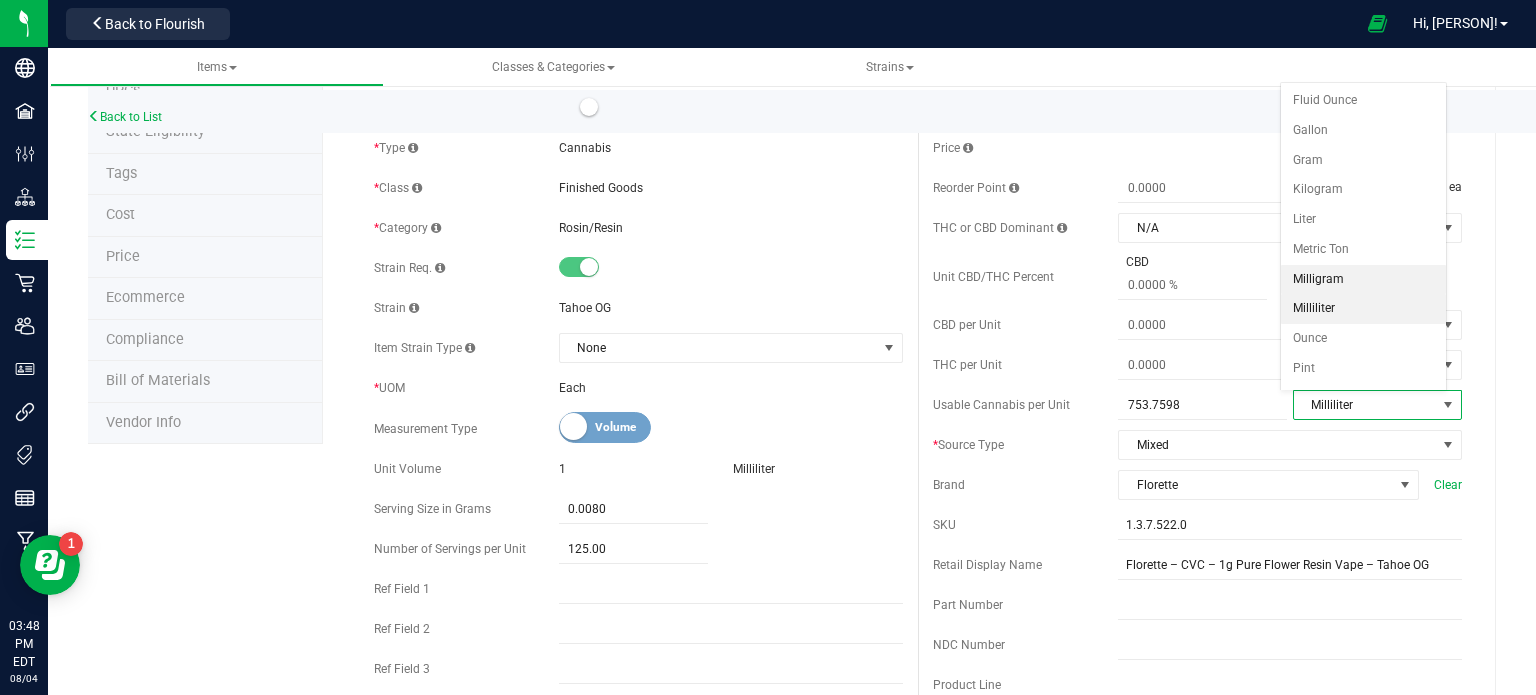 click on "Milligram" at bounding box center [1363, 280] 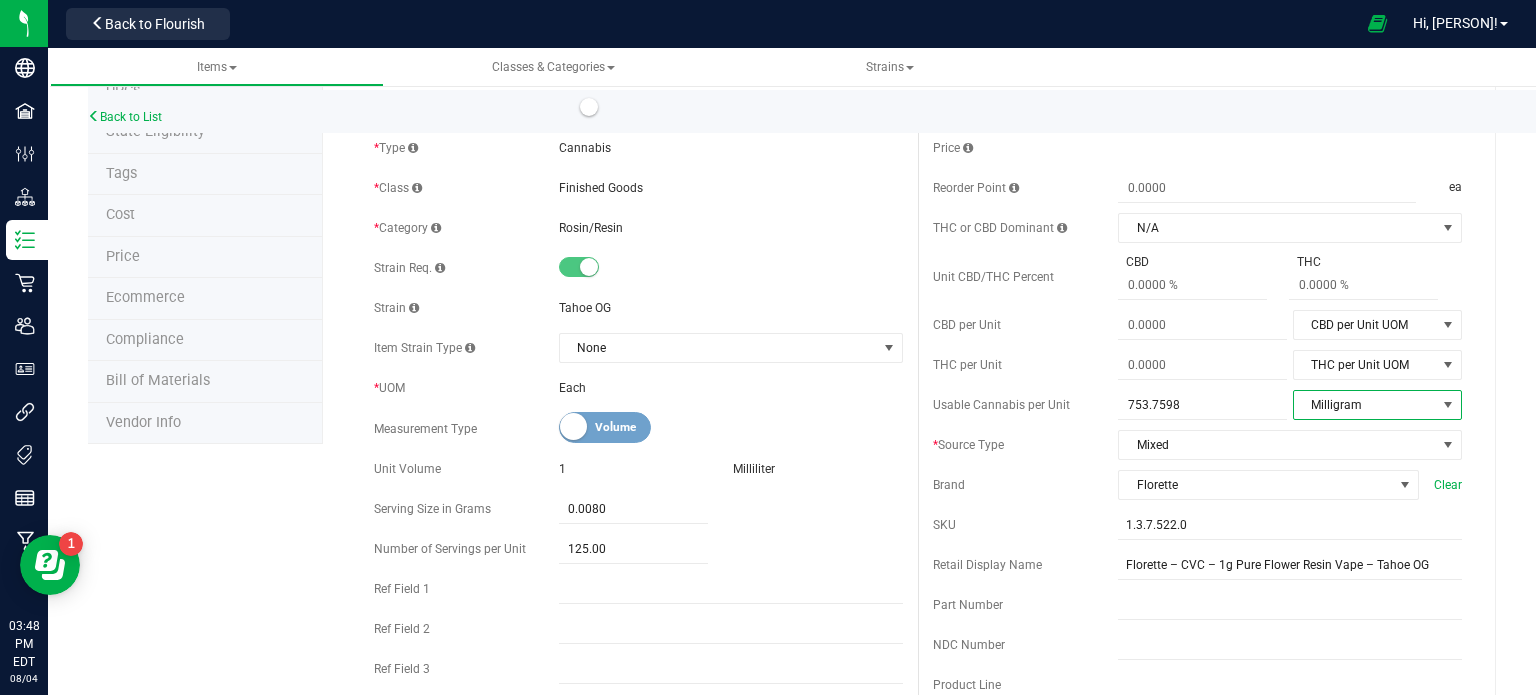 click on "Milligram" at bounding box center [1365, 405] 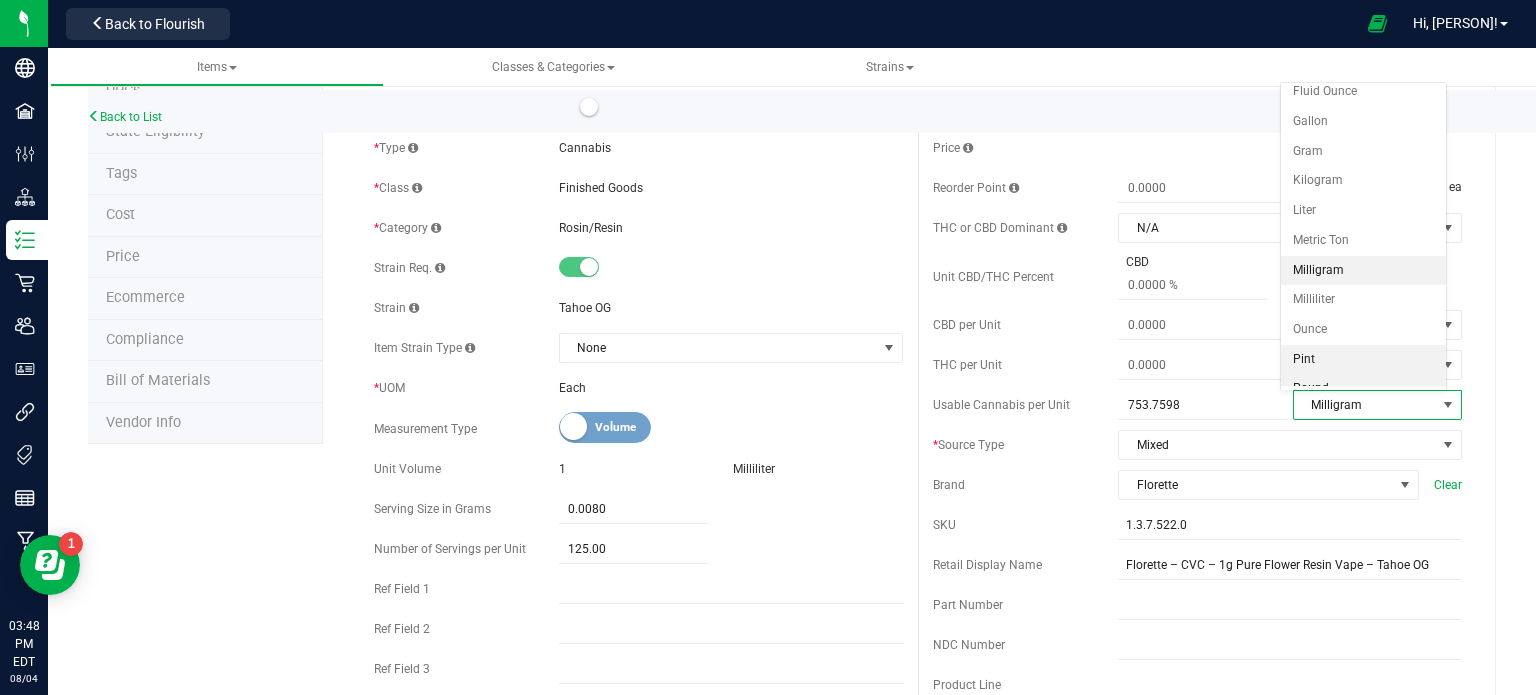 scroll, scrollTop: 0, scrollLeft: 0, axis: both 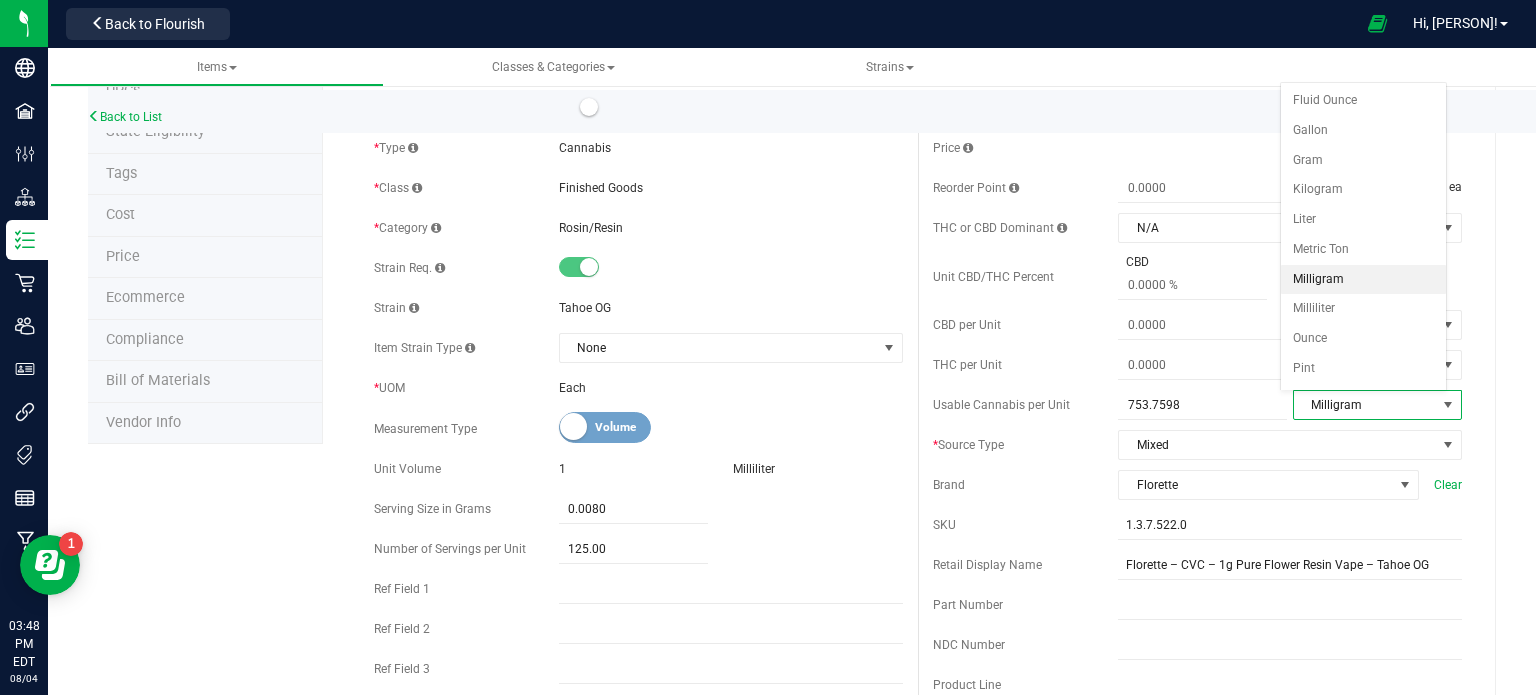 click on "Milligram" at bounding box center (1363, 280) 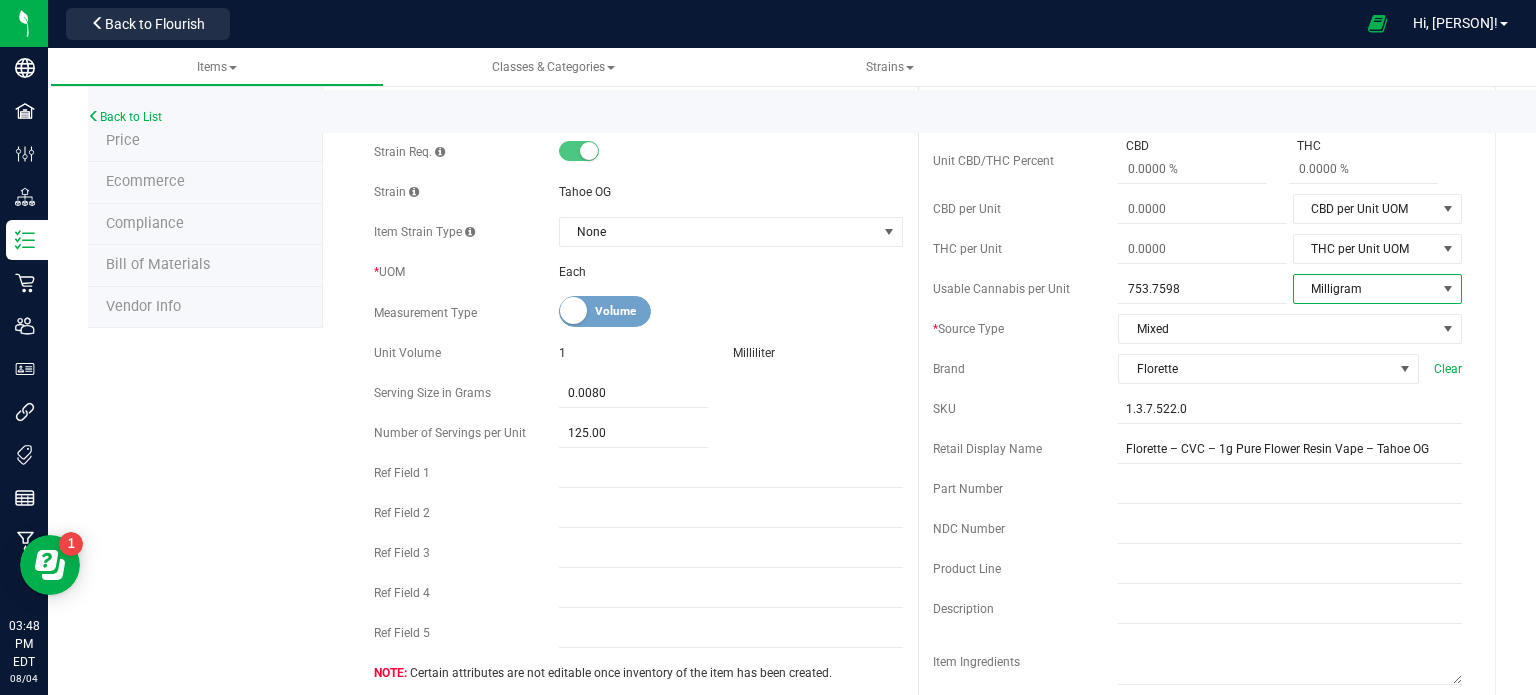 scroll, scrollTop: 0, scrollLeft: 0, axis: both 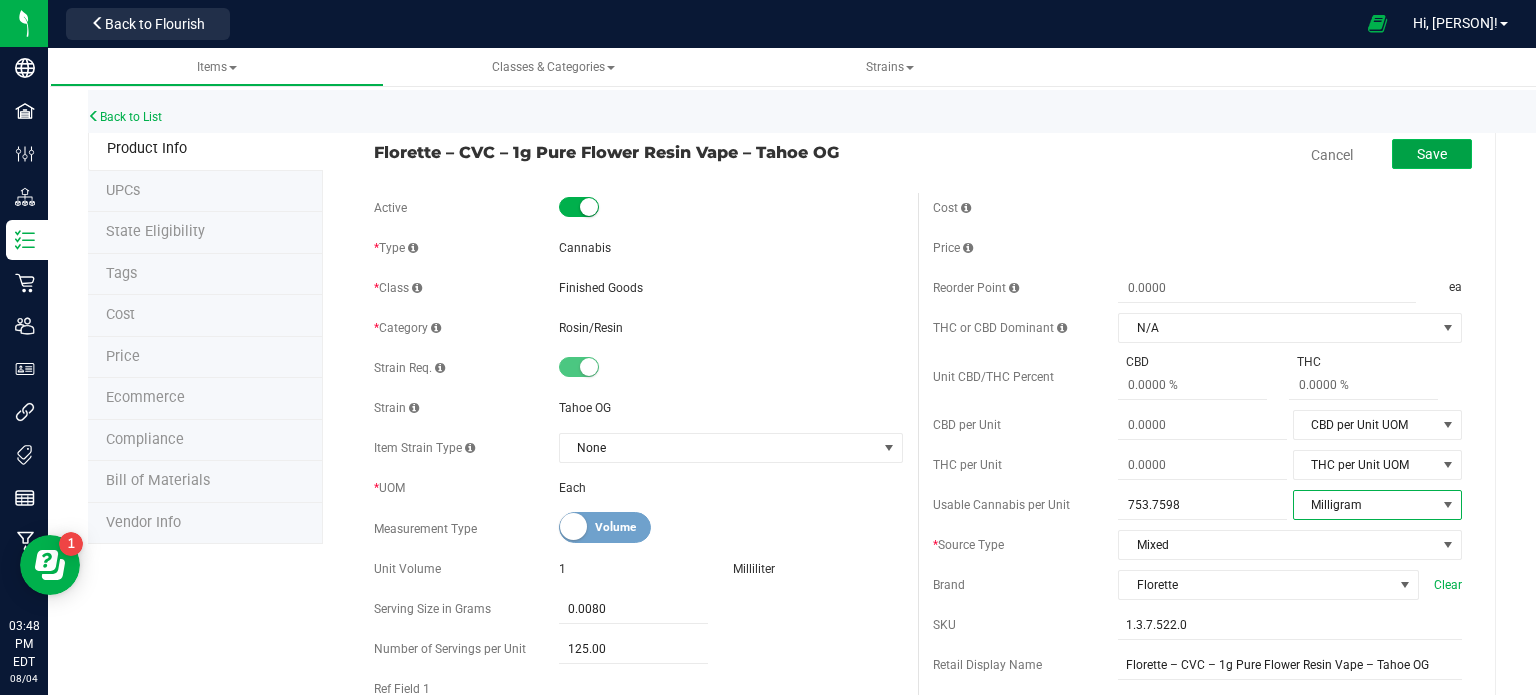 click on "Save" at bounding box center (1432, 154) 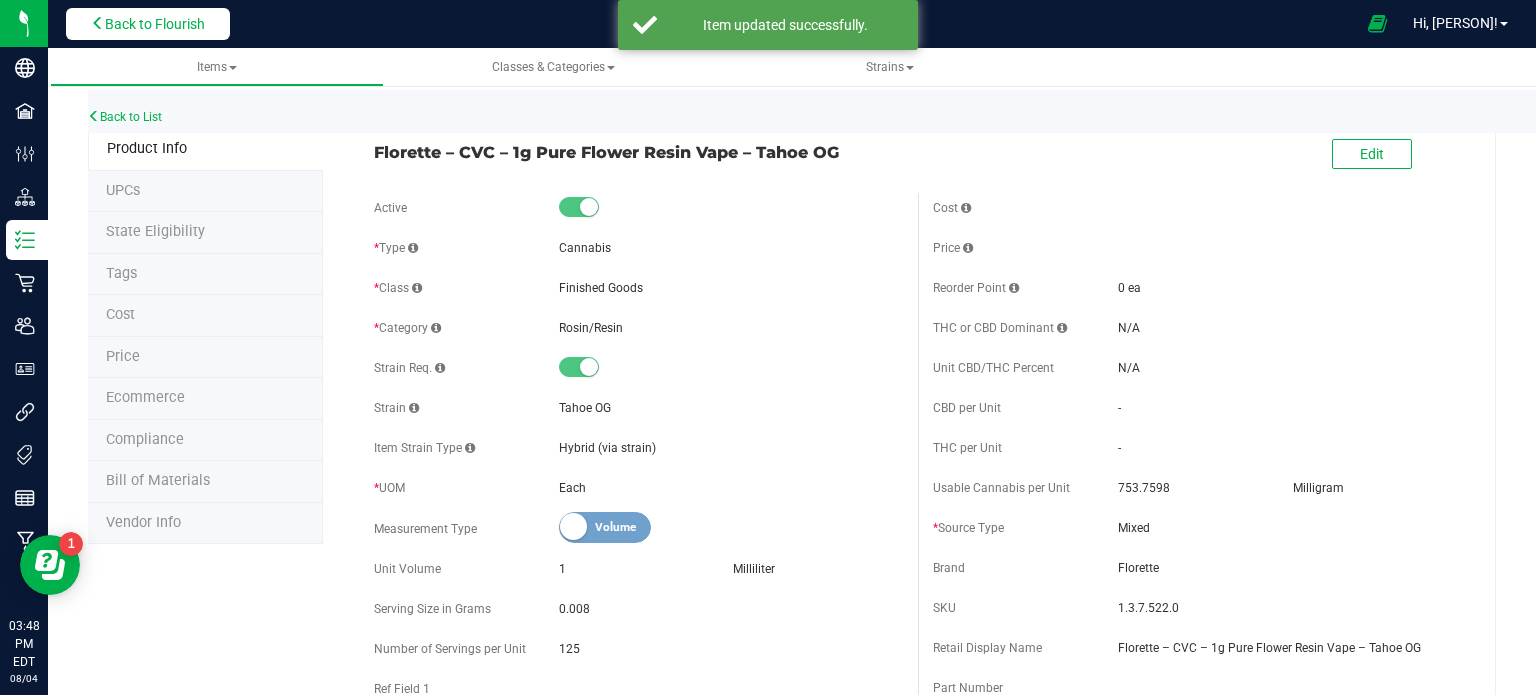 click on "Back to Flourish" at bounding box center (148, 24) 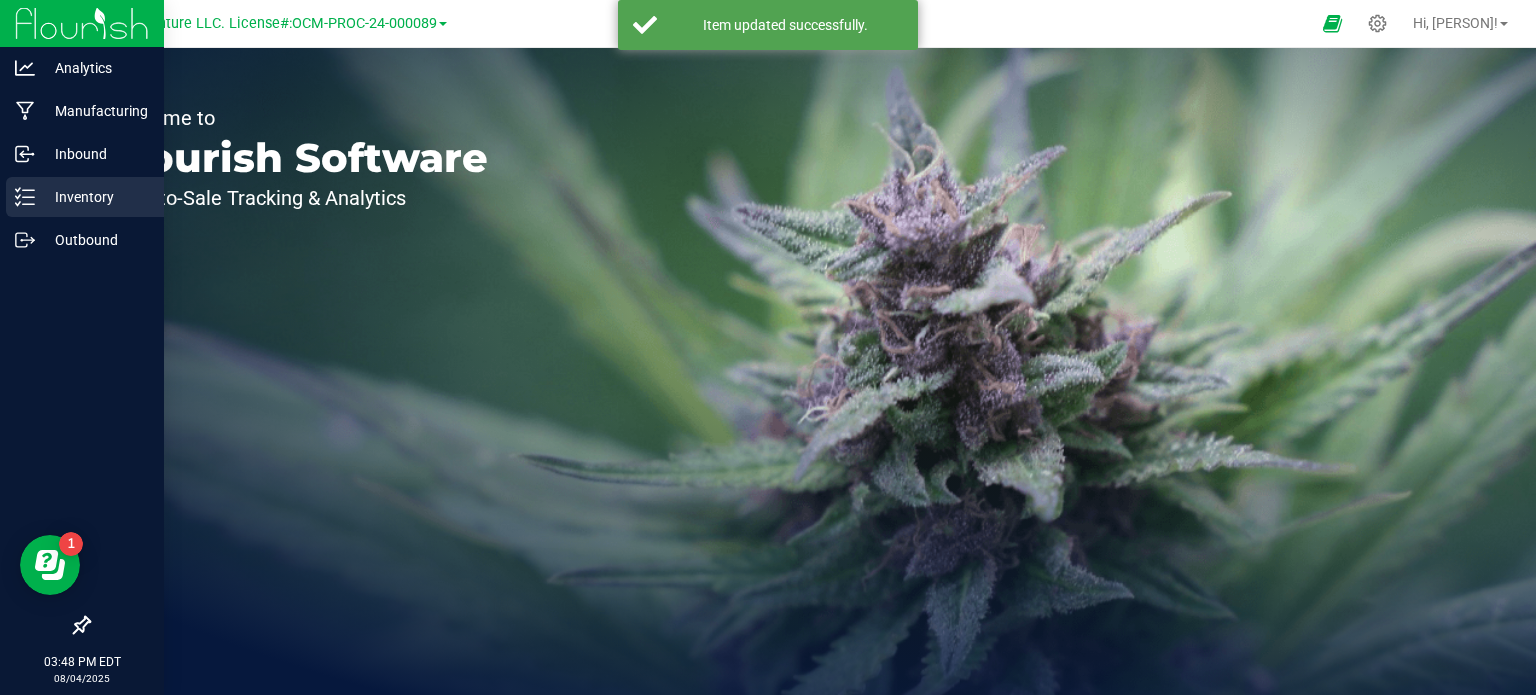 click on "Inventory" at bounding box center [95, 197] 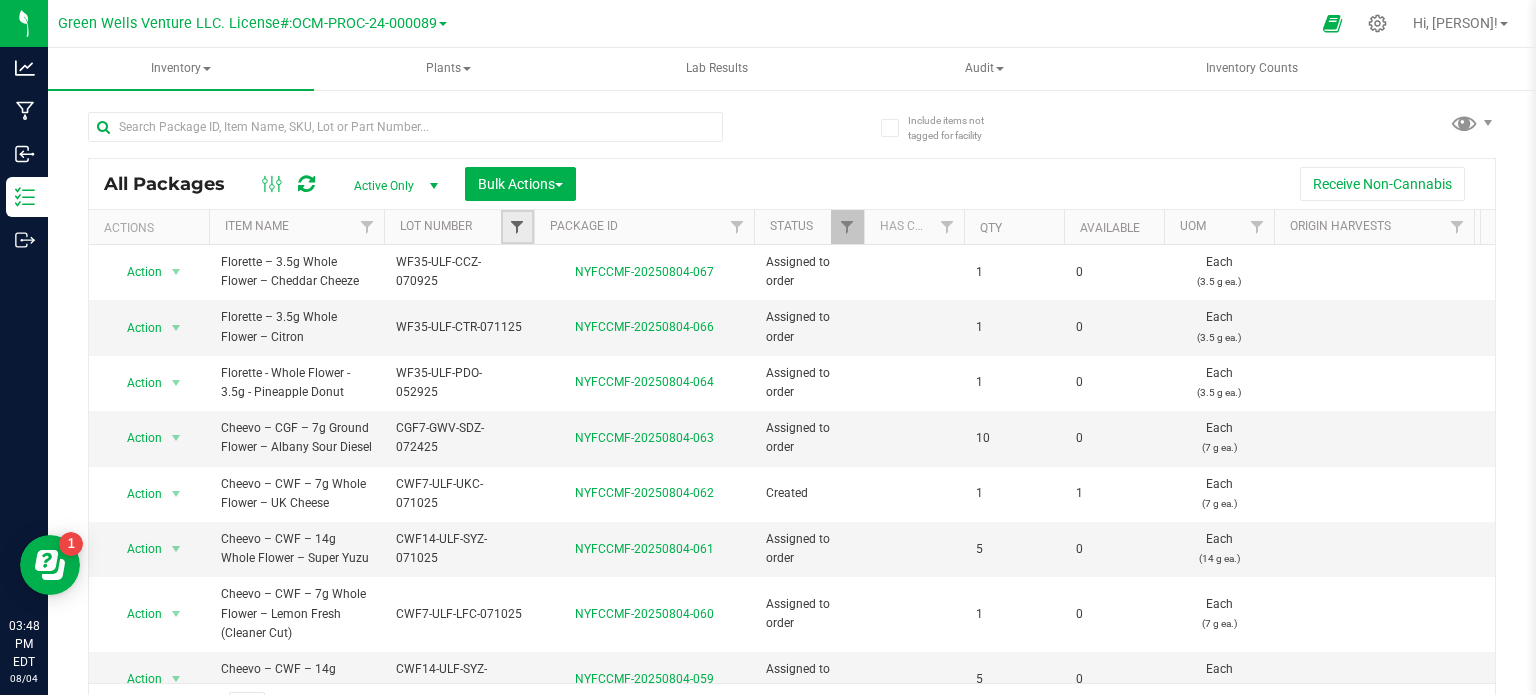 click at bounding box center (517, 227) 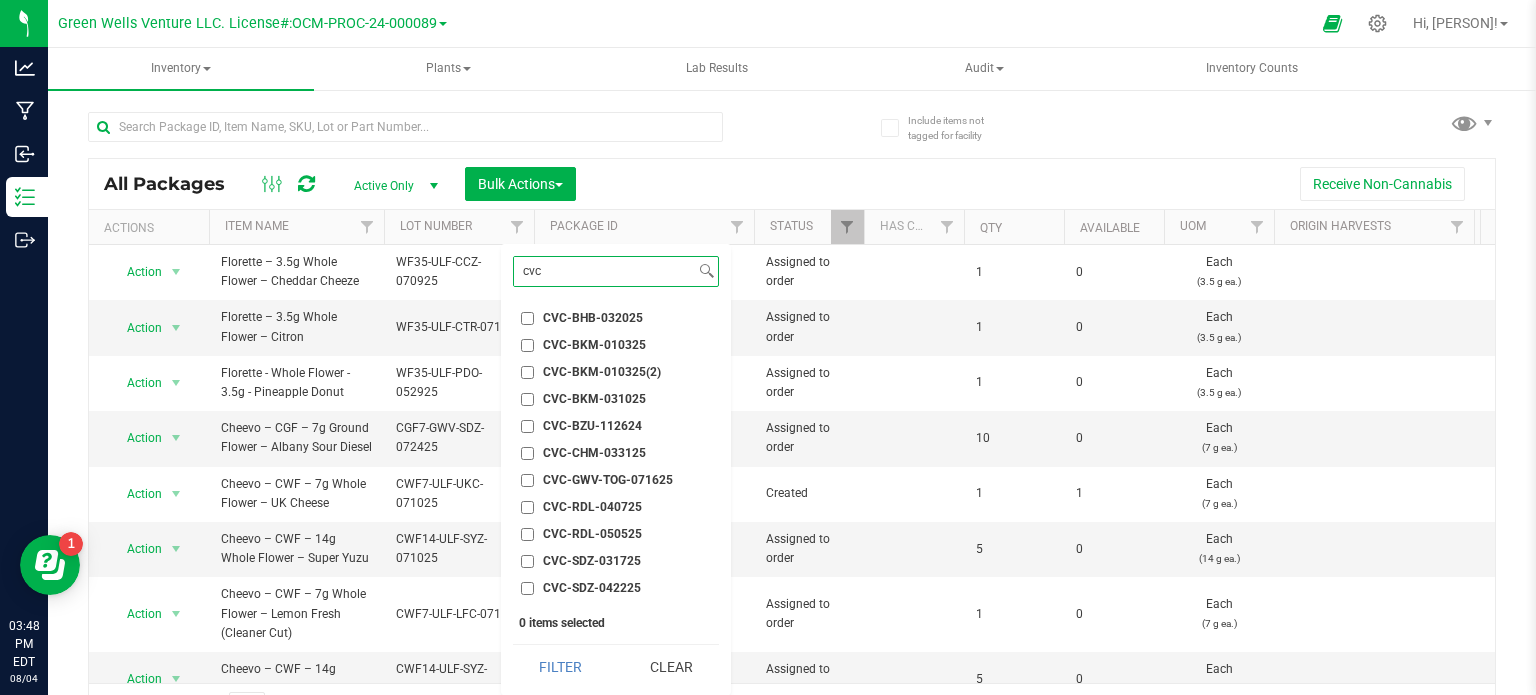 type on "cvc" 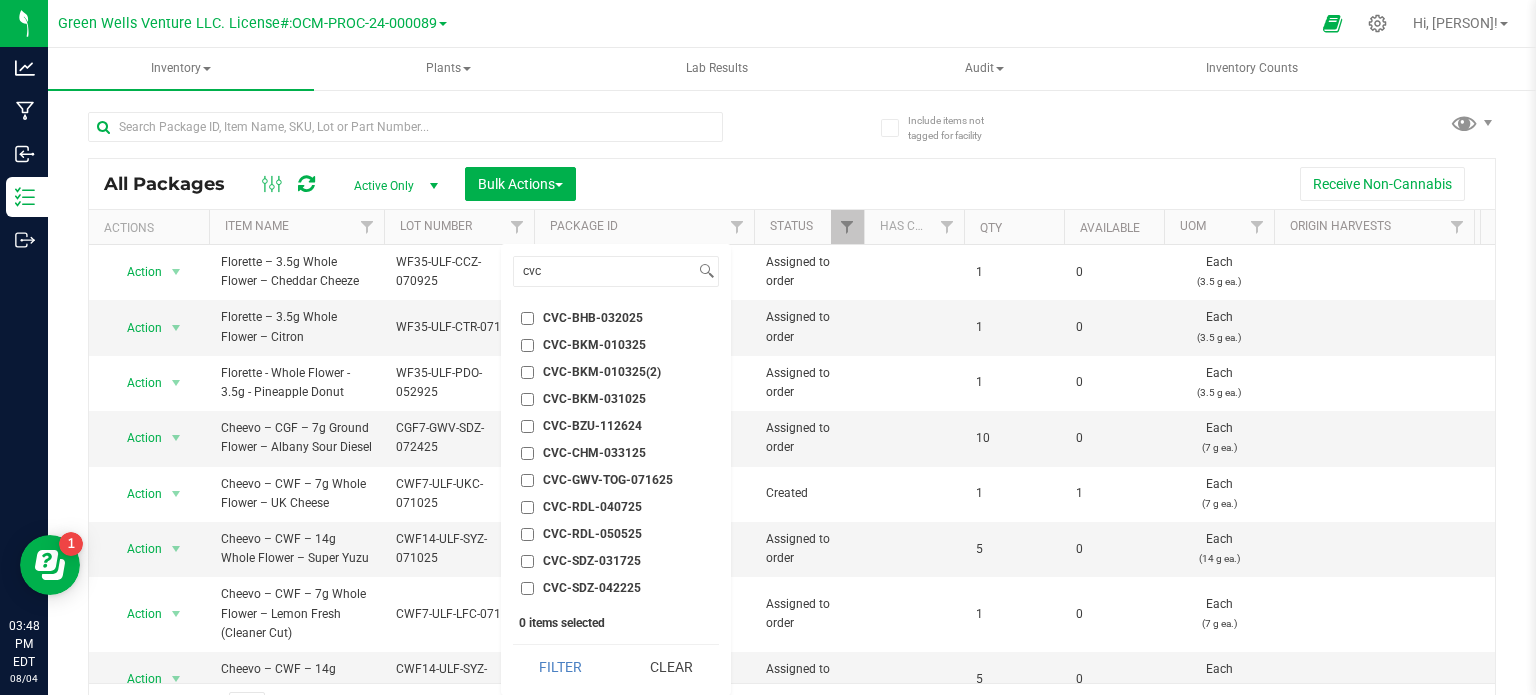 click on "CVC-GWV-TOG-071625" at bounding box center (527, 480) 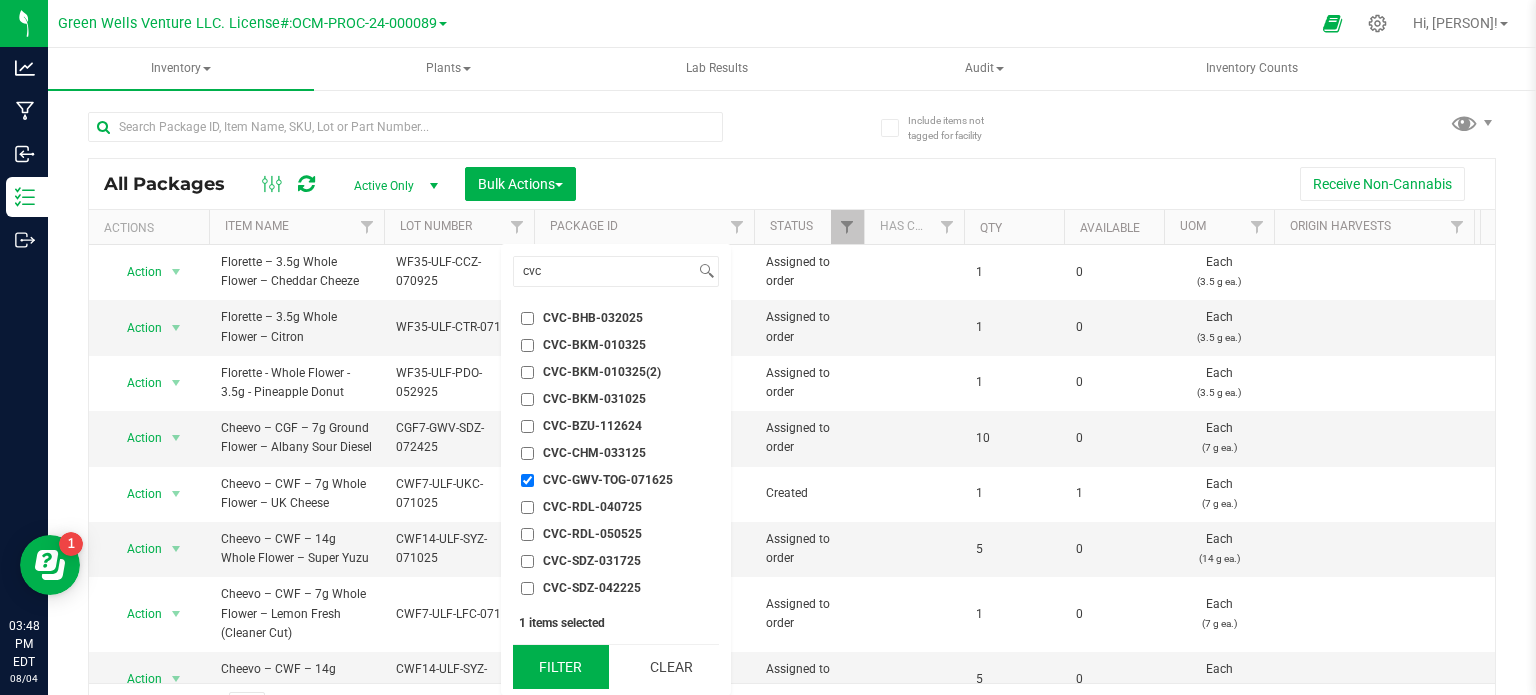 click on "Filter" at bounding box center (561, 667) 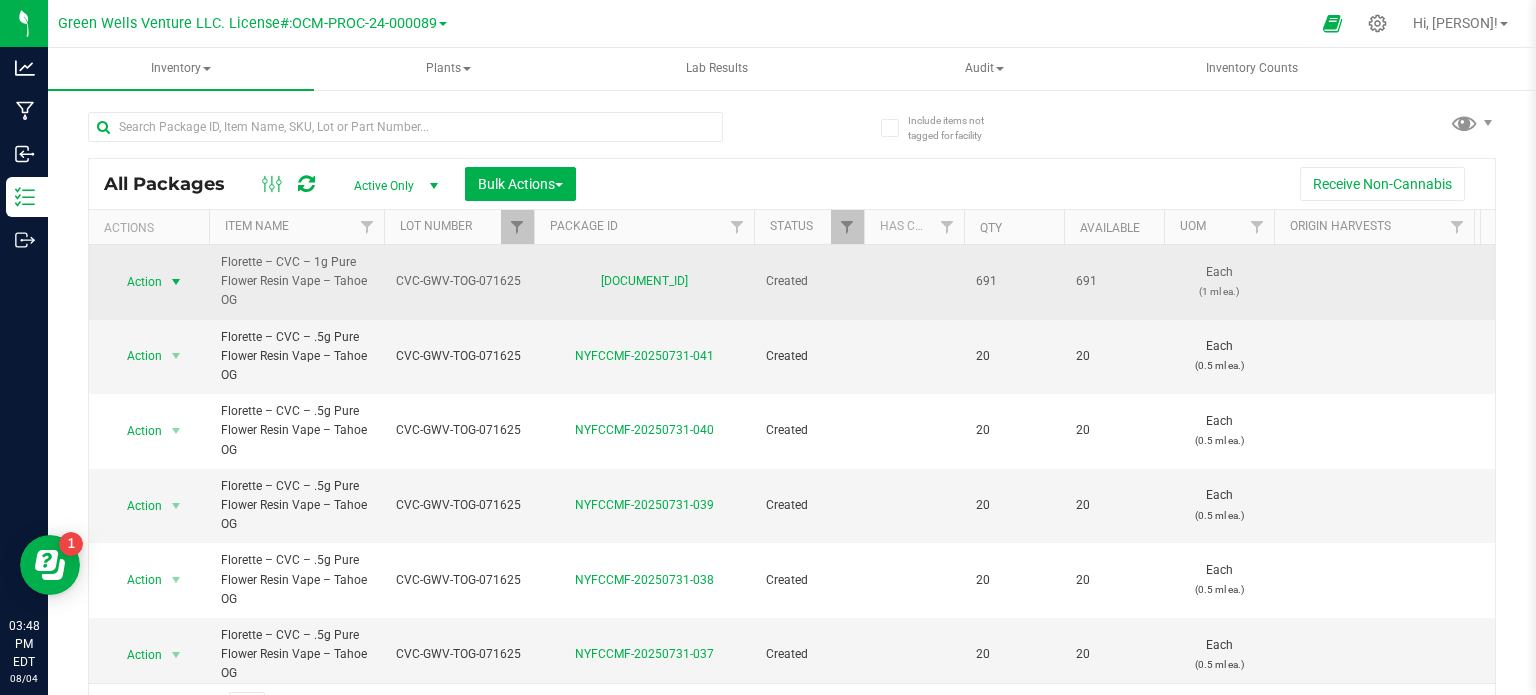 click on "Action" at bounding box center (136, 282) 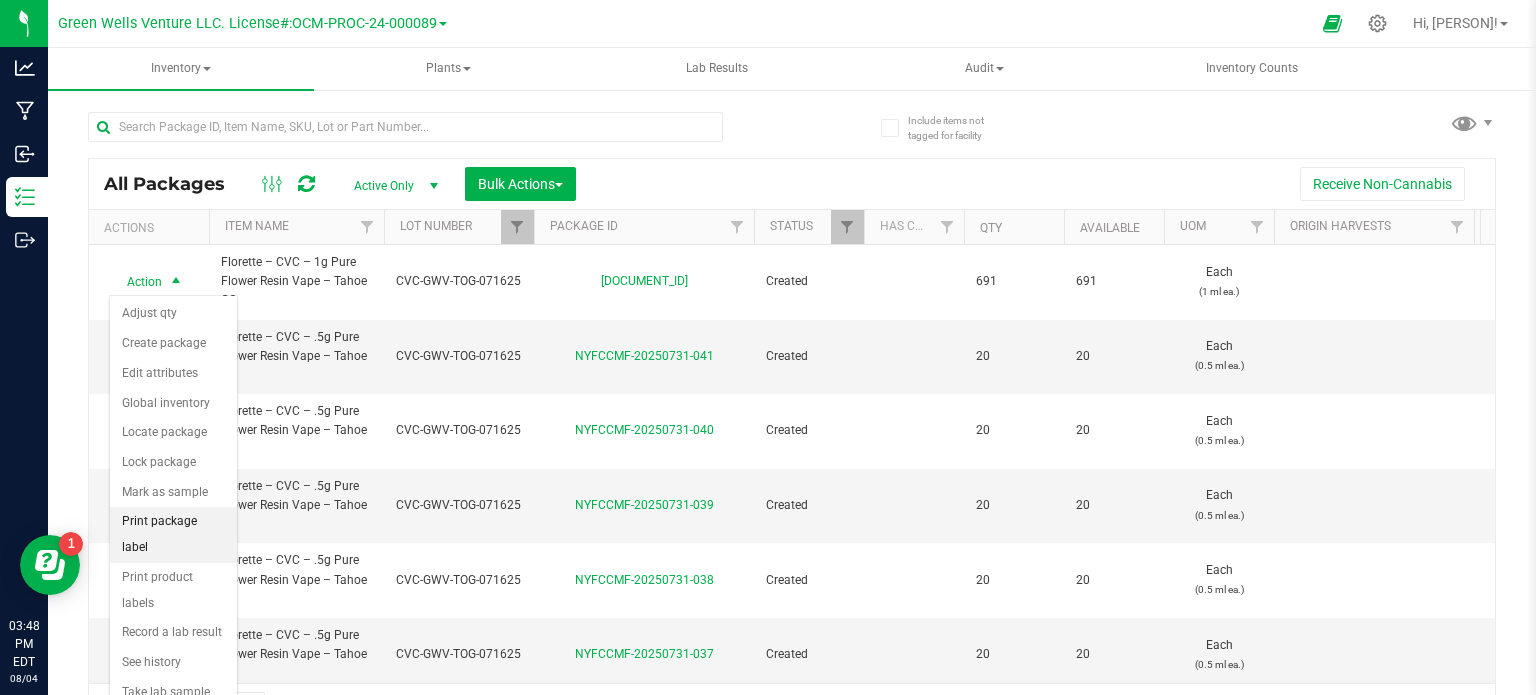 click on "Print package label" at bounding box center (173, 534) 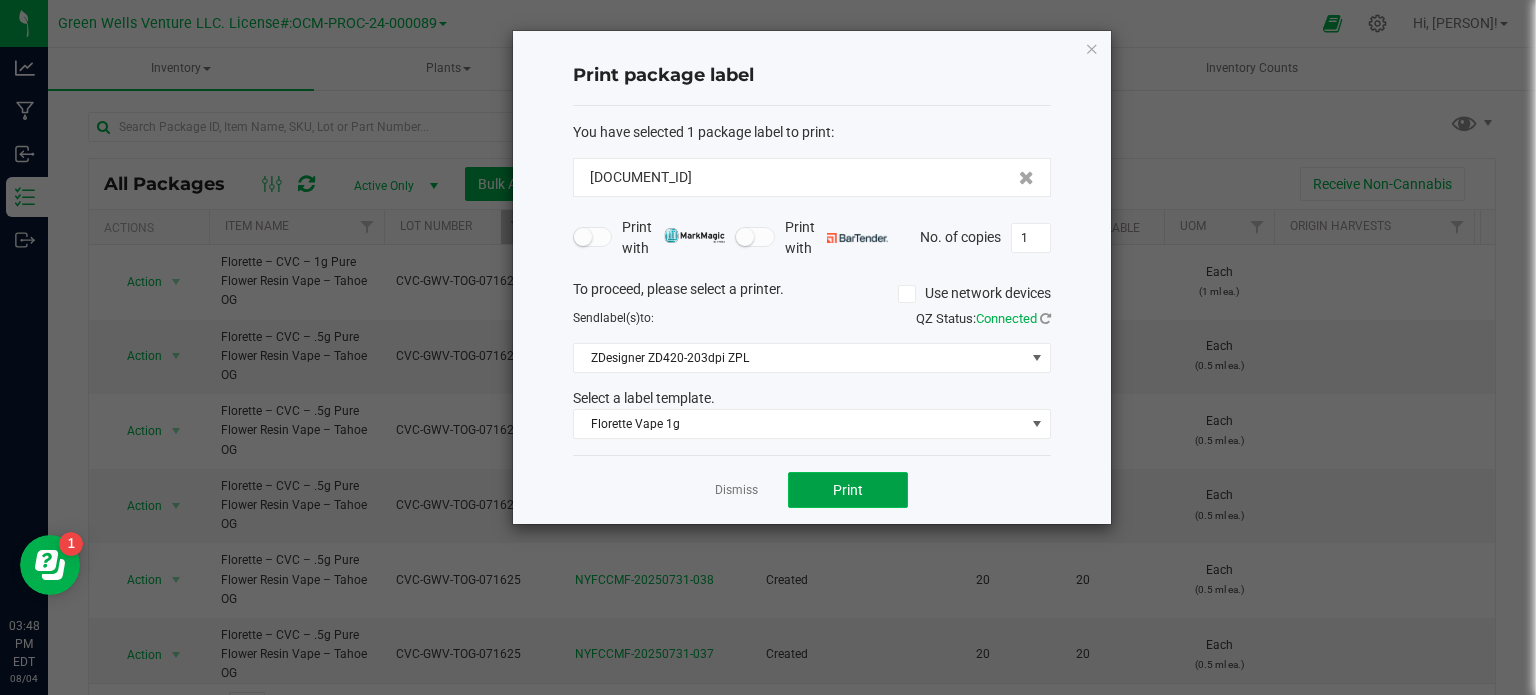 click on "Print" 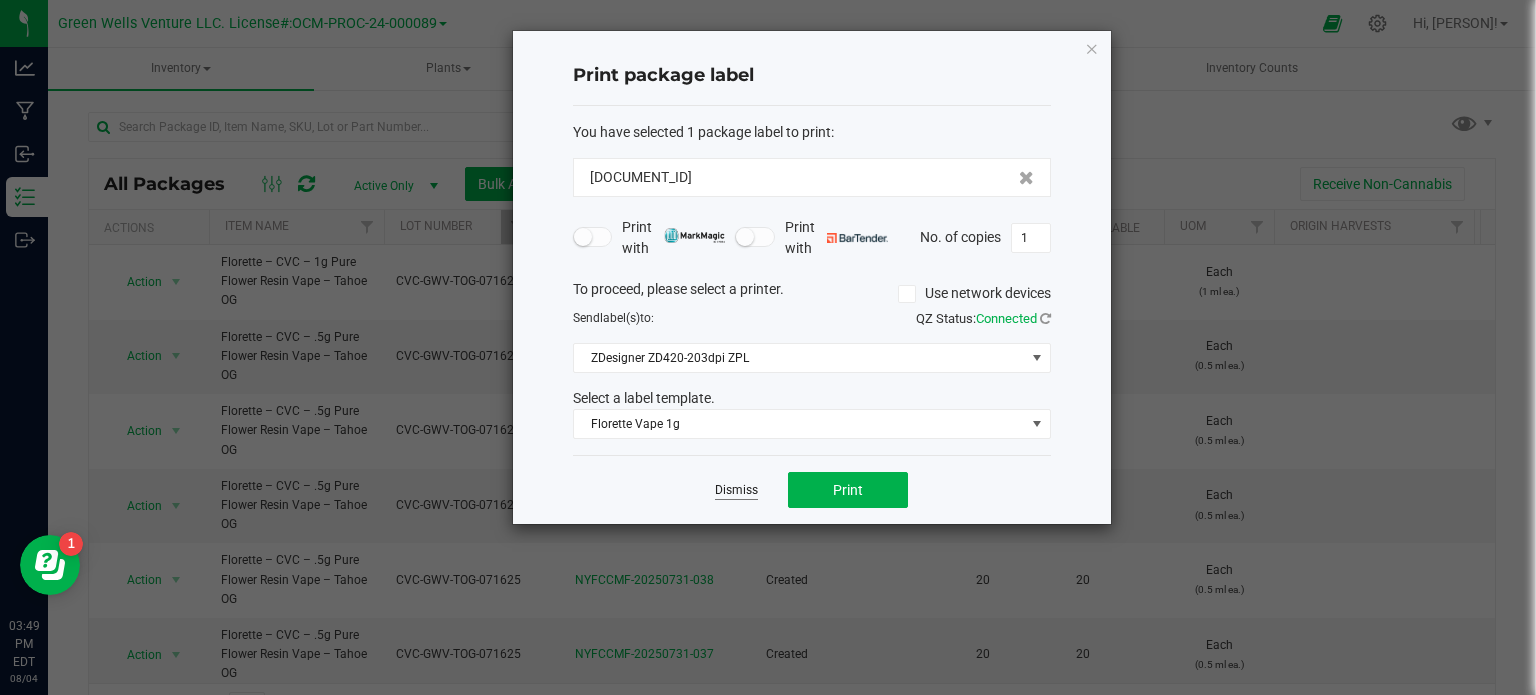 click on "Dismiss" 